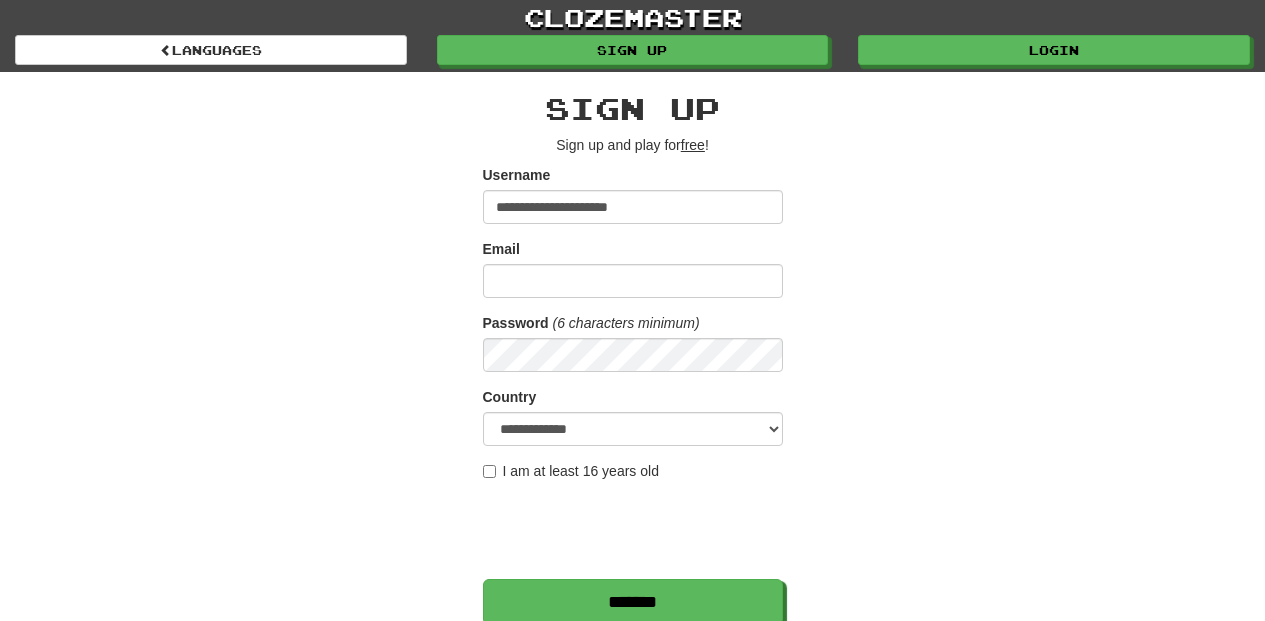 scroll, scrollTop: 0, scrollLeft: 0, axis: both 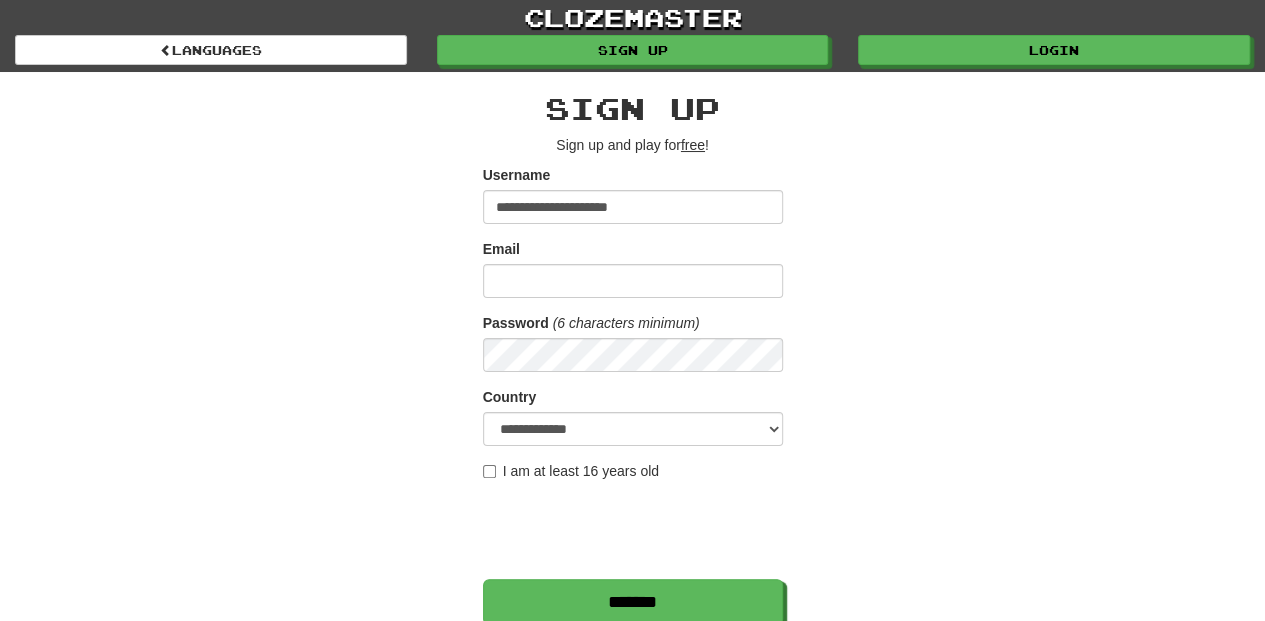 click on "Login" at bounding box center (1054, 50) 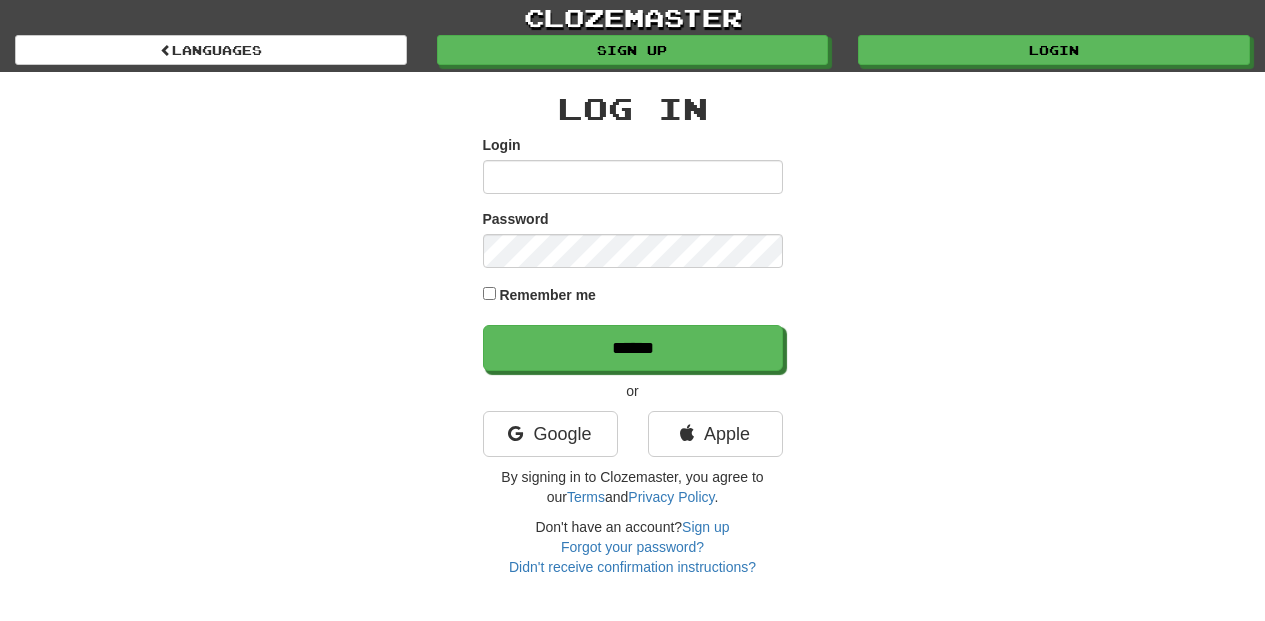 scroll, scrollTop: 0, scrollLeft: 0, axis: both 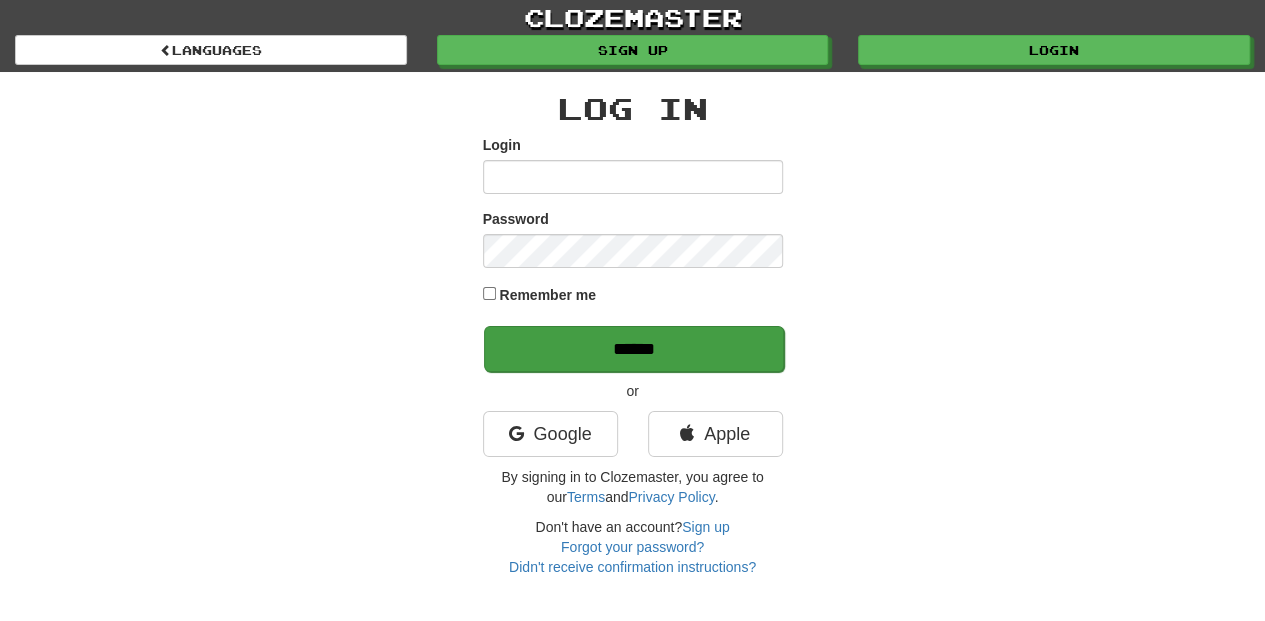 type on "**********" 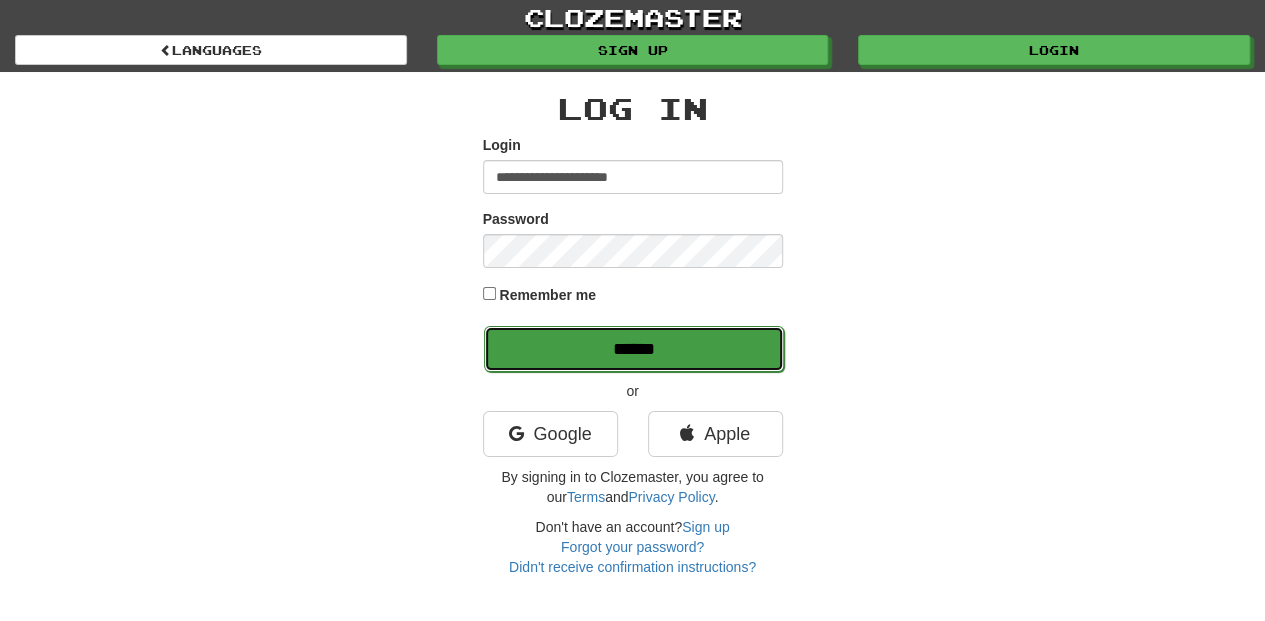 click on "******" at bounding box center [634, 349] 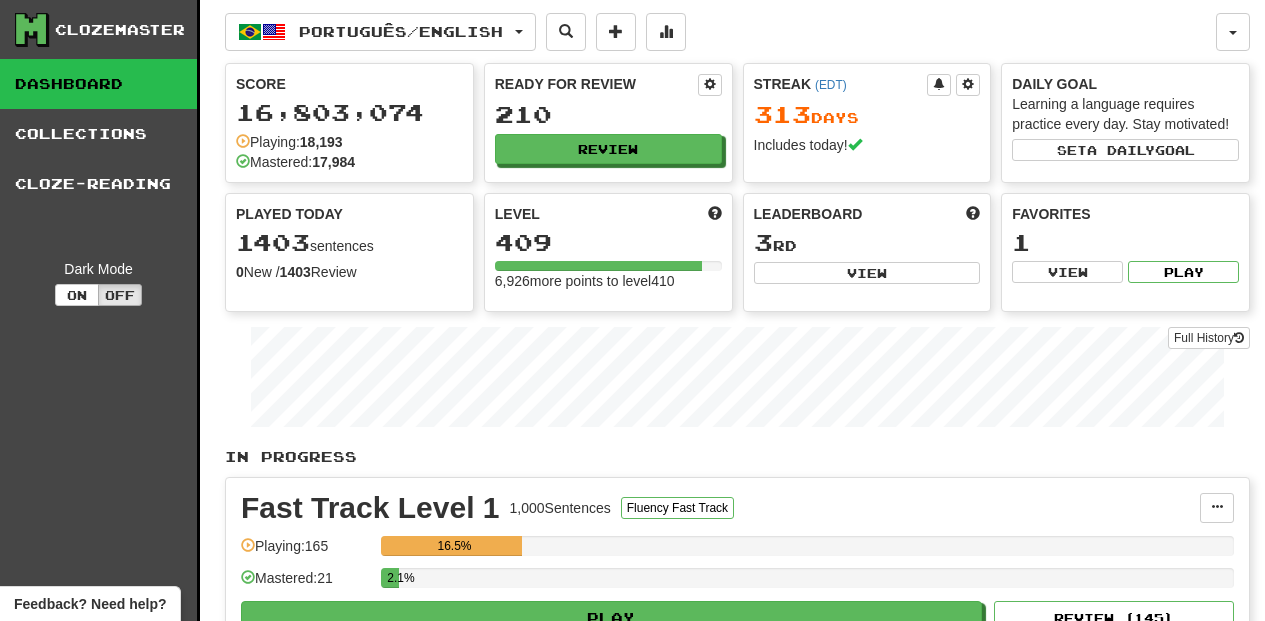 scroll, scrollTop: 0, scrollLeft: 0, axis: both 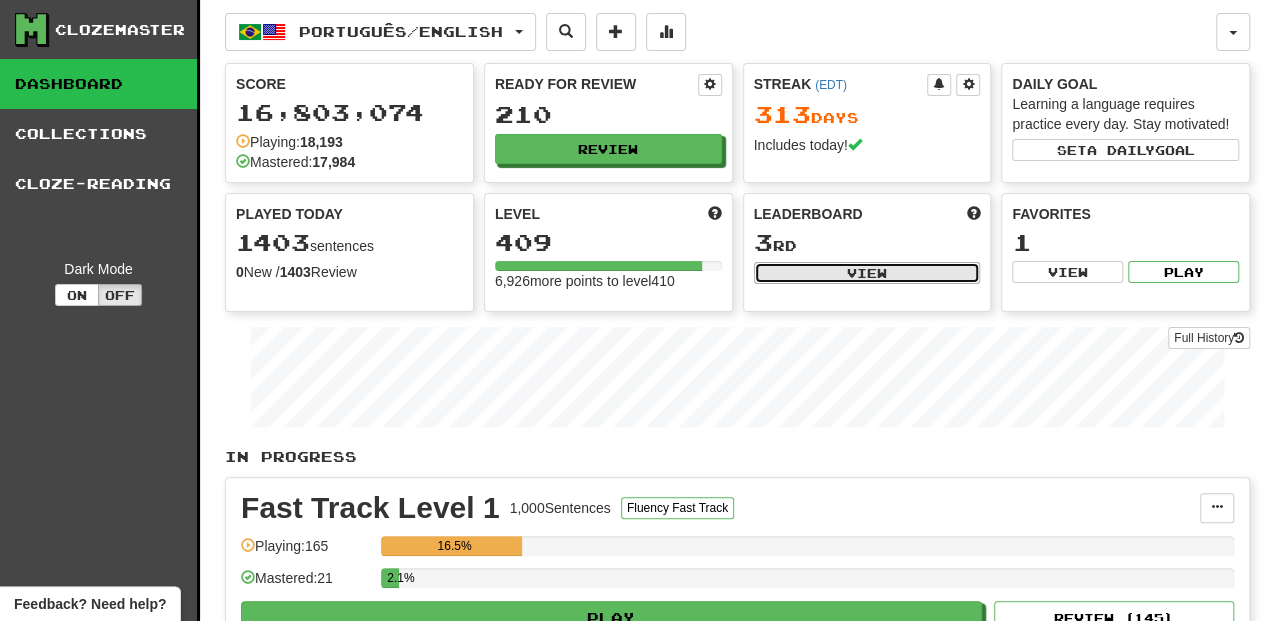 click on "View" at bounding box center (867, 273) 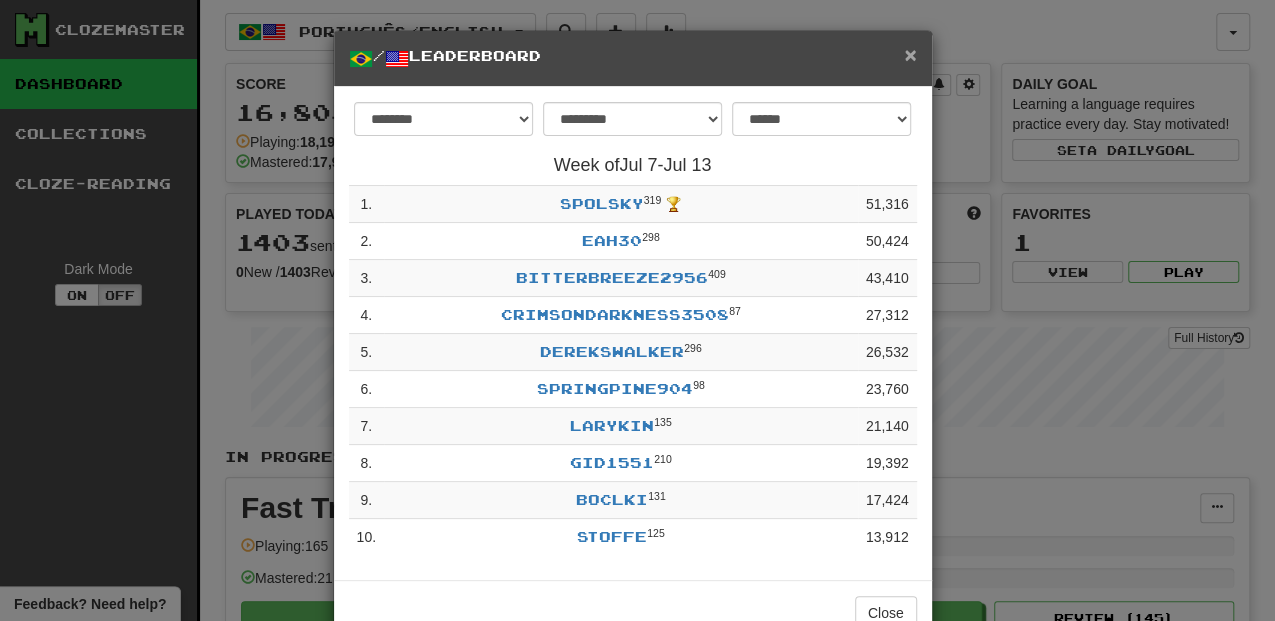 click on "×" at bounding box center [910, 54] 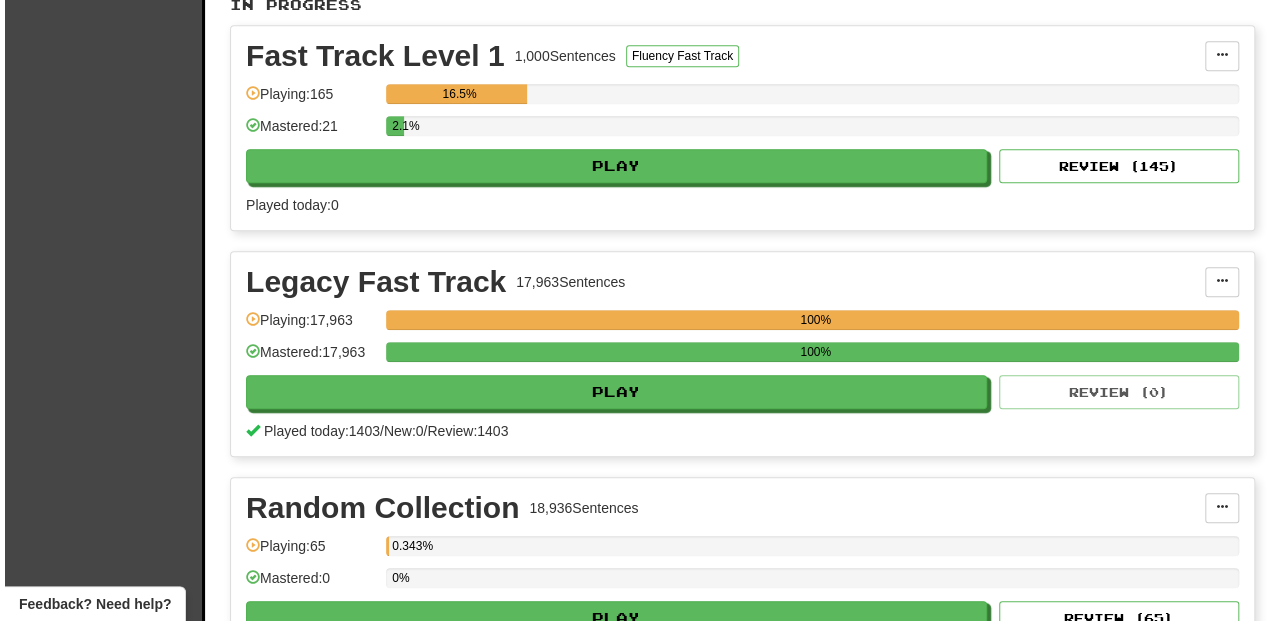 scroll, scrollTop: 466, scrollLeft: 0, axis: vertical 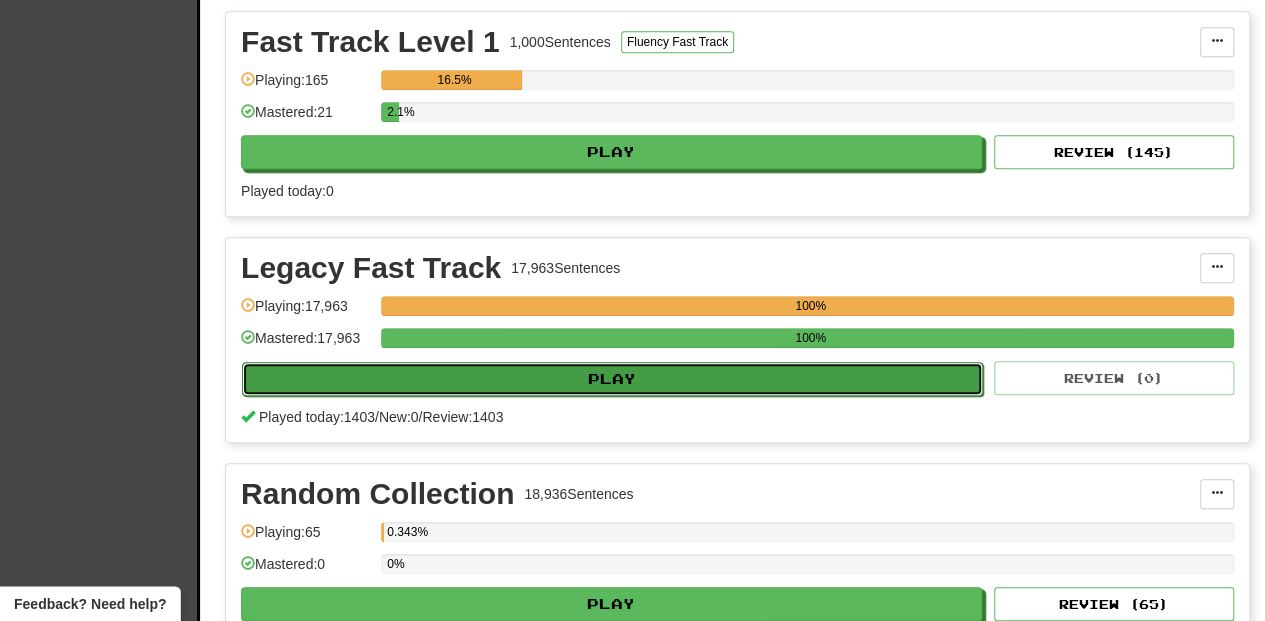 click on "Play" at bounding box center (612, 379) 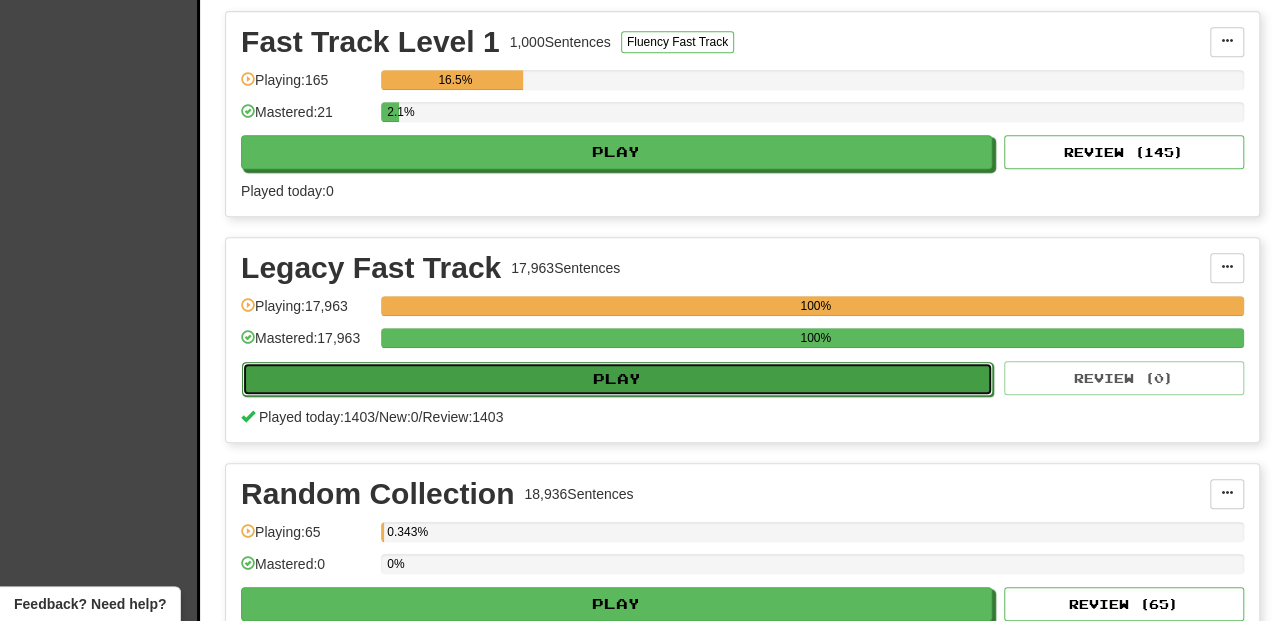 select on "**" 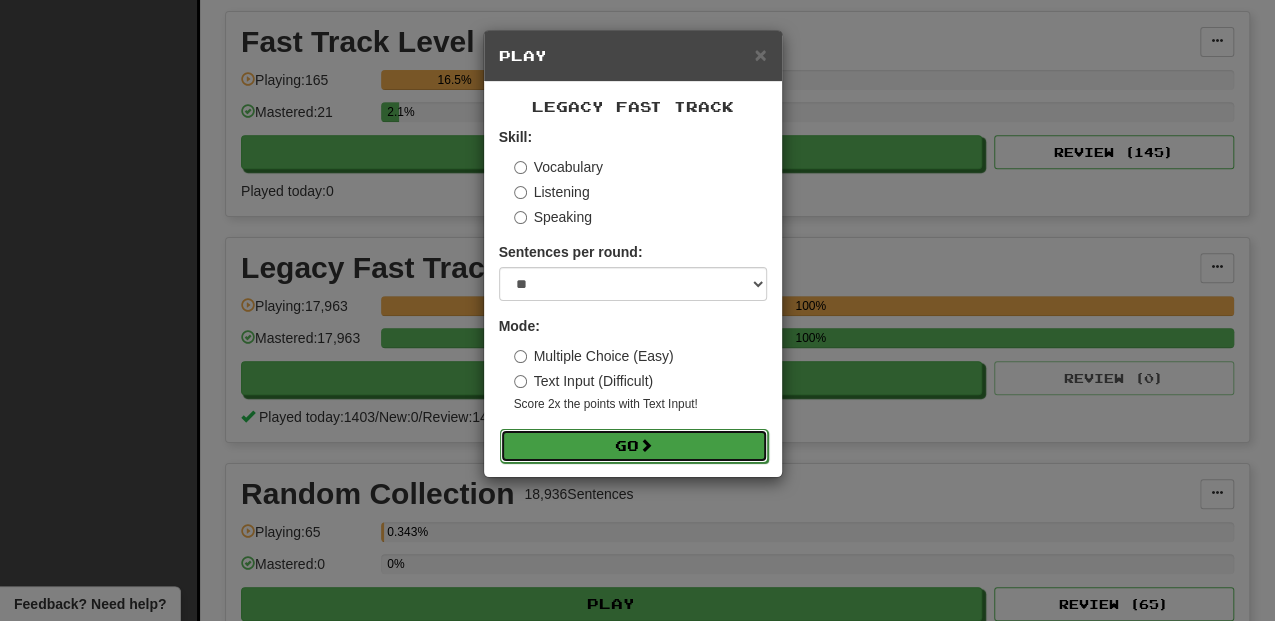 click on "Go" at bounding box center (634, 446) 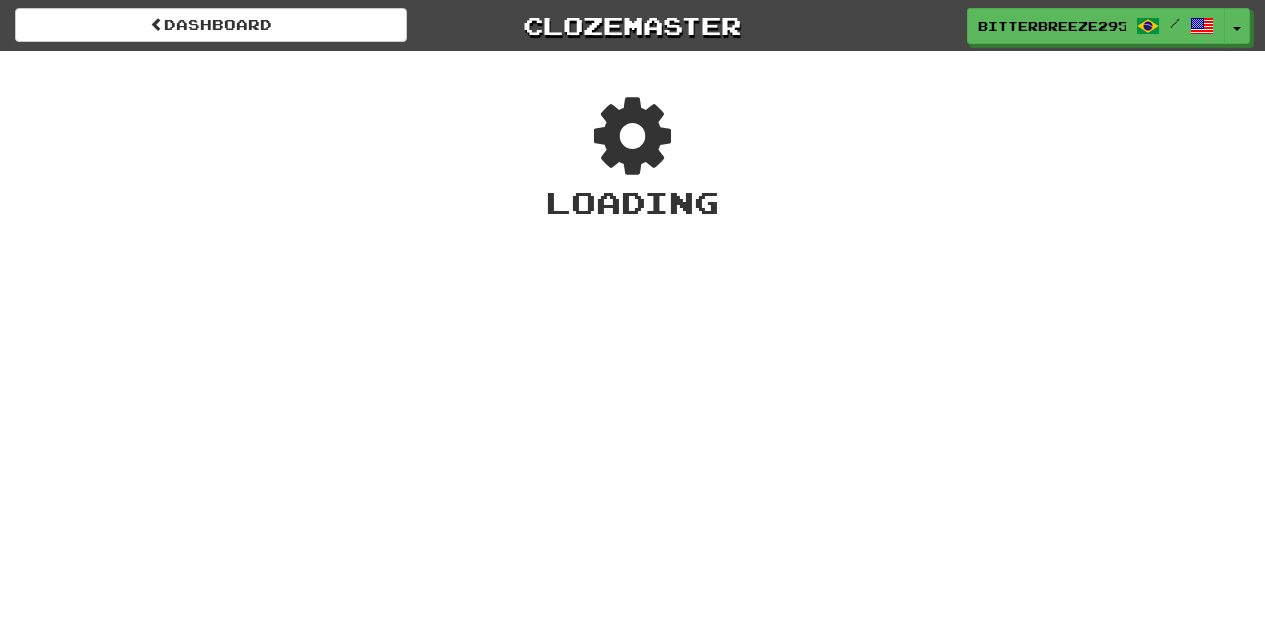 scroll, scrollTop: 0, scrollLeft: 0, axis: both 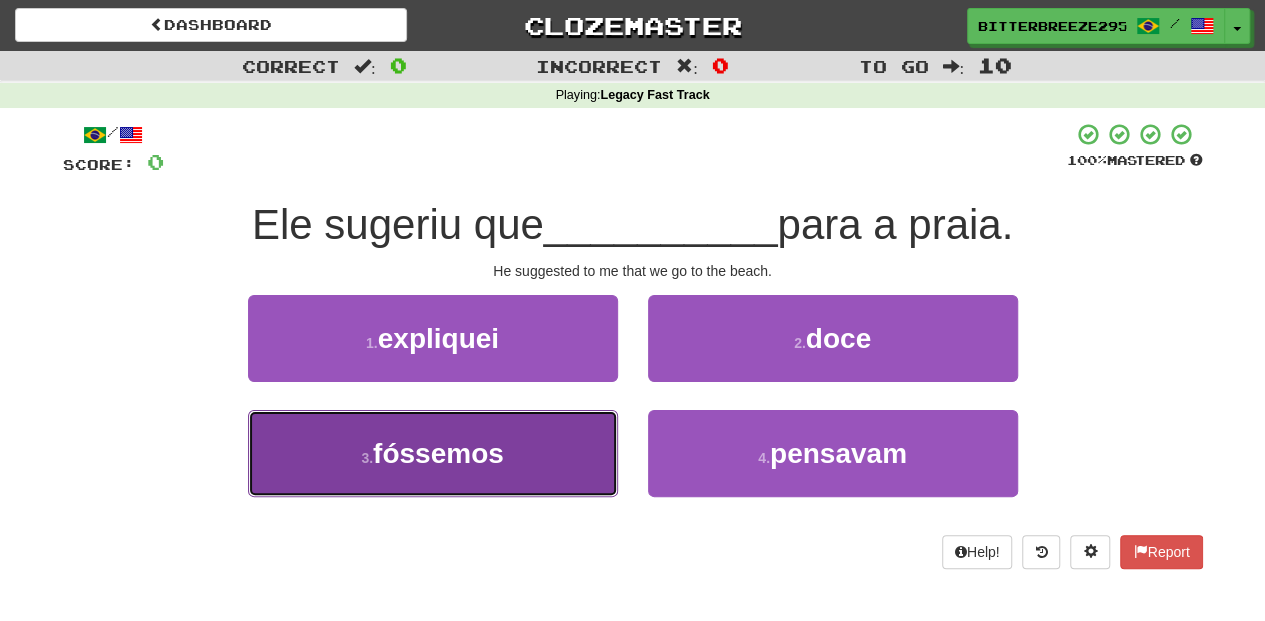 click on "3 .  fóssemos" at bounding box center (433, 453) 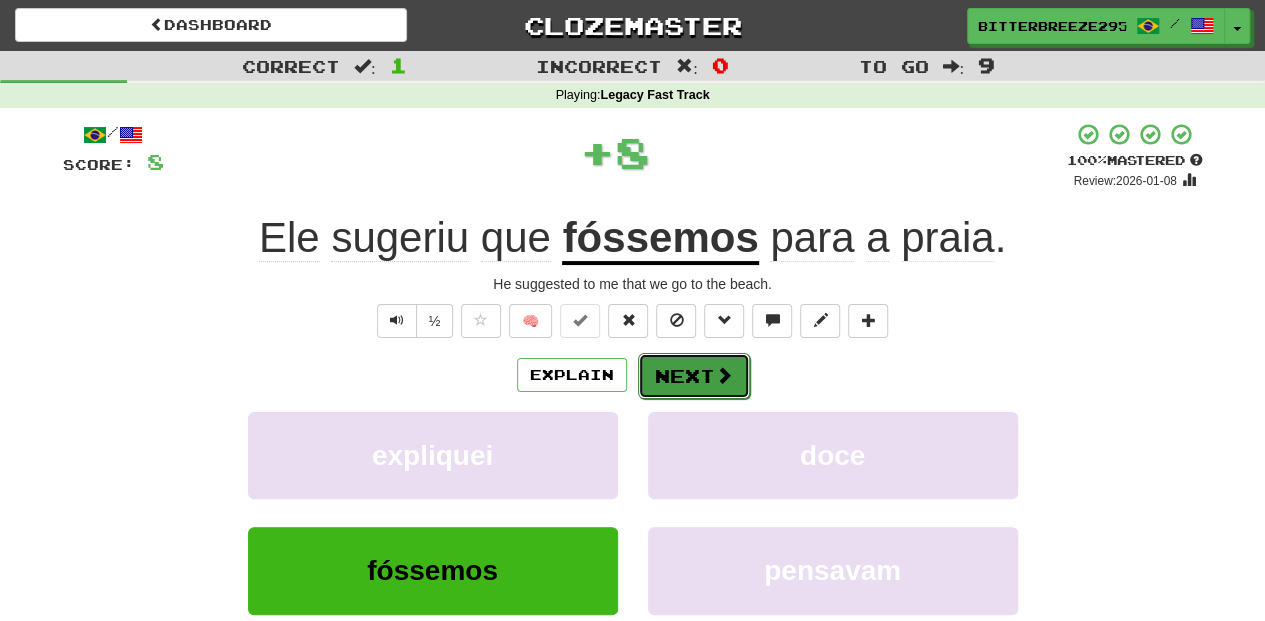 click on "Next" at bounding box center [694, 376] 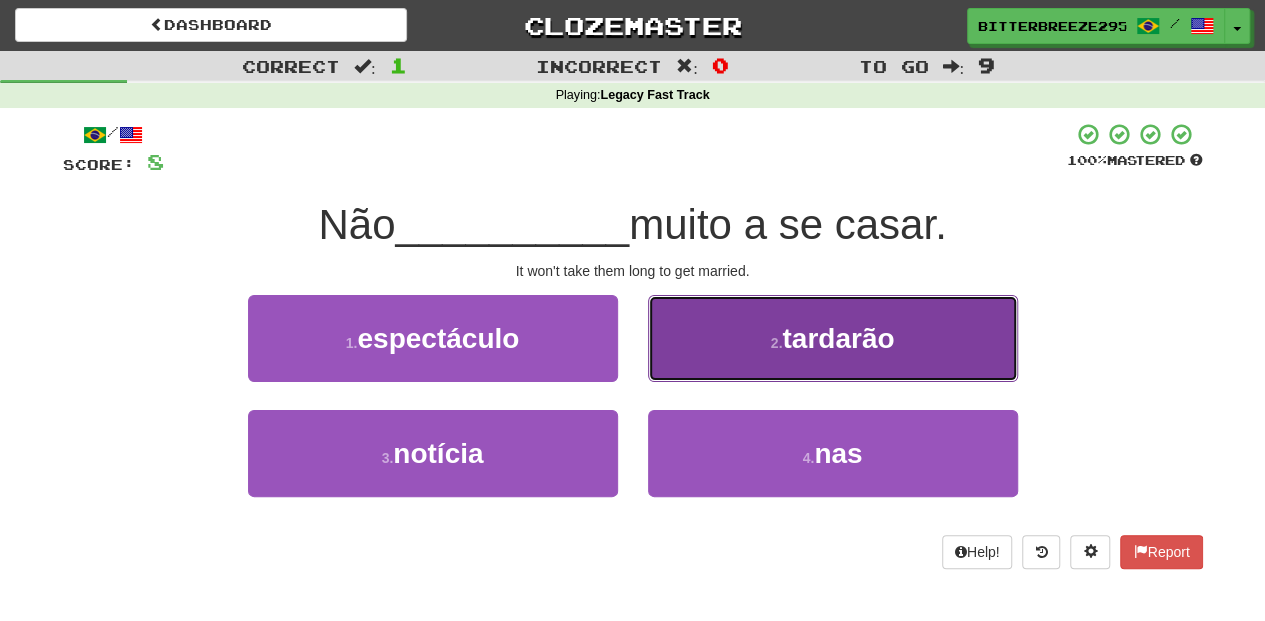 click on "2 .  tardarão" at bounding box center (833, 338) 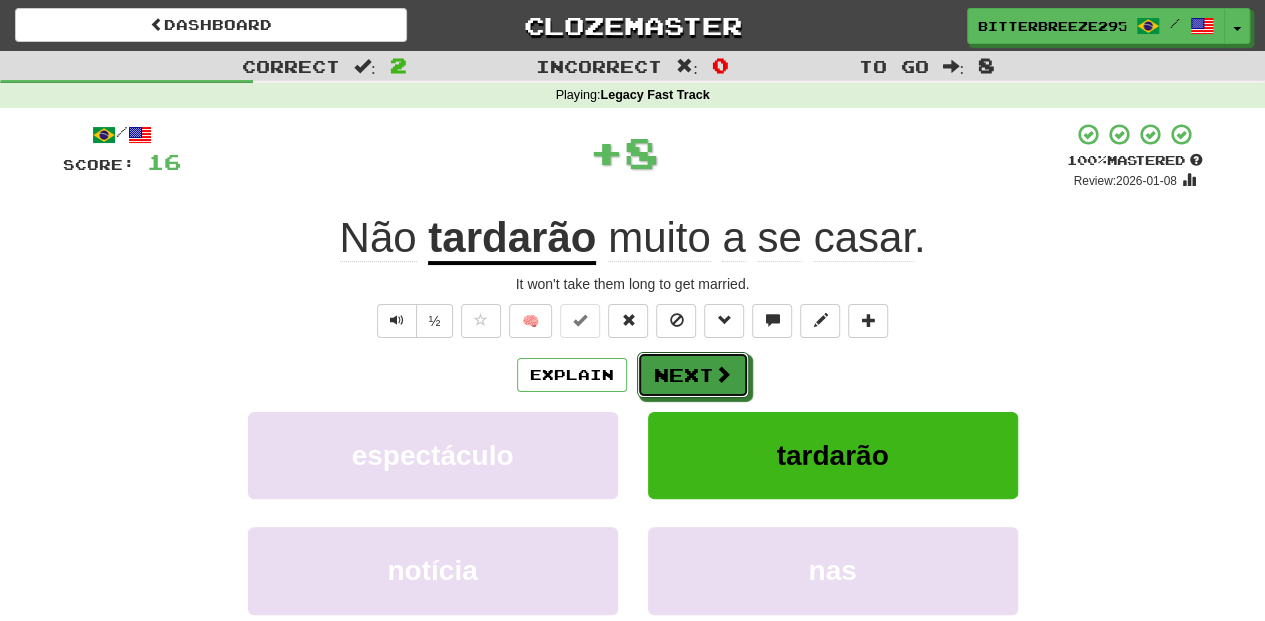 click on "Next" at bounding box center [693, 375] 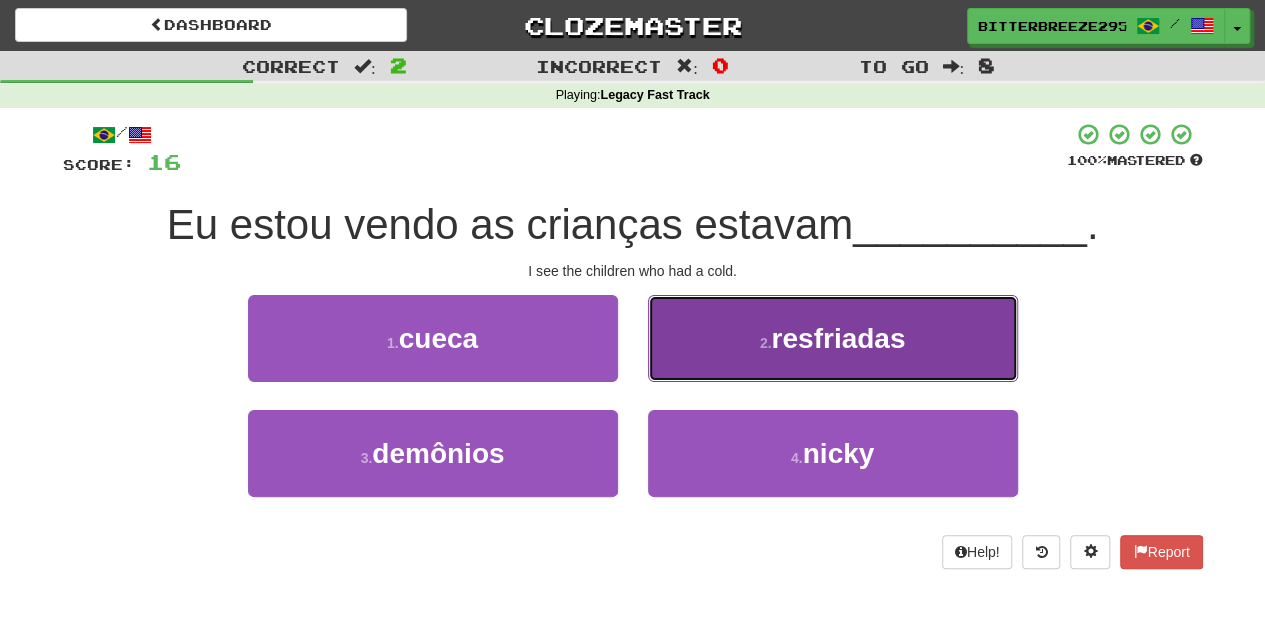 click on "2 .  resfriadas" at bounding box center [833, 338] 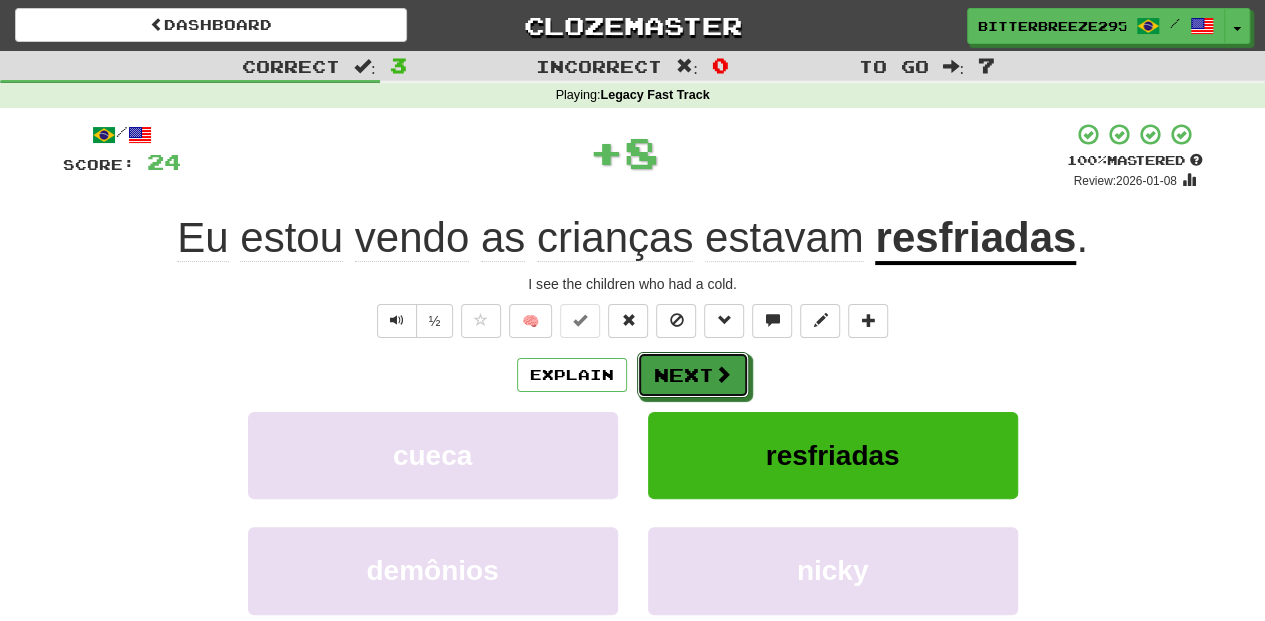 click on "Next" at bounding box center [693, 375] 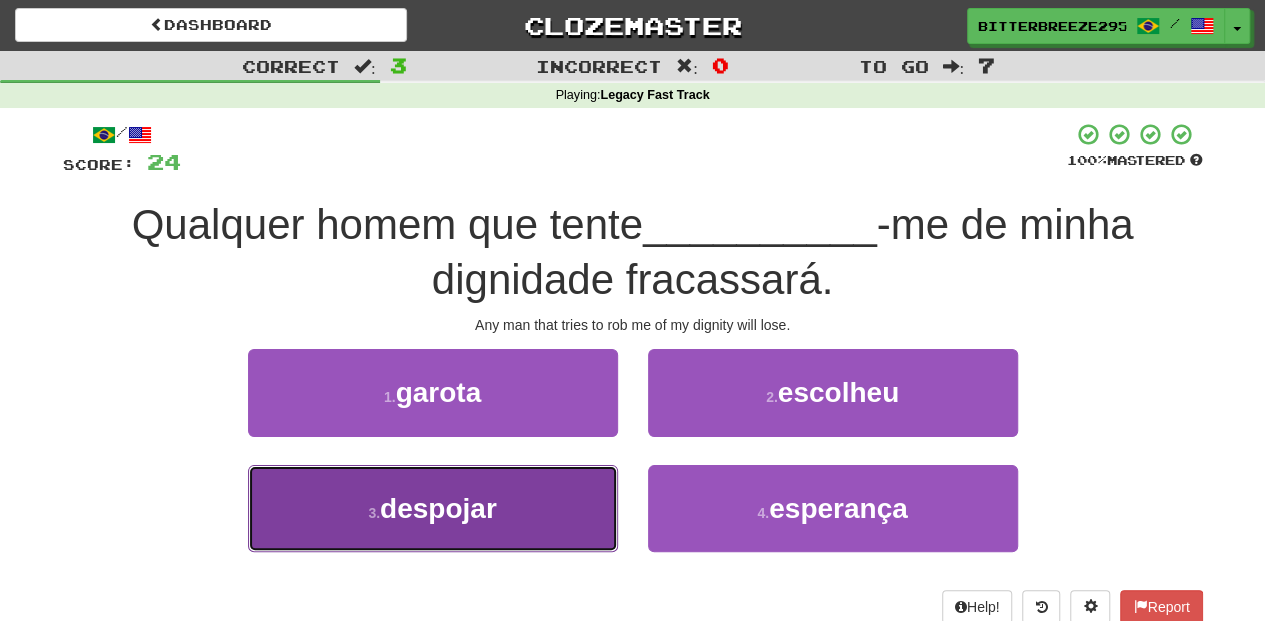 click on "3 .  despojar" at bounding box center [433, 508] 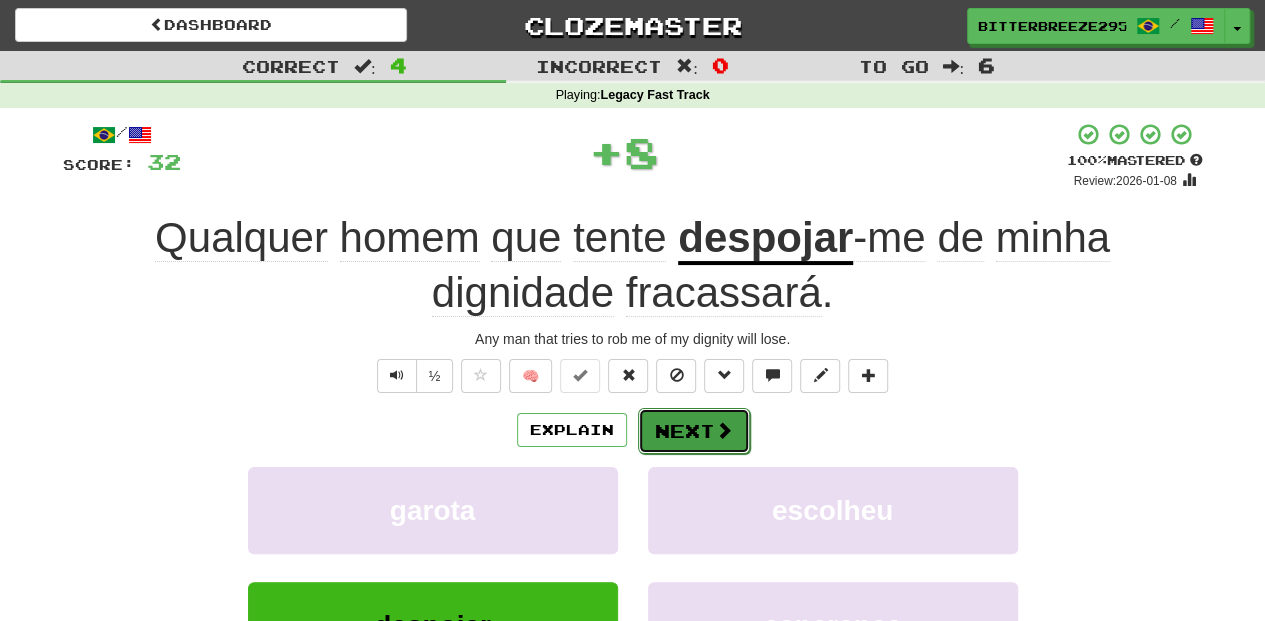 click on "Next" at bounding box center (694, 431) 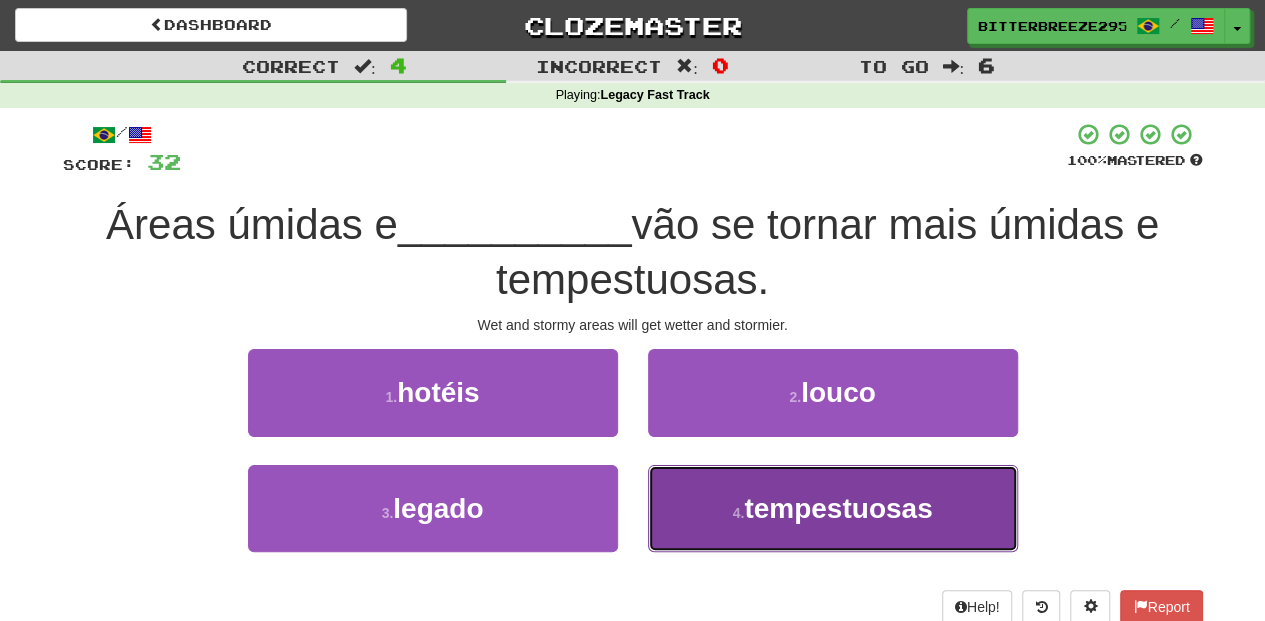 click on "4 .  tempestuosas" at bounding box center (833, 508) 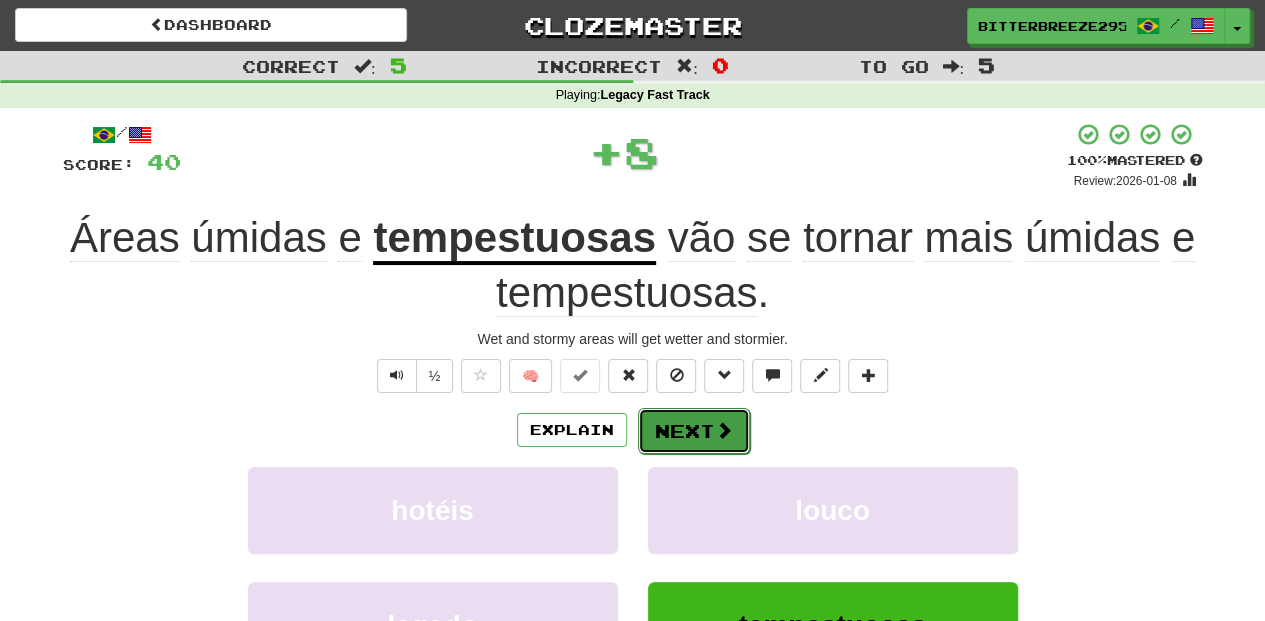click on "Next" at bounding box center [694, 431] 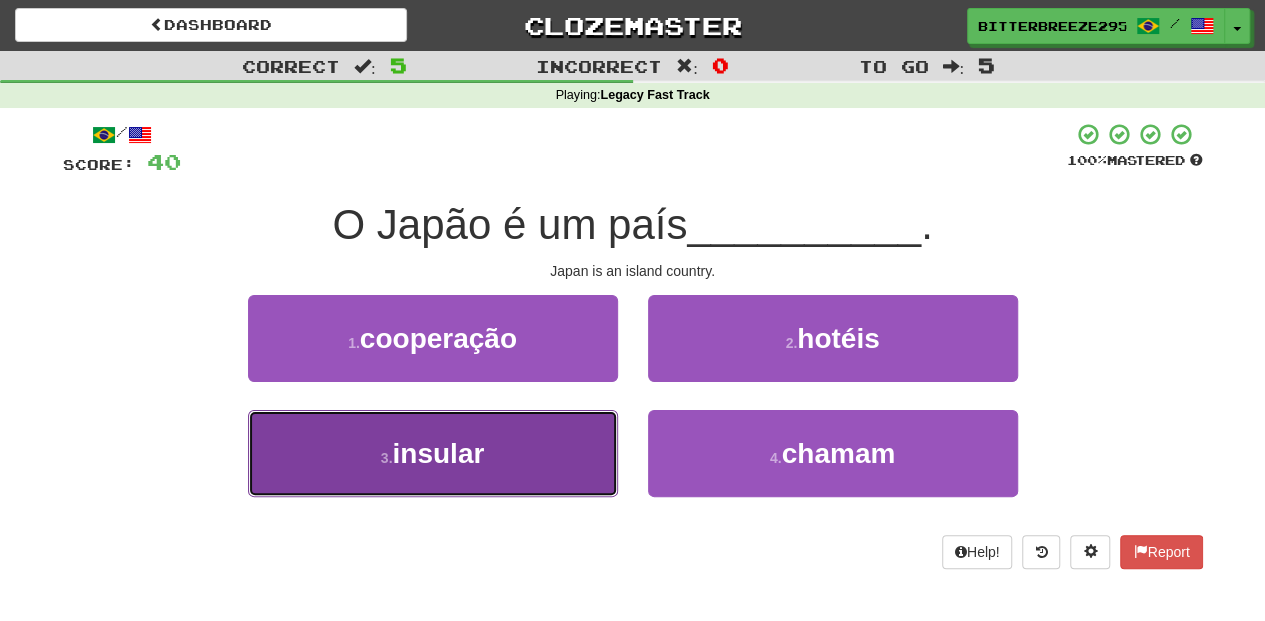 click on "3 .  insular" at bounding box center (433, 453) 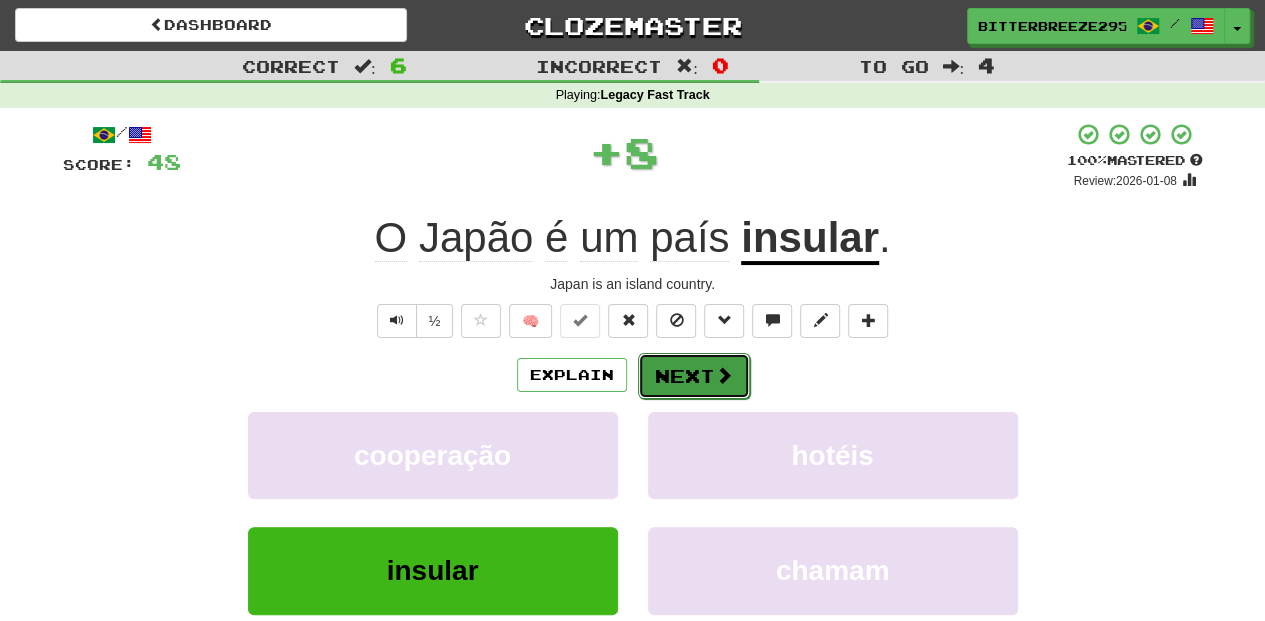 click on "Next" at bounding box center (694, 376) 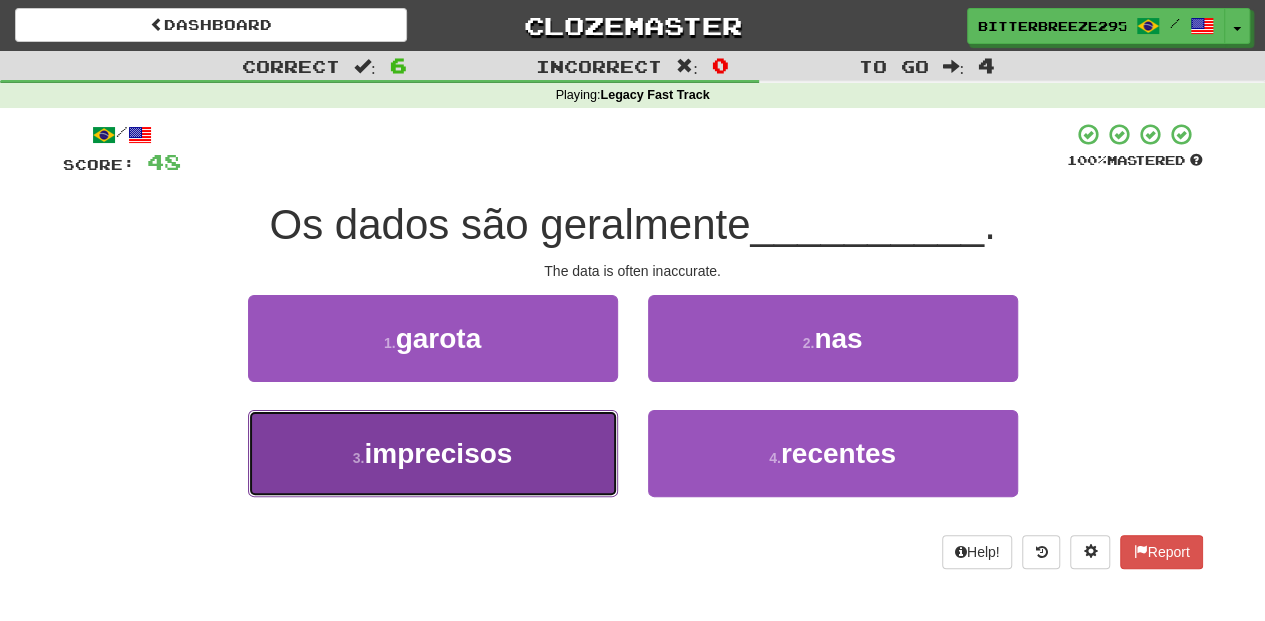 click on "3 .  imprecisos" at bounding box center [433, 453] 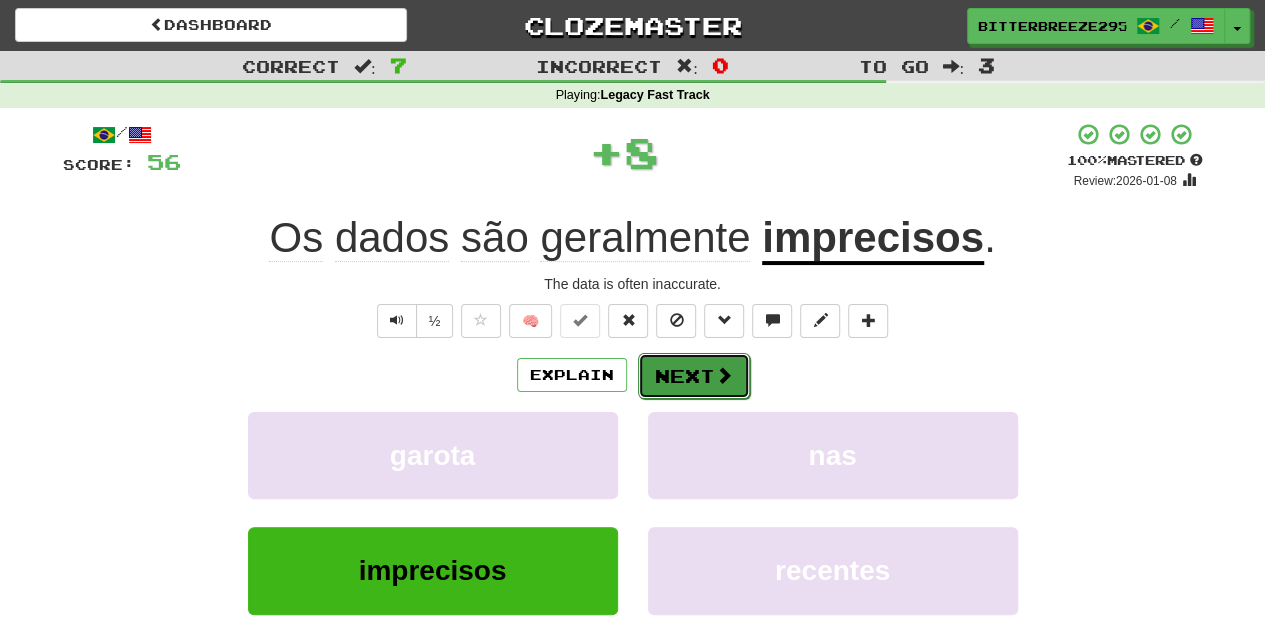 click on "Next" at bounding box center (694, 376) 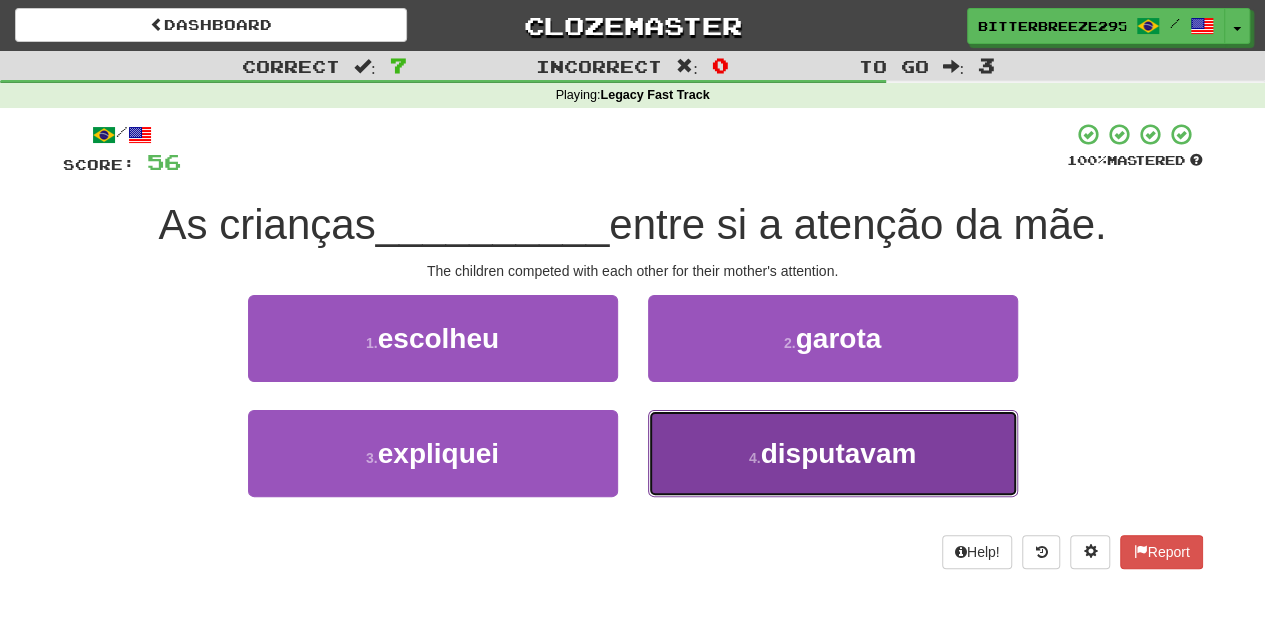 click on "4 .  disputavam" at bounding box center (833, 453) 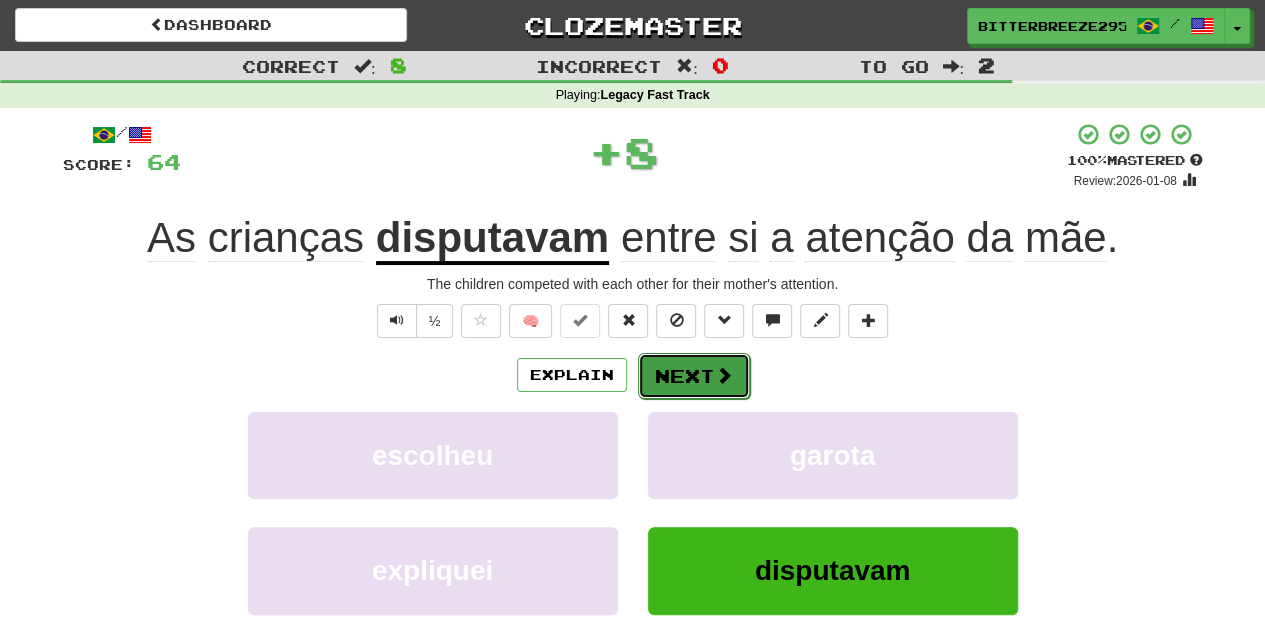 click on "Next" at bounding box center [694, 376] 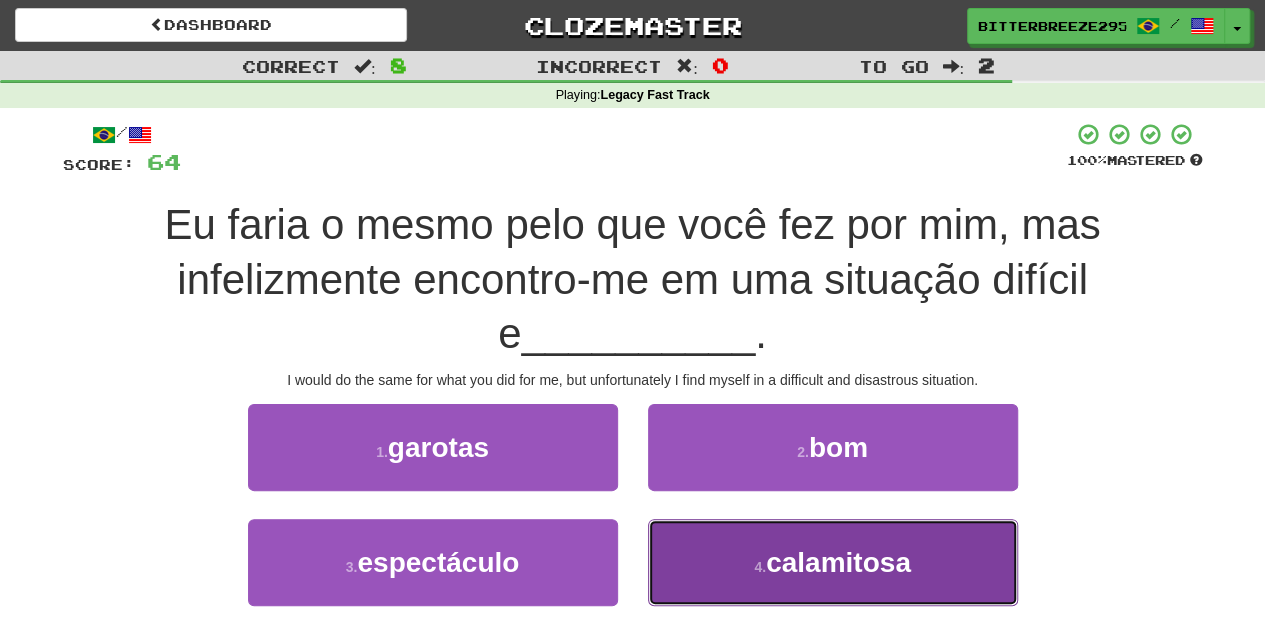 click on "4 .  calamitosa" at bounding box center [833, 562] 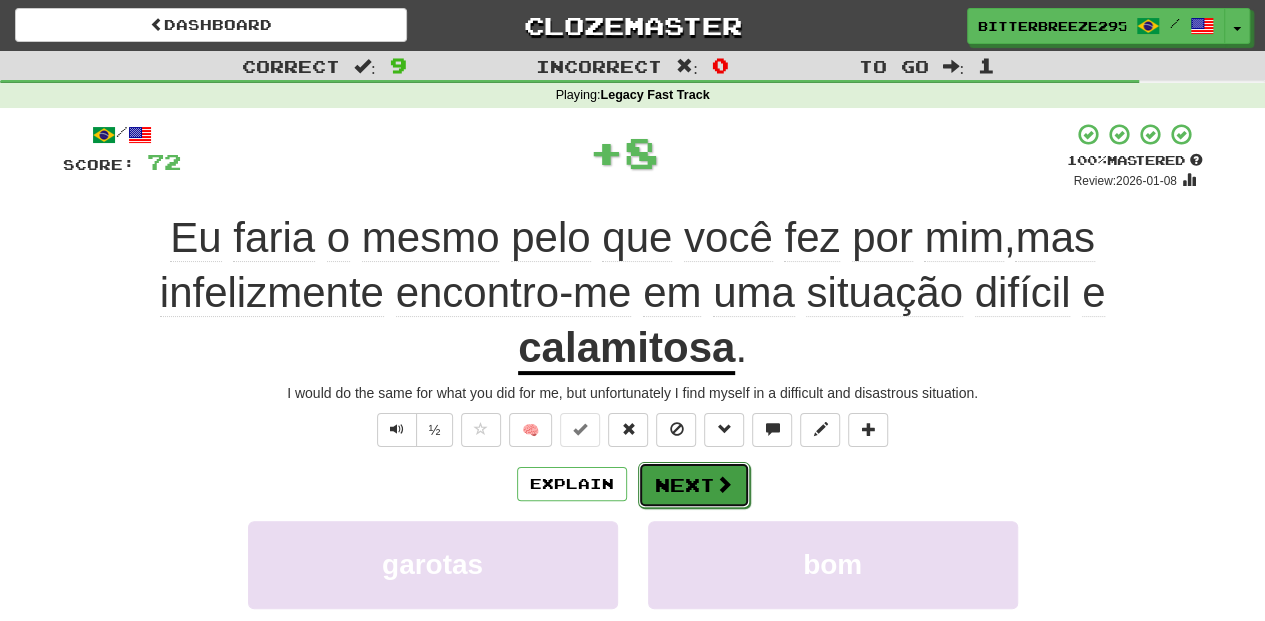 click on "Next" at bounding box center [694, 485] 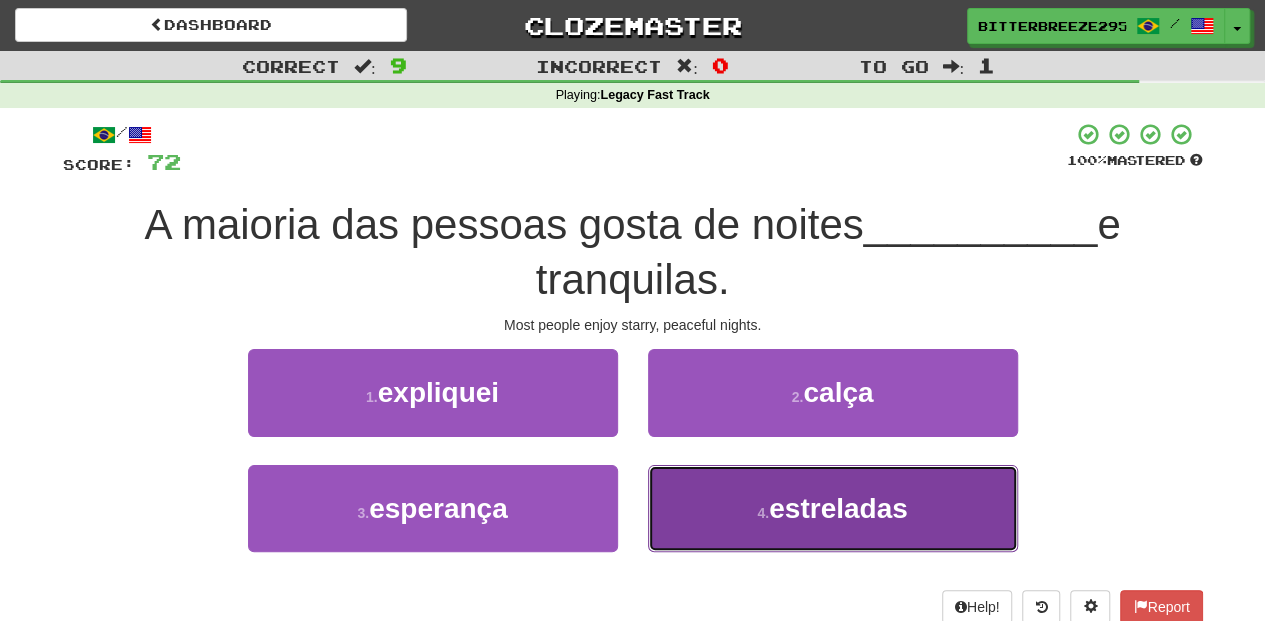 click on "4 .  estreladas" at bounding box center [833, 508] 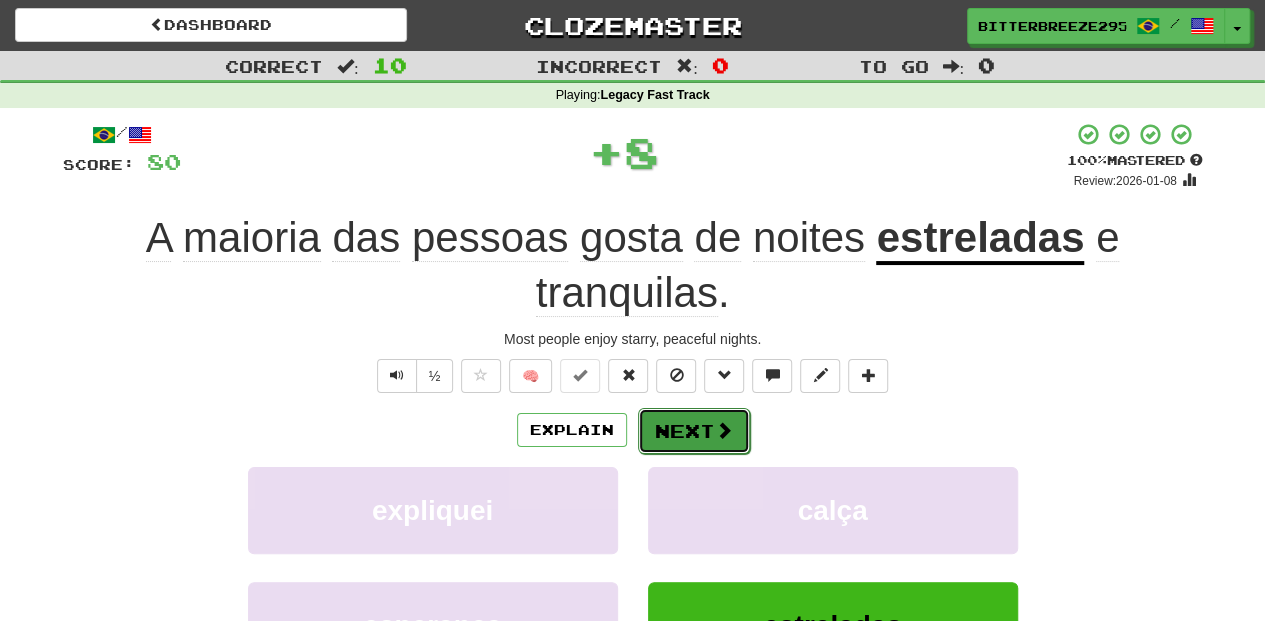 click on "Next" at bounding box center [694, 431] 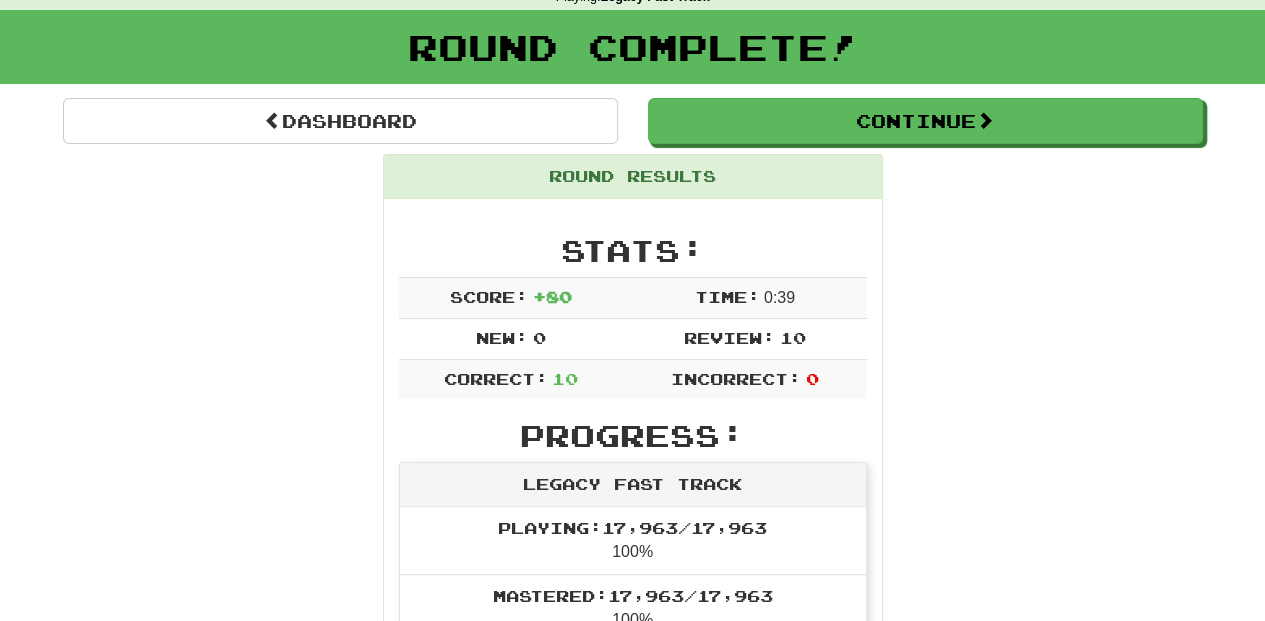 scroll, scrollTop: 66, scrollLeft: 0, axis: vertical 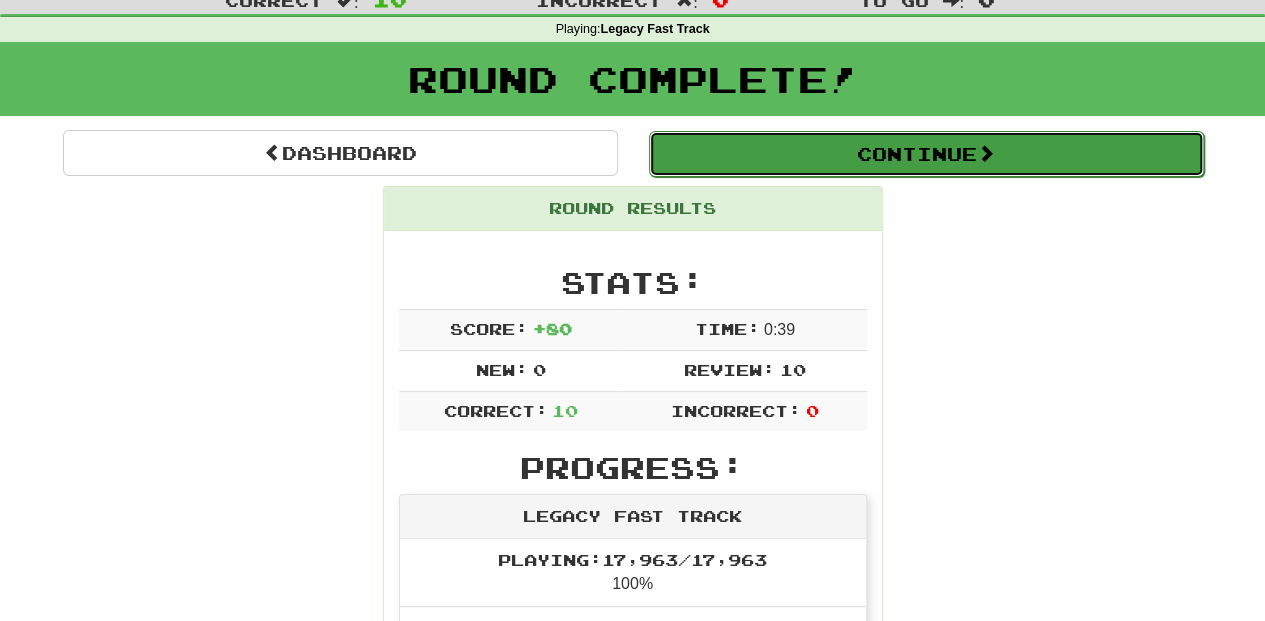 click on "Continue" at bounding box center [926, 154] 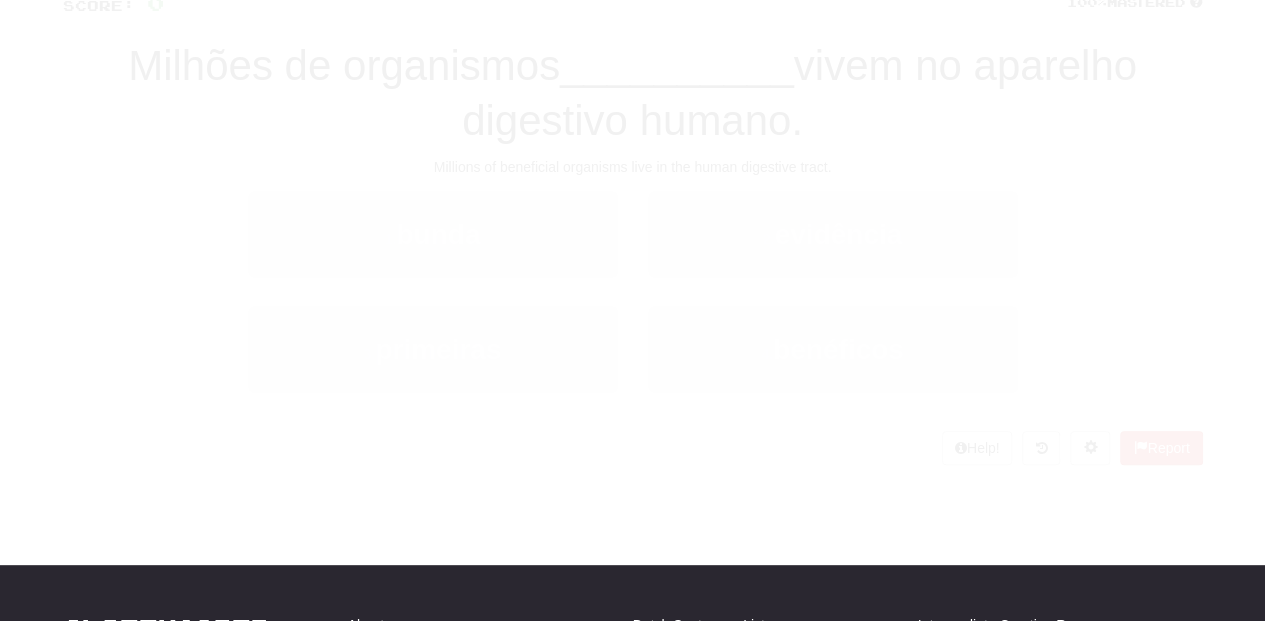 scroll, scrollTop: 66, scrollLeft: 0, axis: vertical 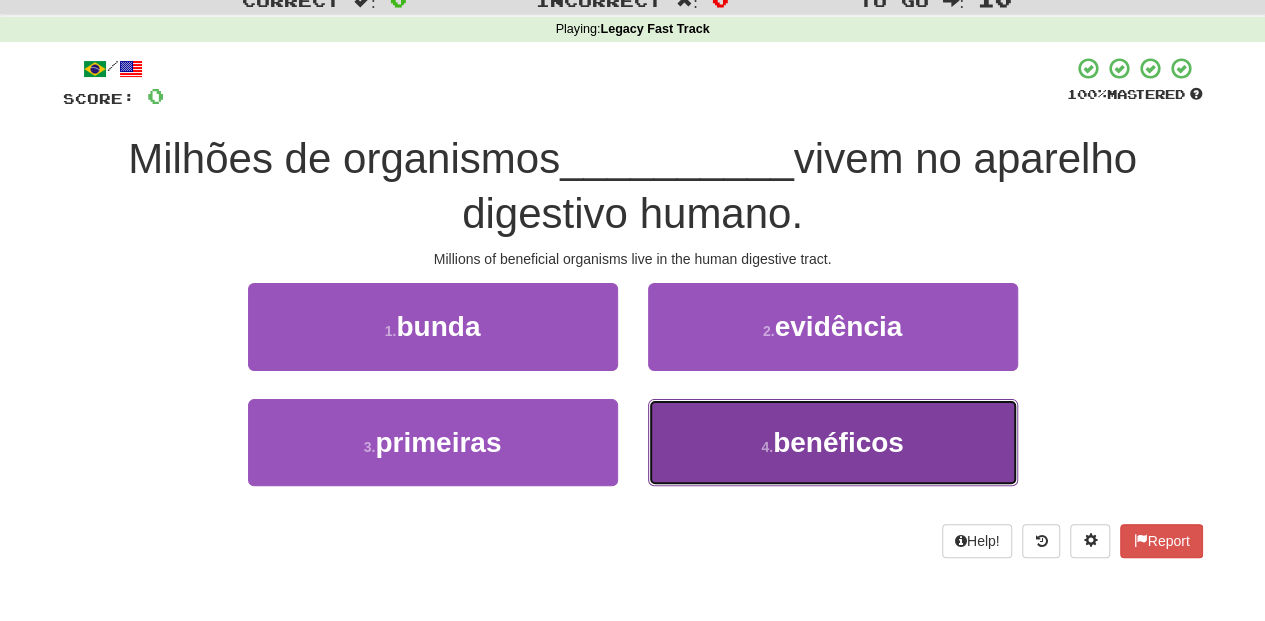 click on "4 .  benéficos" at bounding box center (833, 442) 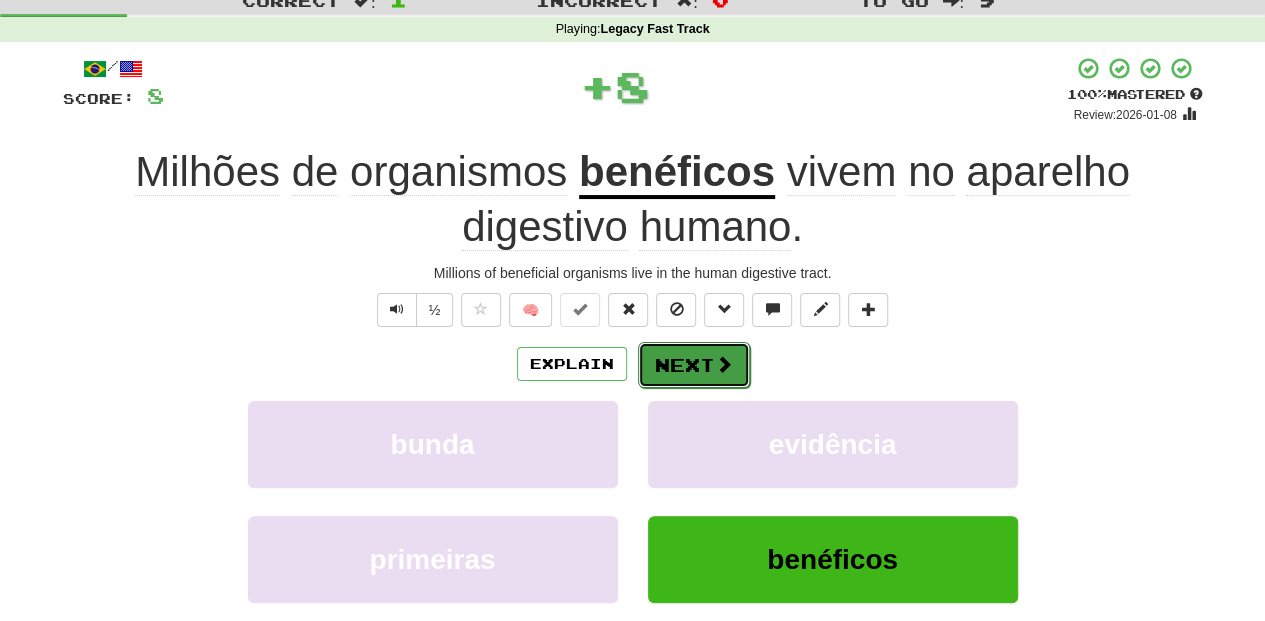 click on "Next" at bounding box center [694, 365] 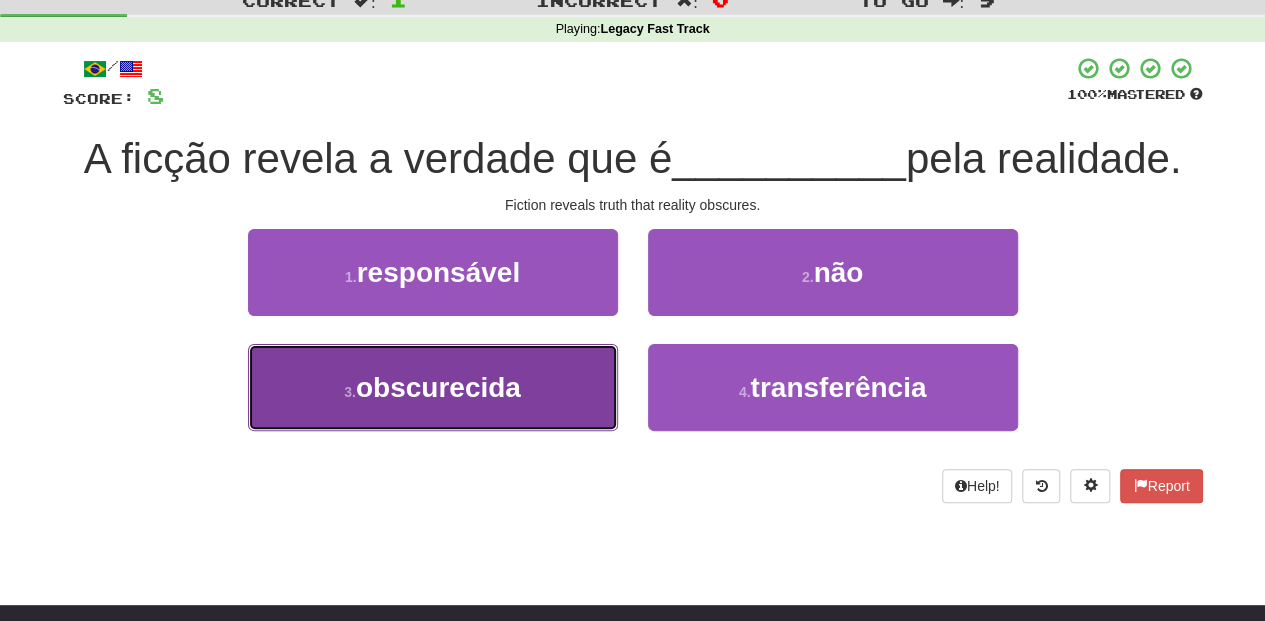 click on "3 .  obscurecida" at bounding box center [433, 387] 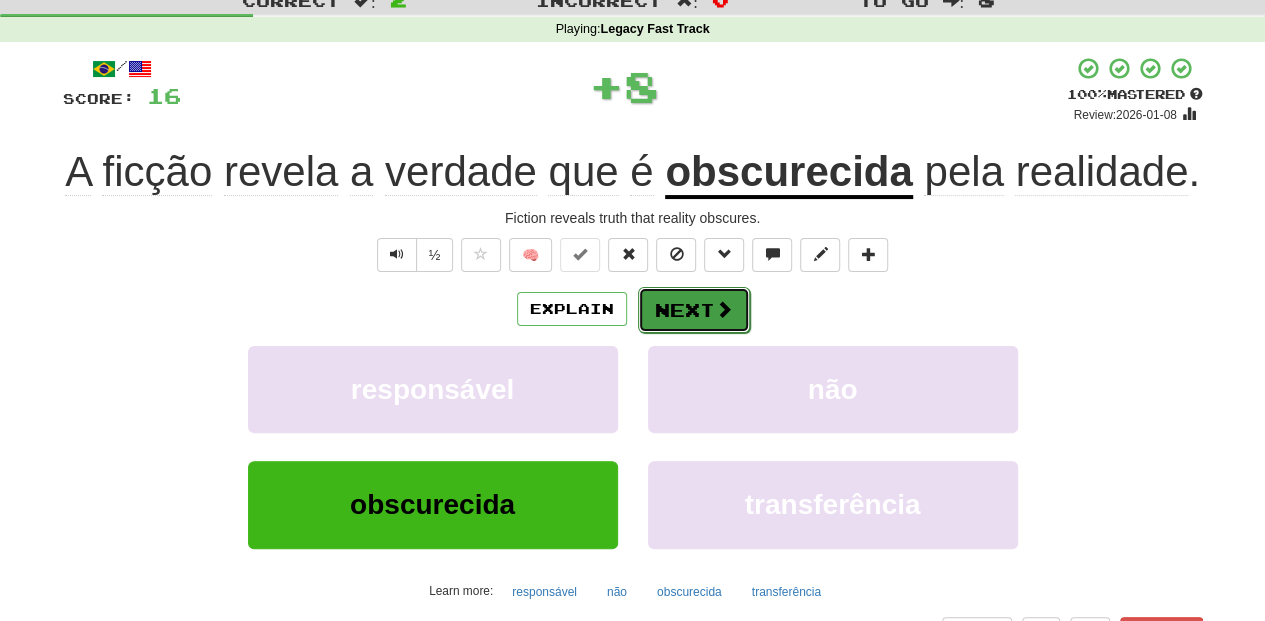 click on "Next" at bounding box center [694, 310] 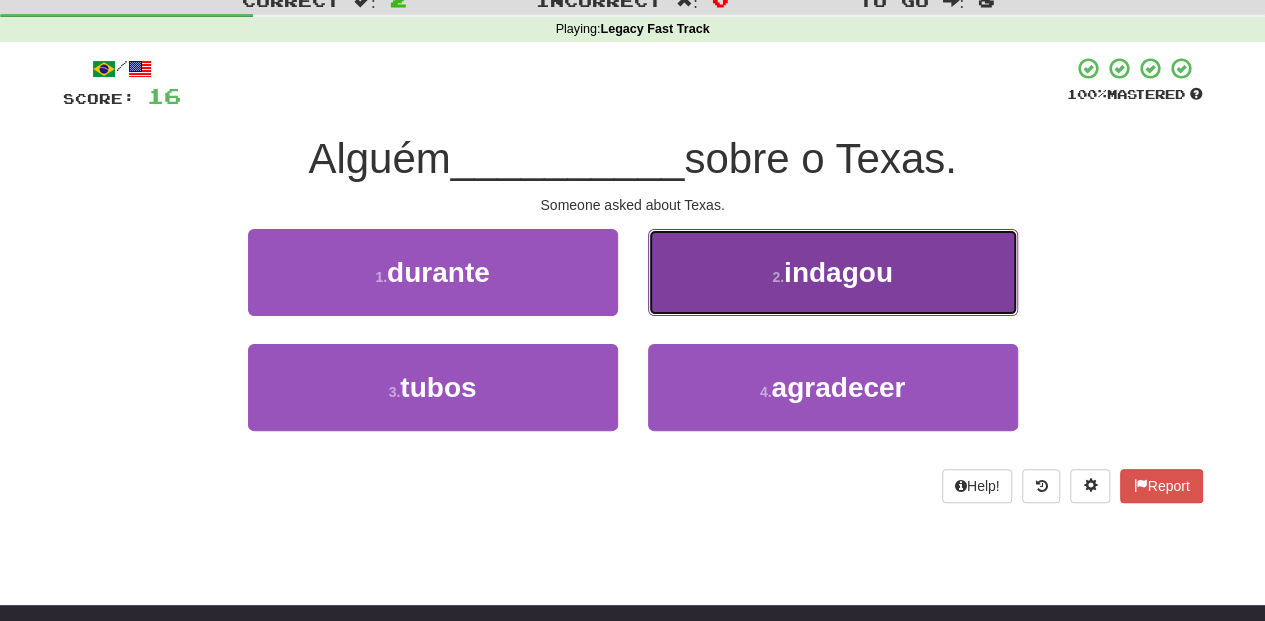 click on "2 .  indagou" at bounding box center [833, 272] 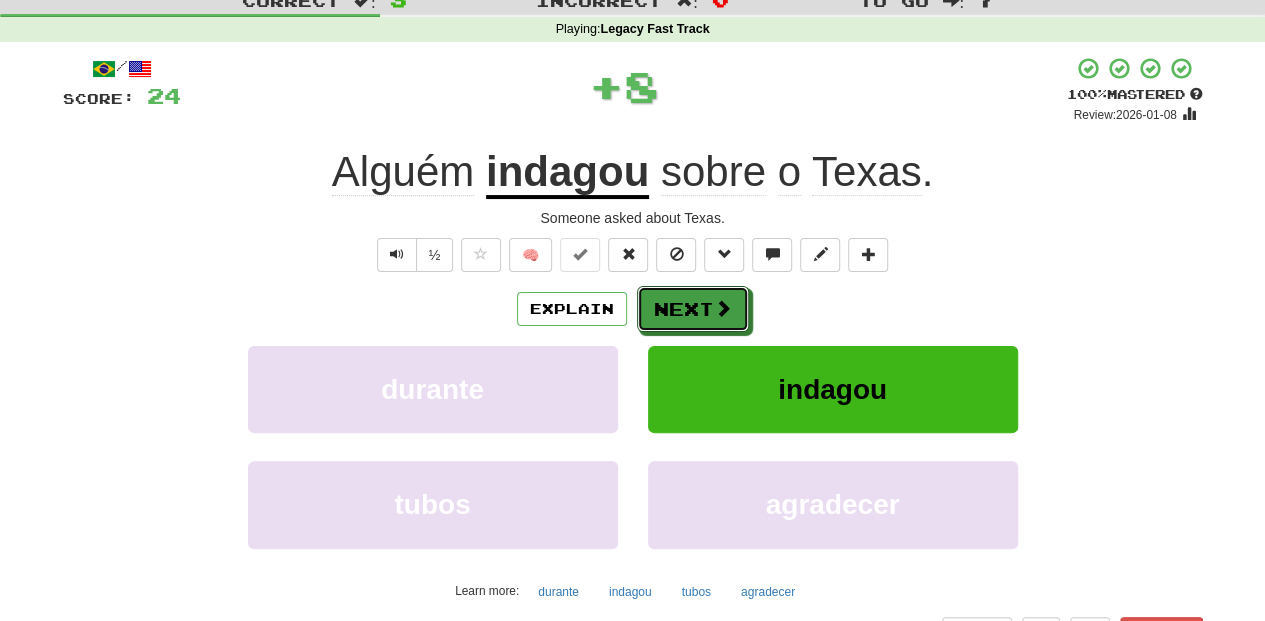 click on "Next" at bounding box center (693, 309) 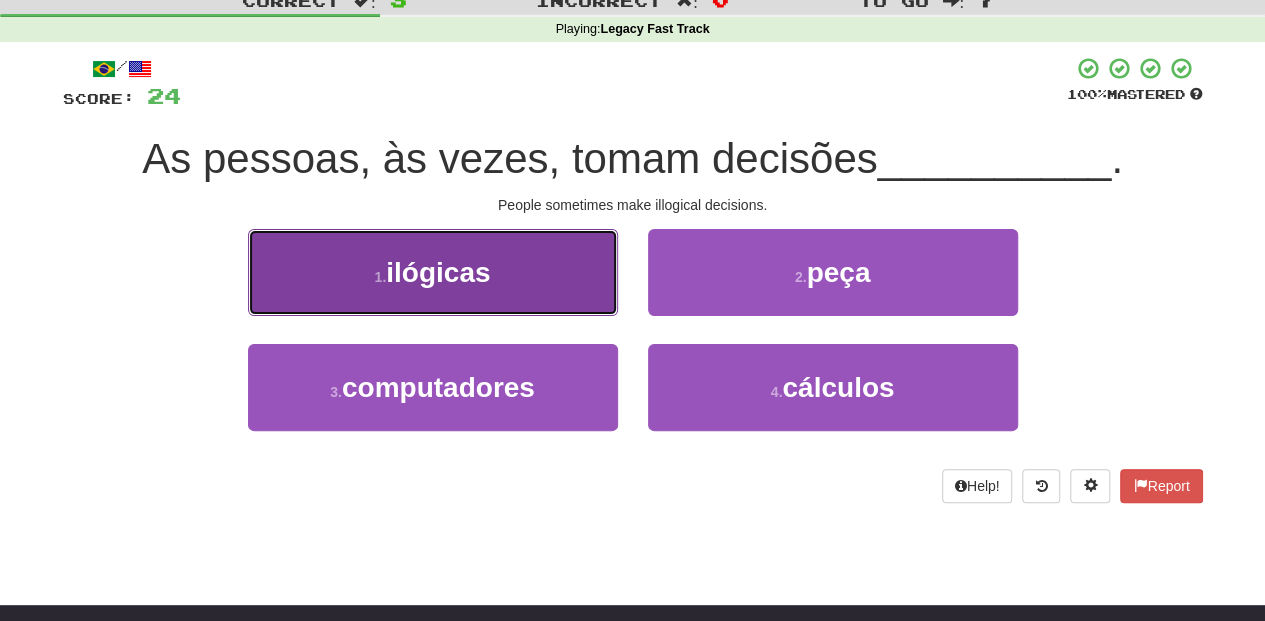 click on "1 .  ilógicas" at bounding box center (433, 272) 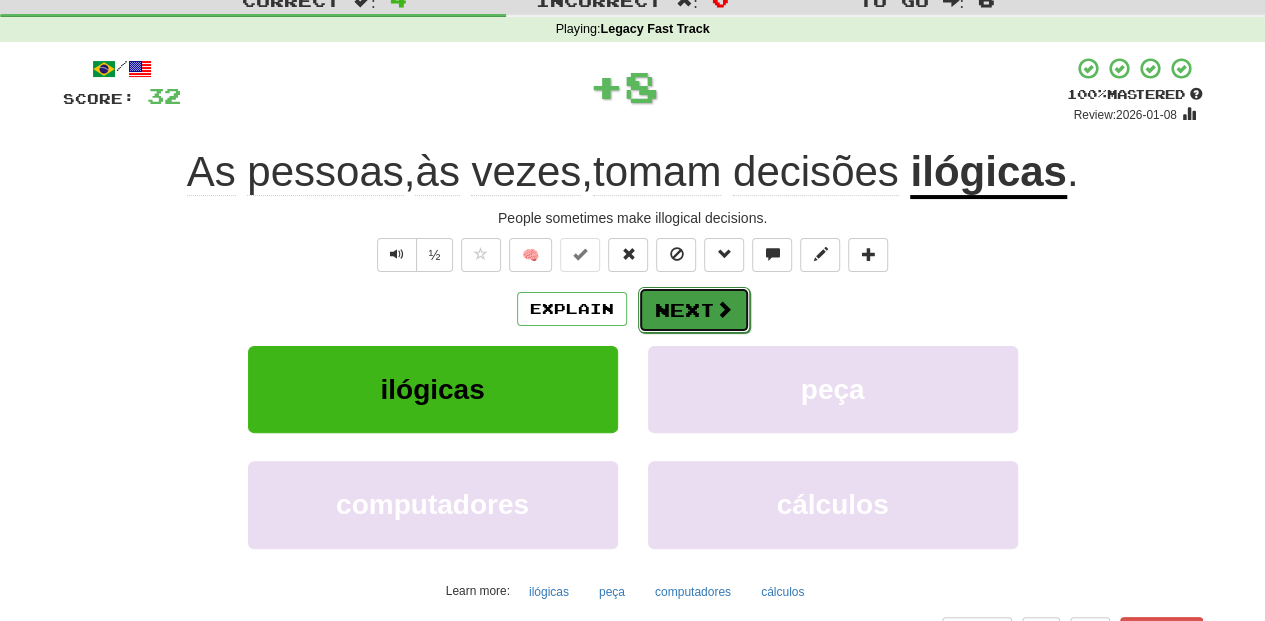 click on "Next" at bounding box center [694, 310] 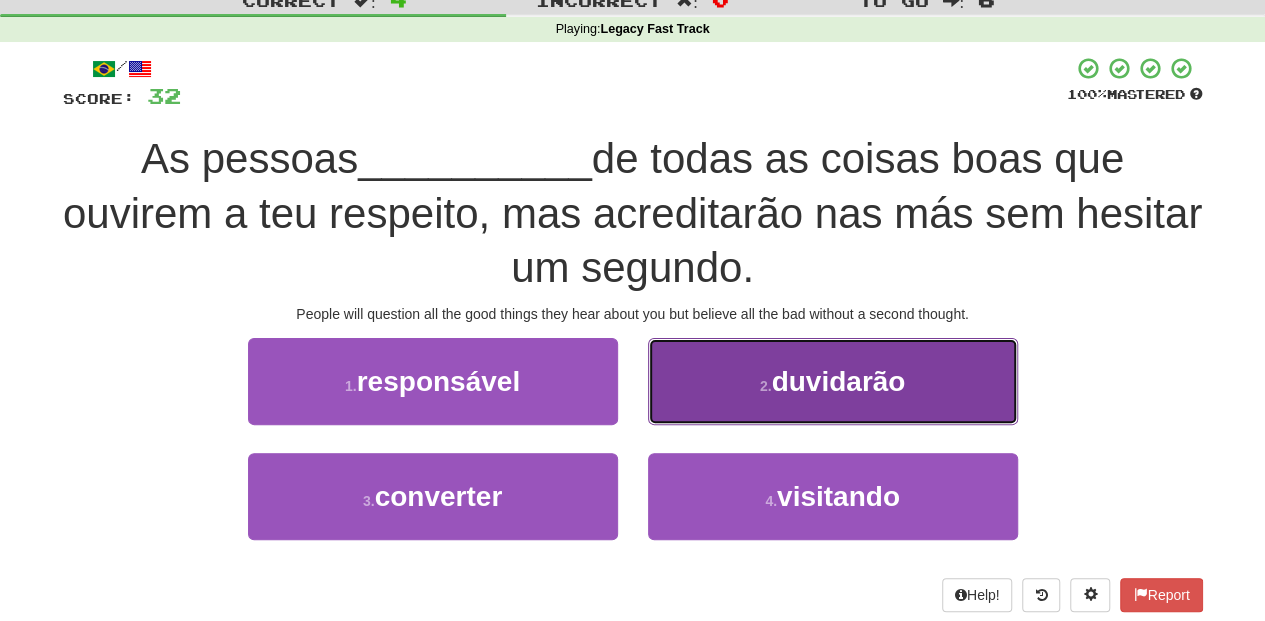 click on "2 .  duvidarão" at bounding box center (833, 381) 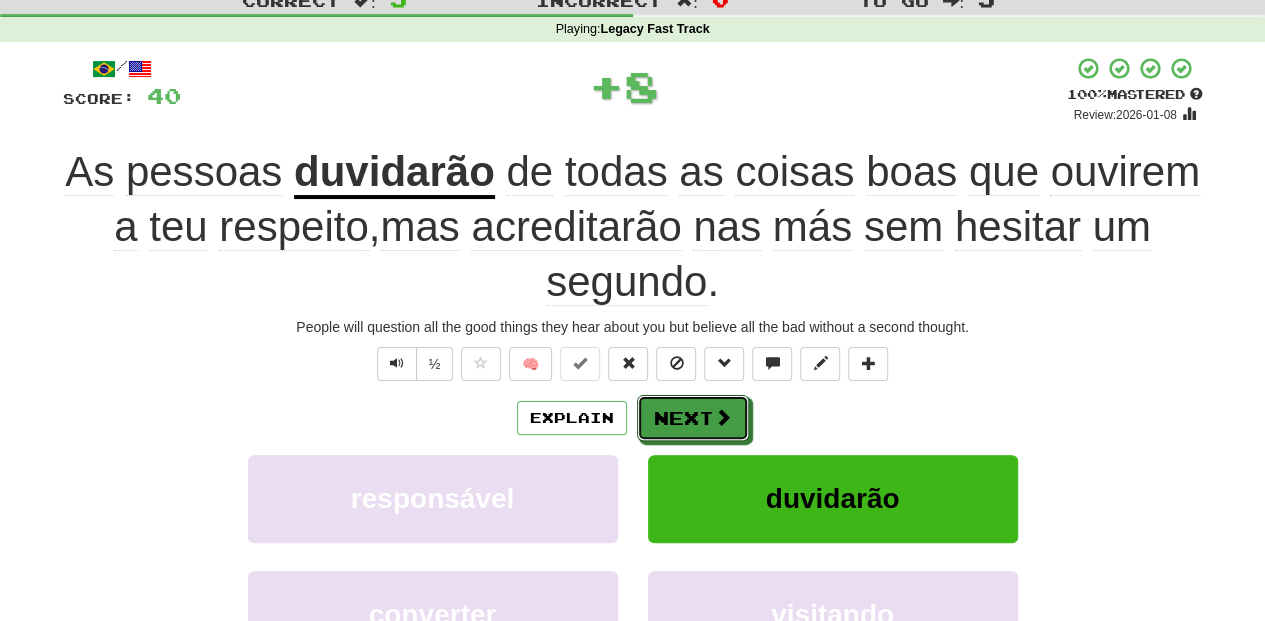 click on "Next" at bounding box center [693, 418] 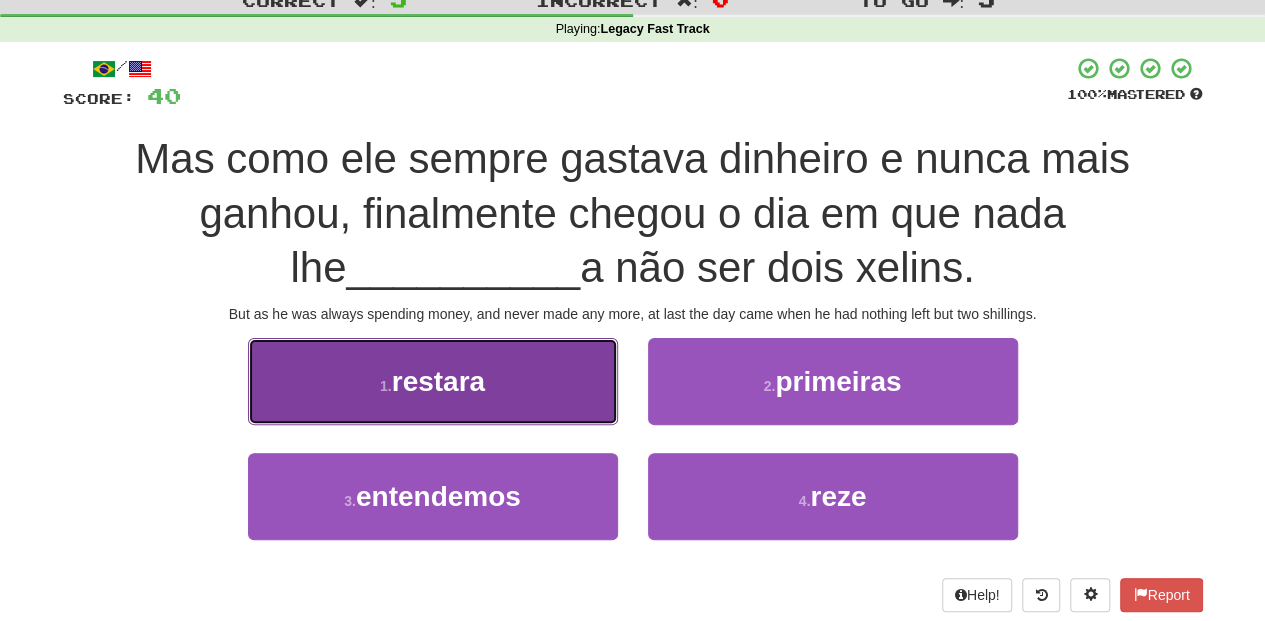 click on "1 .  restara" at bounding box center (433, 381) 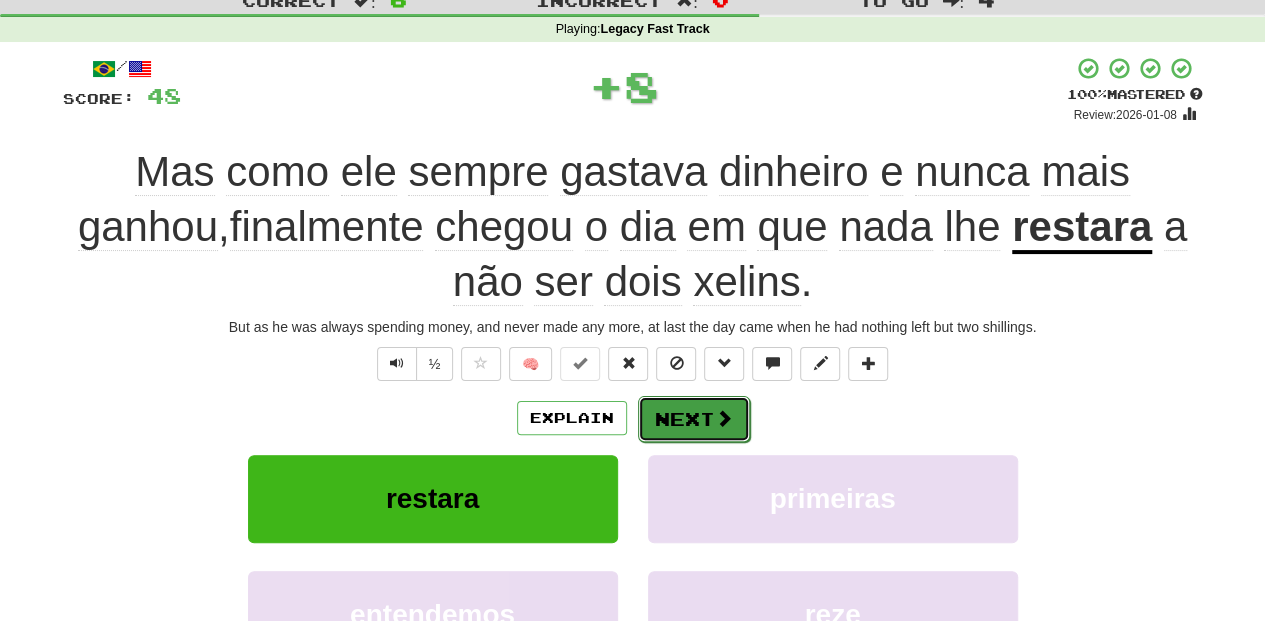 click on "Next" at bounding box center (694, 419) 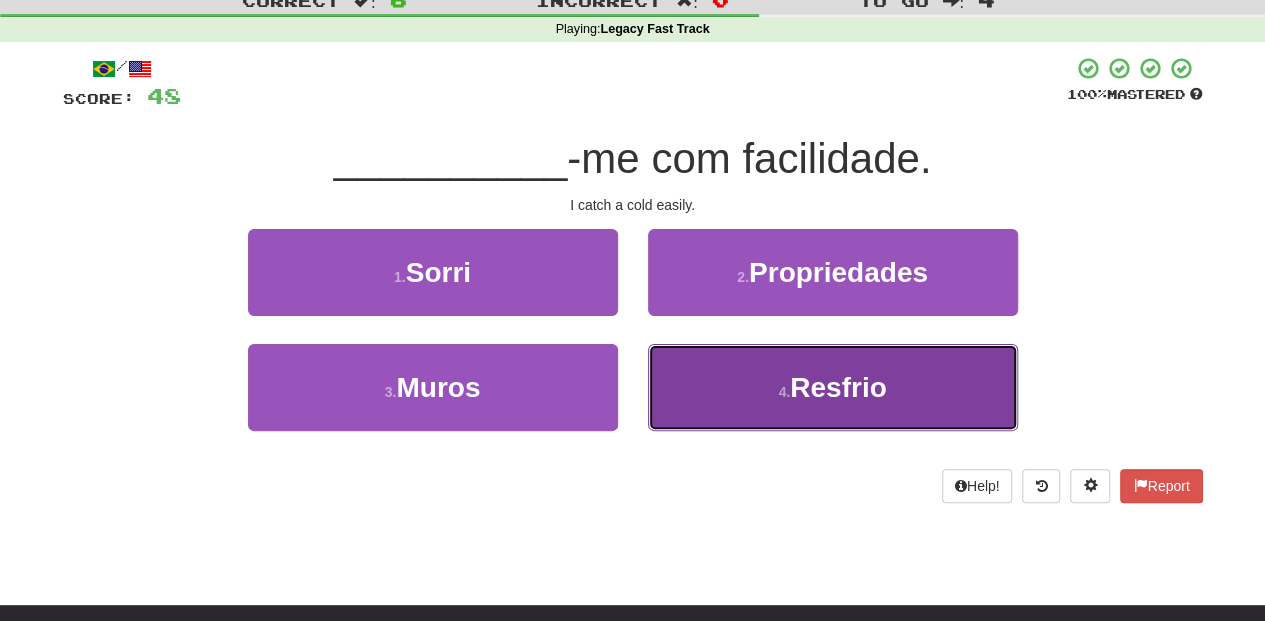 click on "4 .  Resfrio" at bounding box center (833, 387) 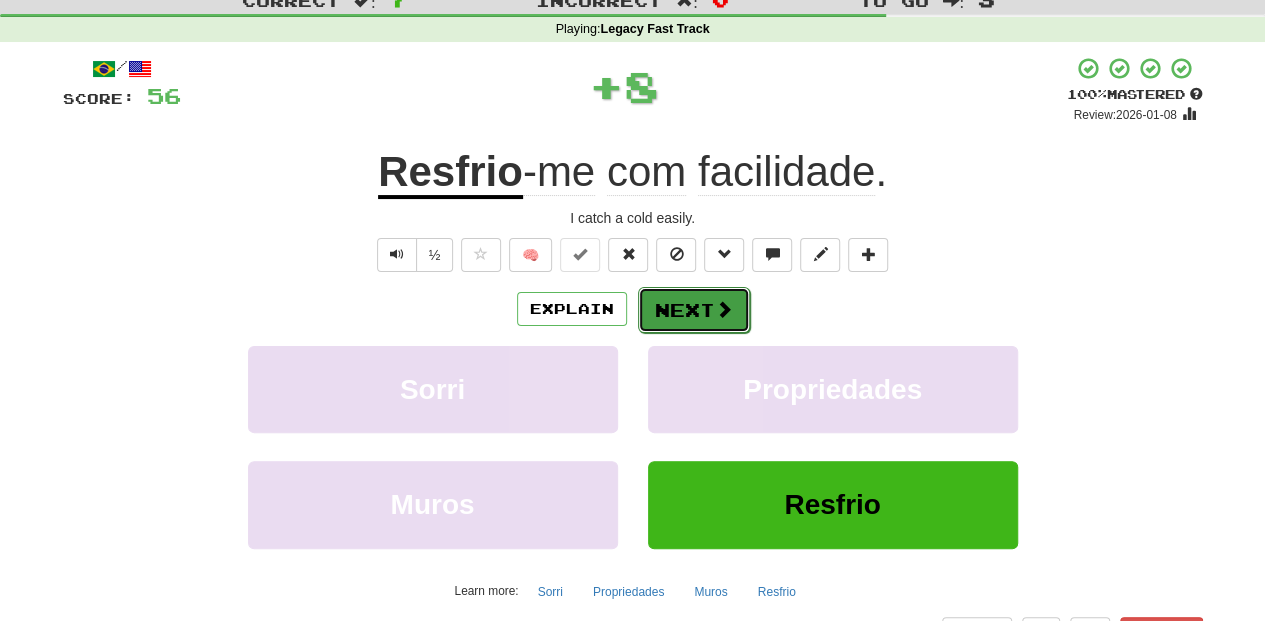 click on "Next" at bounding box center [694, 310] 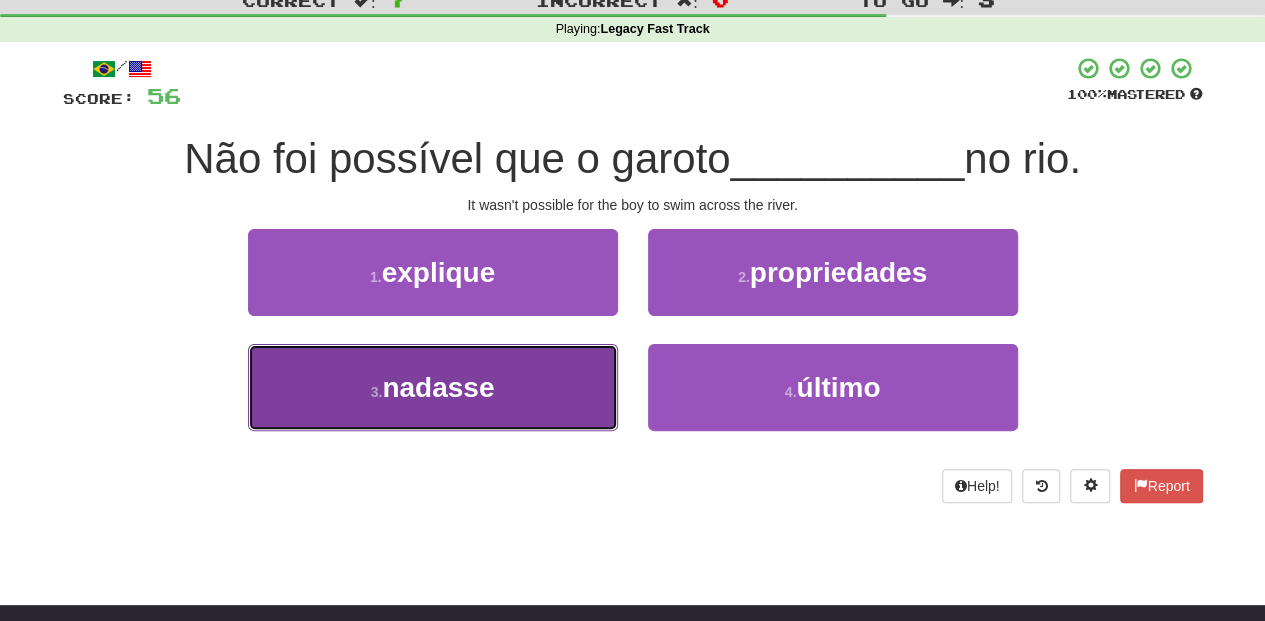 click on "3 .  nadasse" at bounding box center [433, 387] 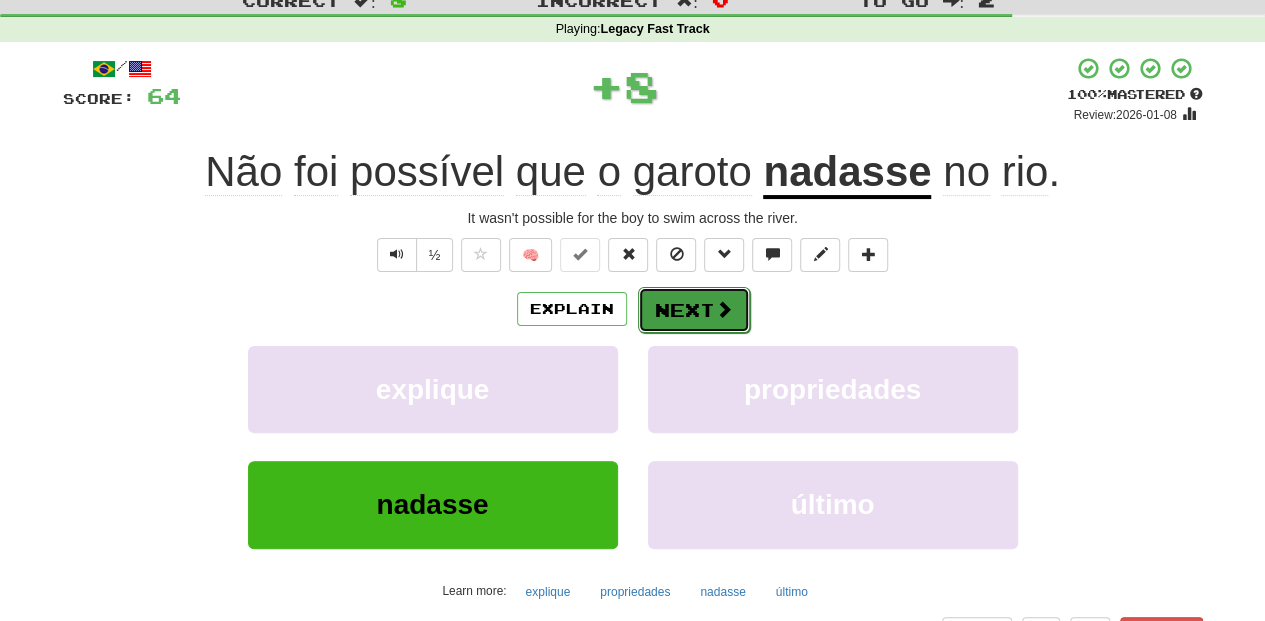 click on "Next" at bounding box center (694, 310) 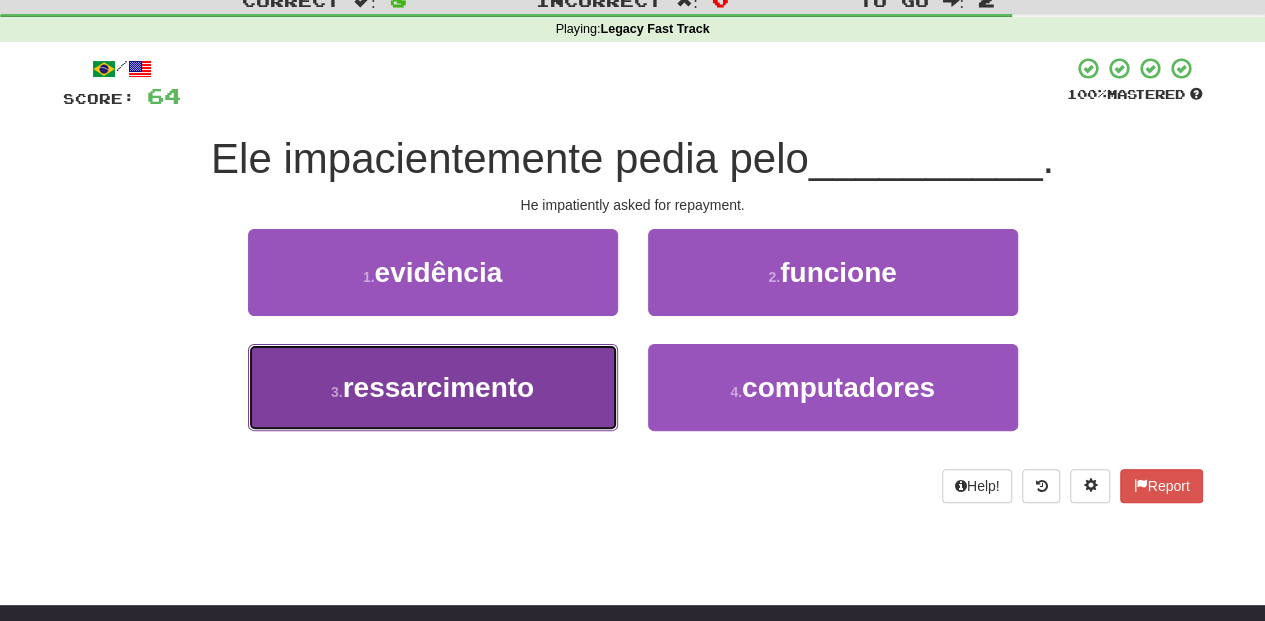 click on "3 .  ressarcimento" at bounding box center [433, 387] 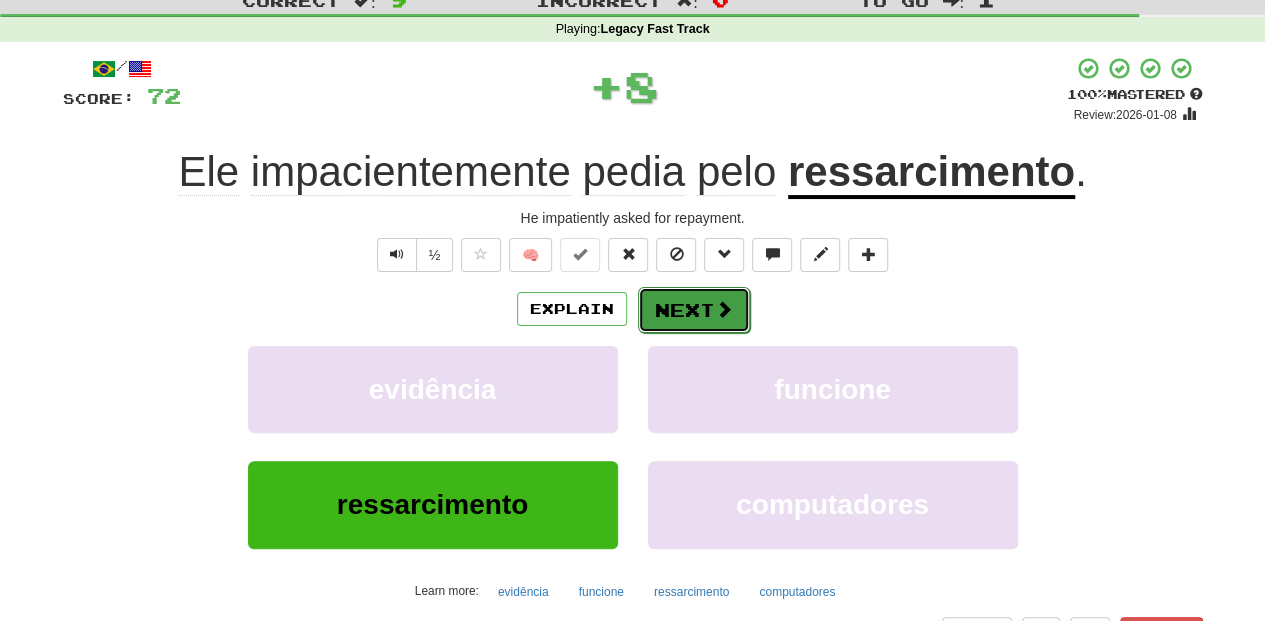 click on "Next" at bounding box center (694, 310) 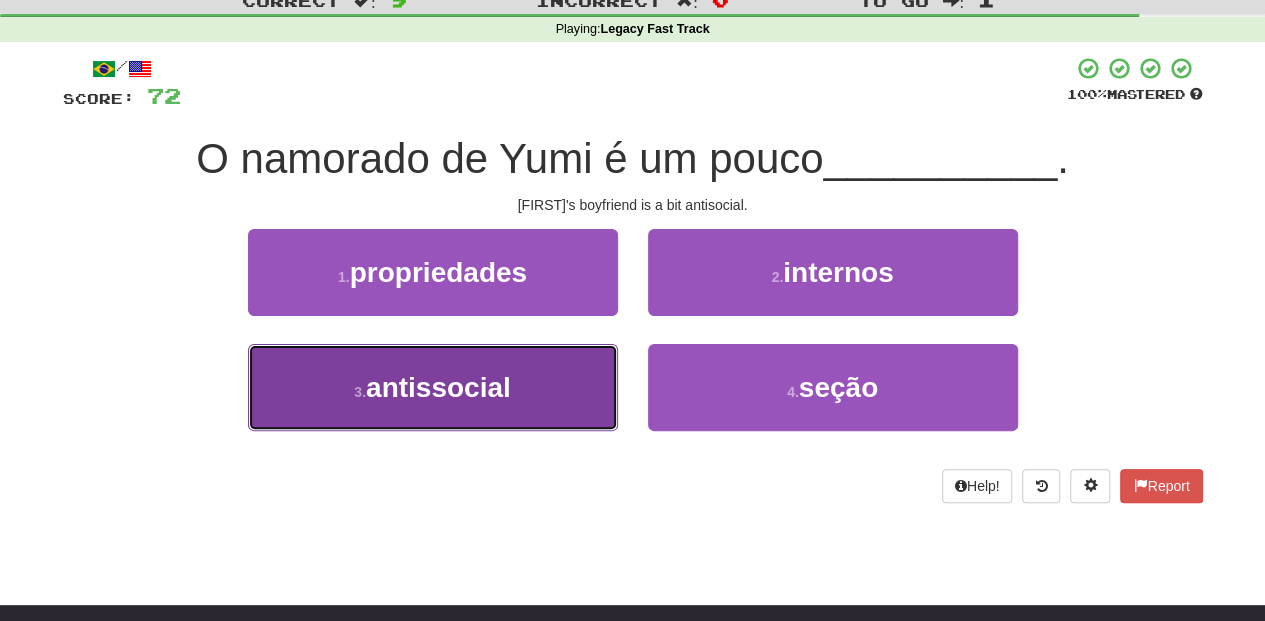 click on "3 .  antissocial" at bounding box center (433, 387) 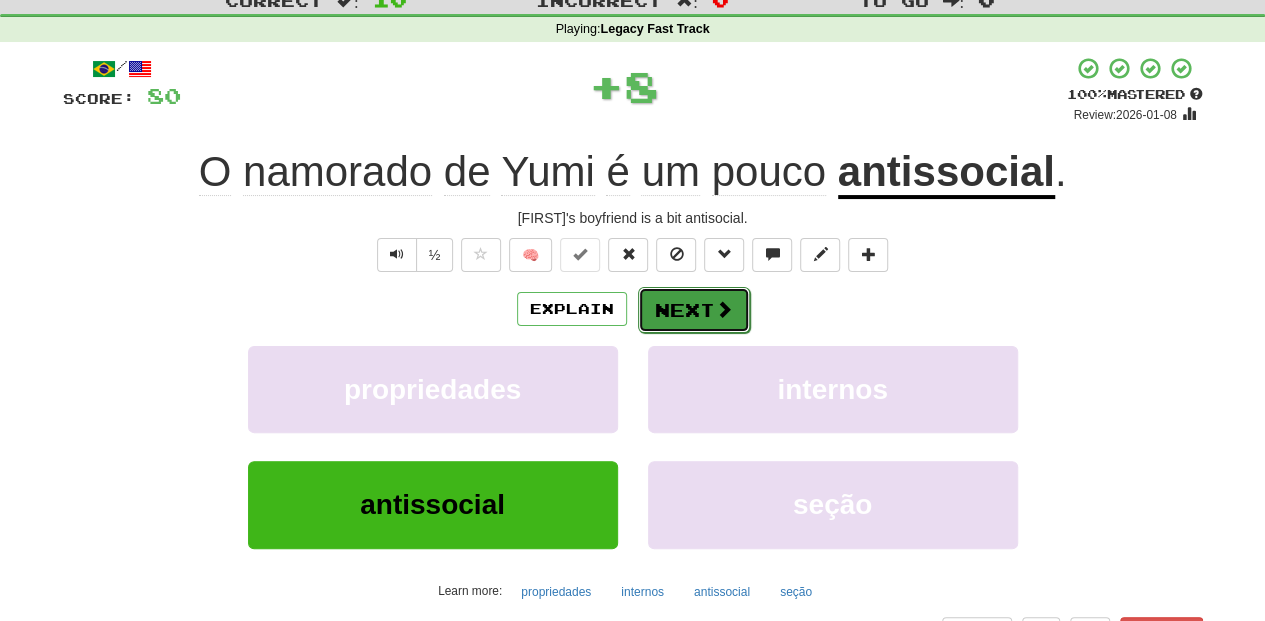 click on "Next" at bounding box center [694, 310] 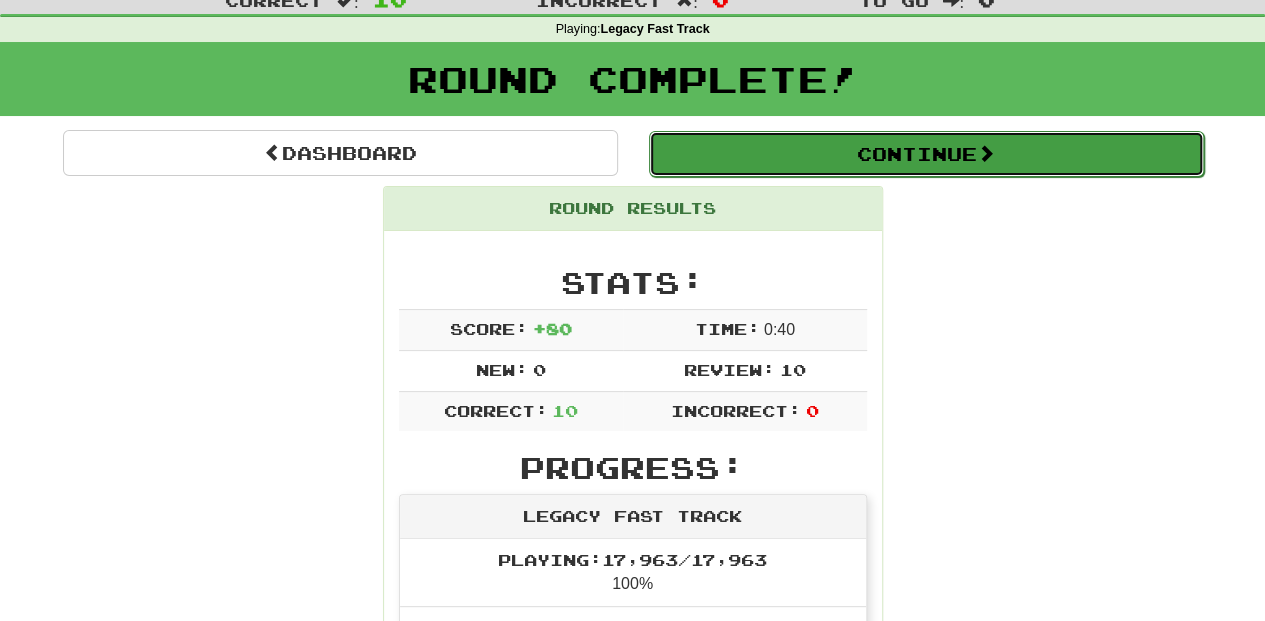 click on "Continue" at bounding box center (926, 154) 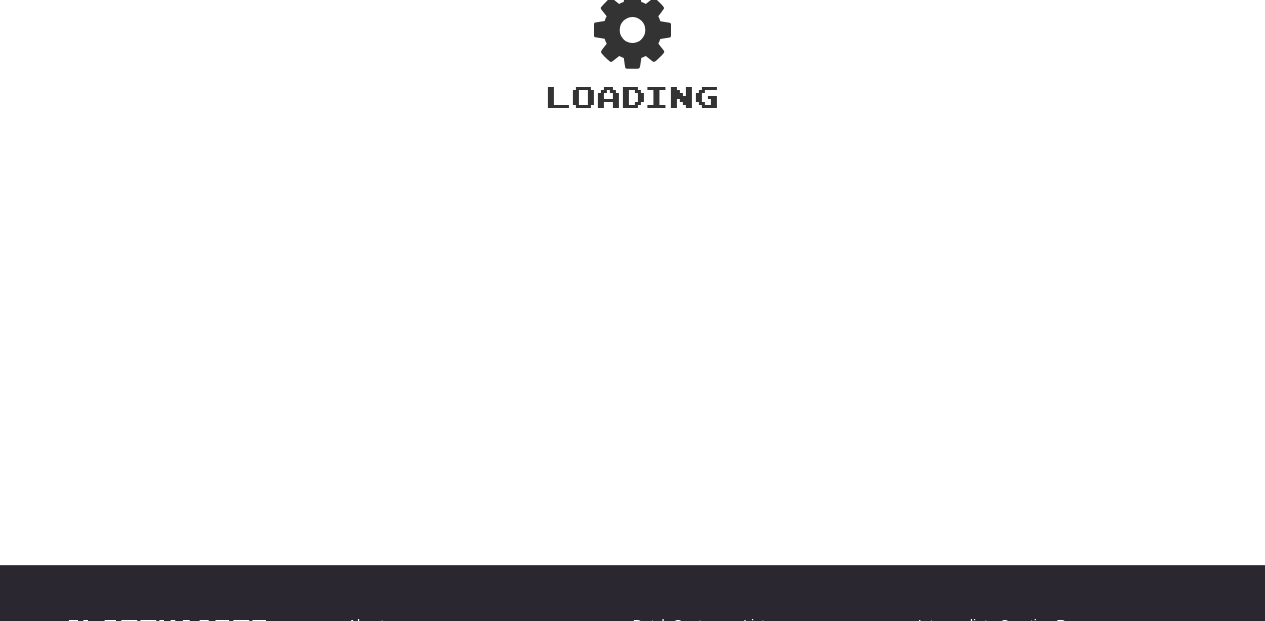 scroll, scrollTop: 66, scrollLeft: 0, axis: vertical 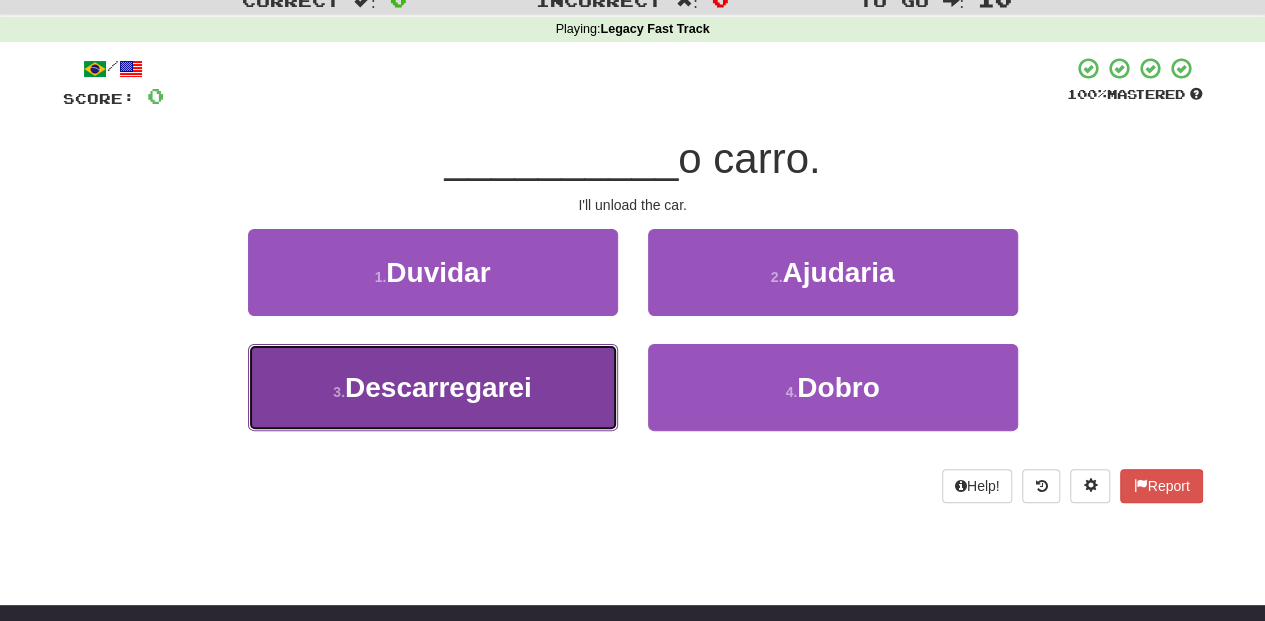 click on "3 .  Descarregarei" at bounding box center [433, 387] 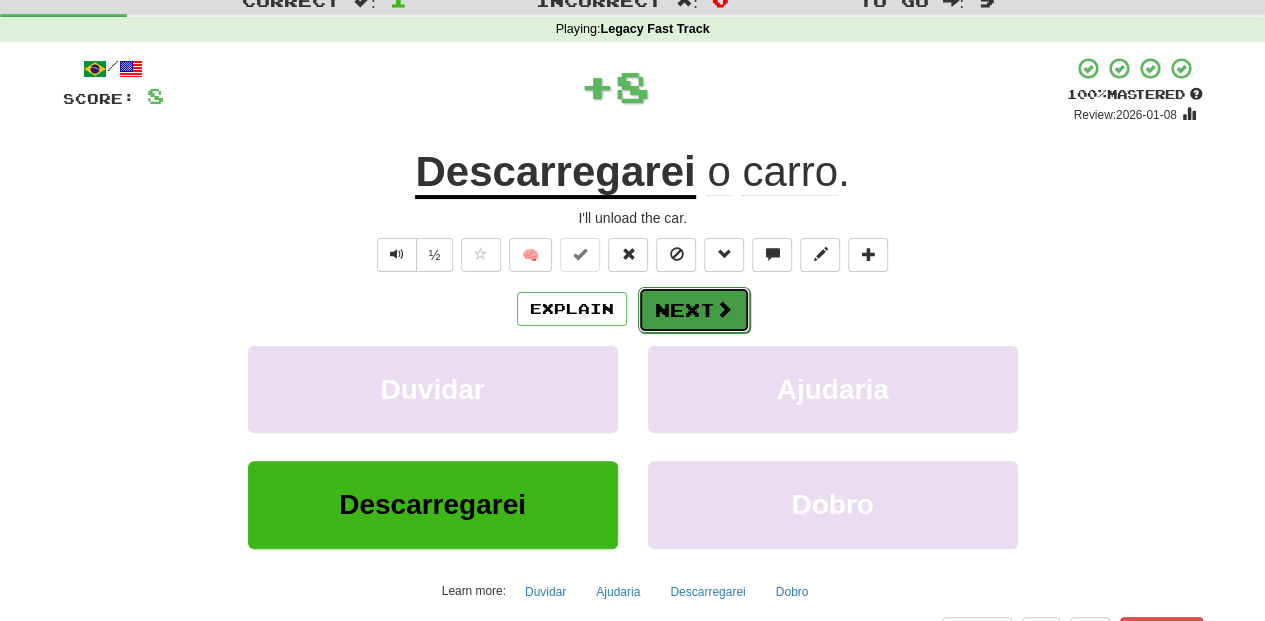 click on "Next" at bounding box center (694, 310) 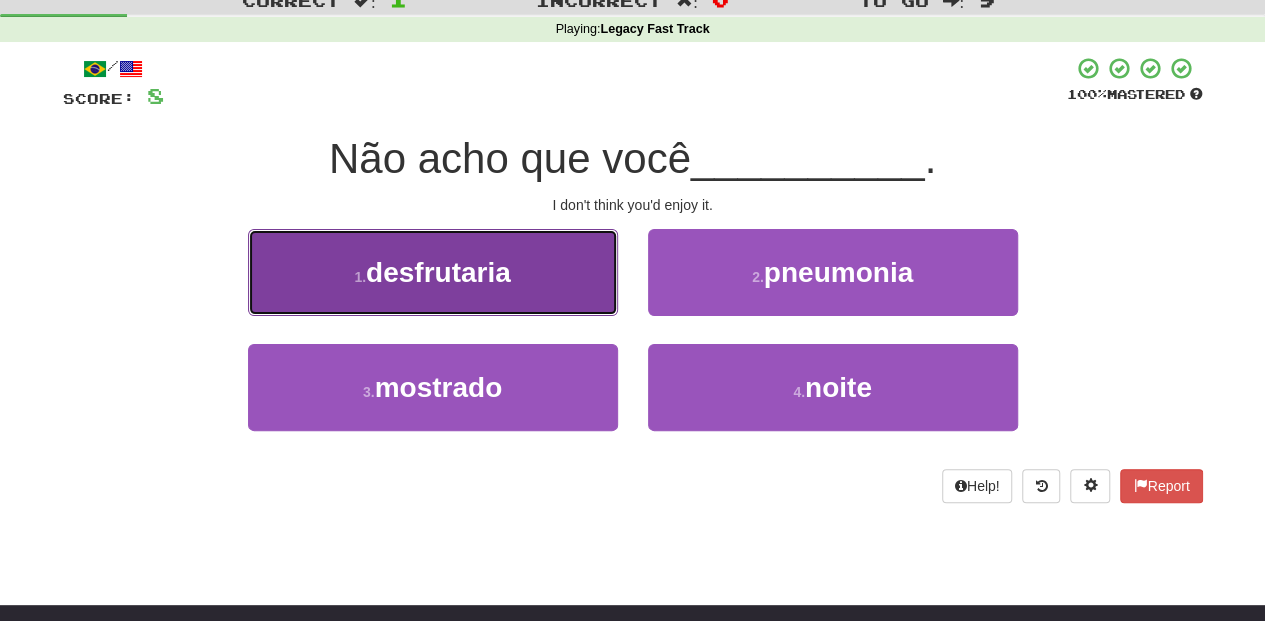 click on "1 .  desfrutaria" at bounding box center [433, 272] 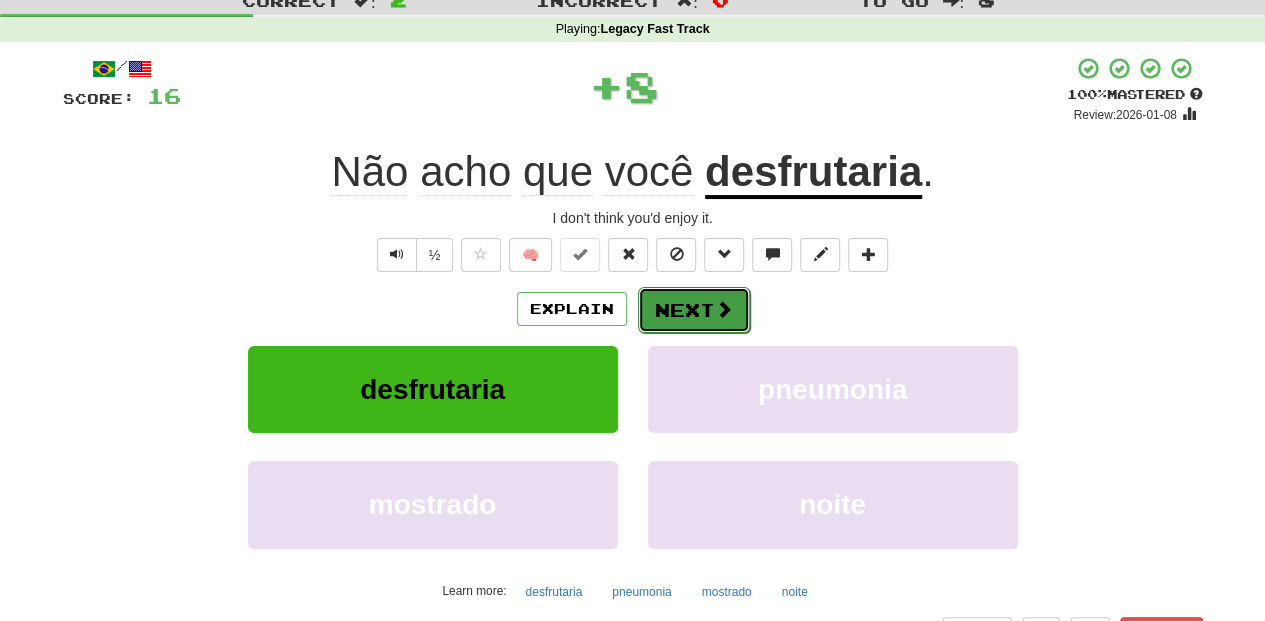 click on "Next" at bounding box center (694, 310) 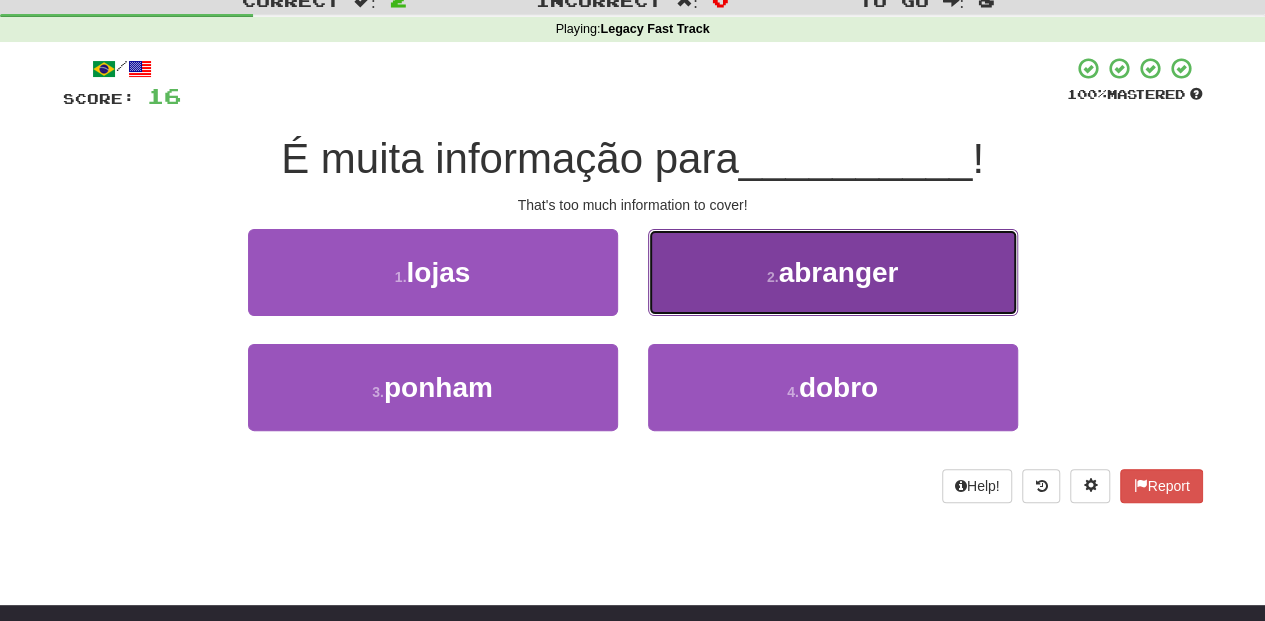 click on "2 .  abranger" at bounding box center (833, 272) 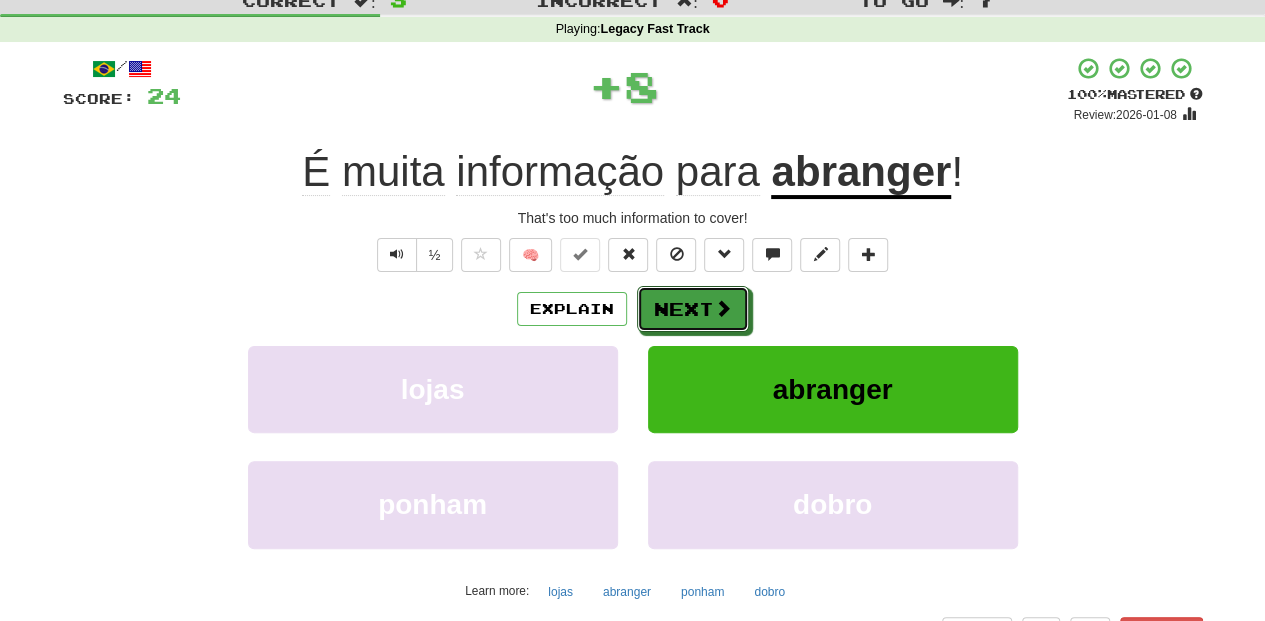 click on "Next" at bounding box center (693, 309) 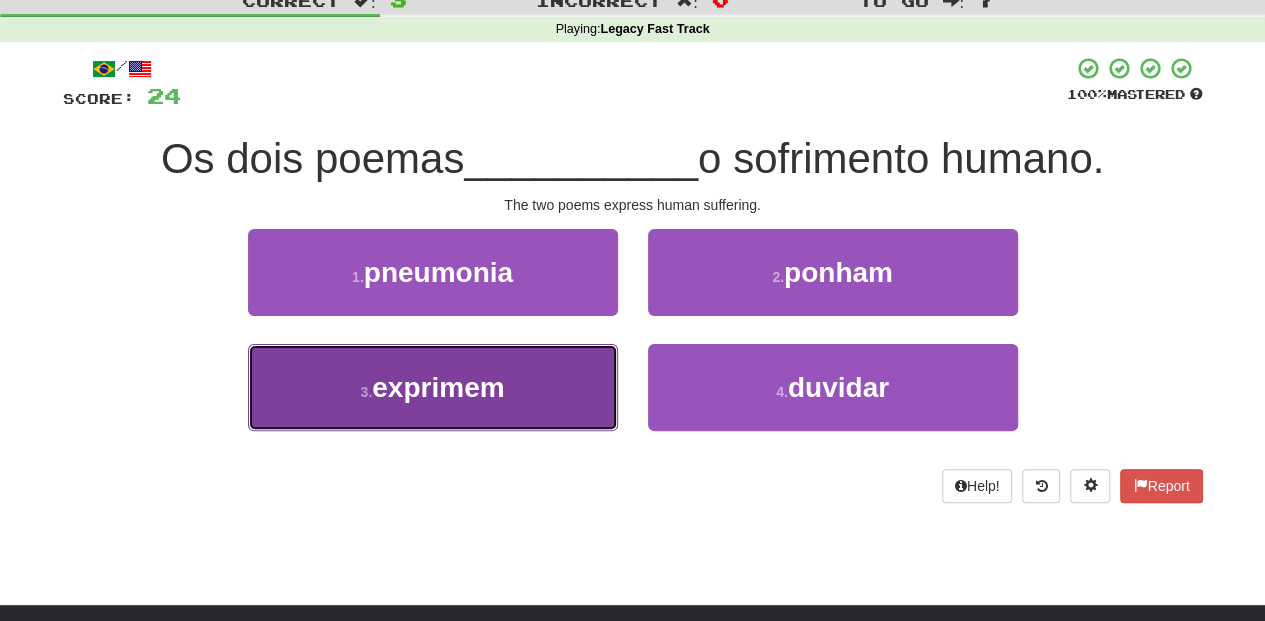 click on "3 .  exprimem" at bounding box center (433, 387) 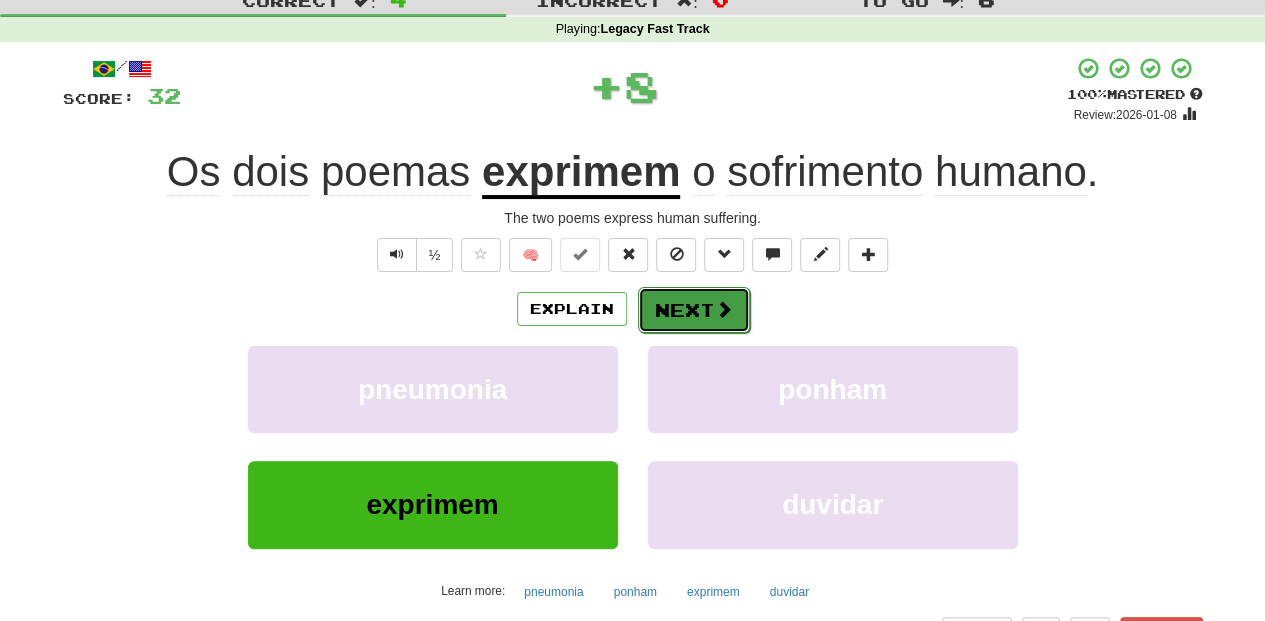 click on "Next" at bounding box center (694, 310) 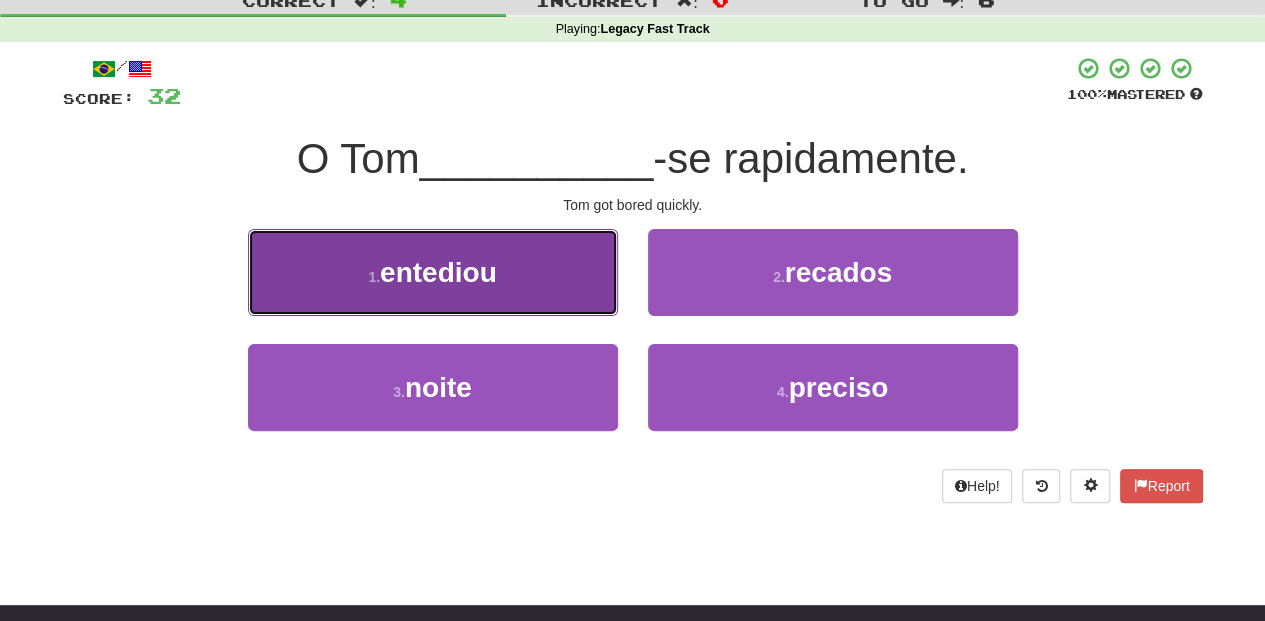 click on "1 .  entediou" at bounding box center (433, 272) 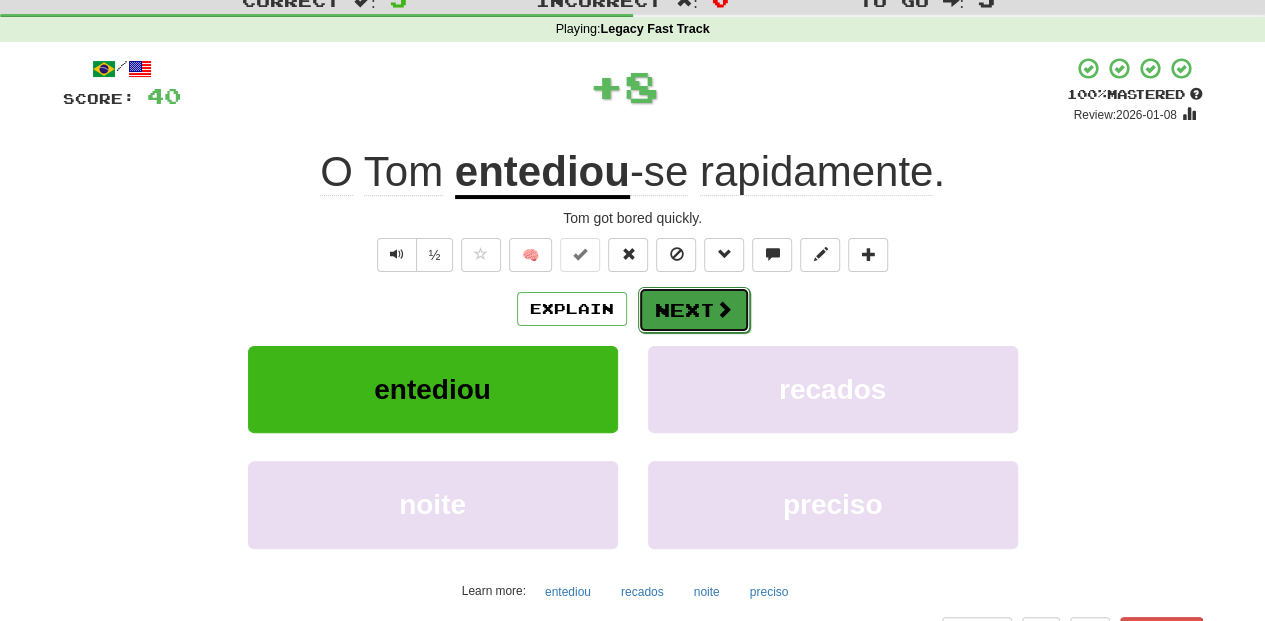 click on "Next" at bounding box center [694, 310] 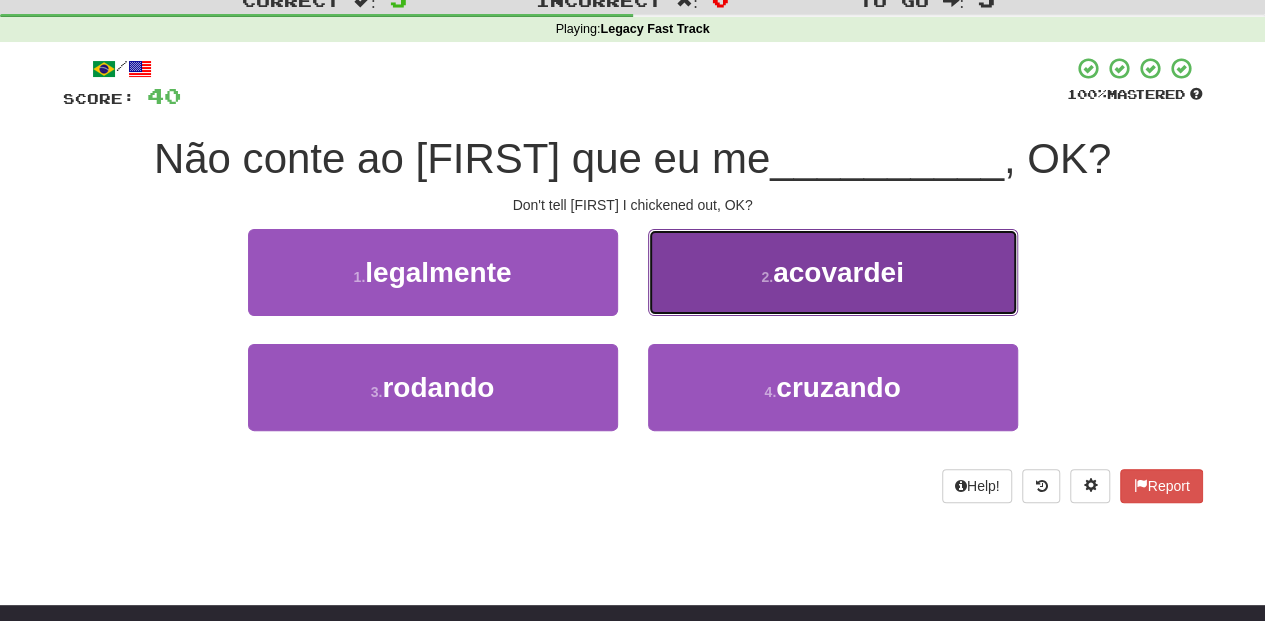 click on "2 .  acovardei" at bounding box center (833, 272) 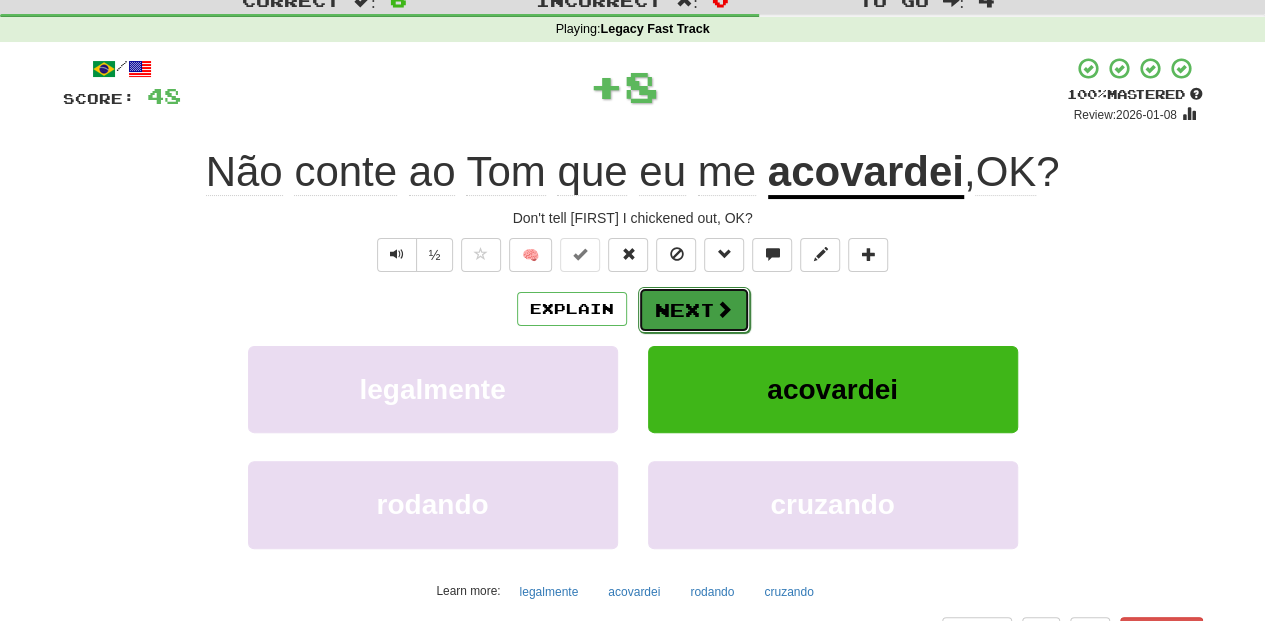 click on "Next" at bounding box center (694, 310) 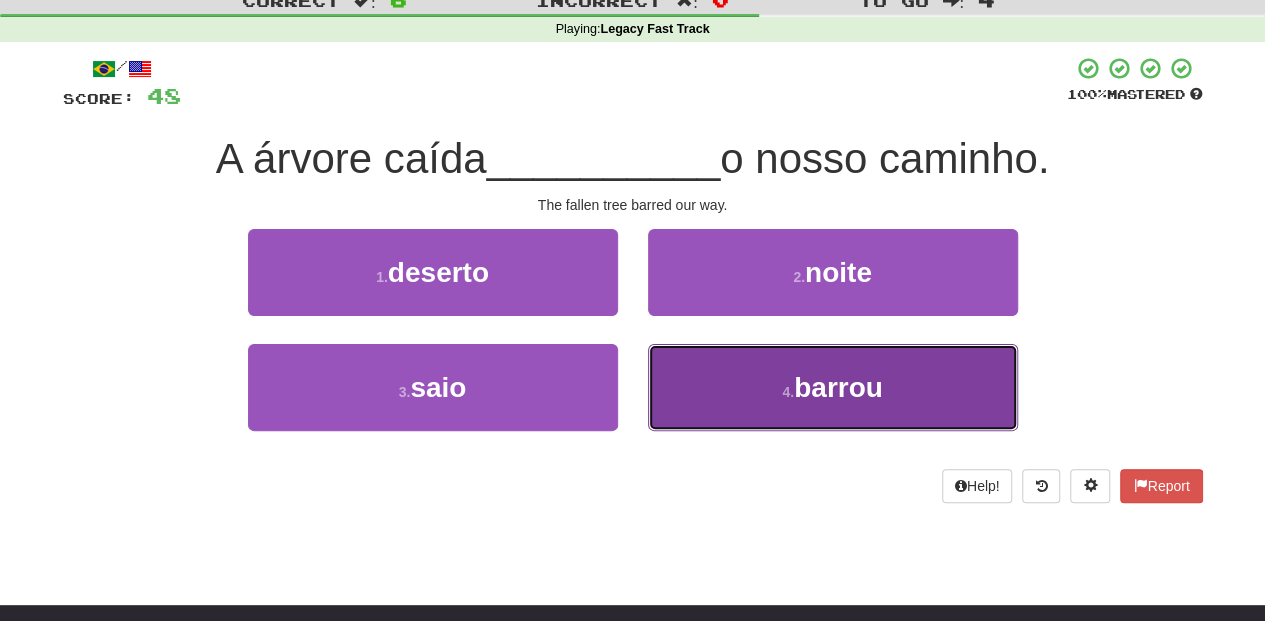 click on "4 .  barrou" at bounding box center [833, 387] 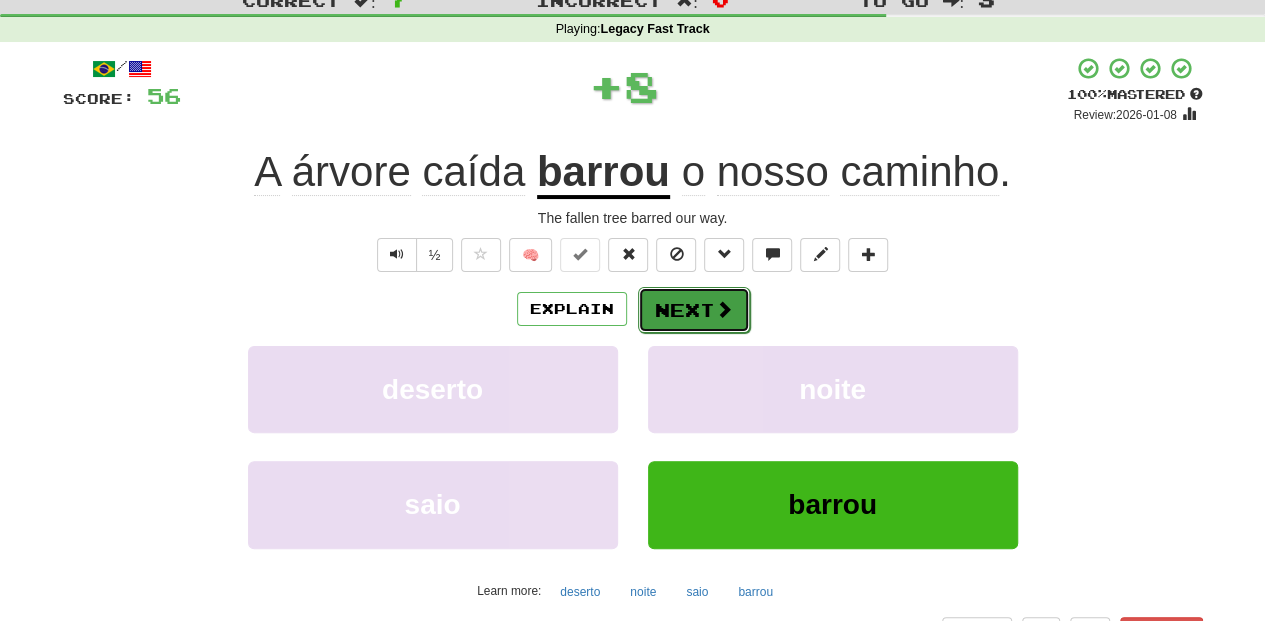 click on "Next" at bounding box center (694, 310) 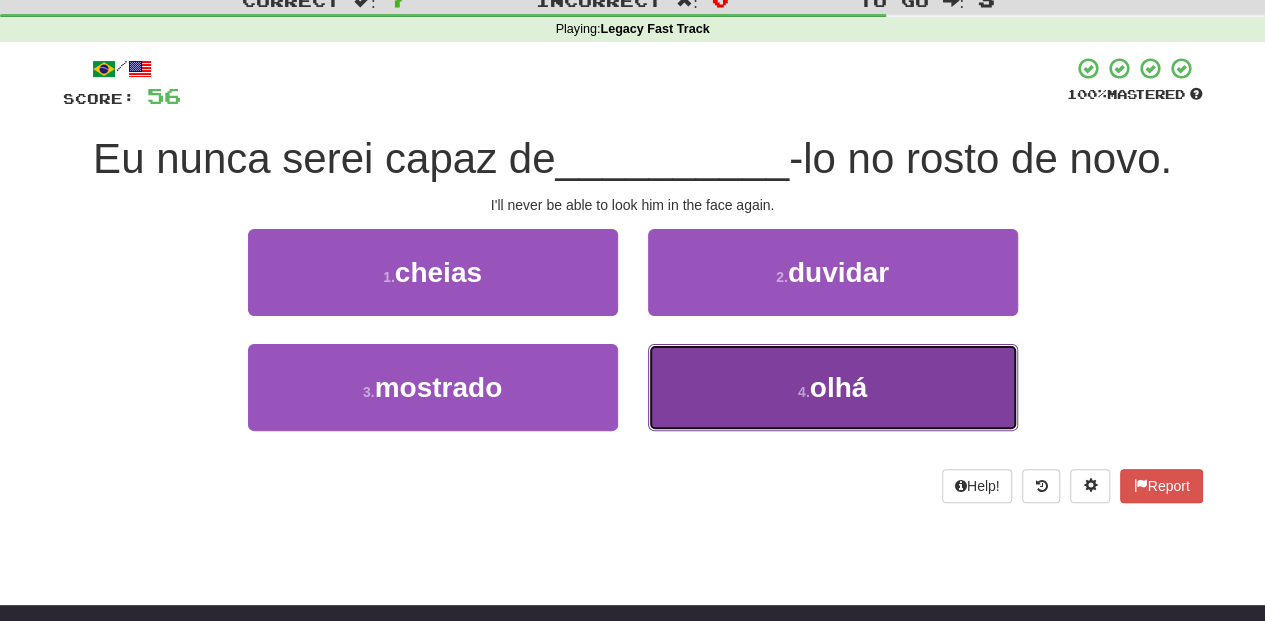 click on "4 .  olhá" at bounding box center (833, 387) 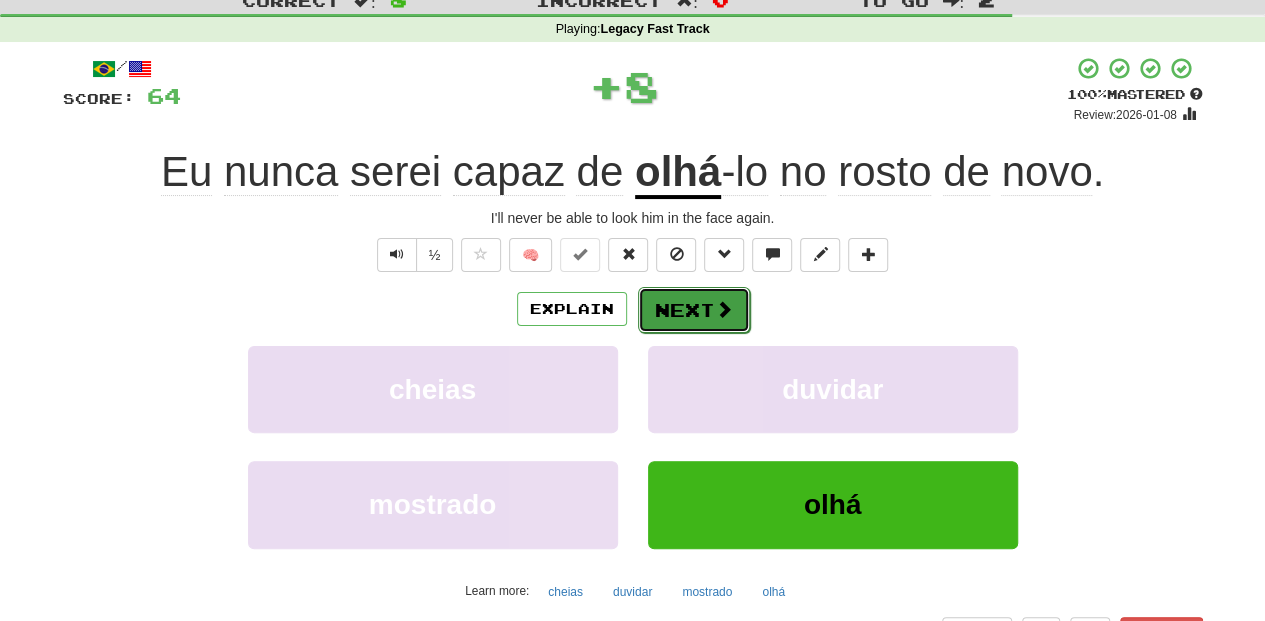 click at bounding box center [724, 309] 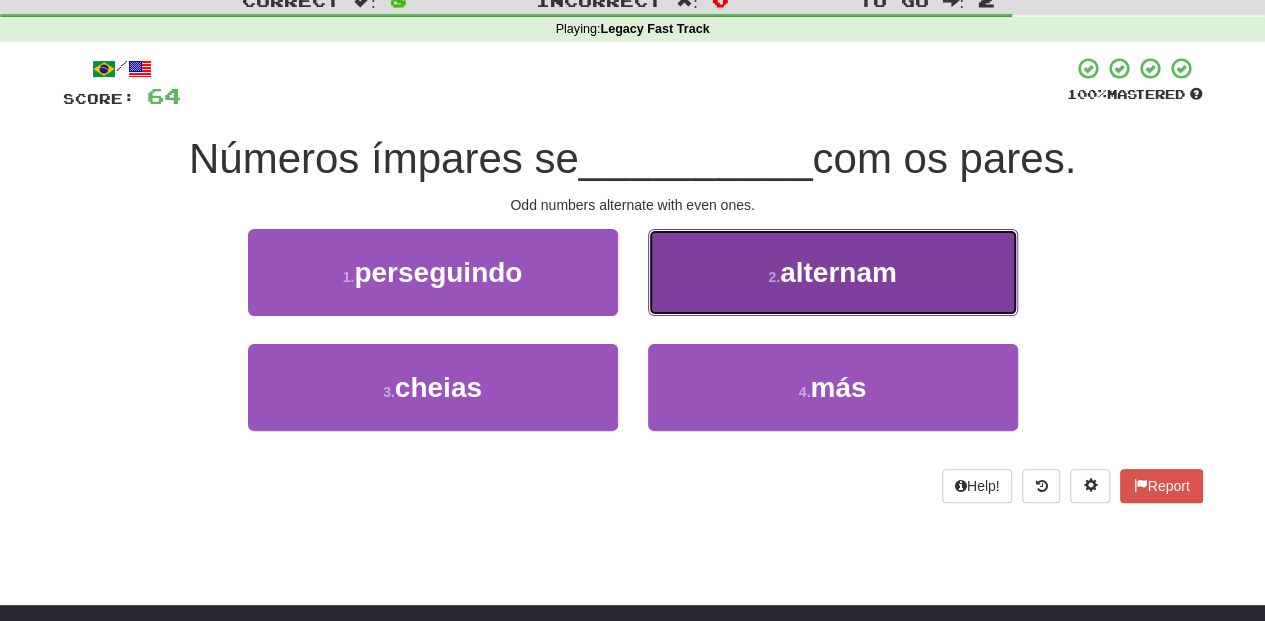 click on "2 .  alternam" at bounding box center (833, 272) 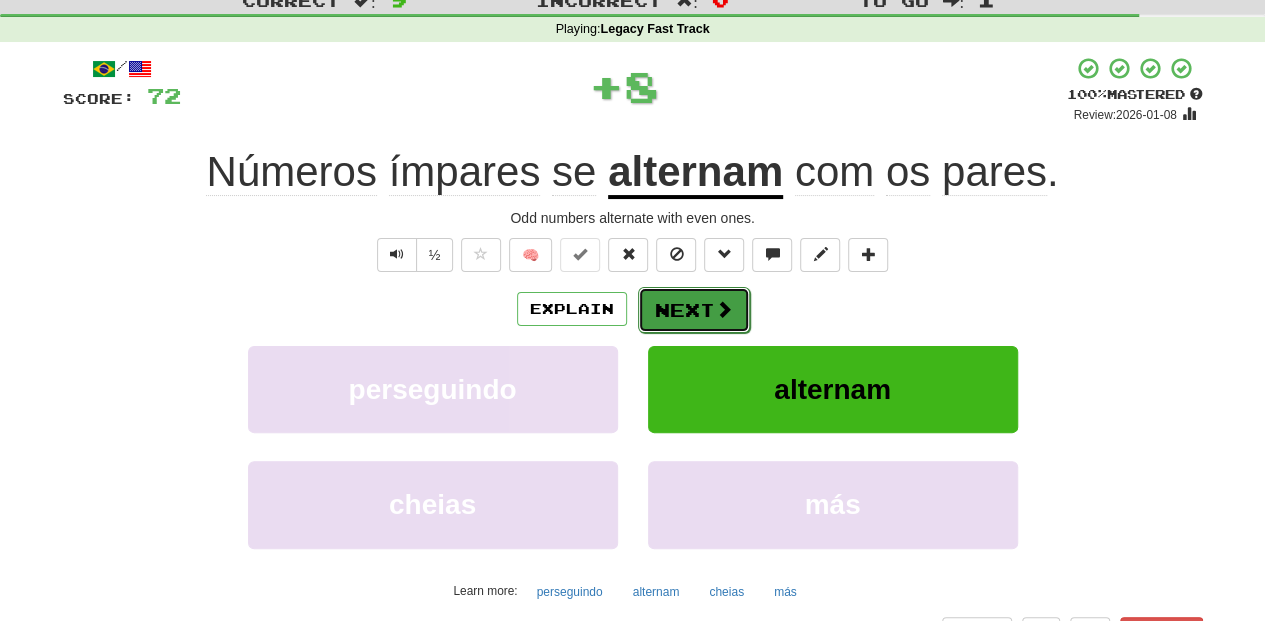 click on "Next" at bounding box center [694, 310] 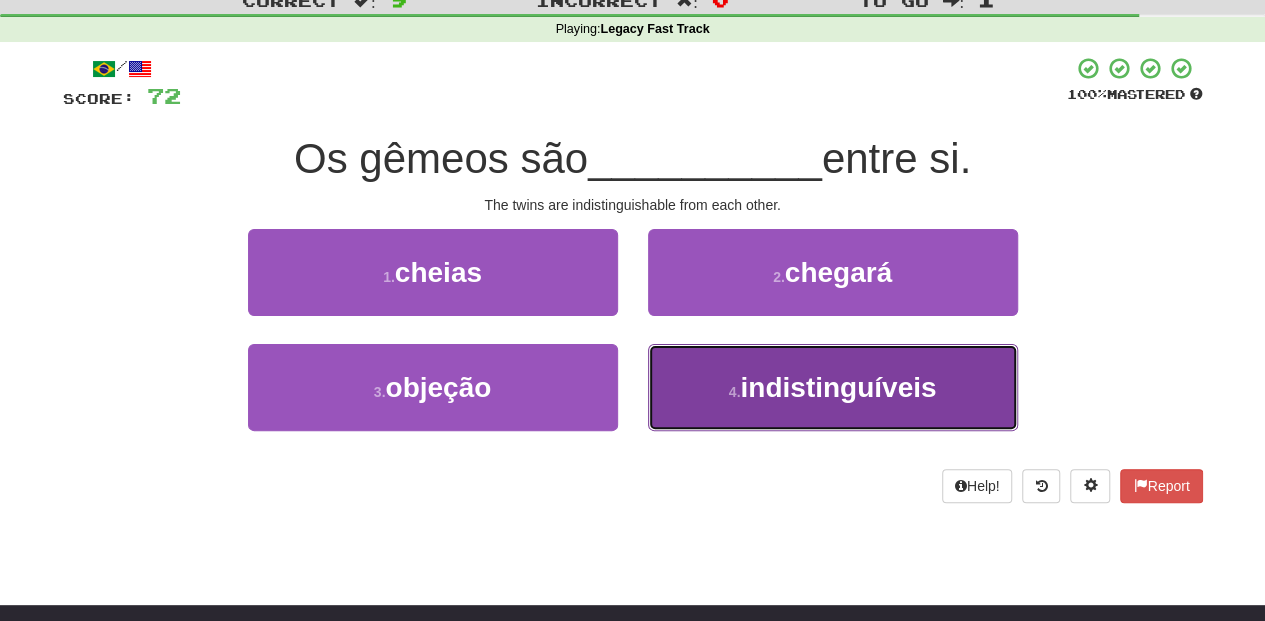 click on "4 .  indistinguíveis" at bounding box center (833, 387) 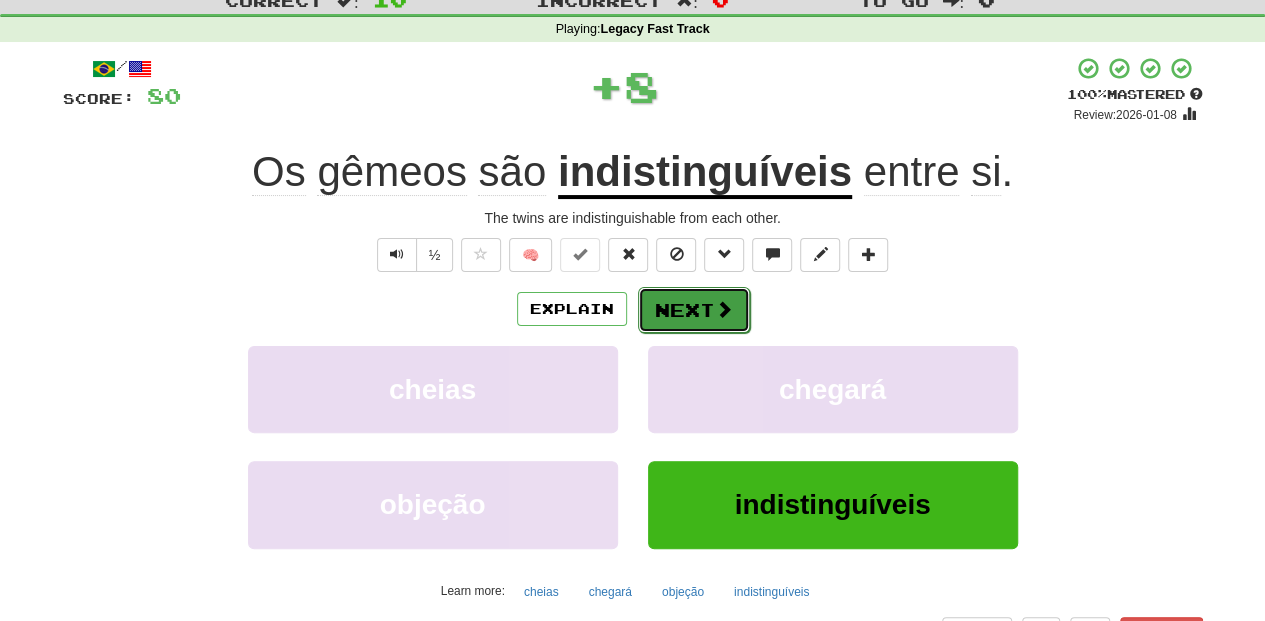 click on "Next" at bounding box center (694, 310) 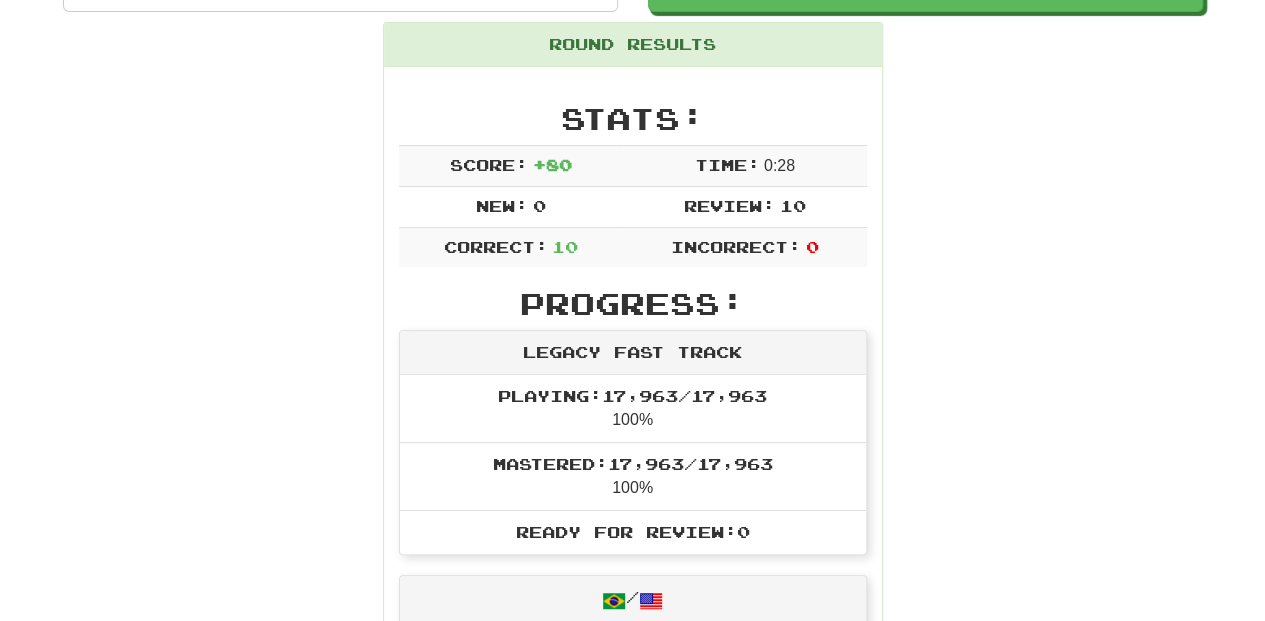 scroll, scrollTop: 66, scrollLeft: 0, axis: vertical 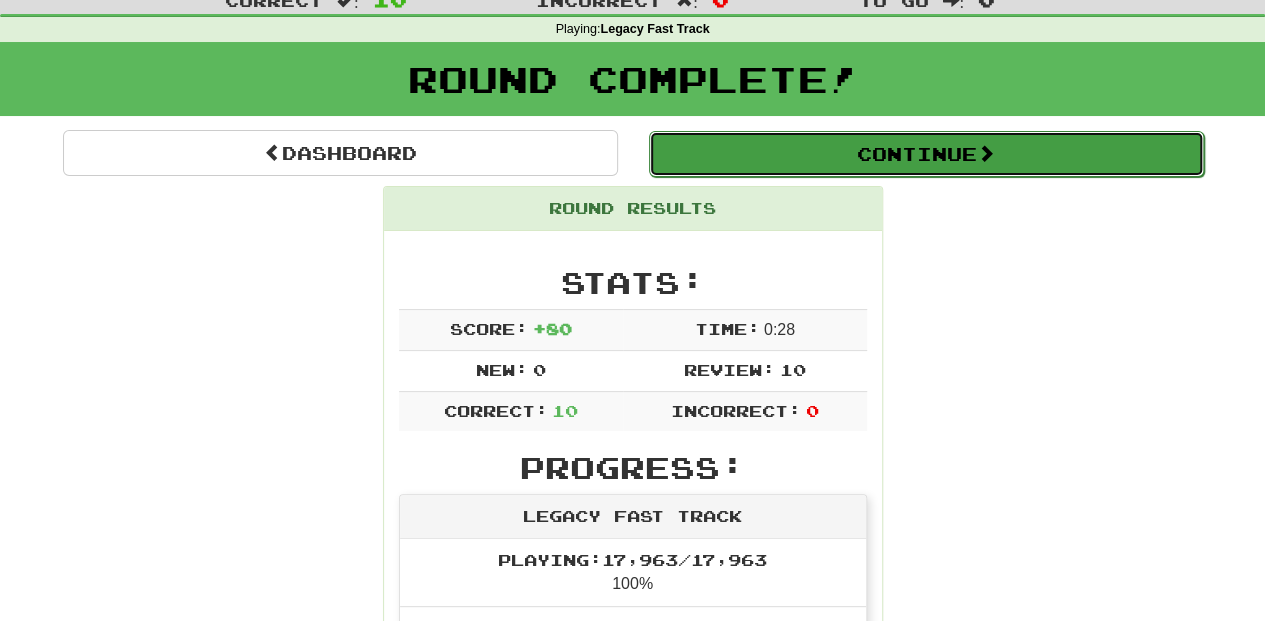 click on "Continue" at bounding box center [926, 154] 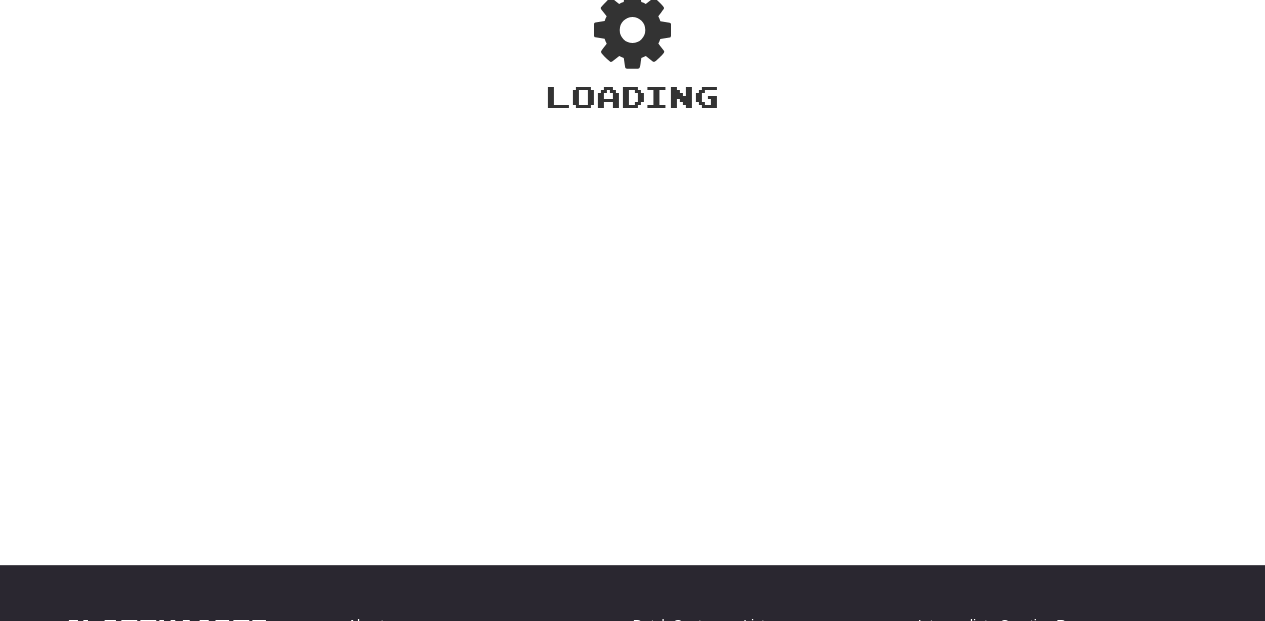 scroll, scrollTop: 66, scrollLeft: 0, axis: vertical 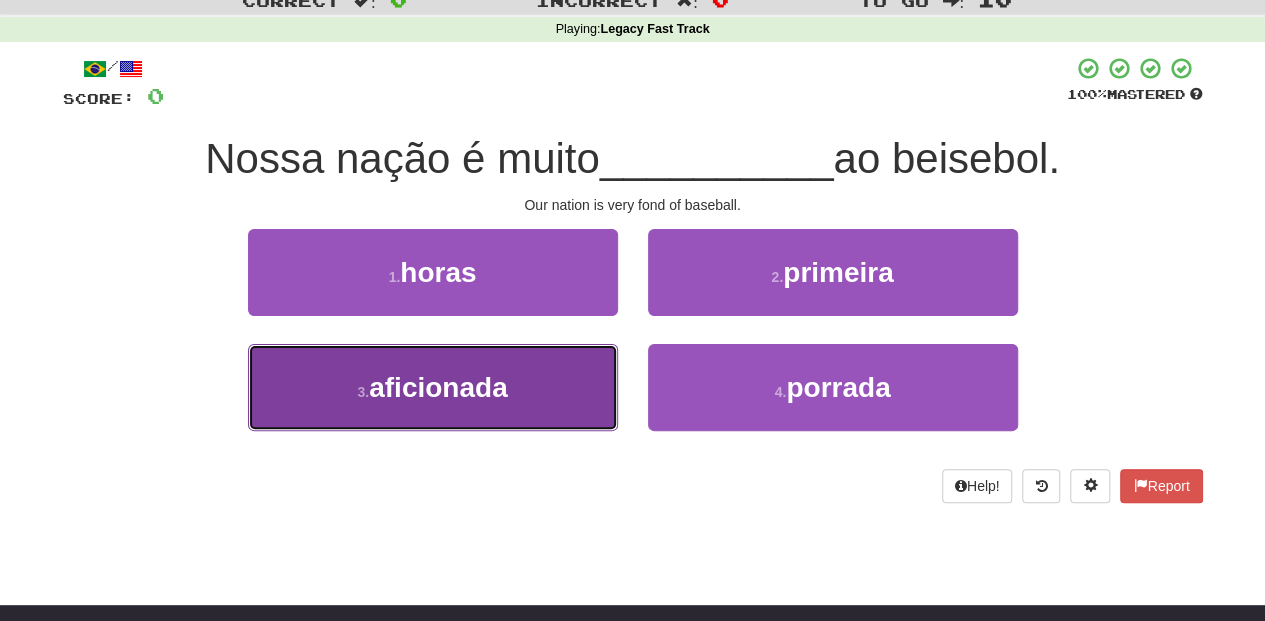 click on "3 .  aficionada" at bounding box center [433, 387] 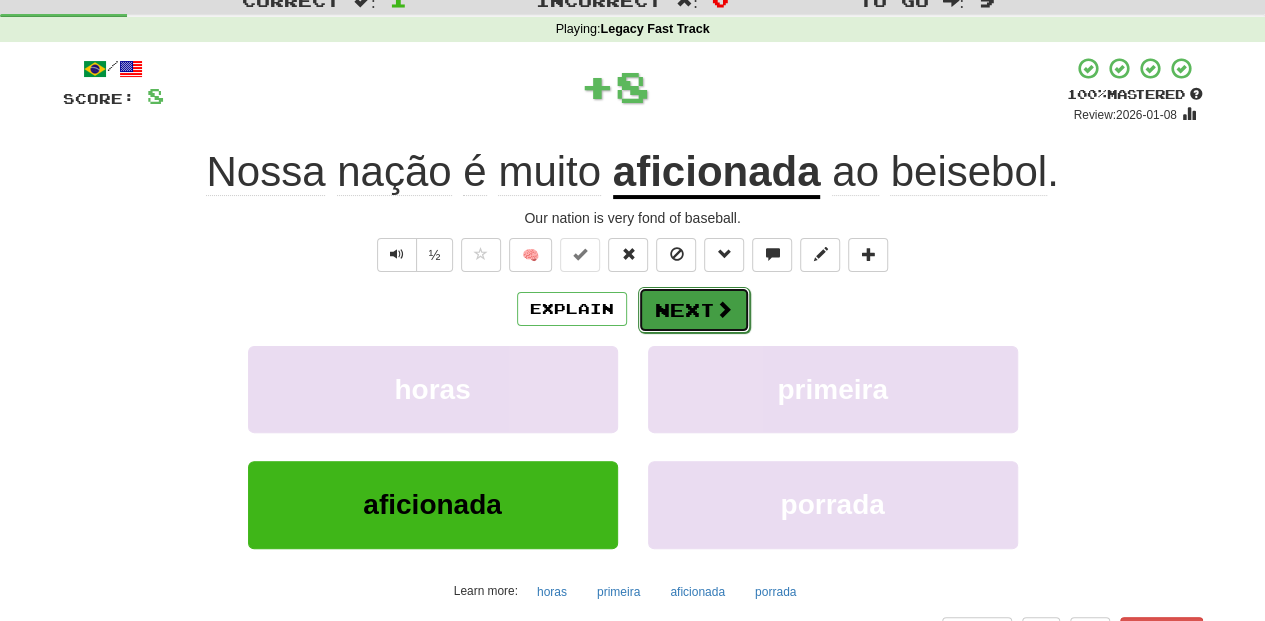 click on "Next" at bounding box center (694, 310) 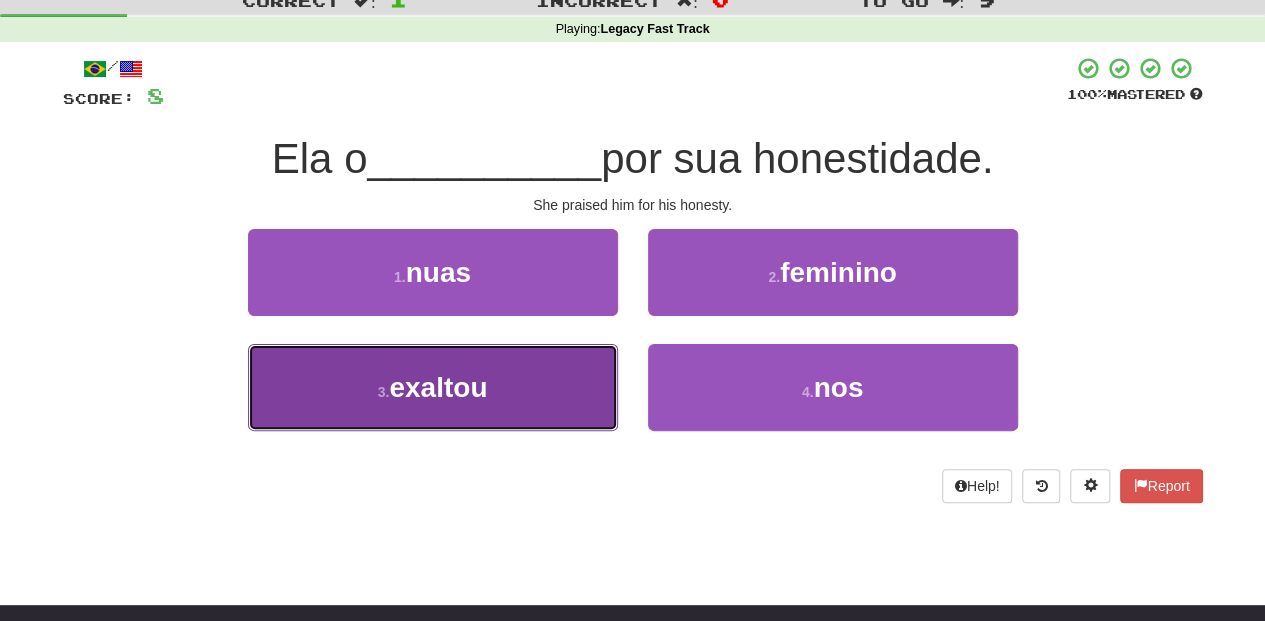 click on "3 .  exaltou" at bounding box center [433, 387] 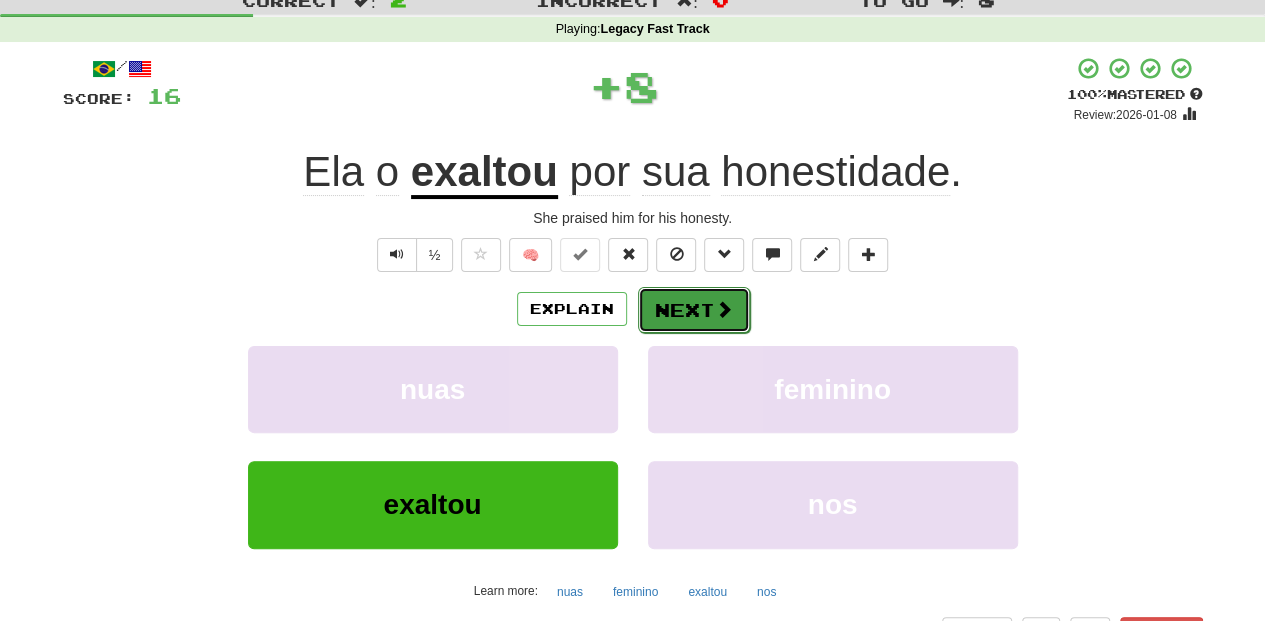 click on "Next" at bounding box center [694, 310] 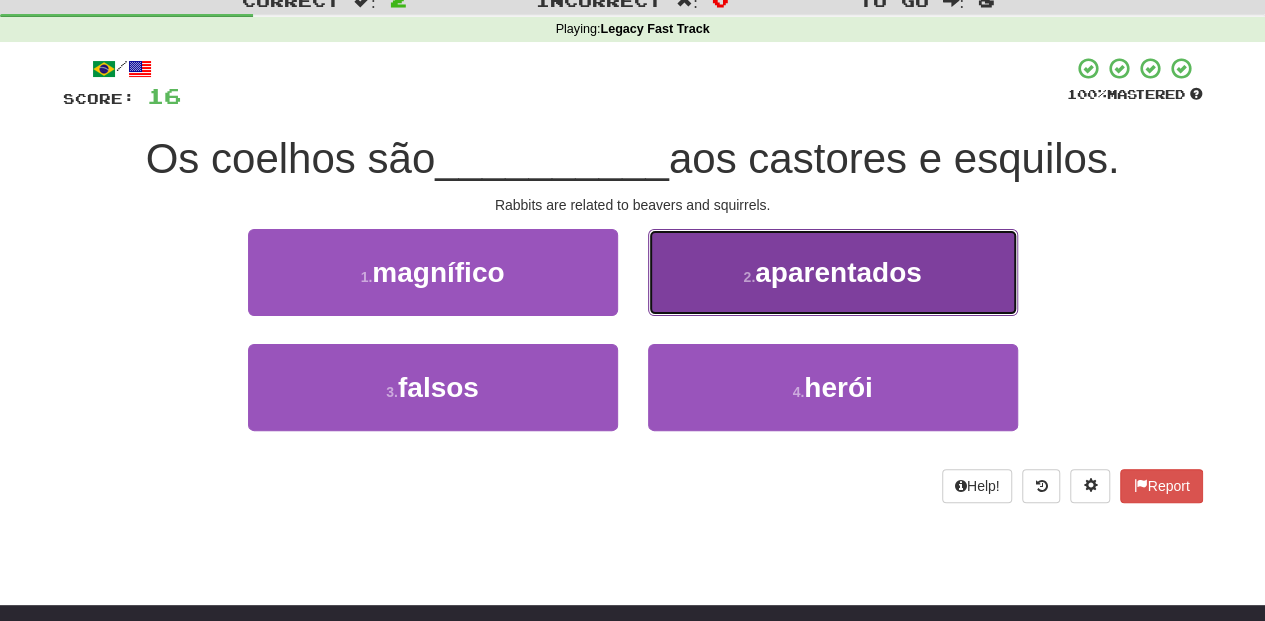 click on "2 .  aparentados" at bounding box center [833, 272] 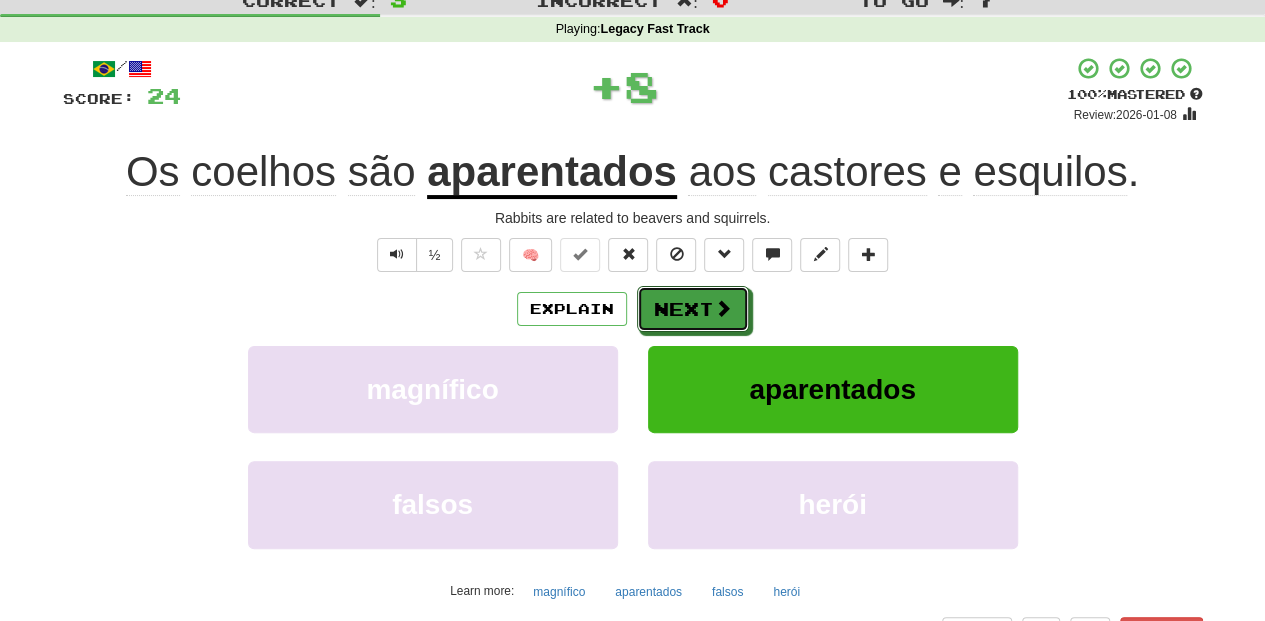 click at bounding box center [723, 308] 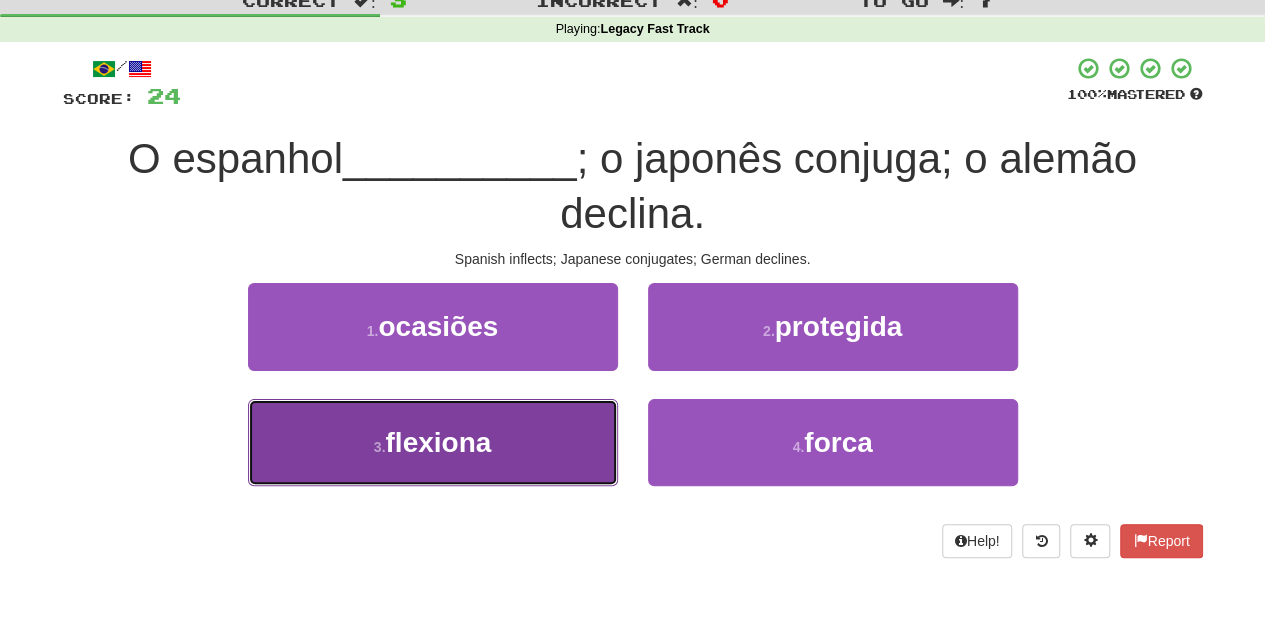 click on "3 .  flexiona" at bounding box center (433, 442) 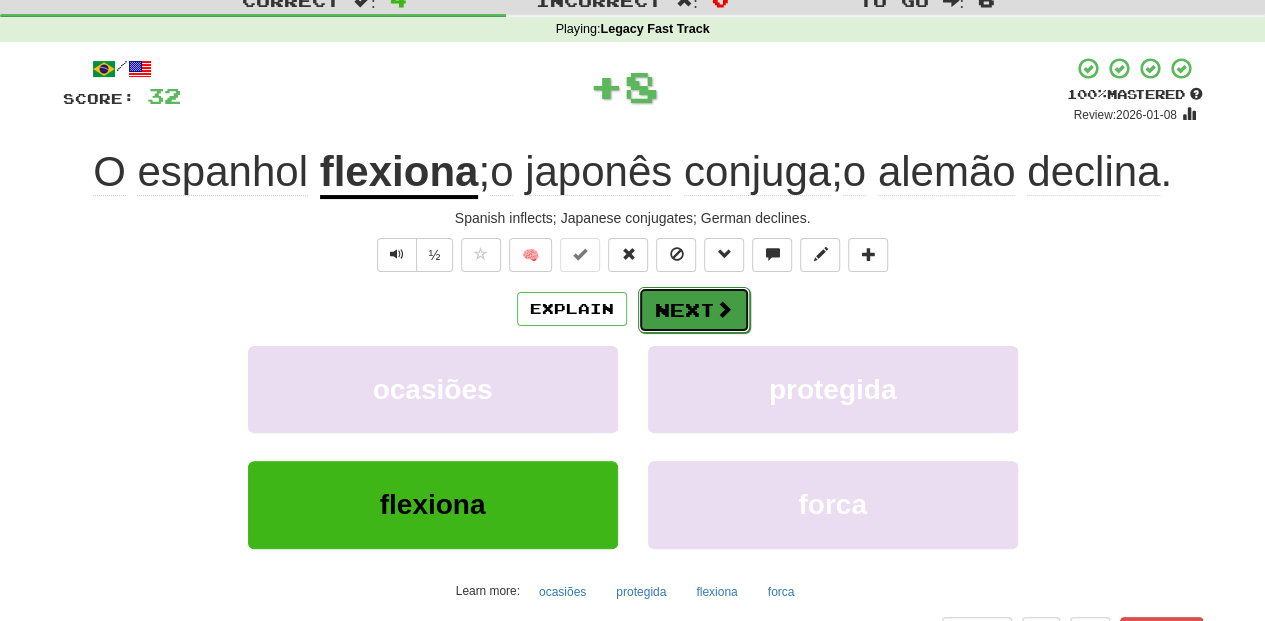 click on "Next" at bounding box center (694, 310) 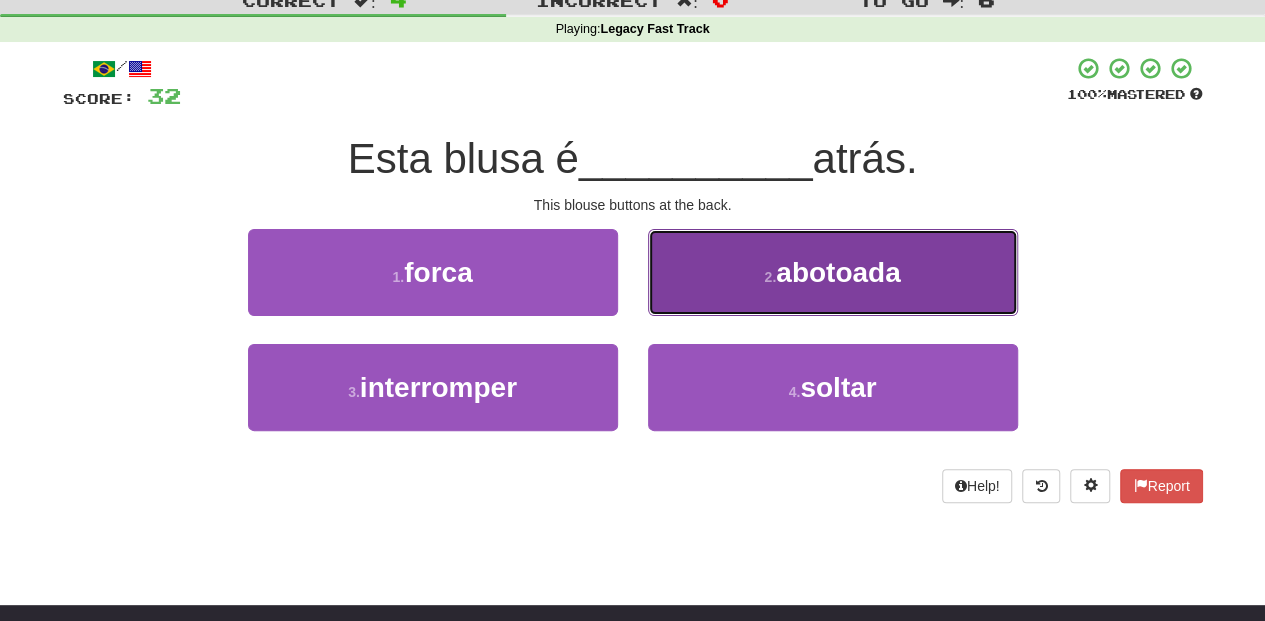 click on "2 .  abotoada" at bounding box center (833, 272) 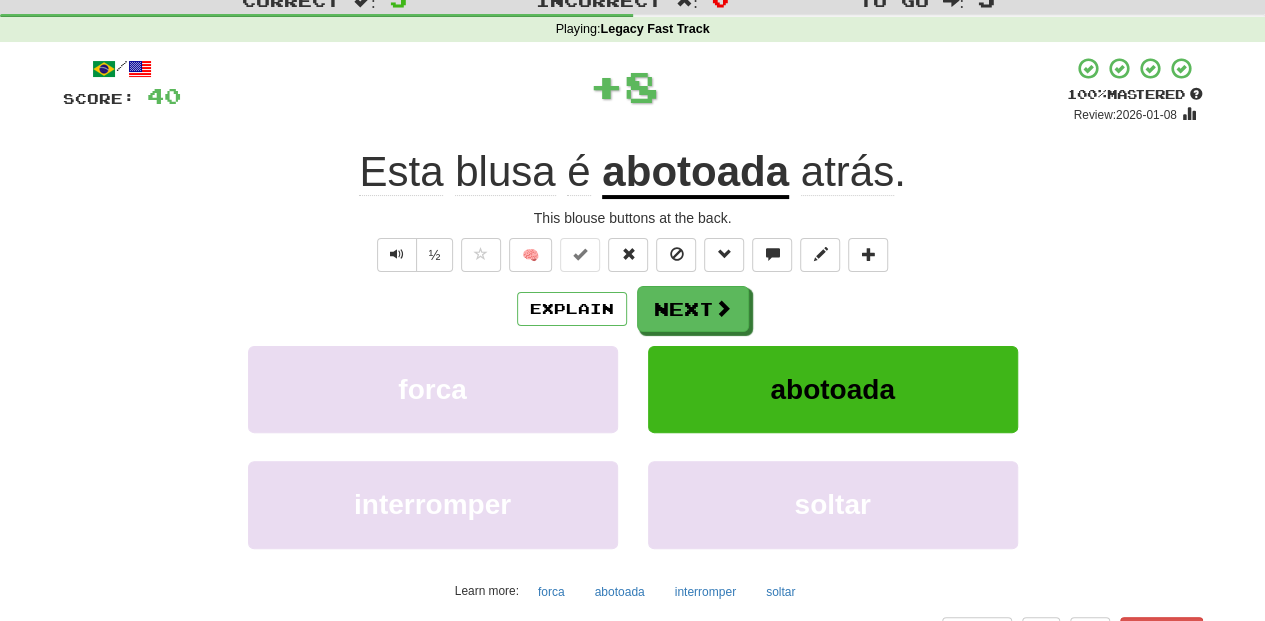 click on "Next" at bounding box center [693, 309] 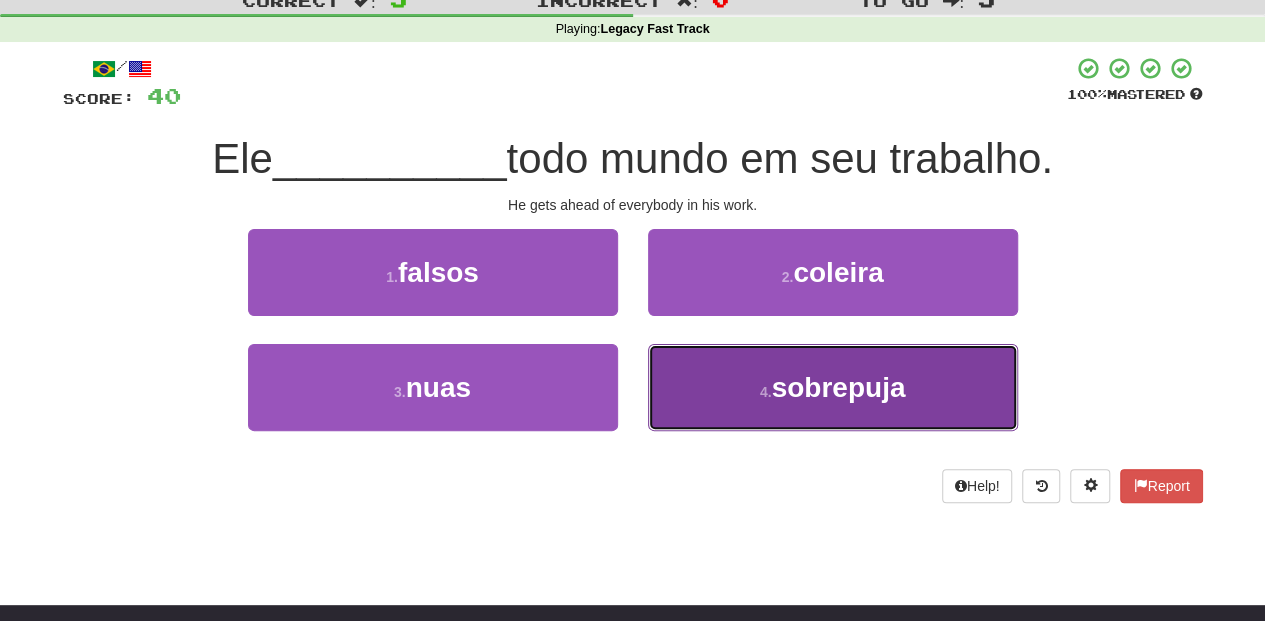 click on "4 .  sobrepuja" at bounding box center [833, 387] 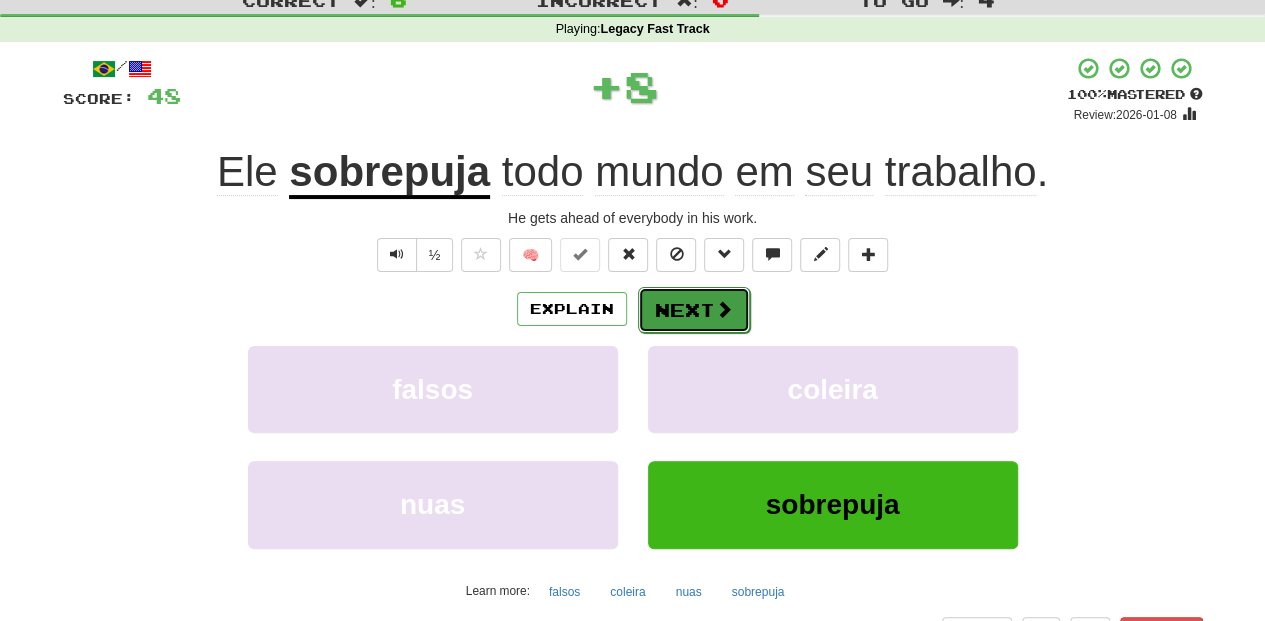 click on "Next" at bounding box center [694, 310] 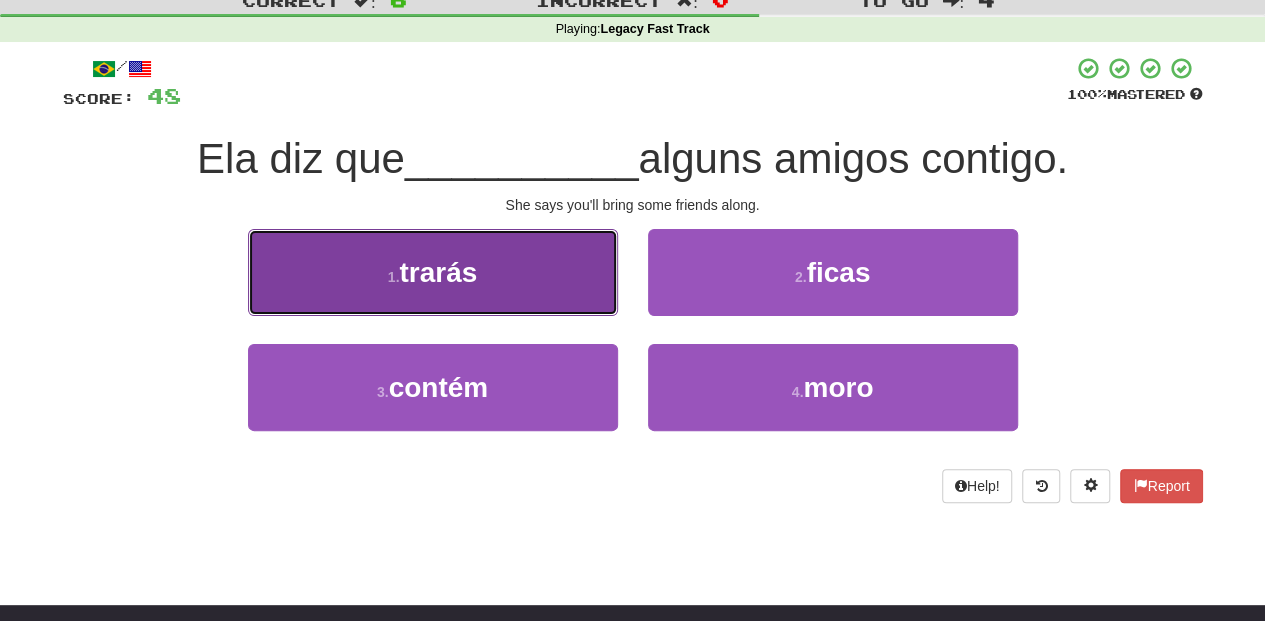 click on "1 .  trarás" at bounding box center (433, 272) 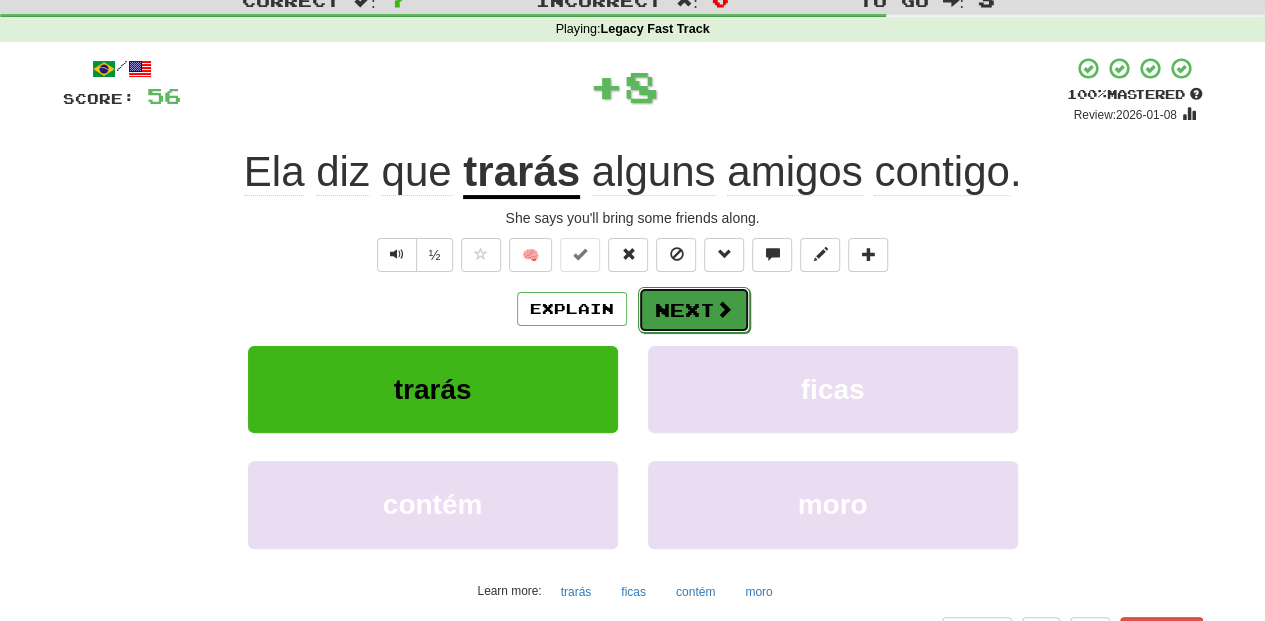 click on "Next" at bounding box center (694, 310) 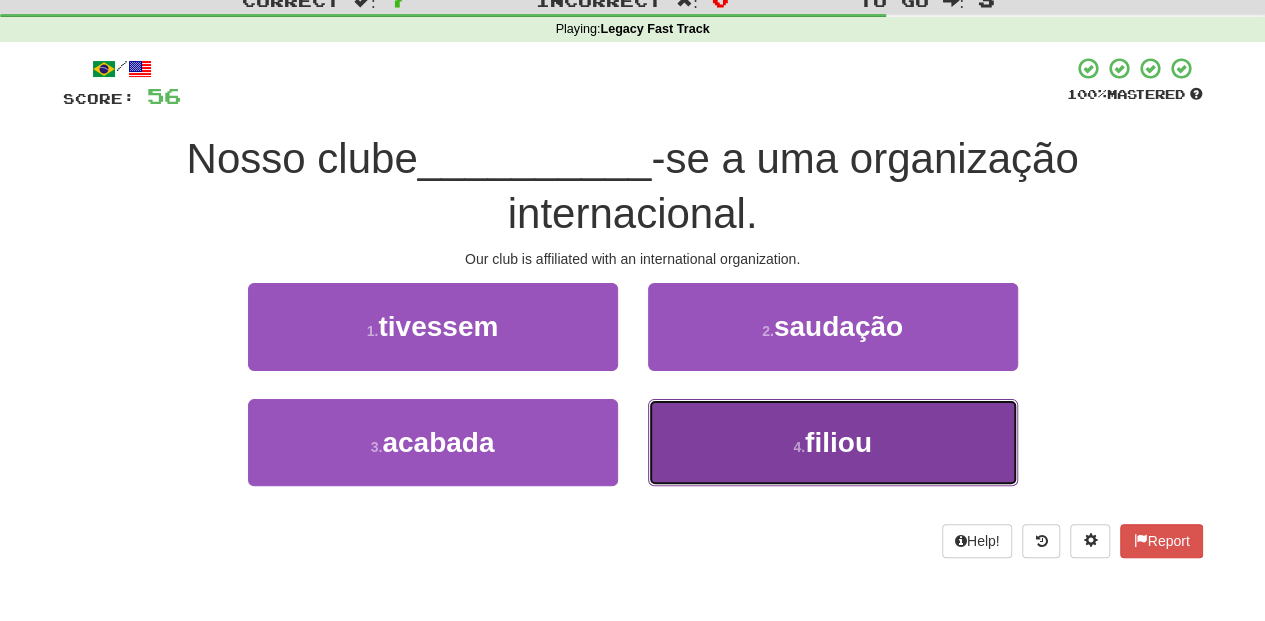 click on "4 .  filiou" at bounding box center (833, 442) 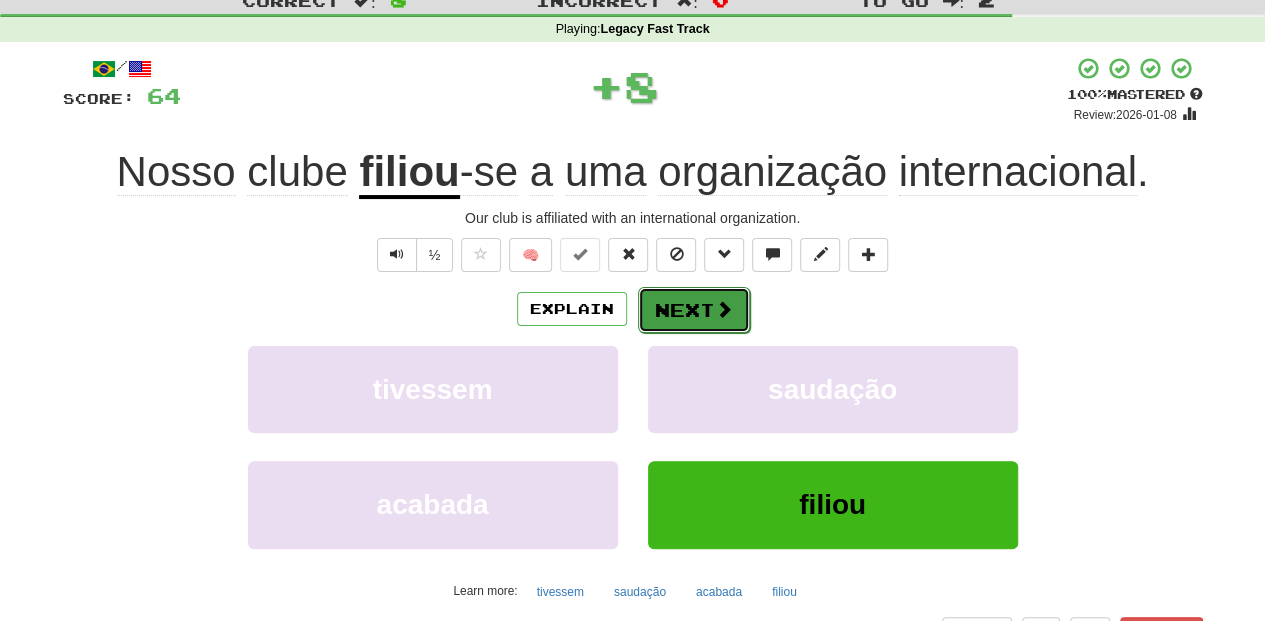 click on "Next" at bounding box center (694, 310) 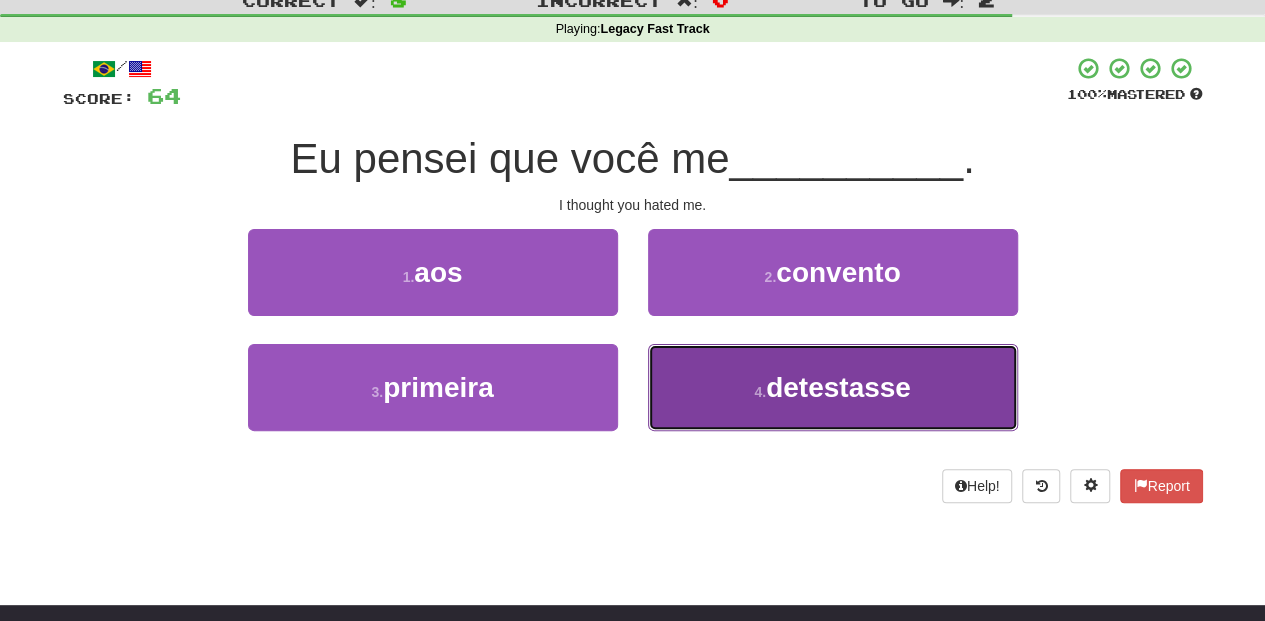 click on "4 .  detestasse" at bounding box center (833, 387) 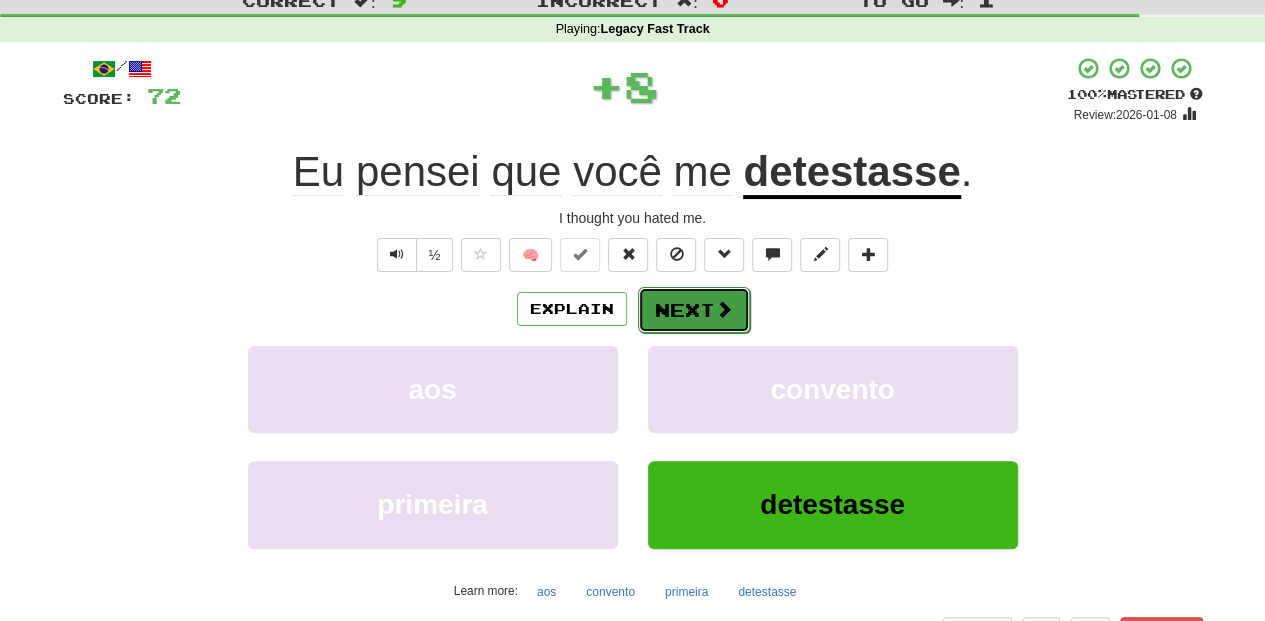 click on "Next" at bounding box center (694, 310) 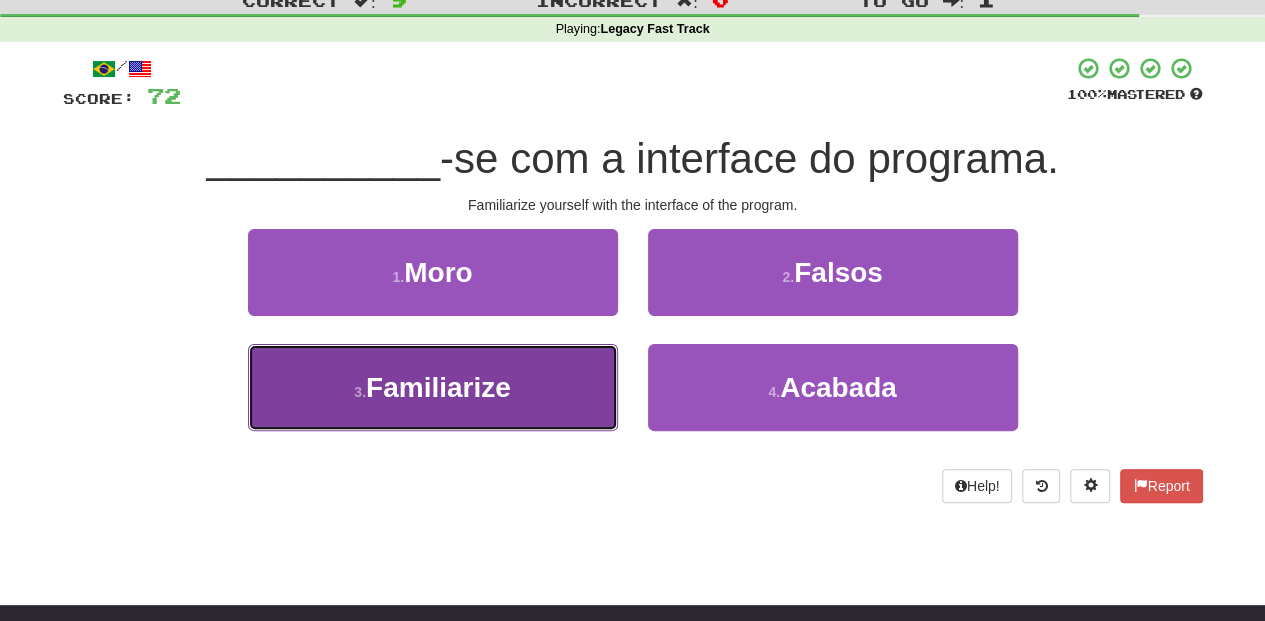click on "3 .  Familiarize" at bounding box center (433, 387) 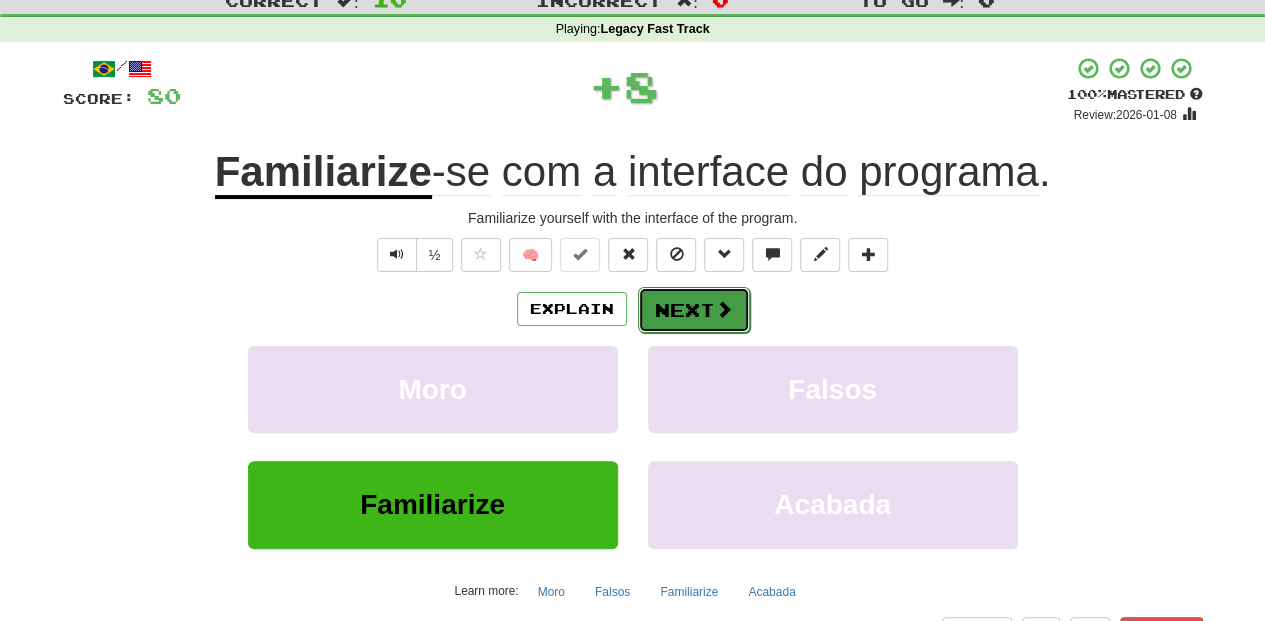 click on "Next" at bounding box center (694, 310) 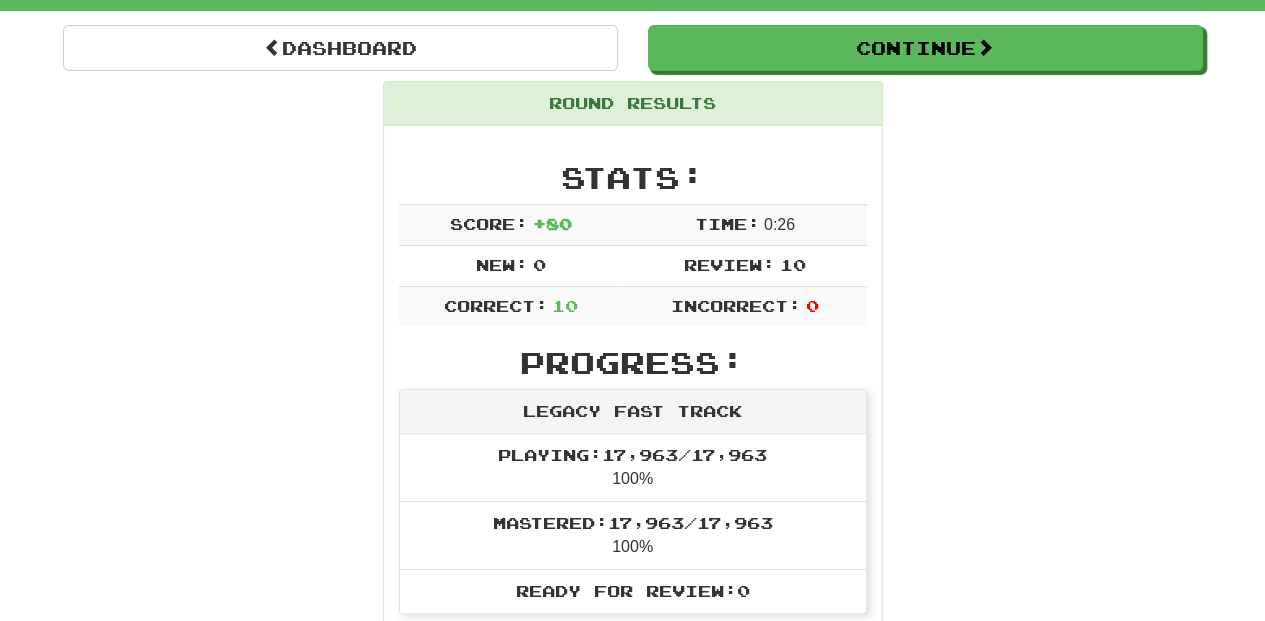 scroll, scrollTop: 66, scrollLeft: 0, axis: vertical 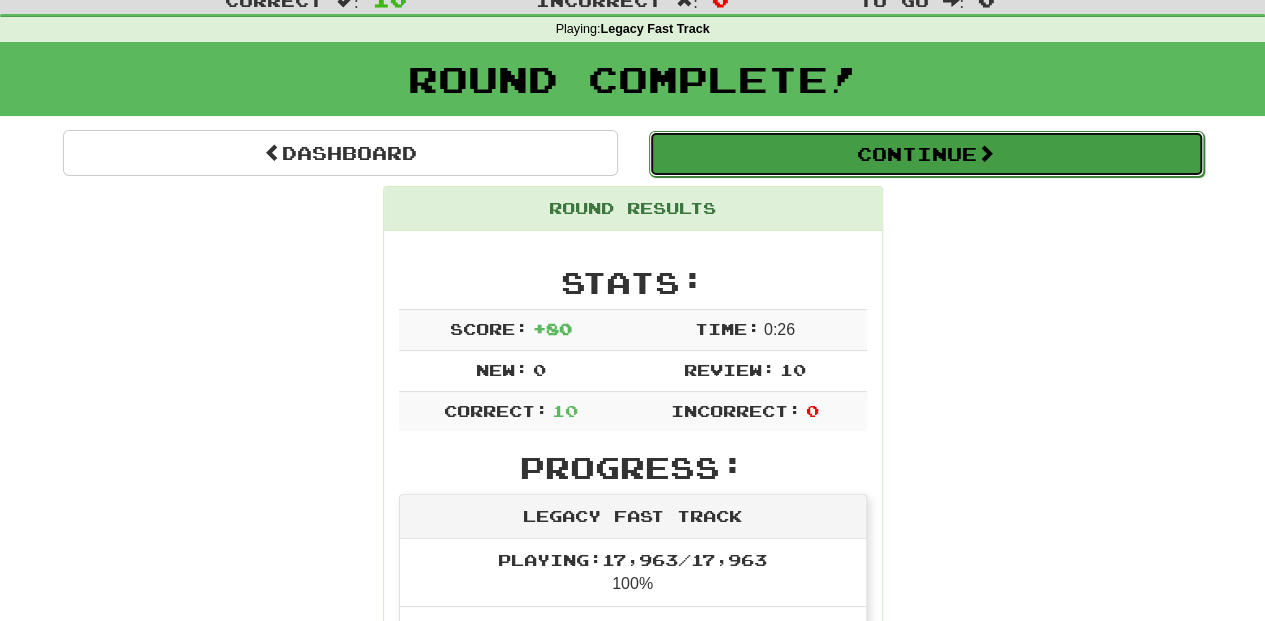 click on "Continue" at bounding box center (926, 154) 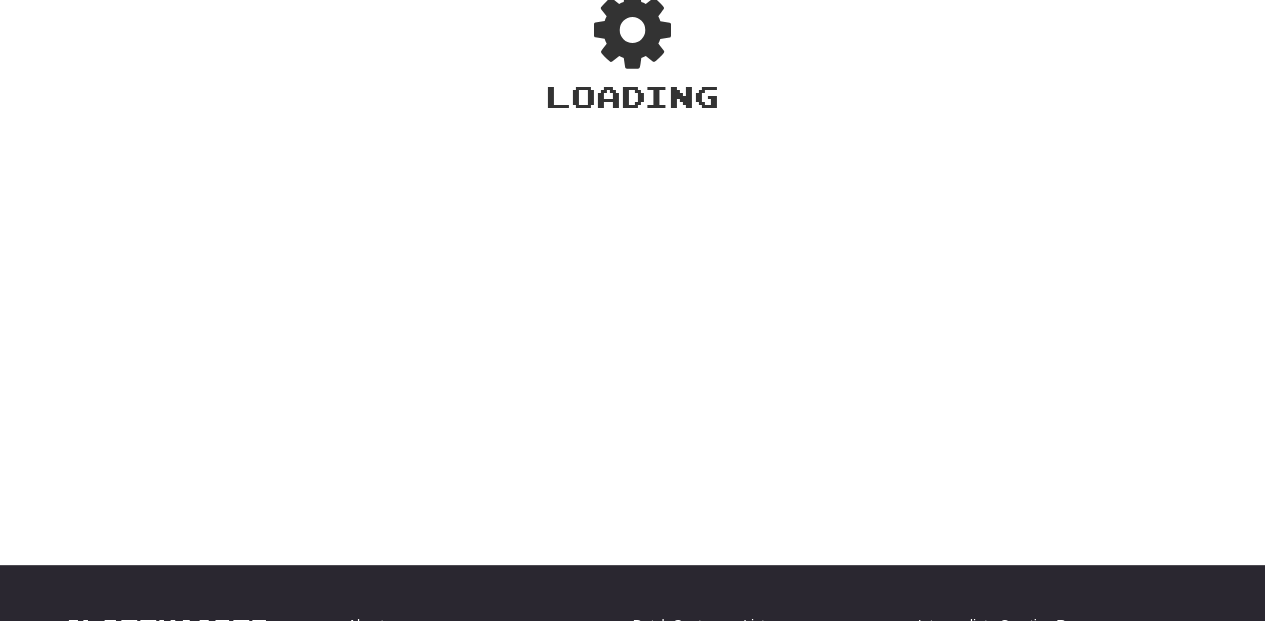 scroll, scrollTop: 66, scrollLeft: 0, axis: vertical 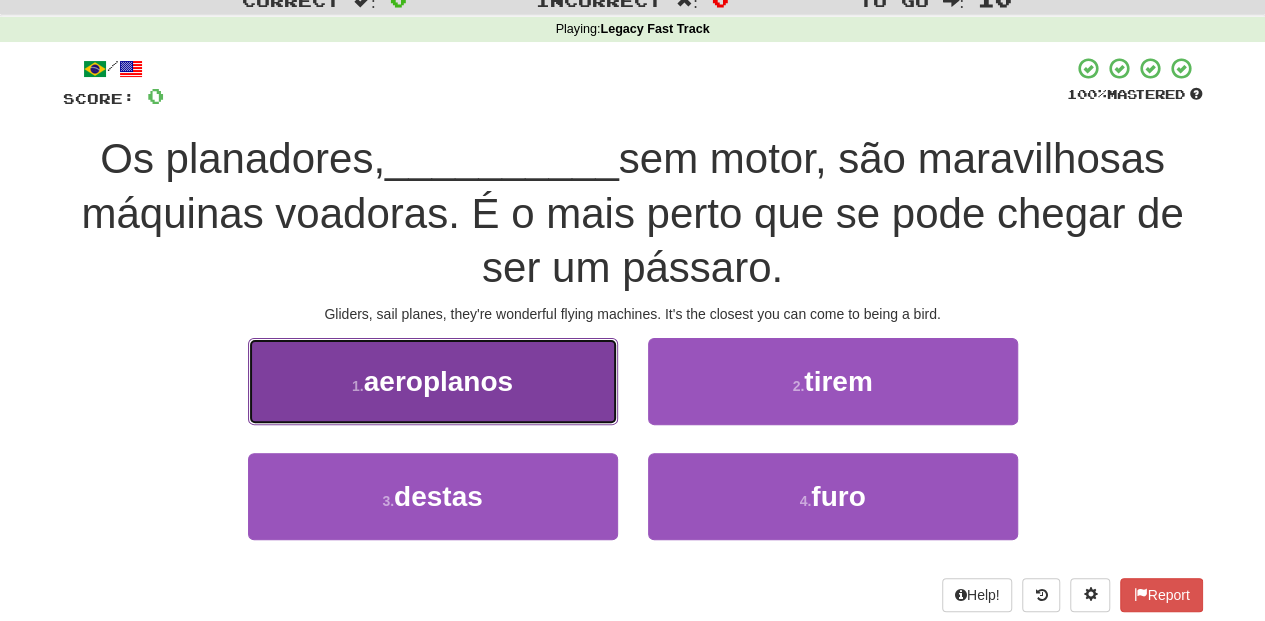 click on "1 .  aeroplanos" at bounding box center (433, 381) 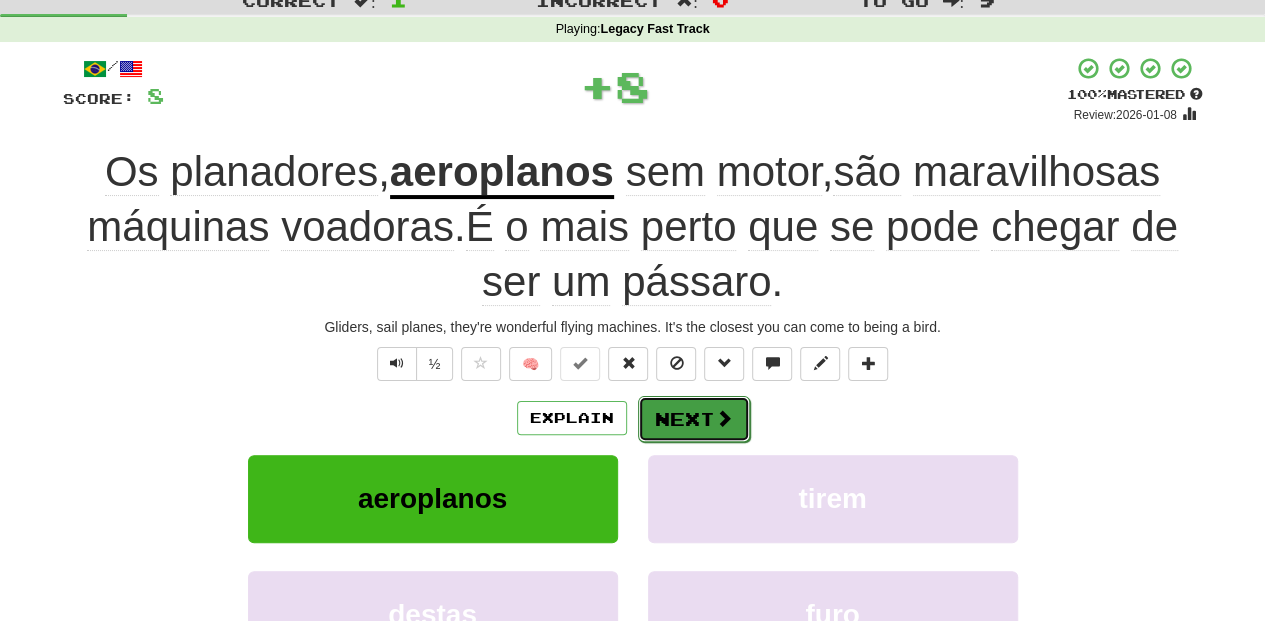 click on "Next" at bounding box center (694, 419) 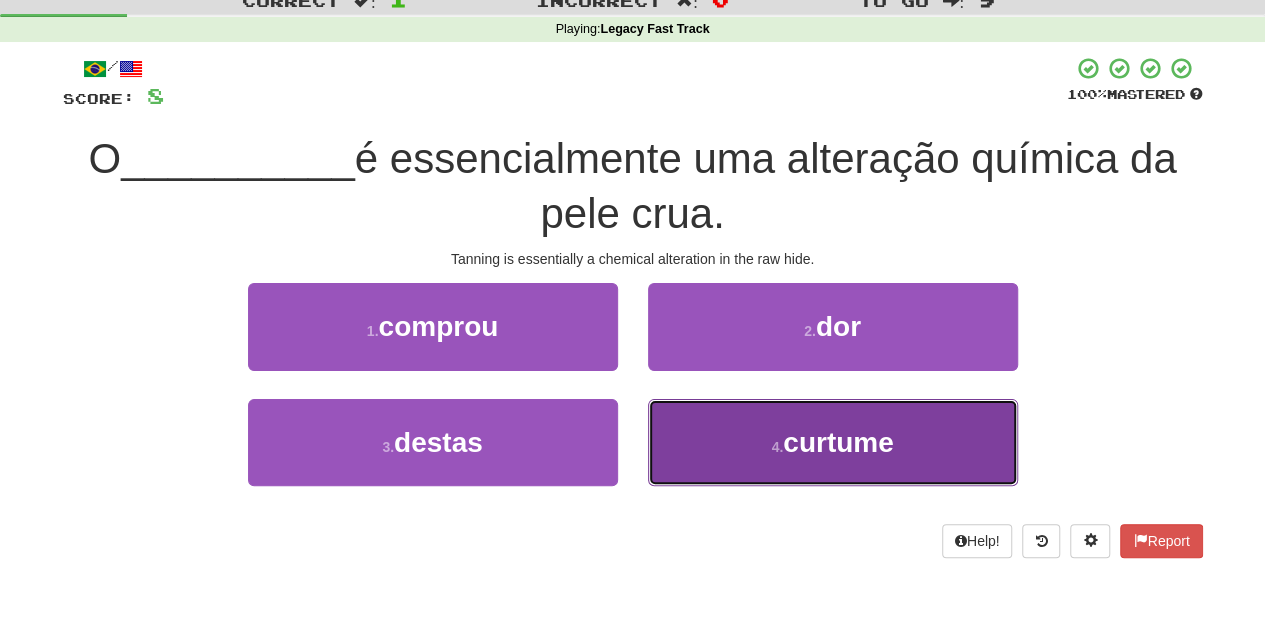 click on "4 .  curtume" at bounding box center [833, 442] 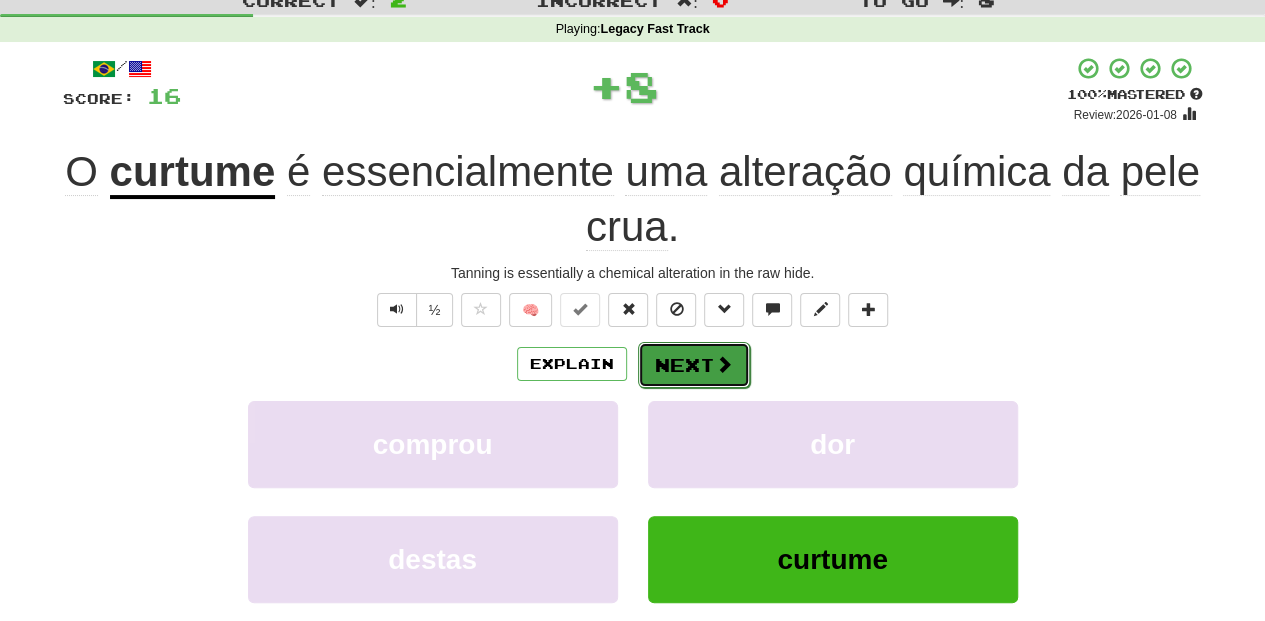 click on "Next" at bounding box center (694, 365) 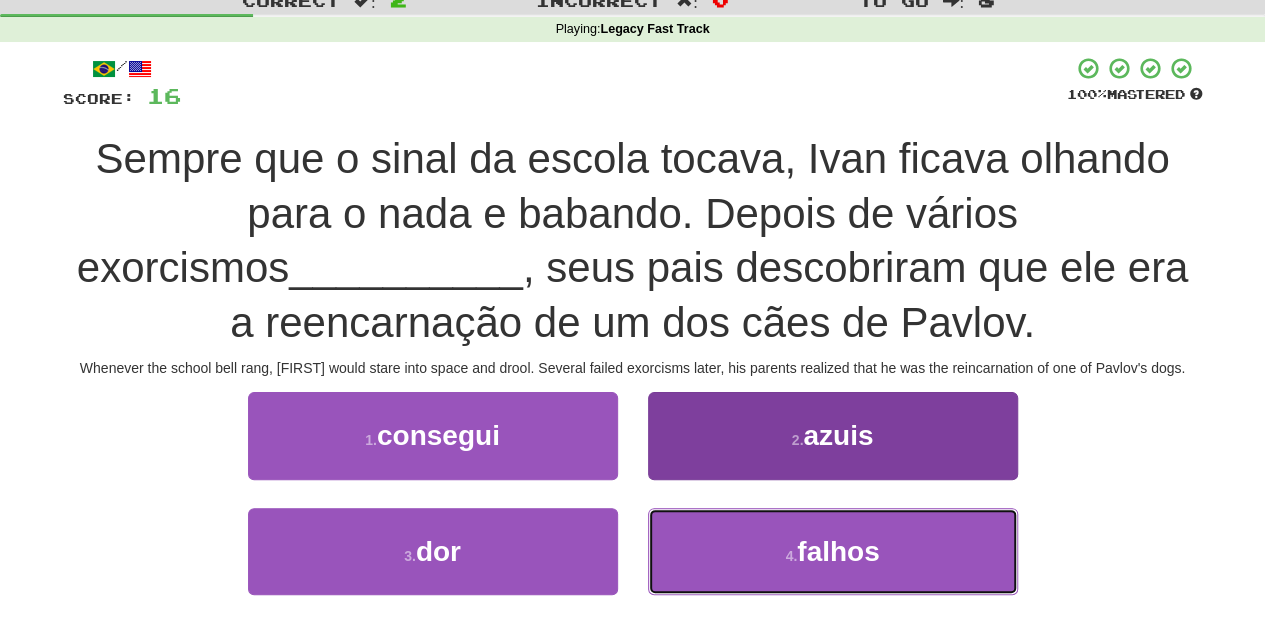 click on "4 .  falhos" at bounding box center [833, 551] 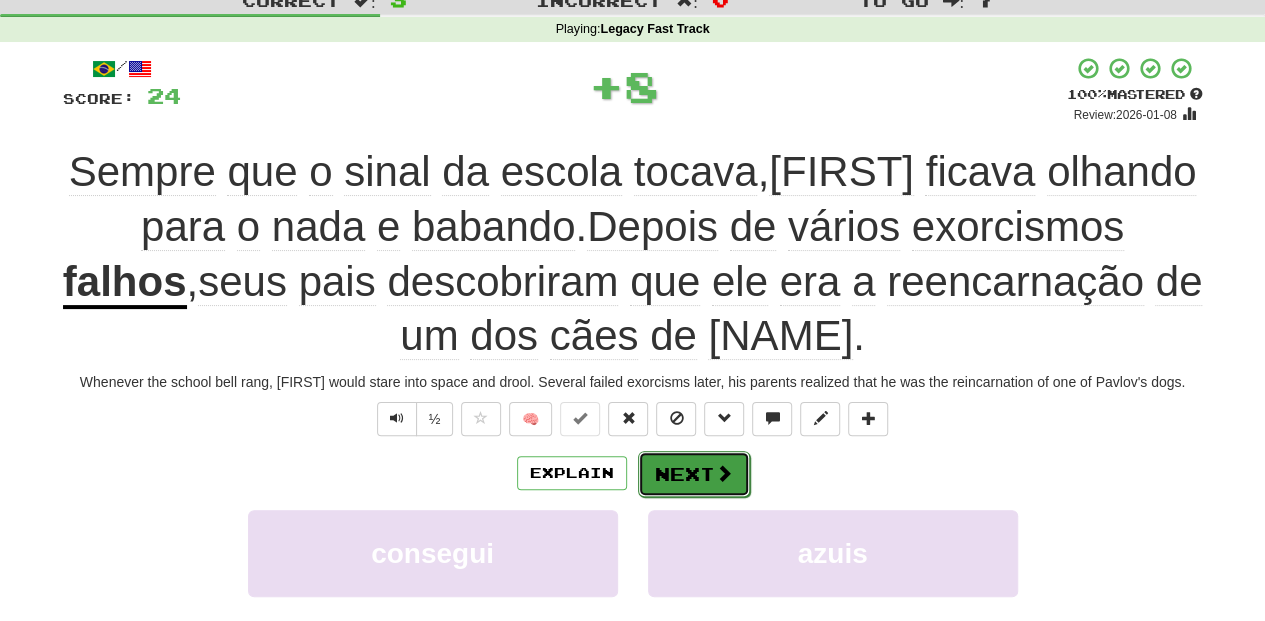 click on "Next" at bounding box center [694, 474] 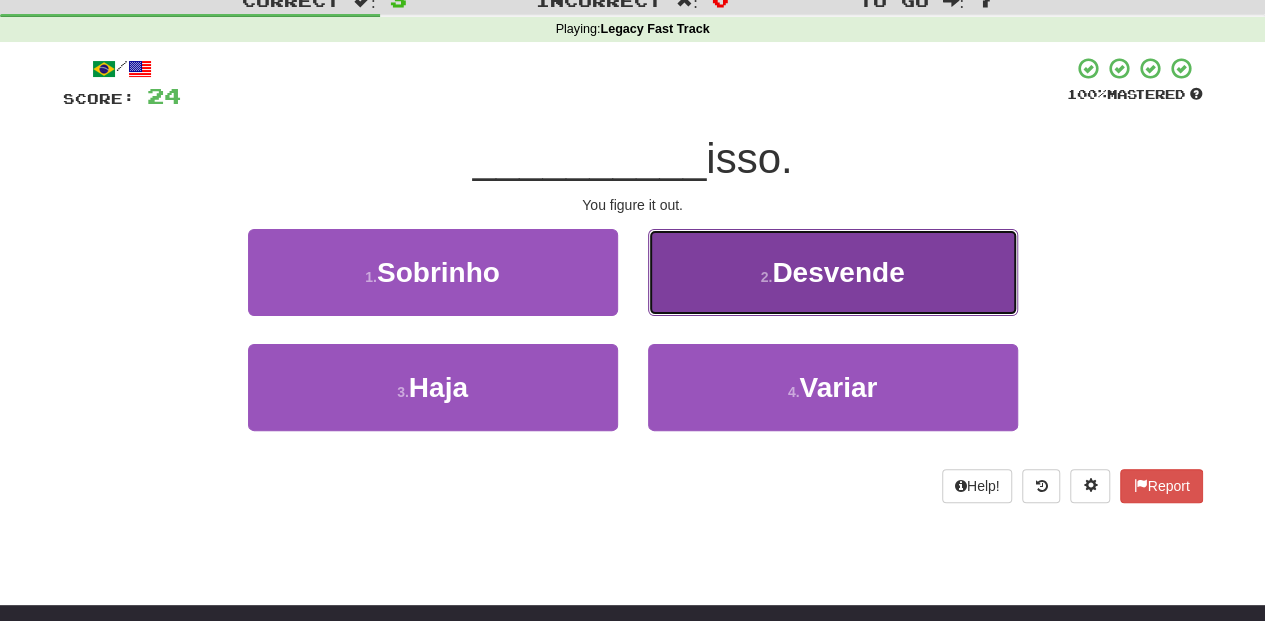 click on "2 .  Desvende" at bounding box center (833, 272) 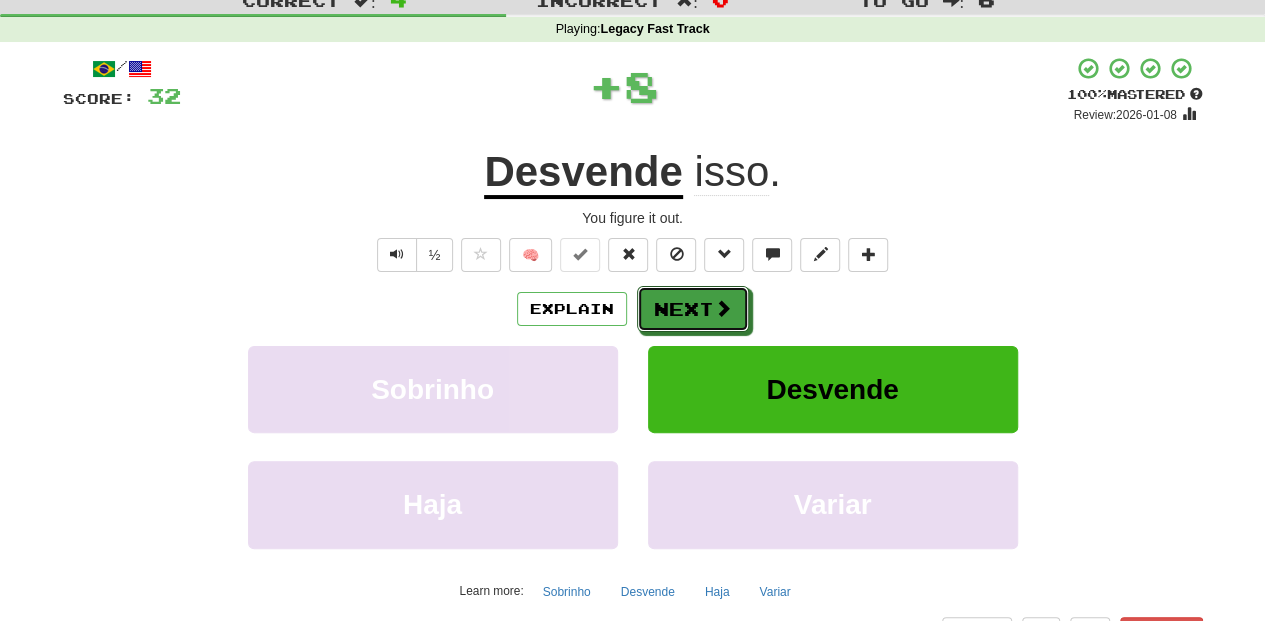 click on "Next" at bounding box center (693, 309) 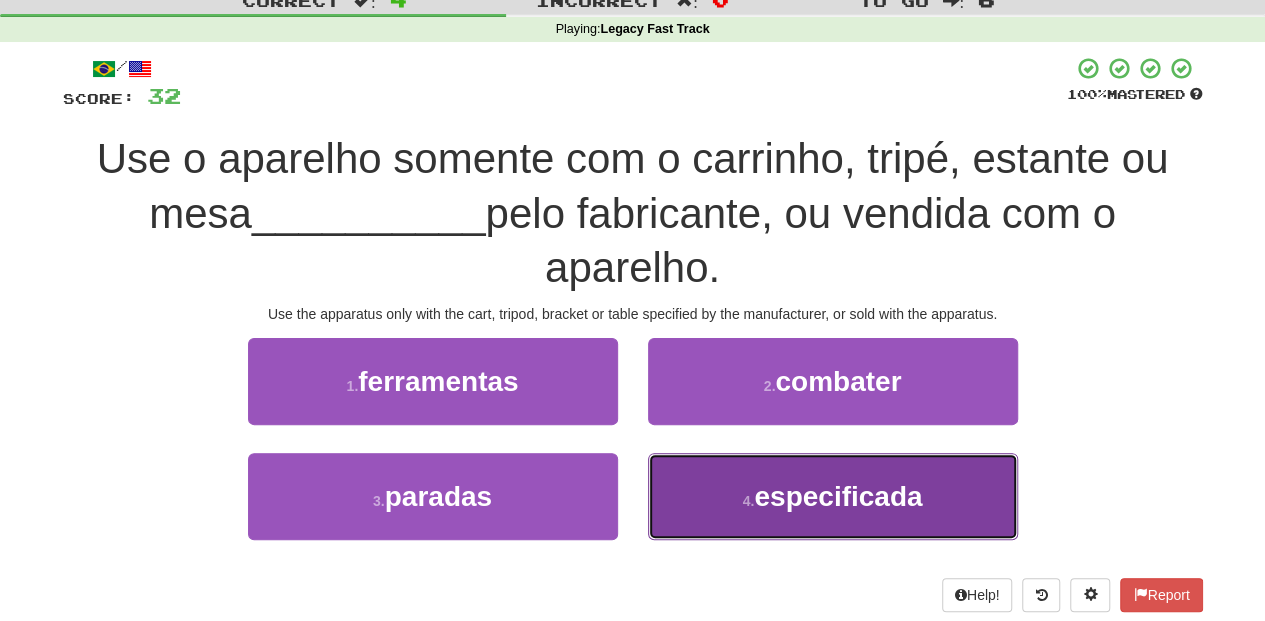 click on "4 .  especificada" at bounding box center (833, 496) 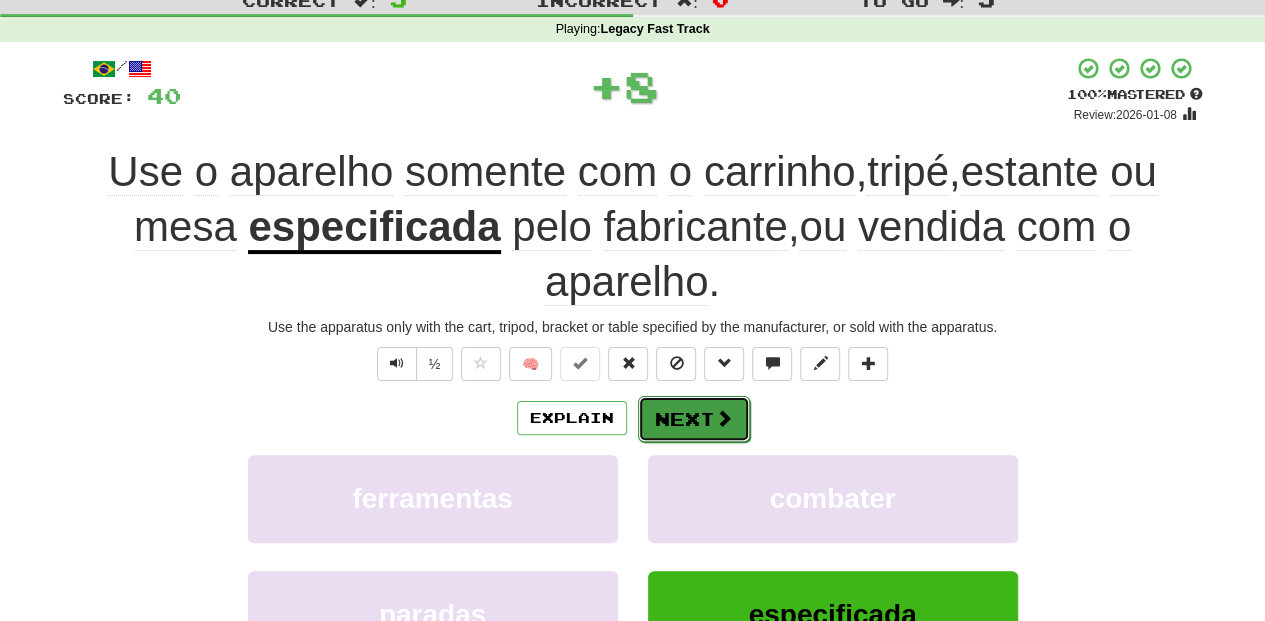 click at bounding box center [724, 418] 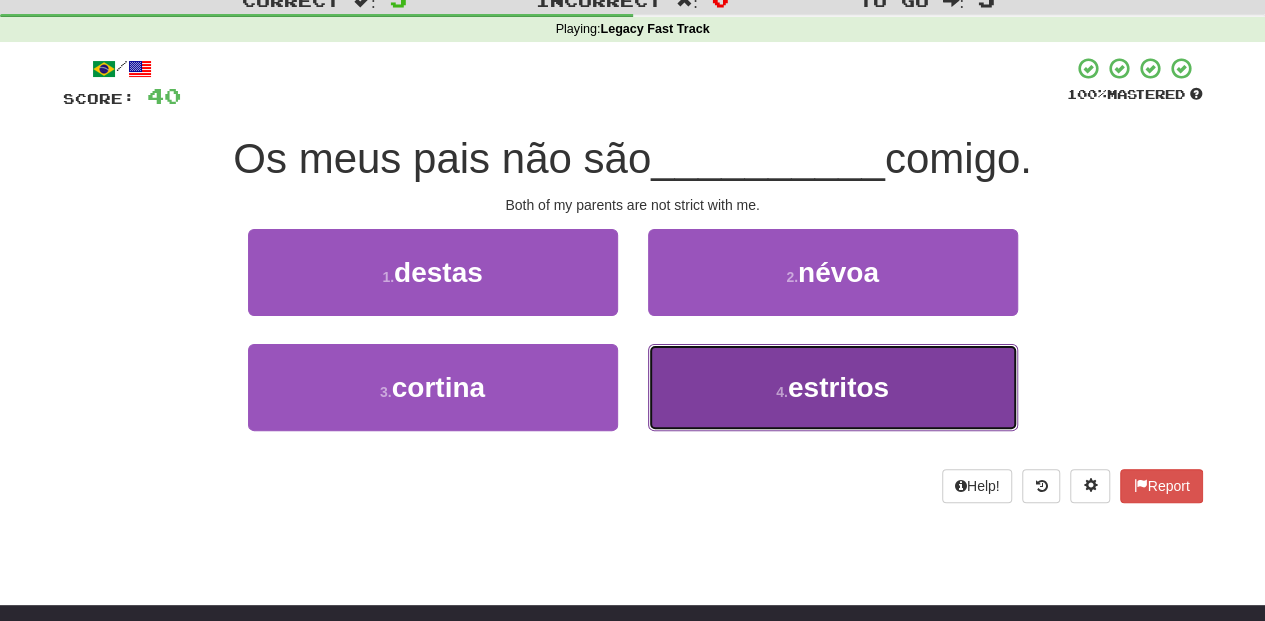 click on "4 .  estritos" at bounding box center (833, 387) 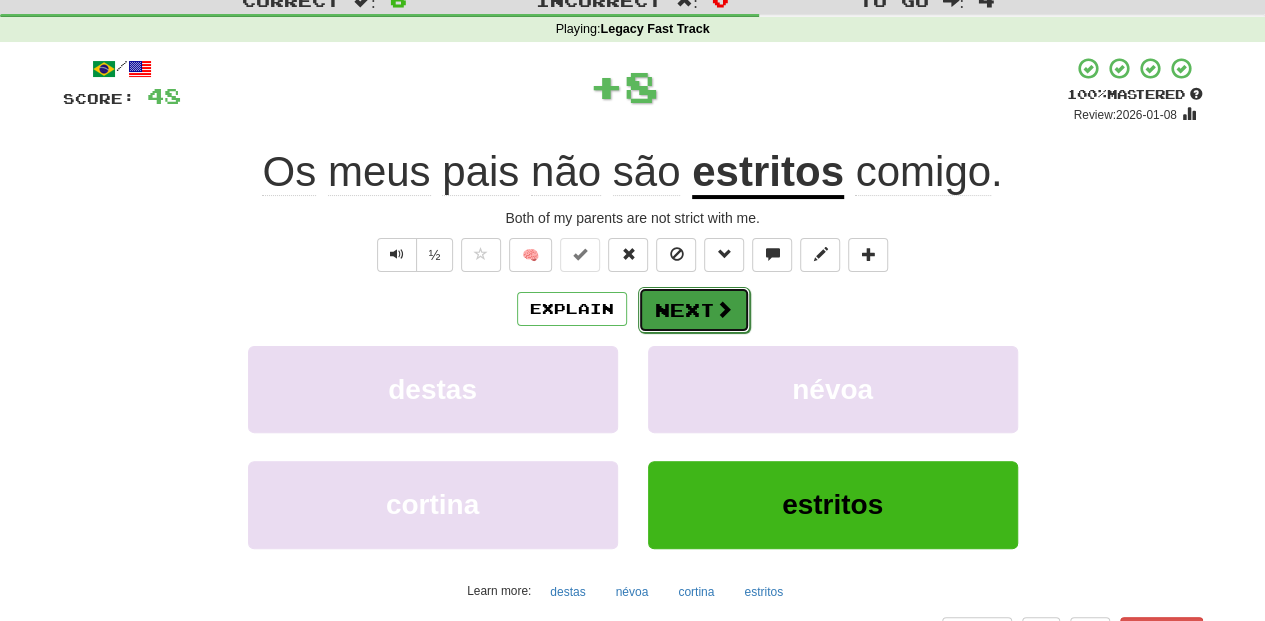 click on "Next" at bounding box center [694, 310] 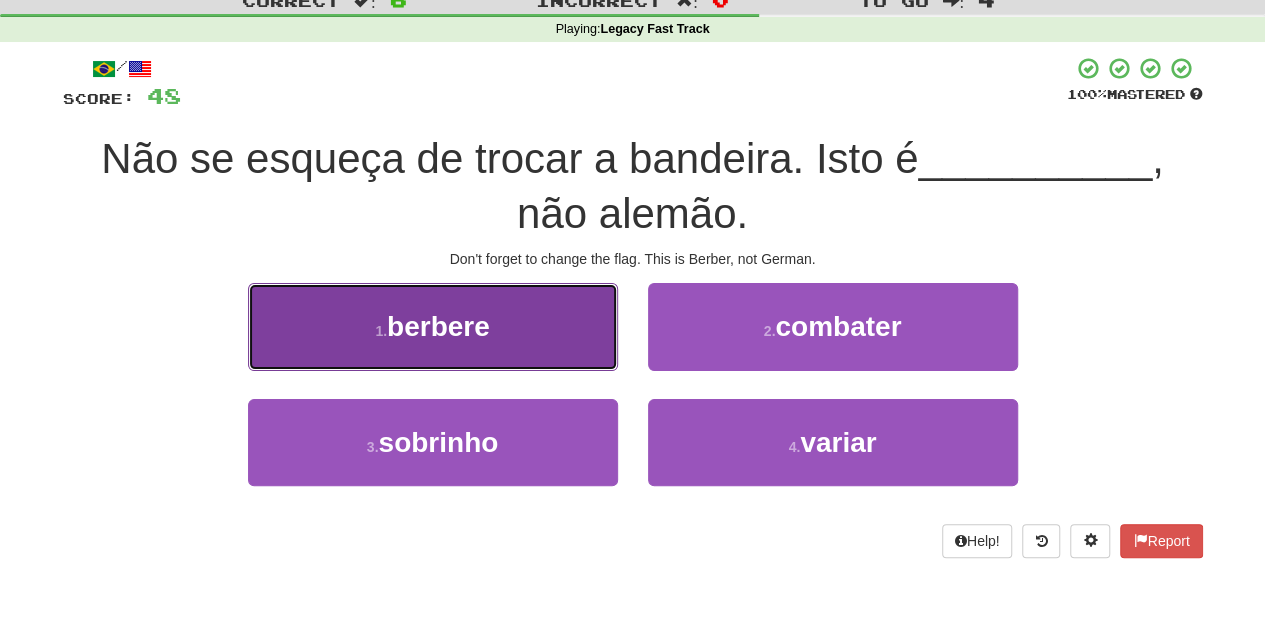 click on "1 .  berbere" at bounding box center [433, 326] 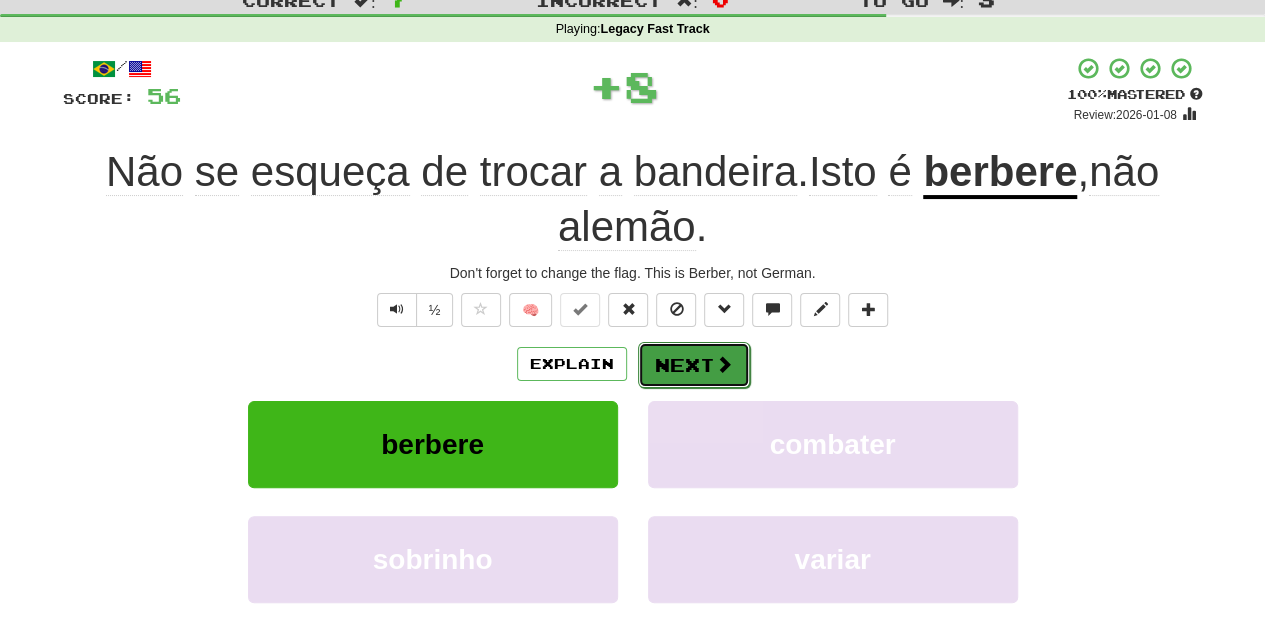 click on "Next" at bounding box center [694, 365] 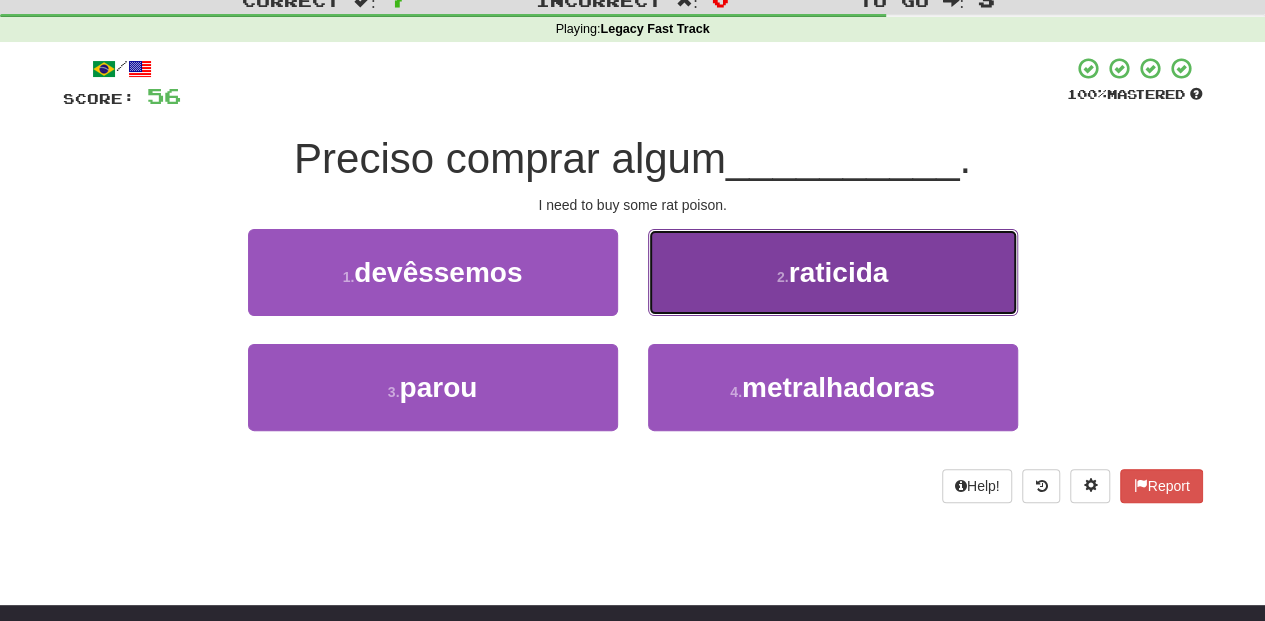 click on "2 .  raticida" at bounding box center [833, 272] 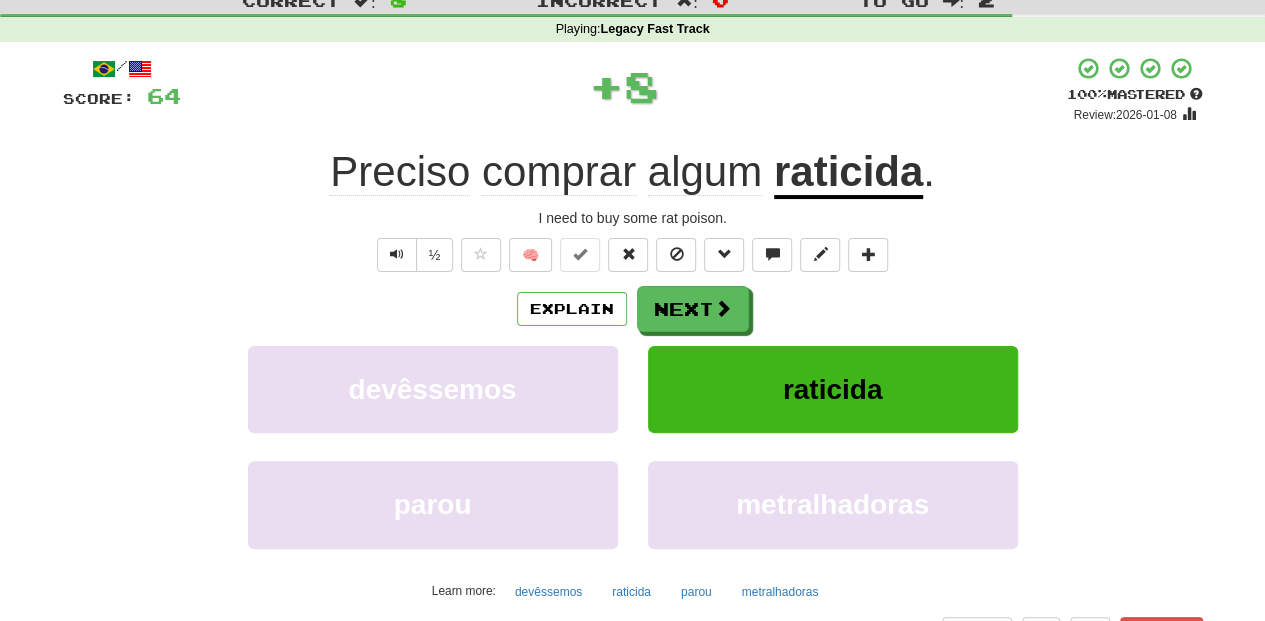click on "Next" at bounding box center (693, 309) 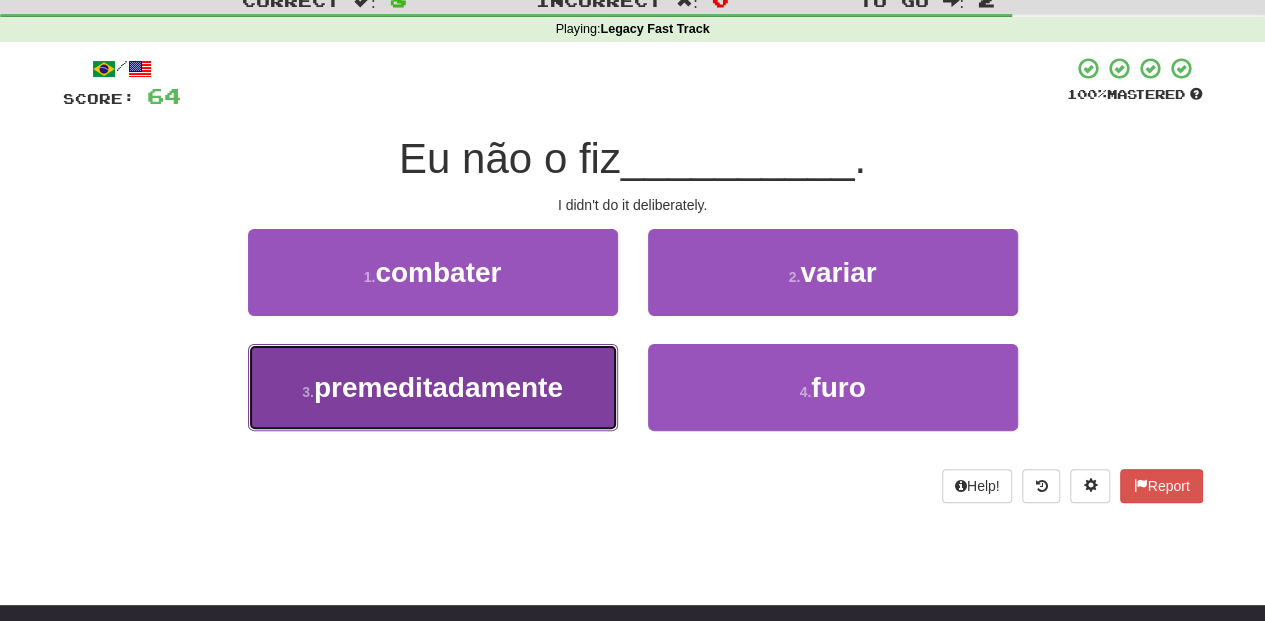 click on "premeditadamente" at bounding box center [438, 387] 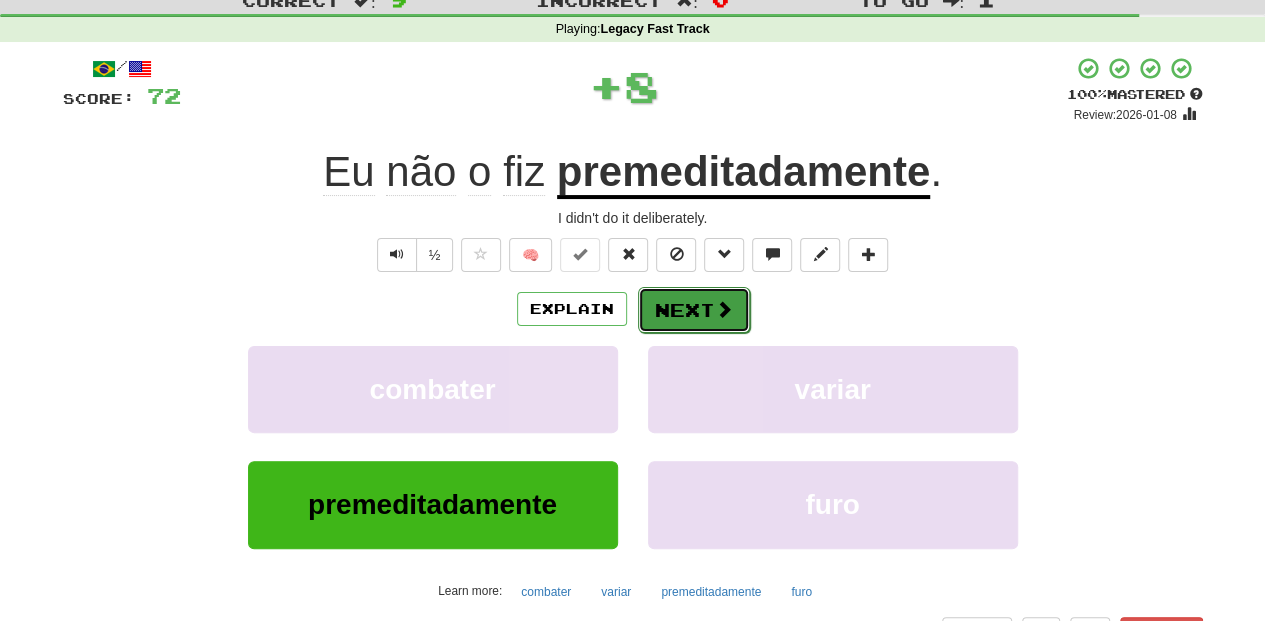 click on "Next" at bounding box center [694, 310] 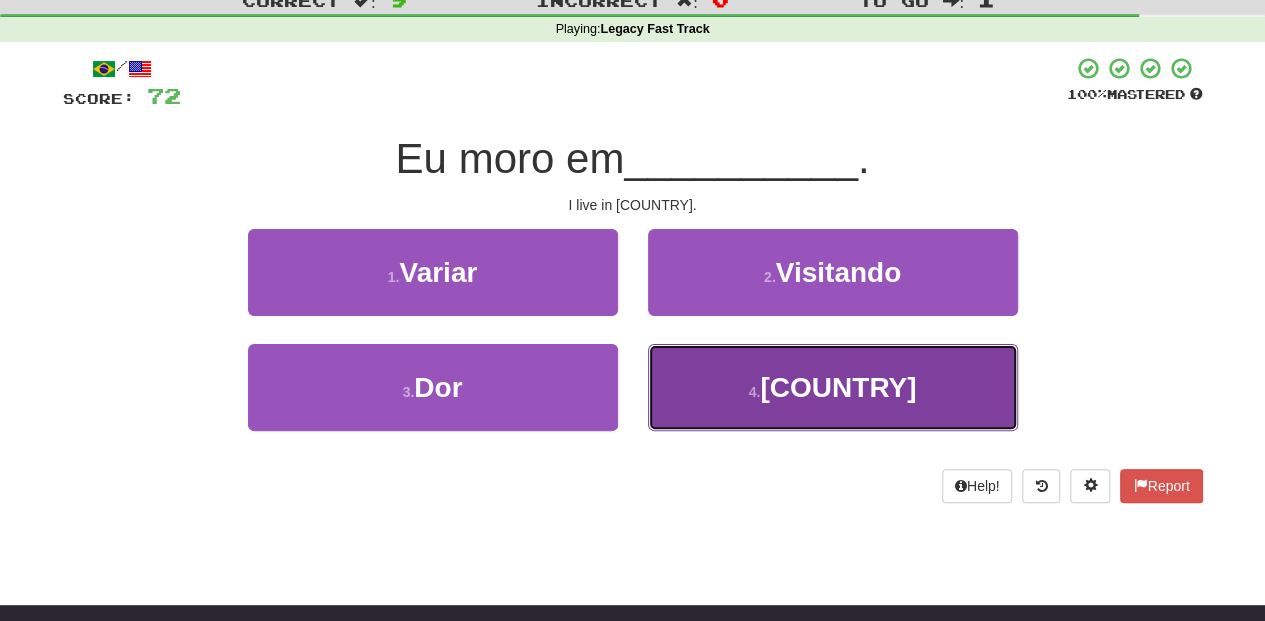 click on "4 .  Tonga" at bounding box center (833, 387) 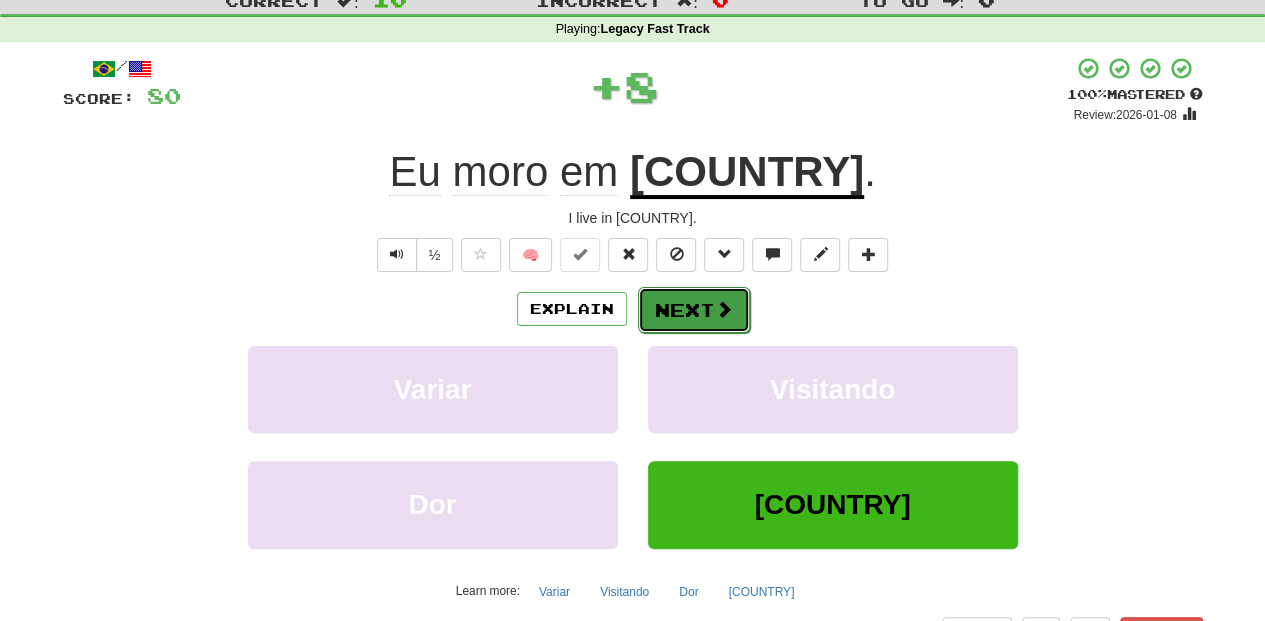 click on "Next" at bounding box center (694, 310) 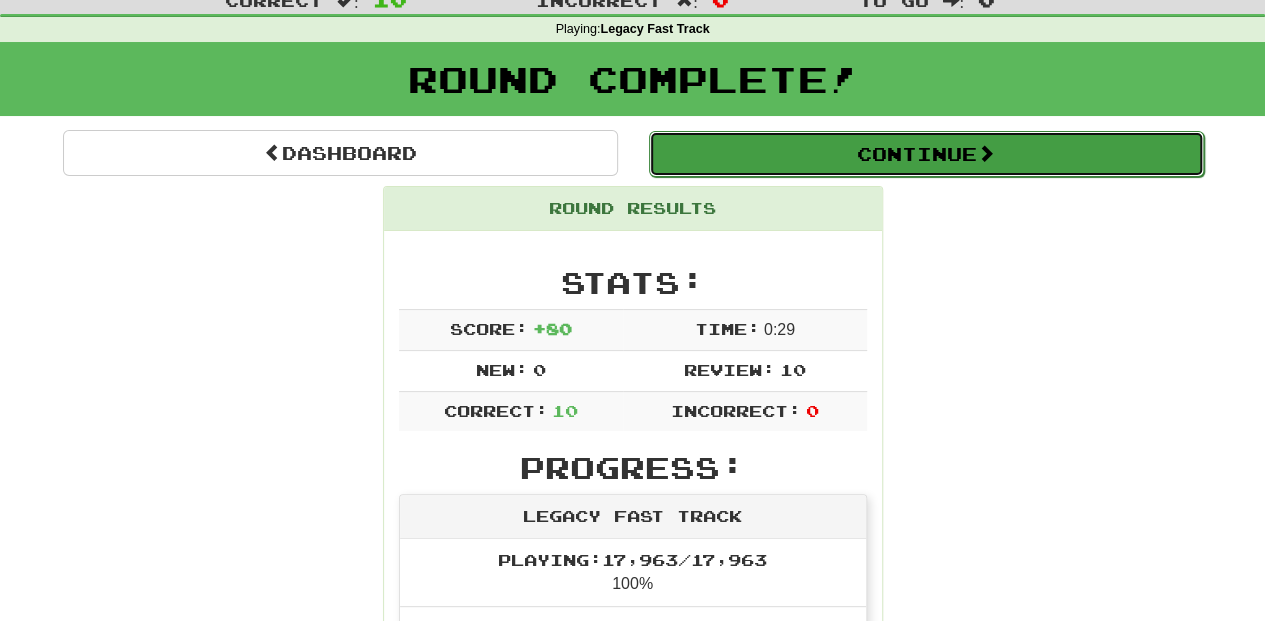 click on "Continue" at bounding box center [926, 154] 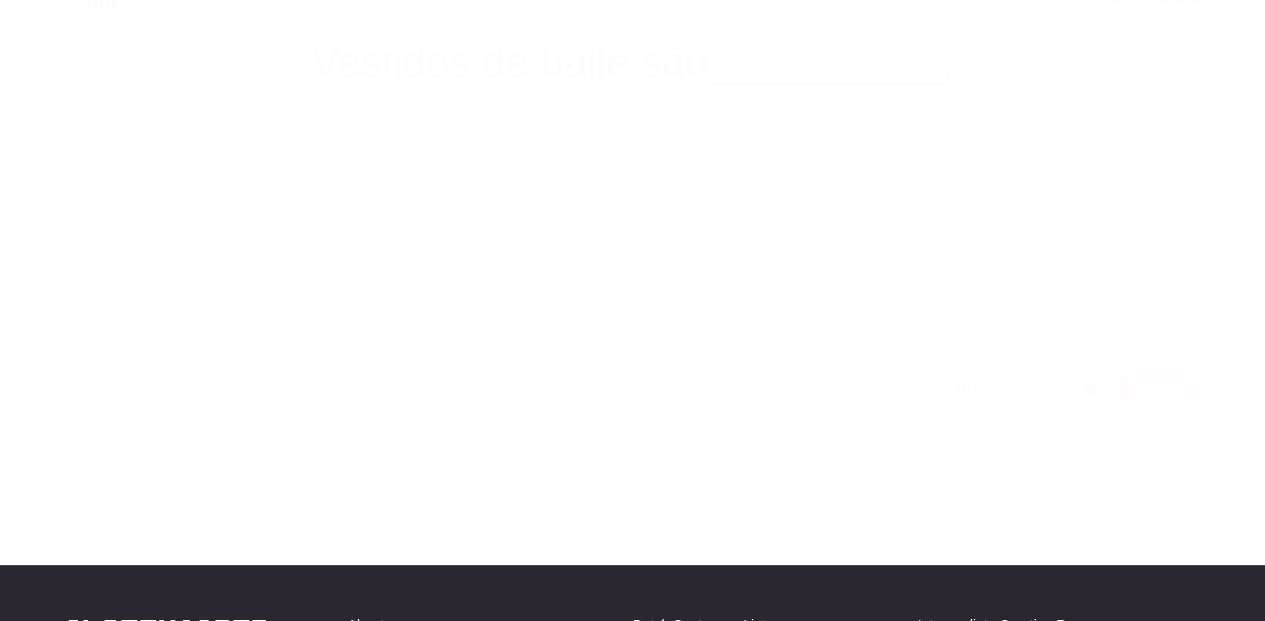 scroll, scrollTop: 66, scrollLeft: 0, axis: vertical 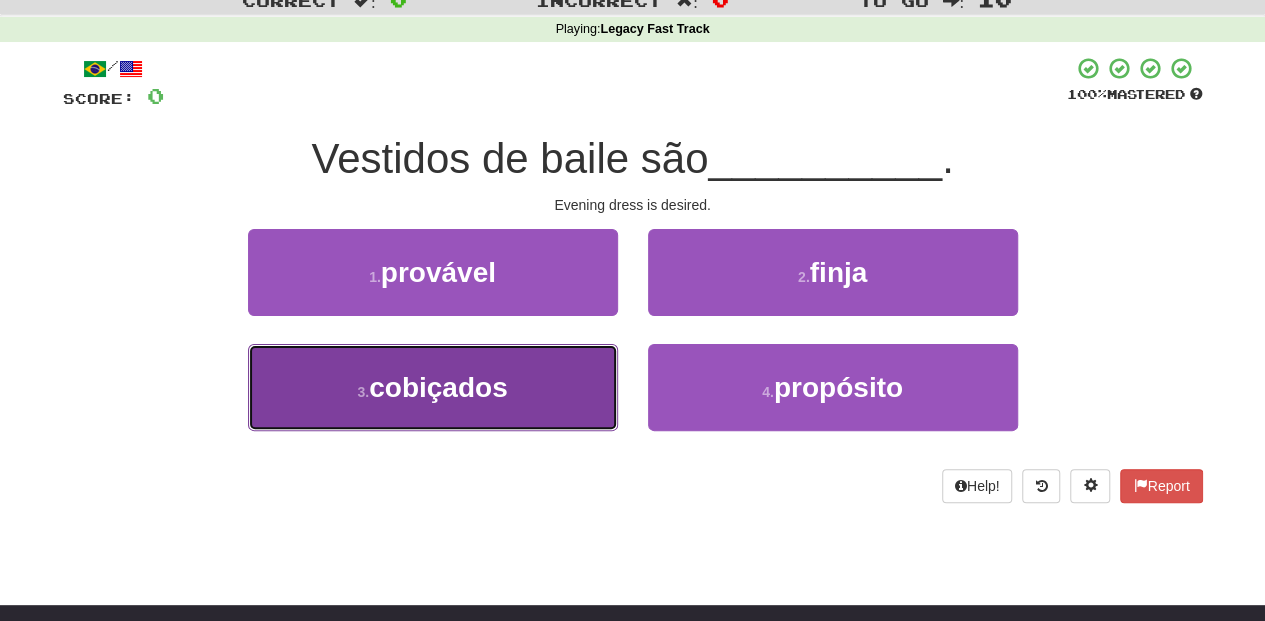 click on "3 .  cobiçados" at bounding box center [433, 387] 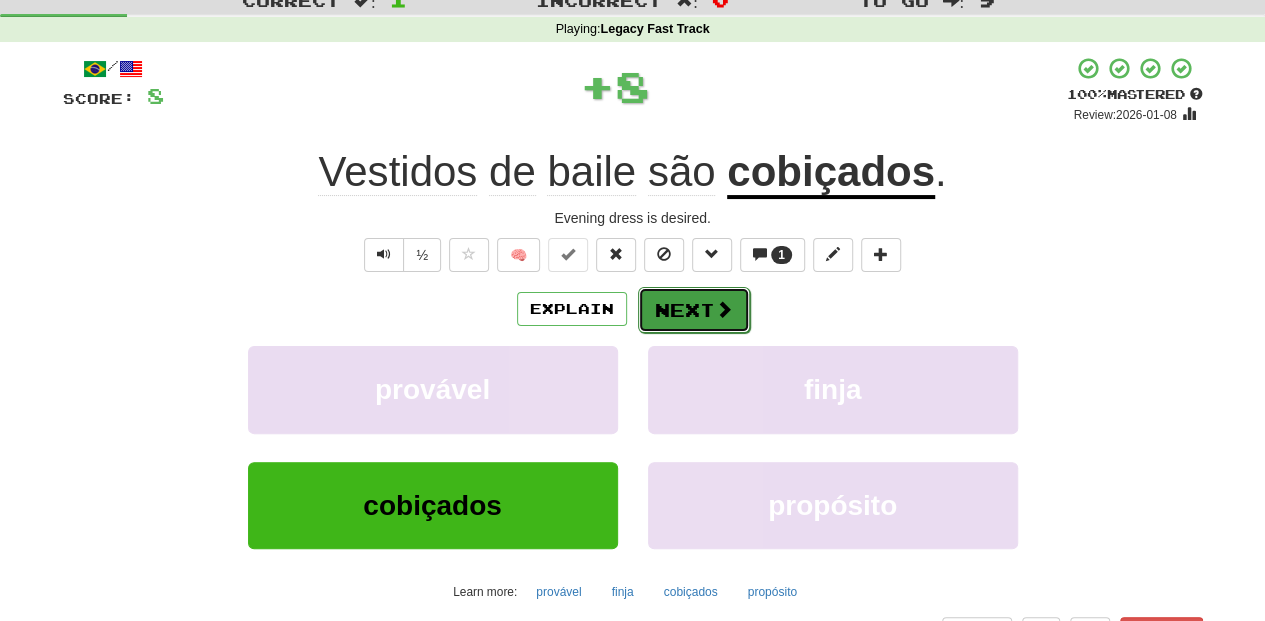 click on "Next" at bounding box center (694, 310) 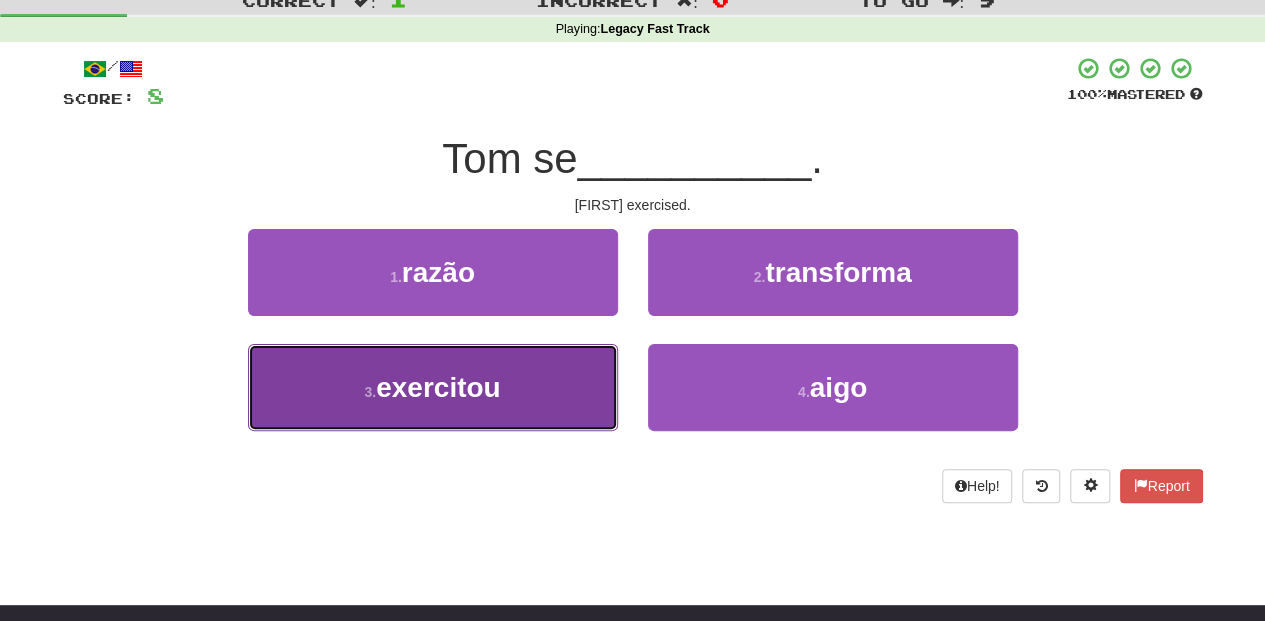 click on "3 .  exercitou" at bounding box center [433, 387] 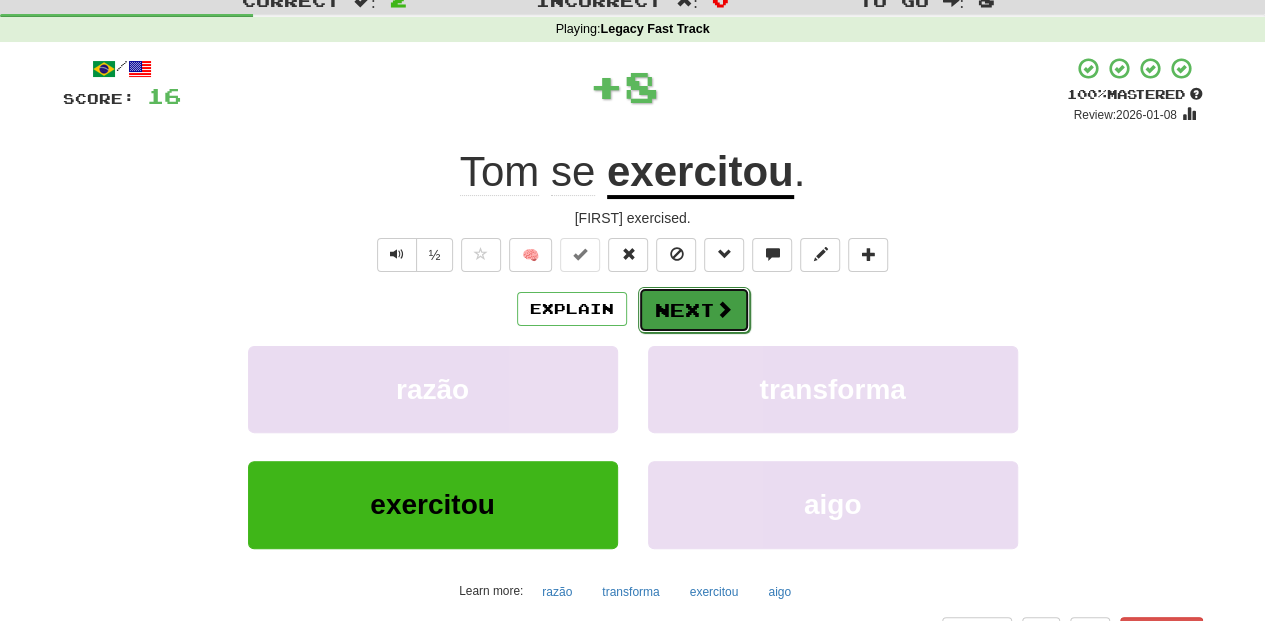 click on "Next" at bounding box center [694, 310] 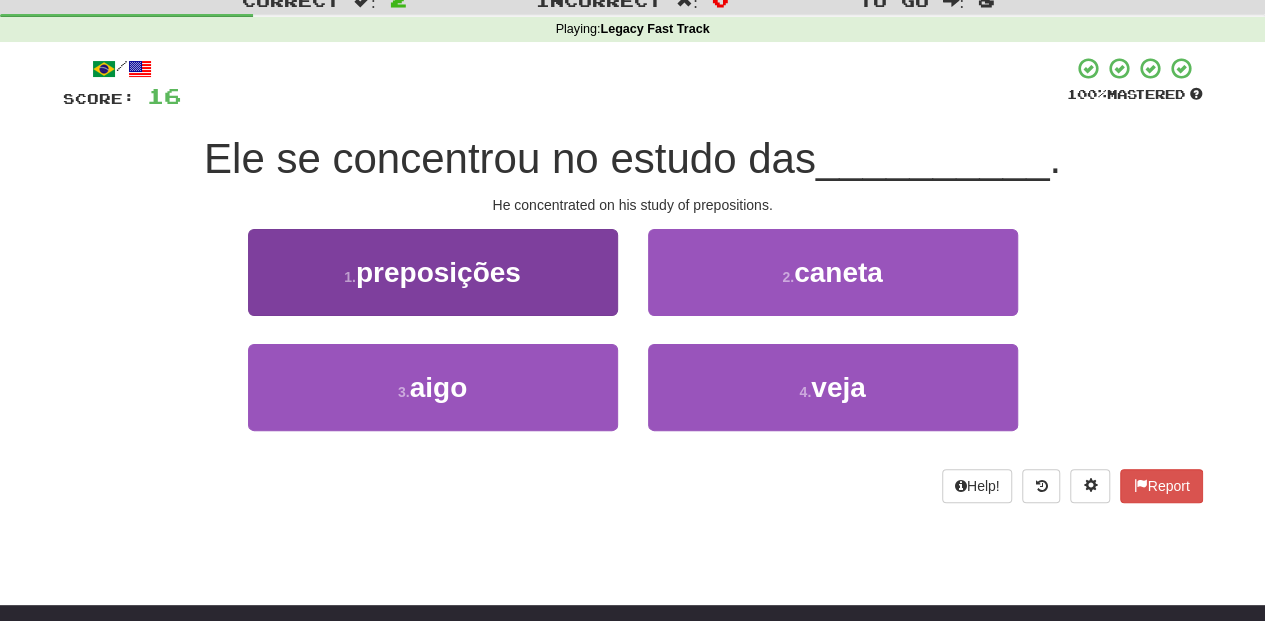 drag, startPoint x: 552, startPoint y: 318, endPoint x: 564, endPoint y: 310, distance: 14.422205 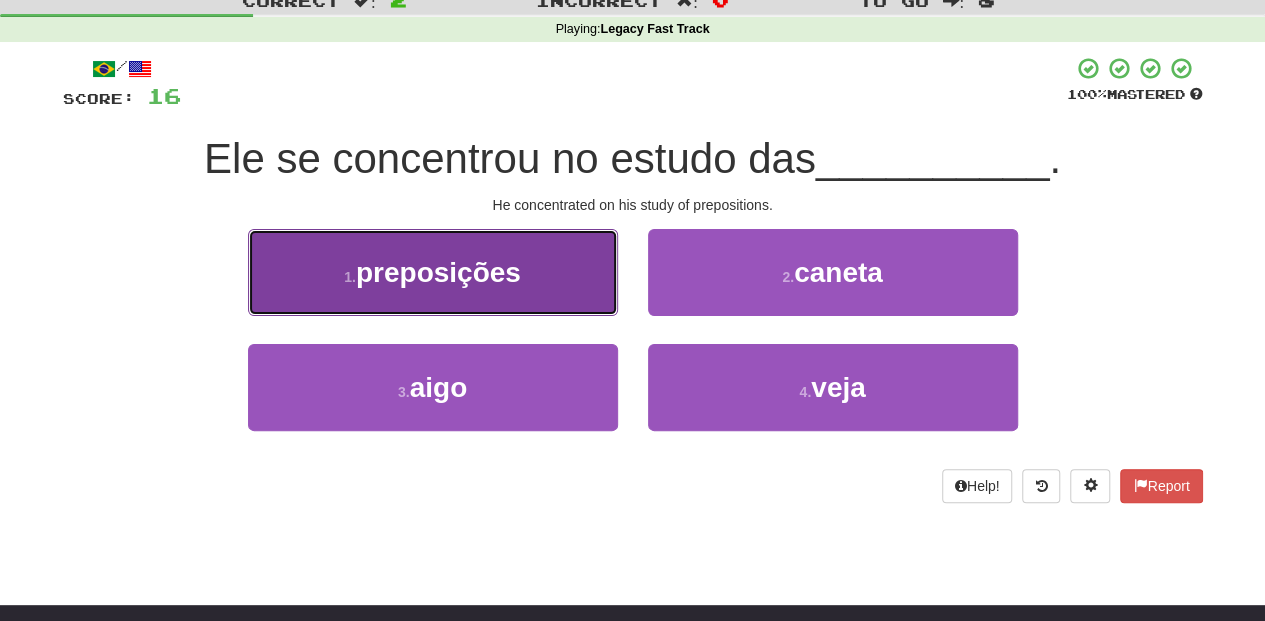 click on "1 .  preposições" at bounding box center [433, 272] 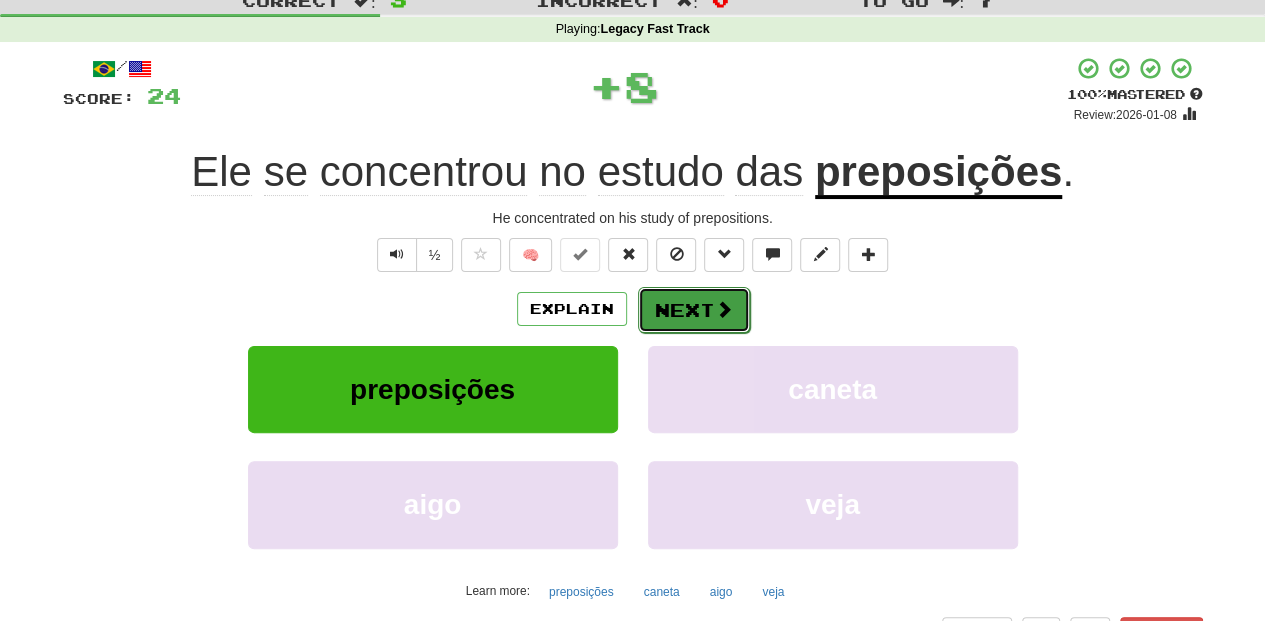click on "Next" at bounding box center [694, 310] 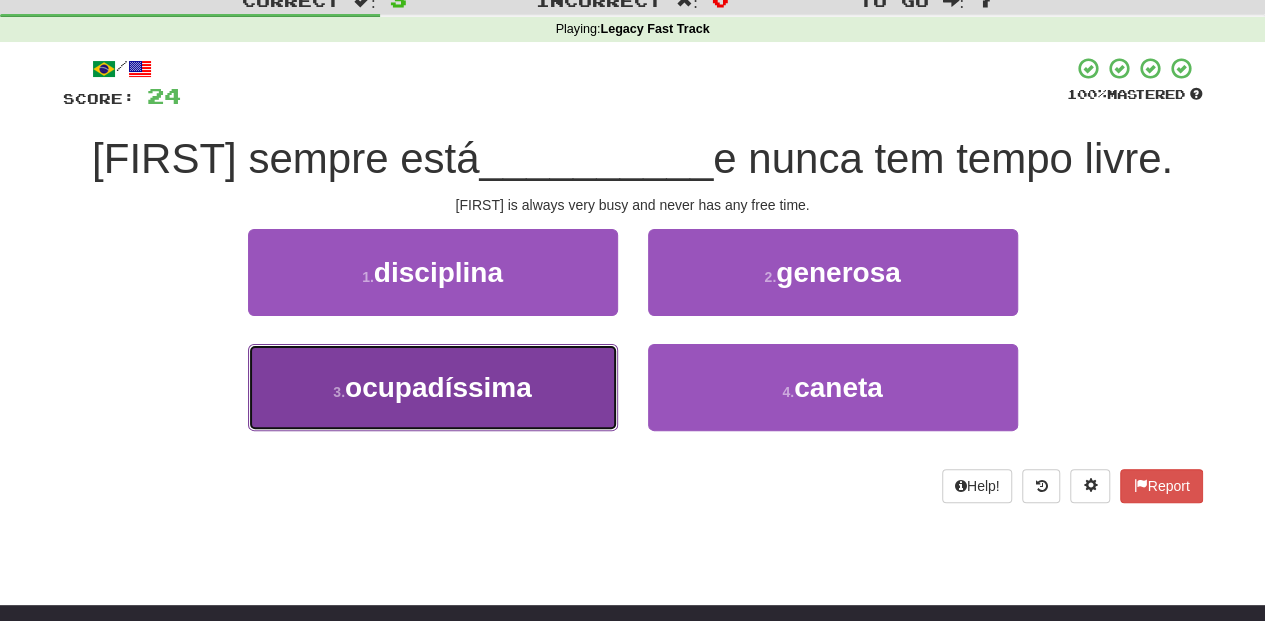 click on "3 .  ocupadíssima" at bounding box center (433, 387) 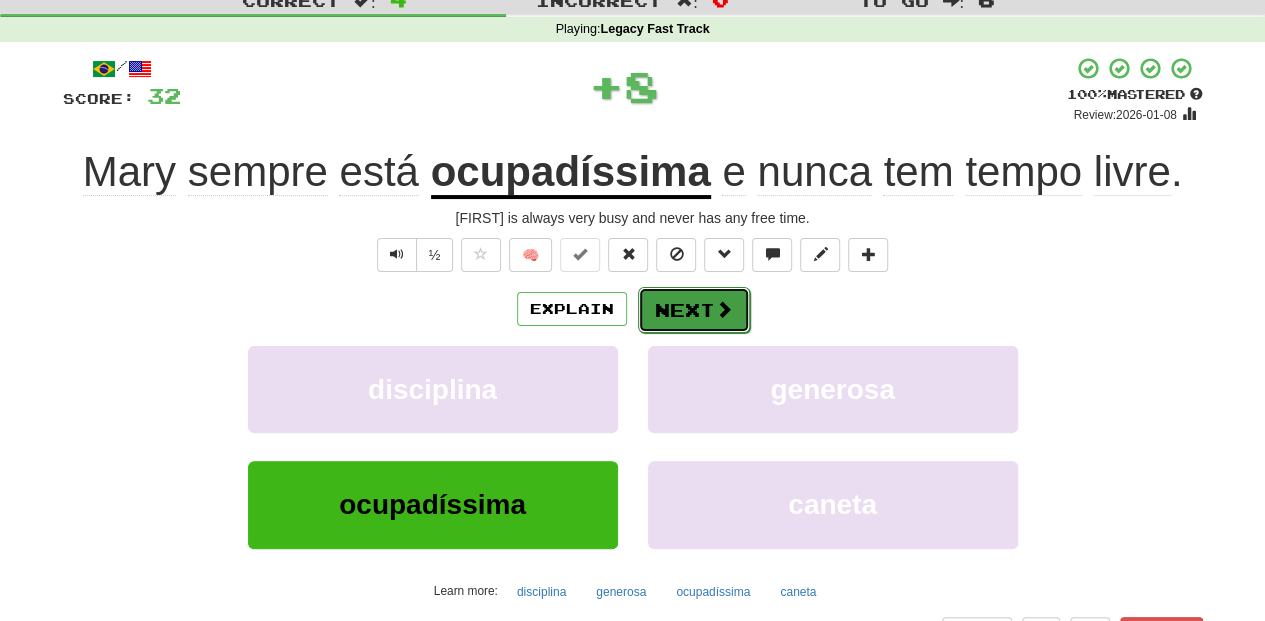 click on "Next" at bounding box center (694, 310) 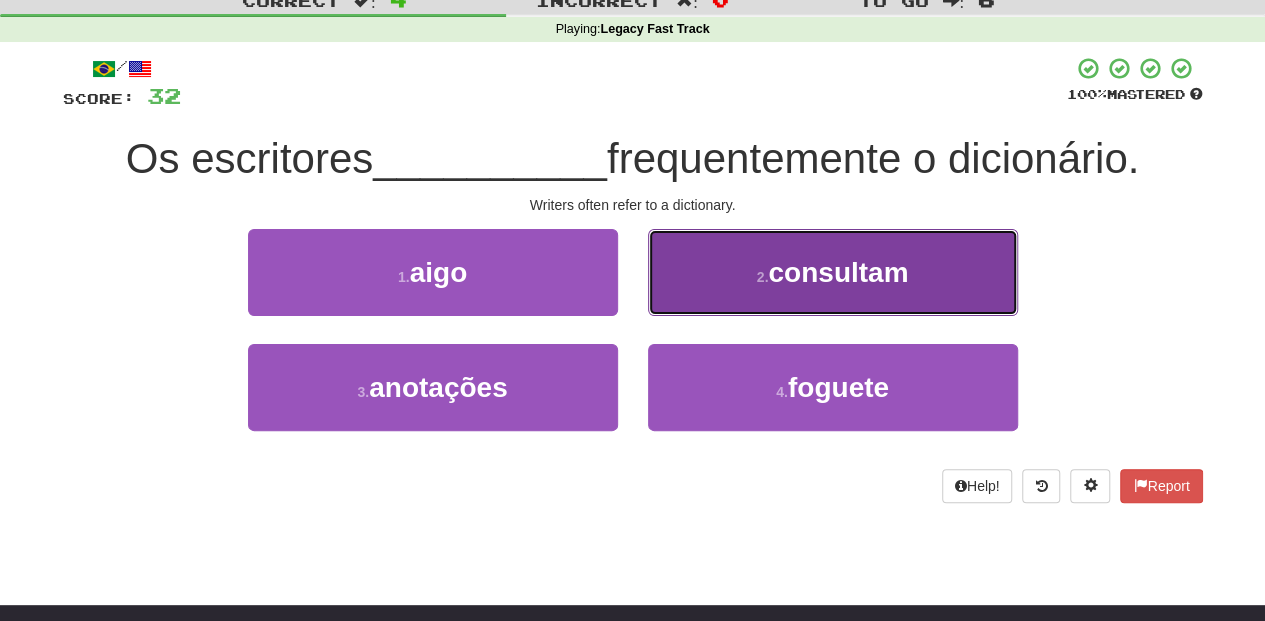 click on "2 .  consultam" at bounding box center (833, 272) 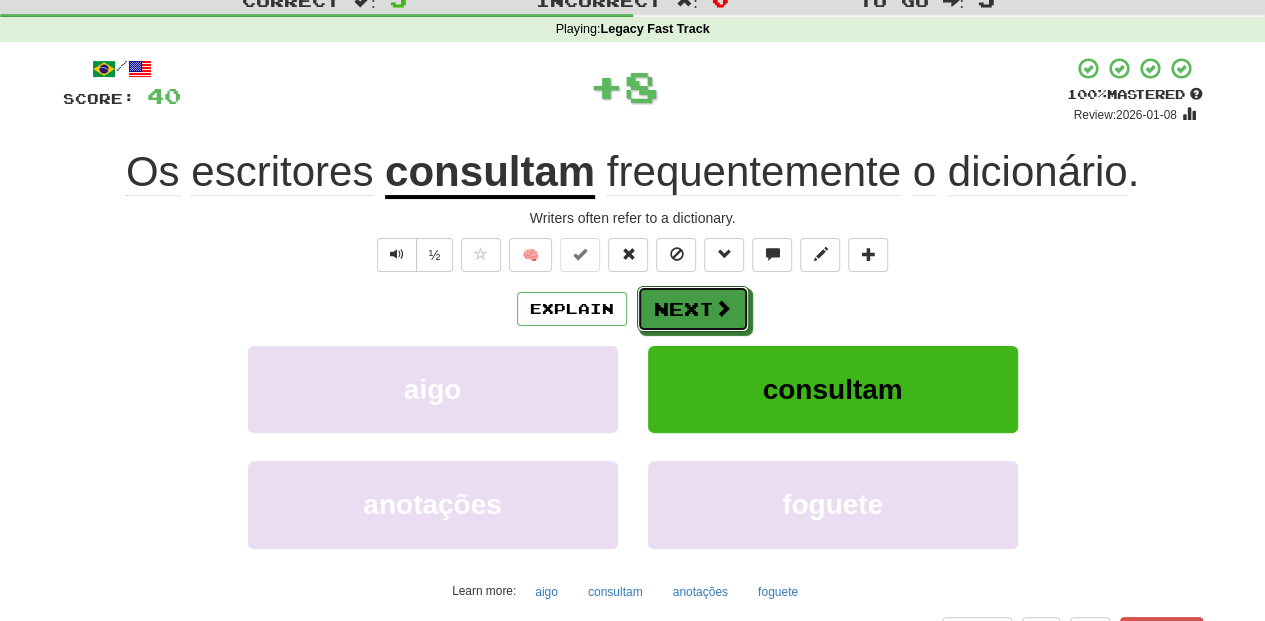 click on "Next" at bounding box center [693, 309] 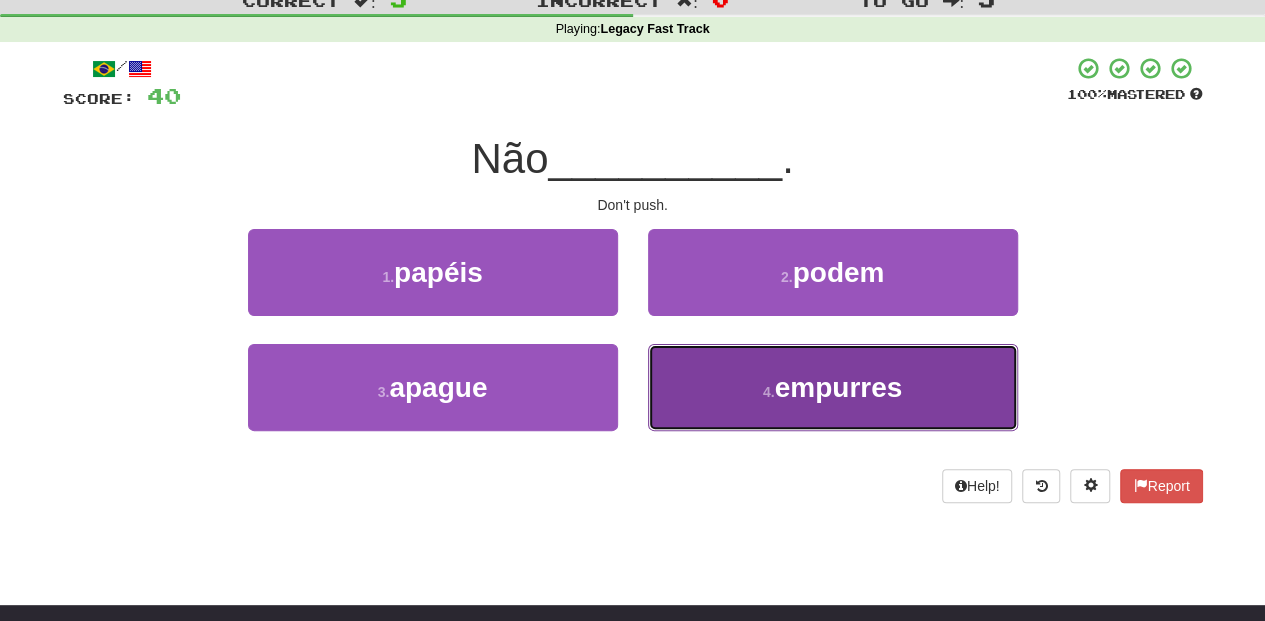 click on "4 .  empurres" at bounding box center [833, 387] 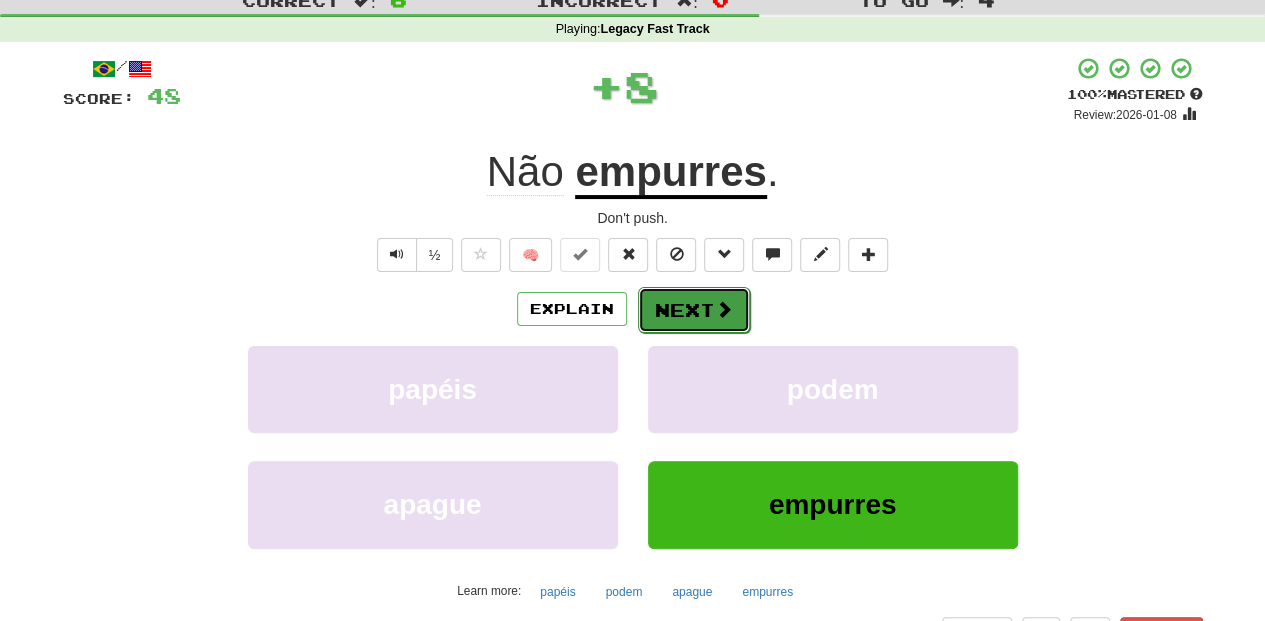 click on "Next" at bounding box center (694, 310) 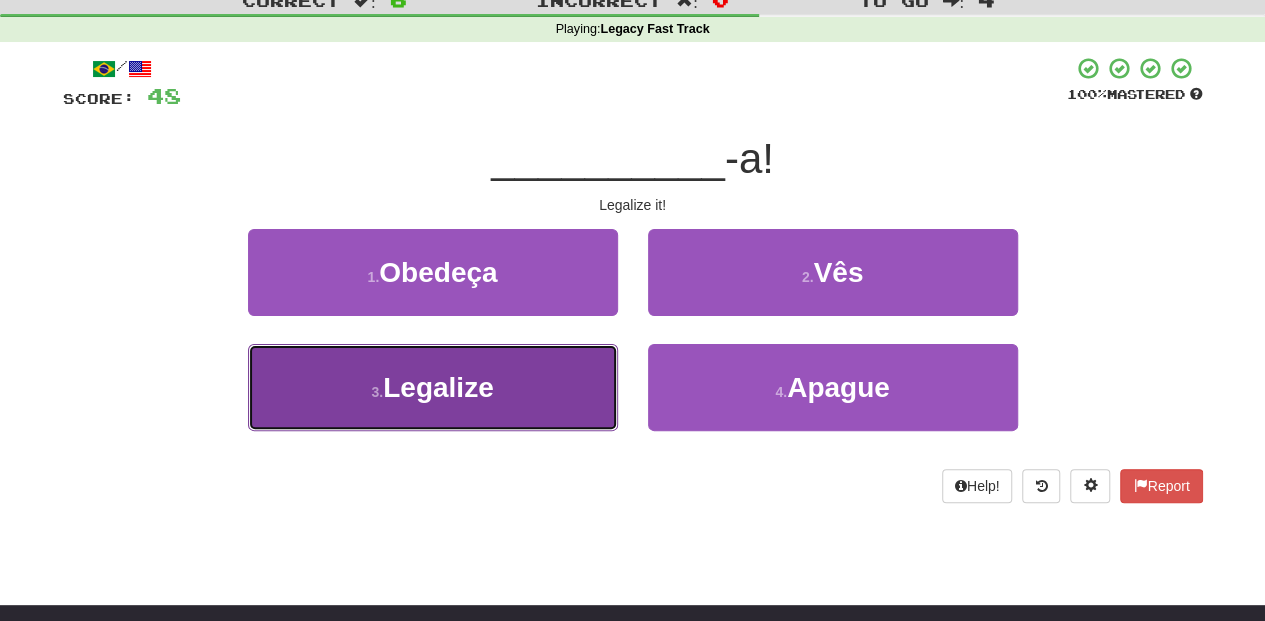 click on "3 .  Legalize" at bounding box center [433, 387] 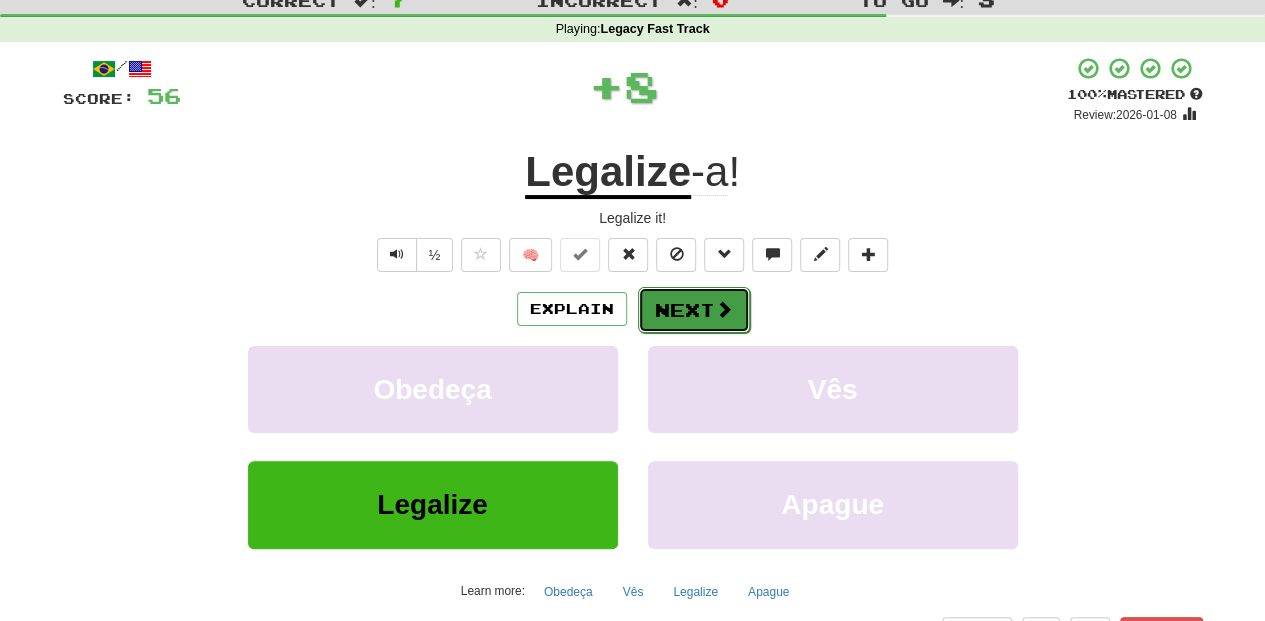 click on "Next" at bounding box center (694, 310) 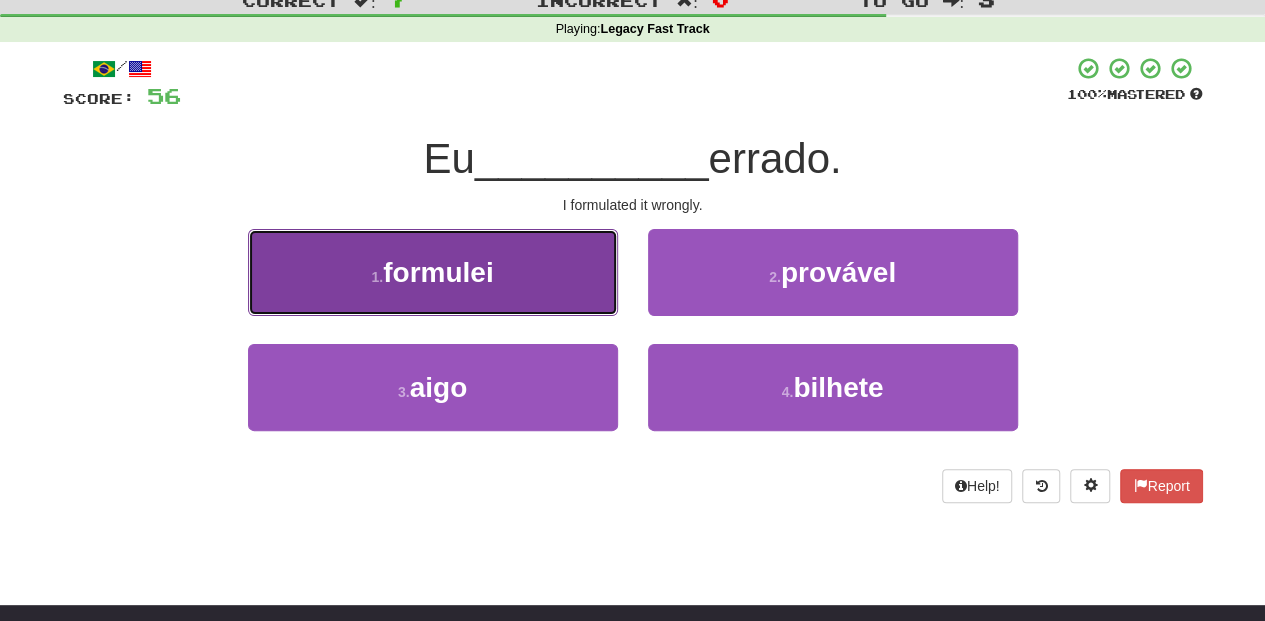 click on "1 .  formulei" at bounding box center (433, 272) 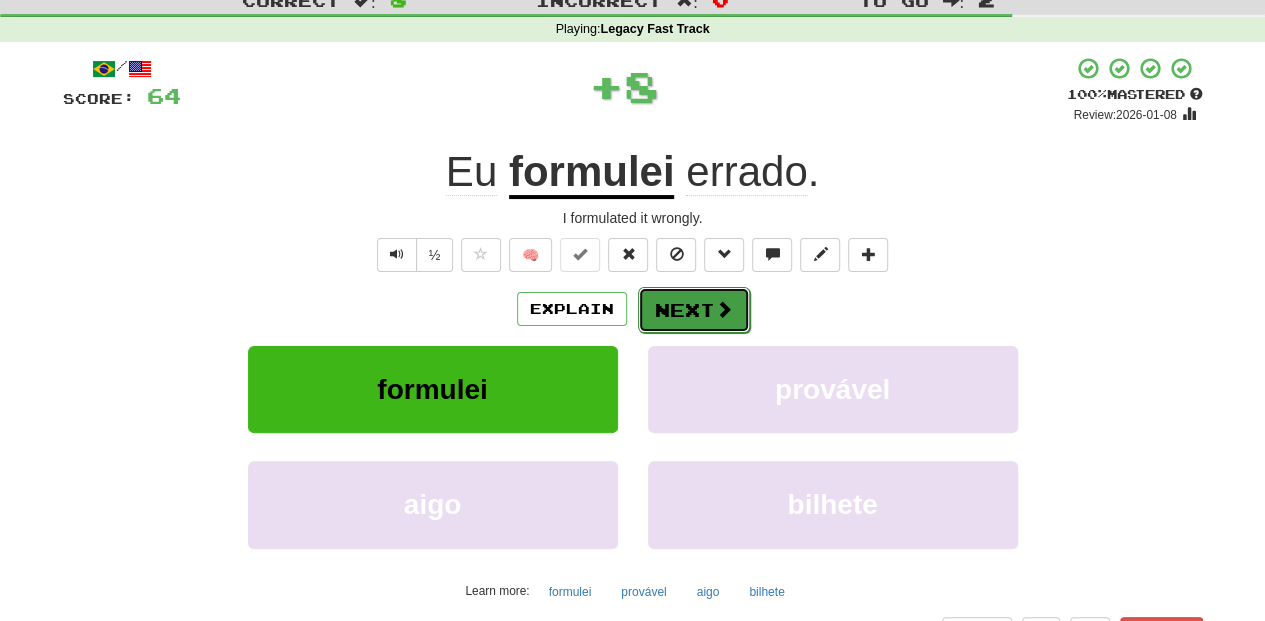 click on "Next" at bounding box center [694, 310] 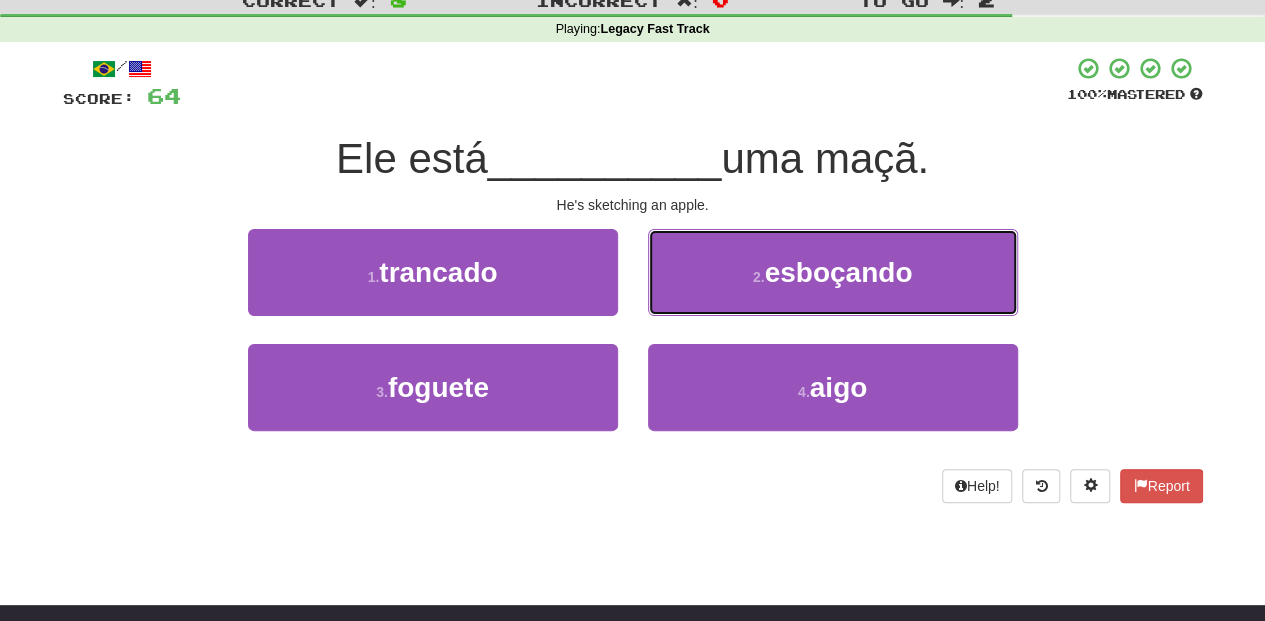 click on "2 .  esboçando" at bounding box center [833, 272] 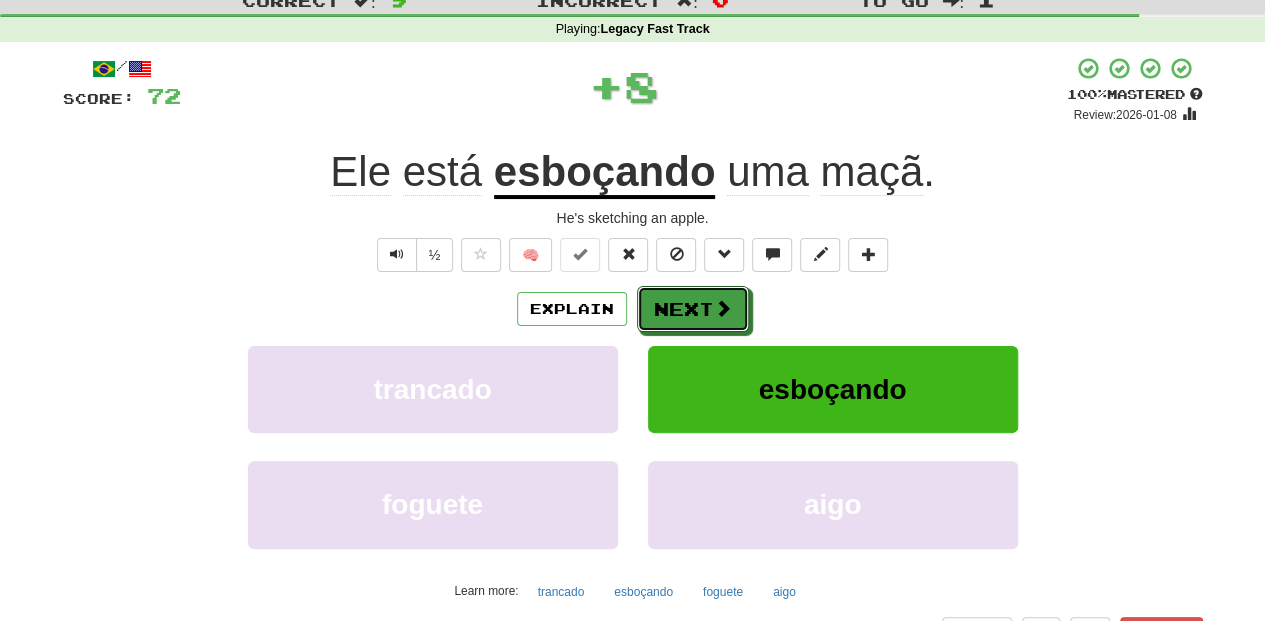 click on "Next" at bounding box center [693, 309] 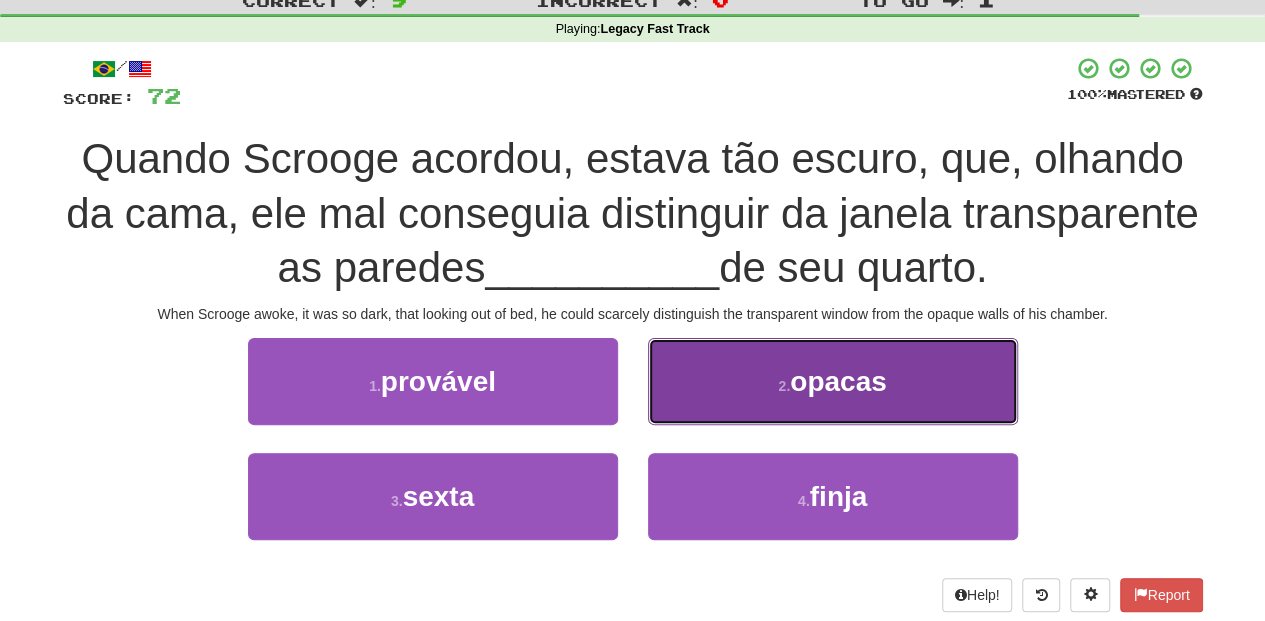 click on "2 .  opacas" at bounding box center (833, 381) 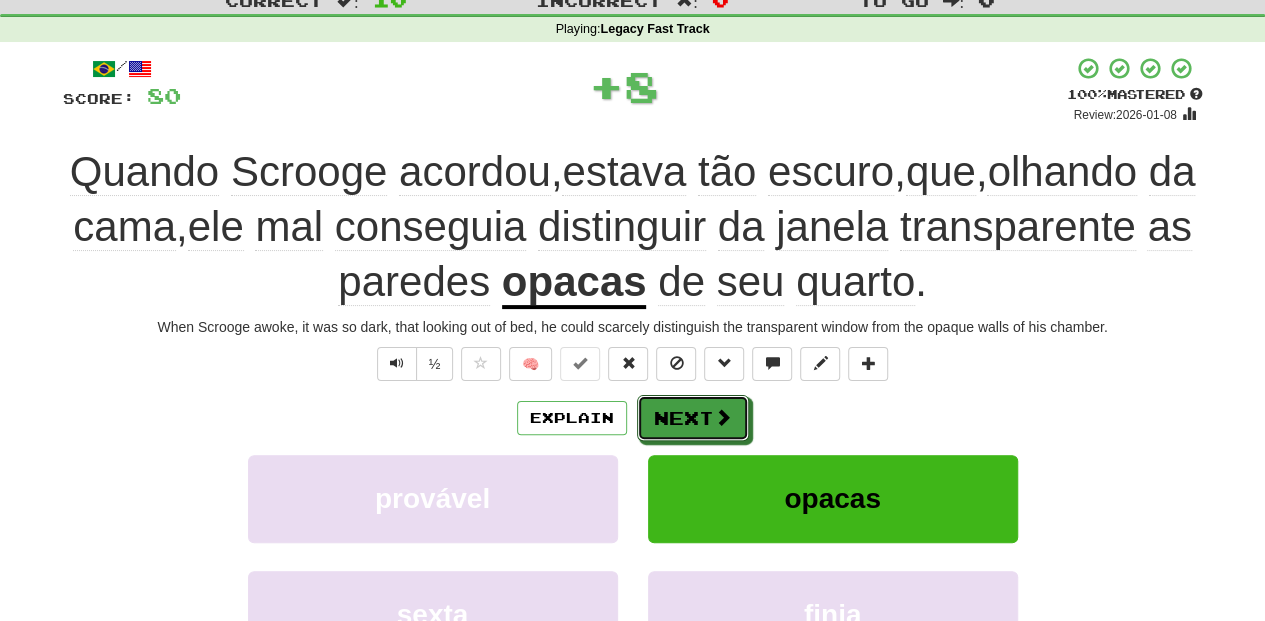 click on "Next" at bounding box center [693, 418] 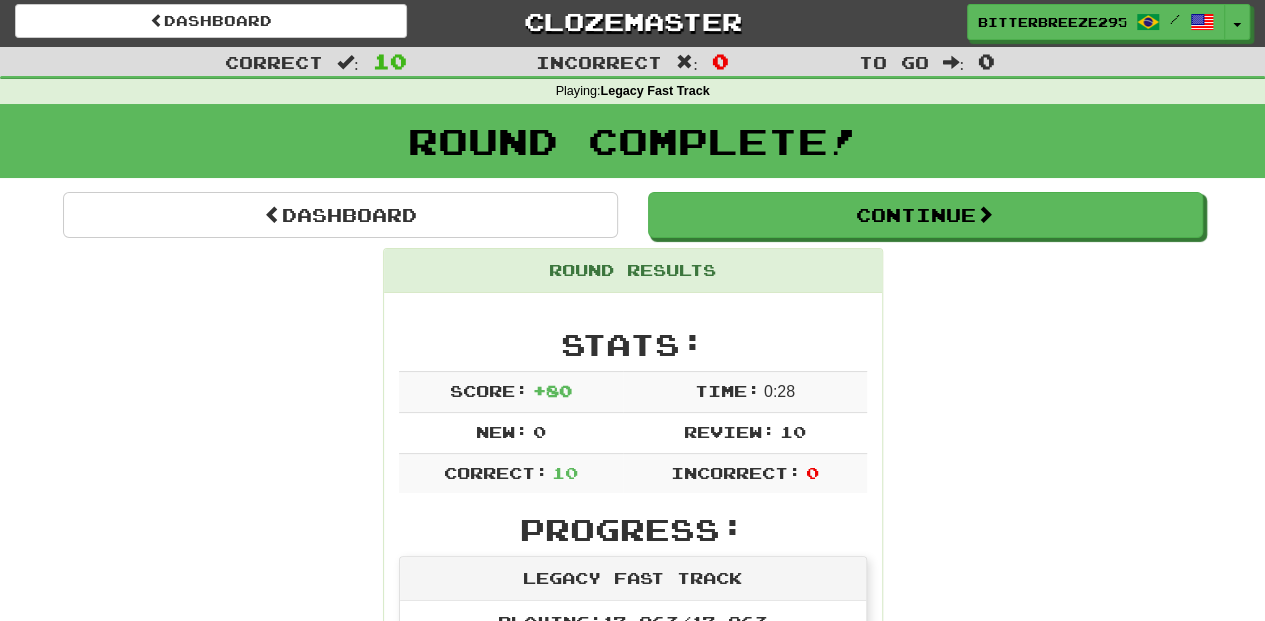 scroll, scrollTop: 0, scrollLeft: 0, axis: both 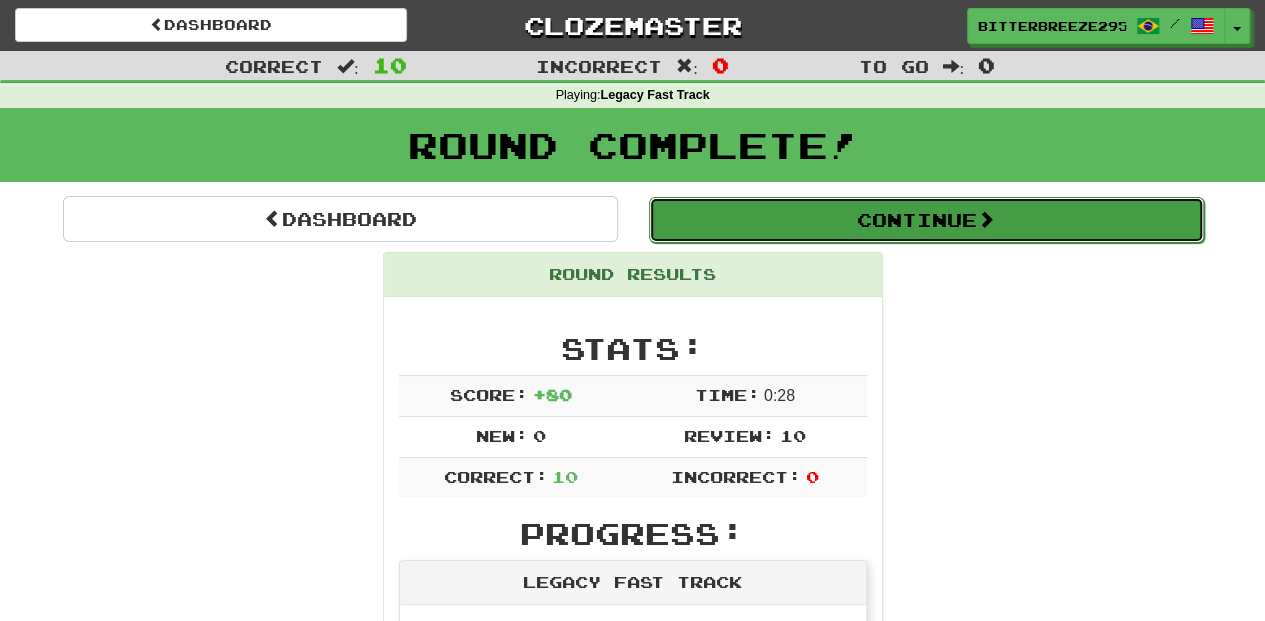 click on "Continue" at bounding box center (926, 220) 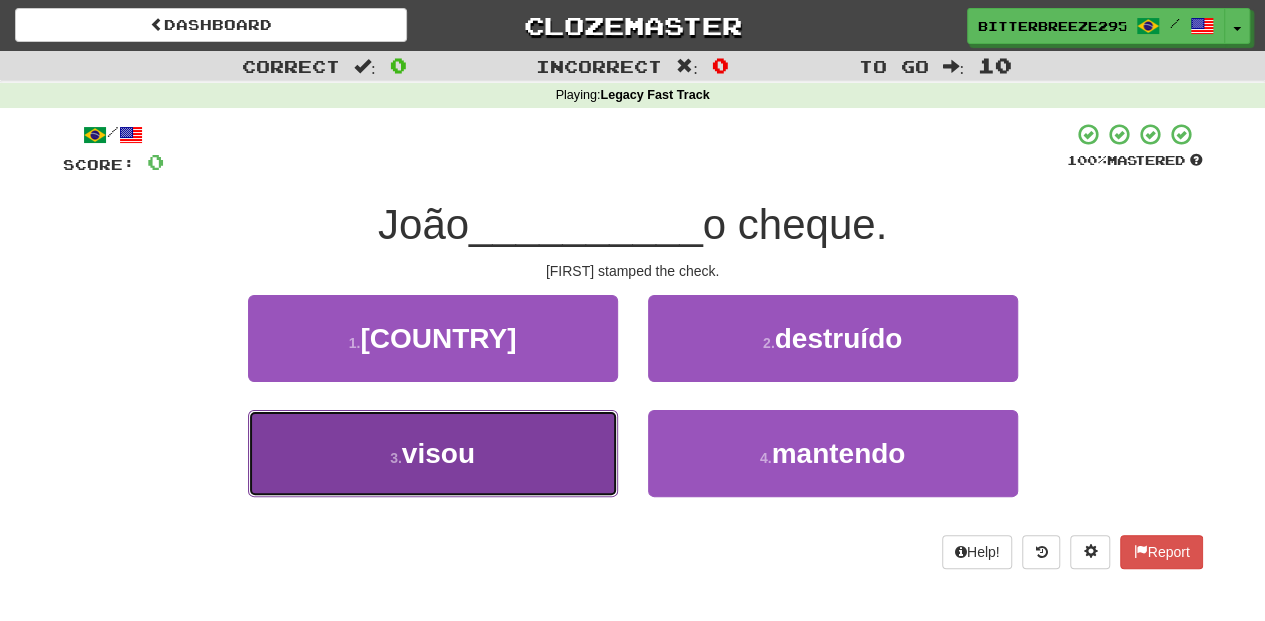 click on "3 .  visou" at bounding box center [433, 453] 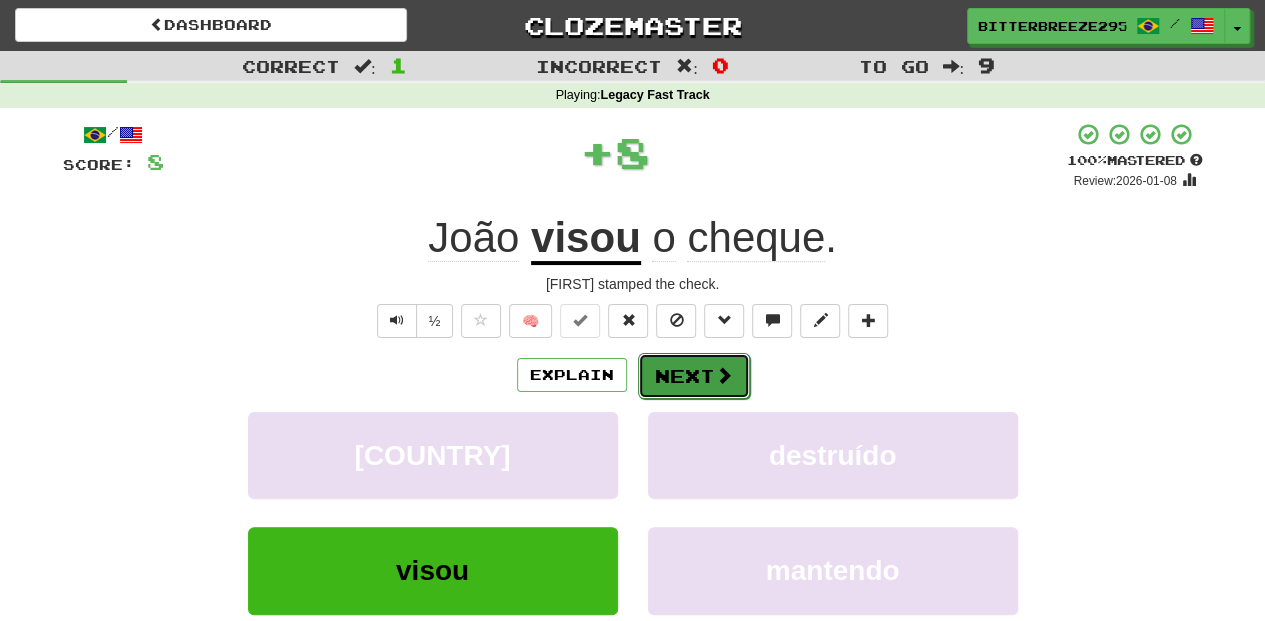 click on "Next" at bounding box center (694, 376) 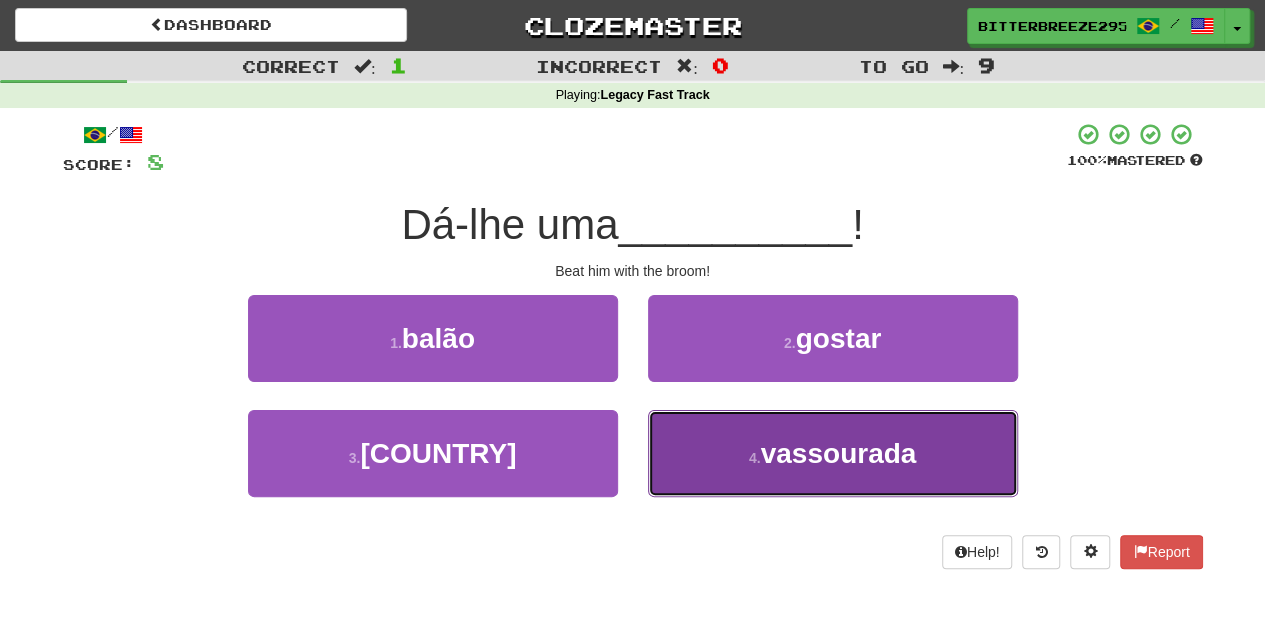 click on "4 .  vassourada" at bounding box center (833, 453) 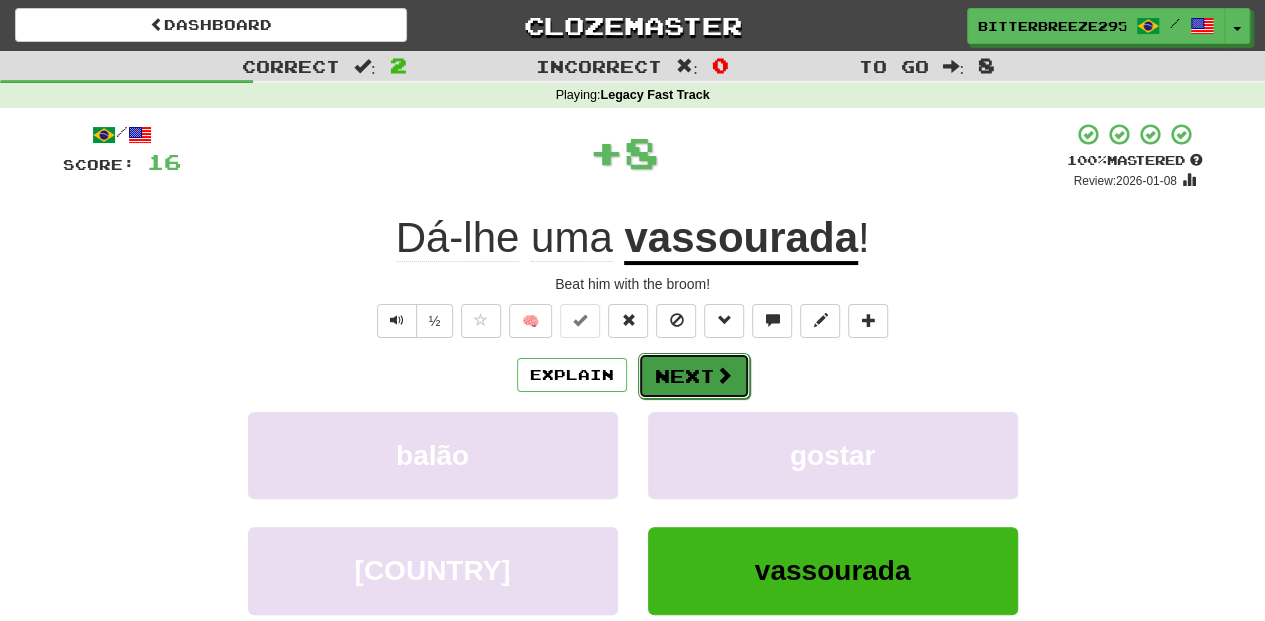 click on "Next" at bounding box center (694, 376) 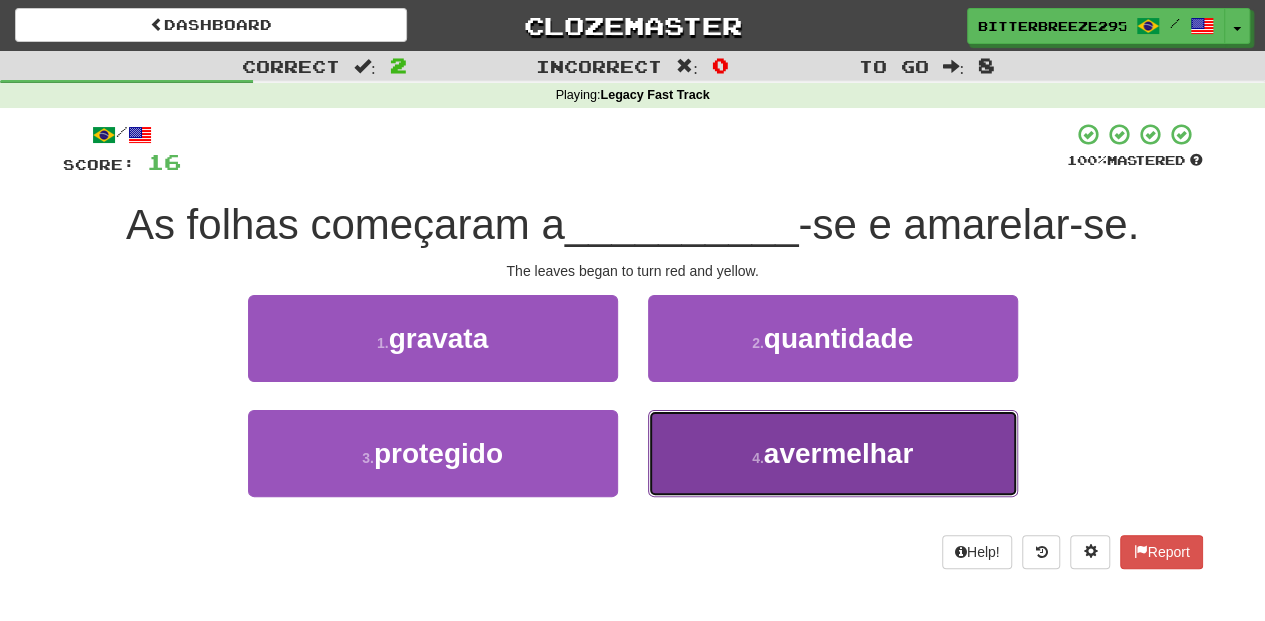 click on "4 .  avermelhar" at bounding box center (833, 453) 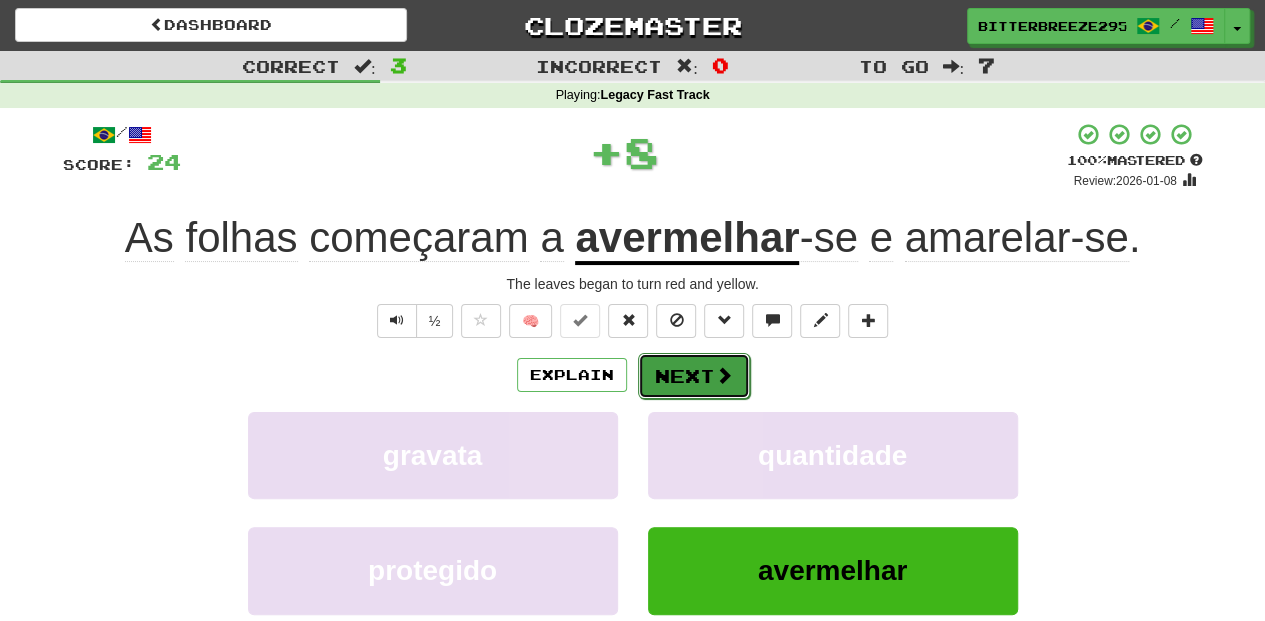 click on "Next" at bounding box center [694, 376] 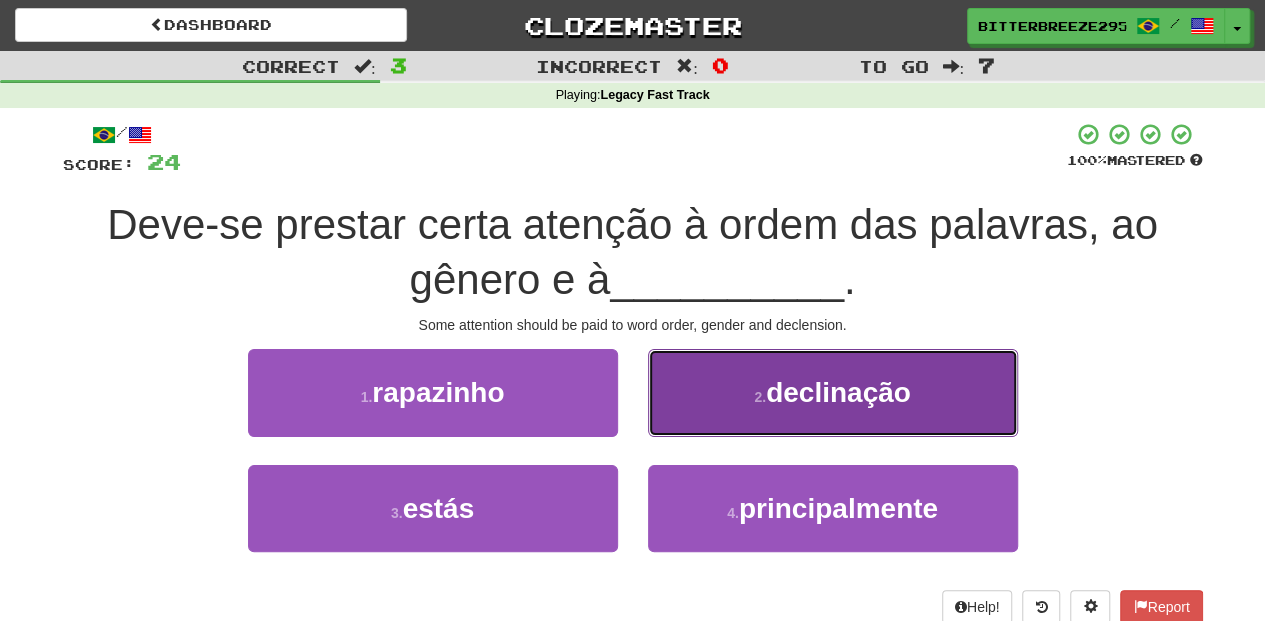 click on "2 .  declinação" at bounding box center (833, 392) 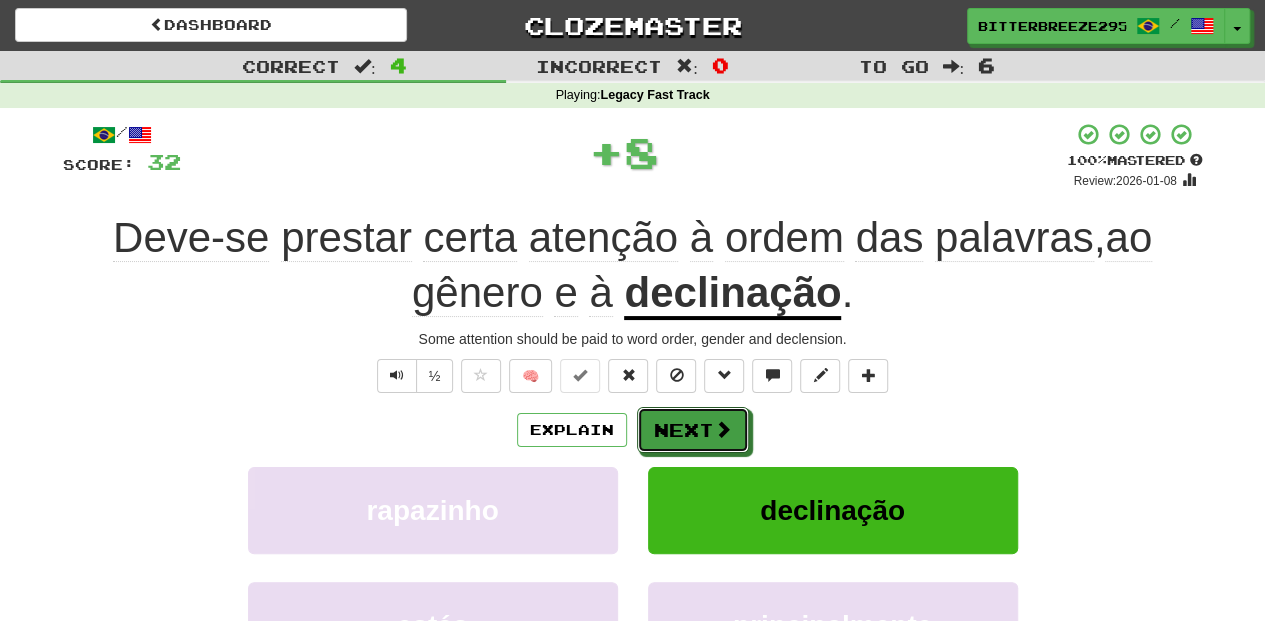click on "Next" at bounding box center (693, 430) 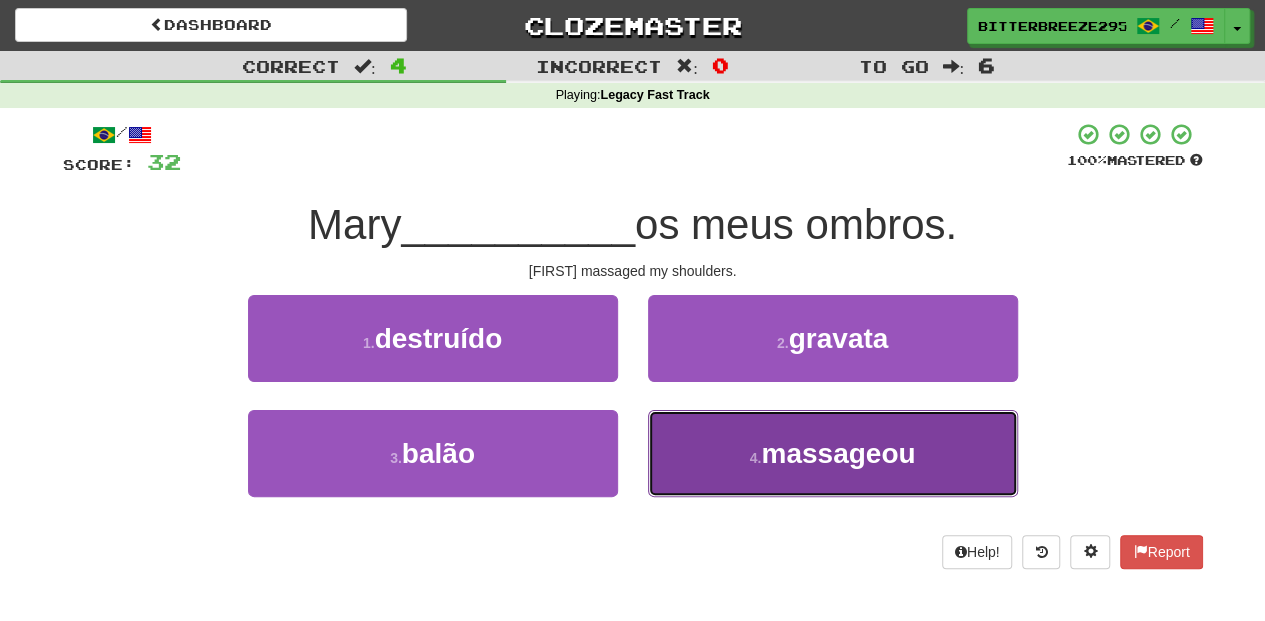 click on "4 .  massageou" at bounding box center (833, 453) 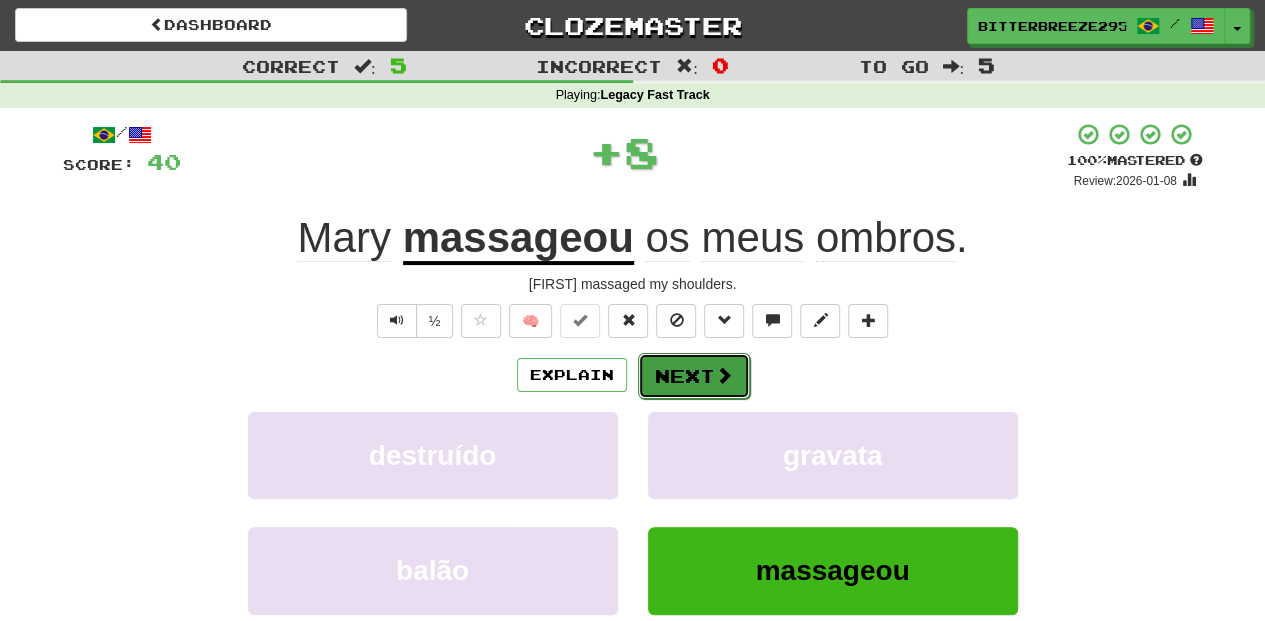 click on "Next" at bounding box center [694, 376] 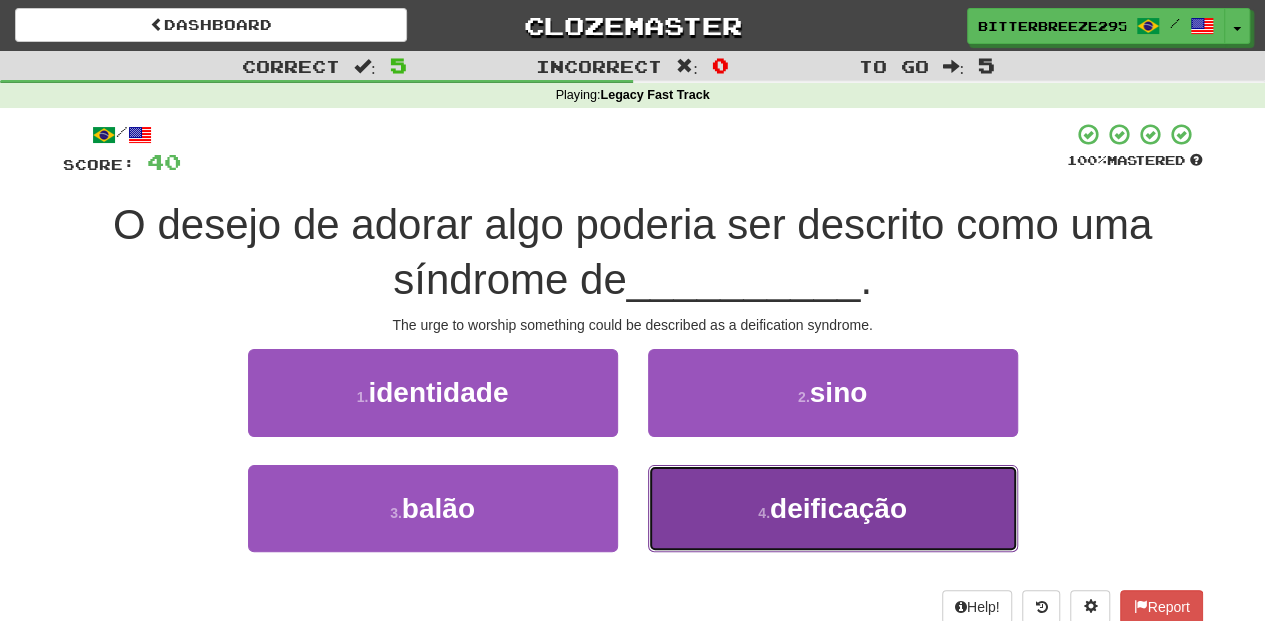 click on "4 .  deificação" at bounding box center (833, 508) 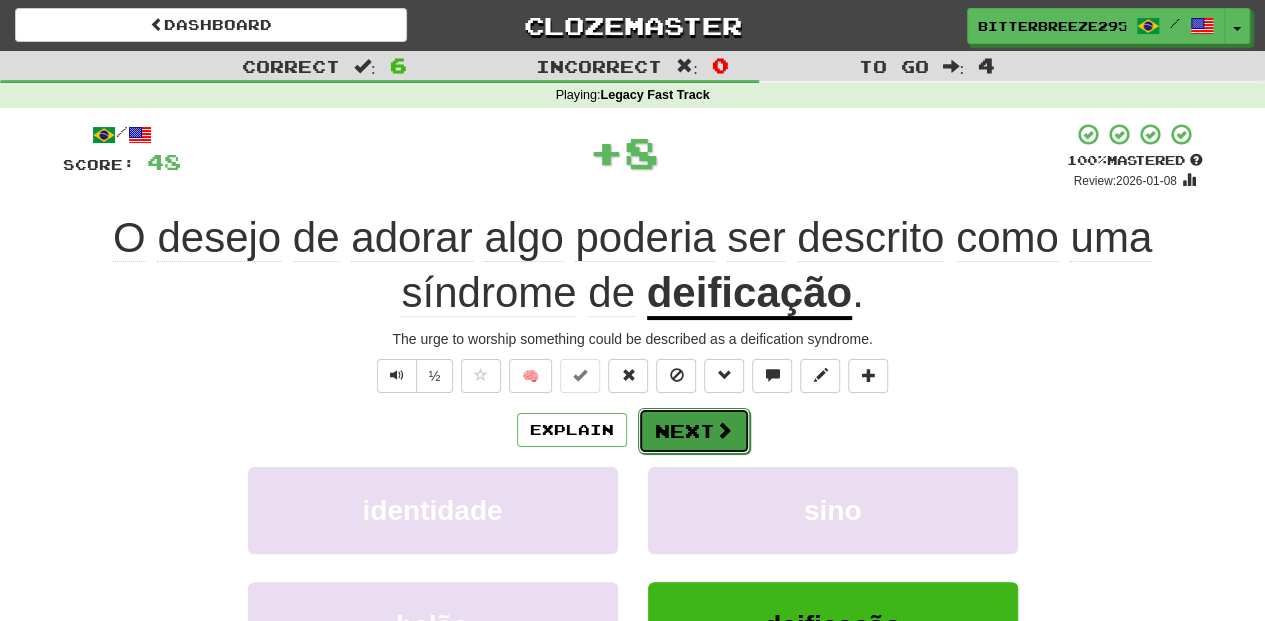 click on "Next" at bounding box center [694, 431] 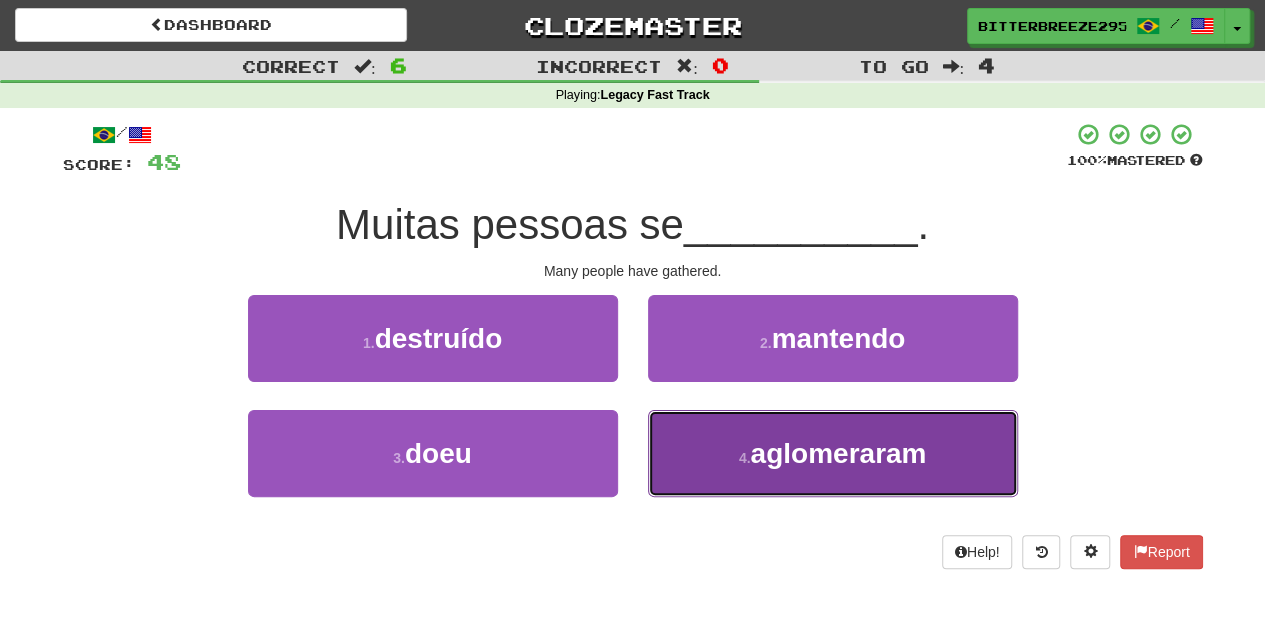 click on "4 .  aglomeraram" at bounding box center [833, 453] 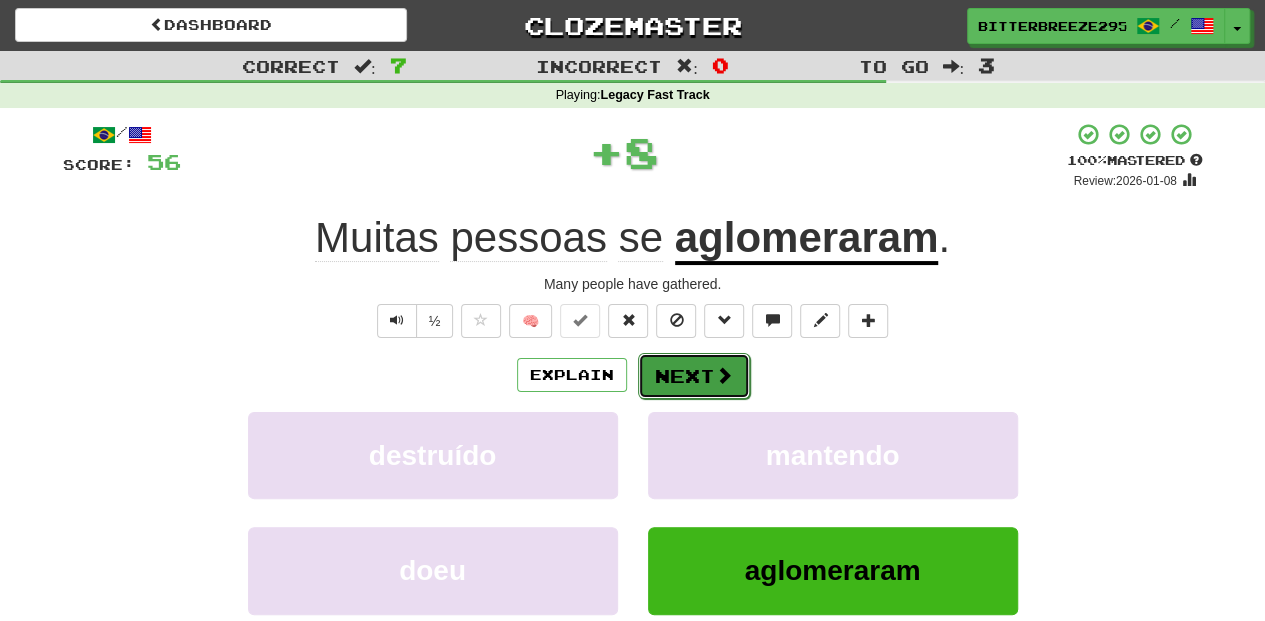 click on "Next" at bounding box center (694, 376) 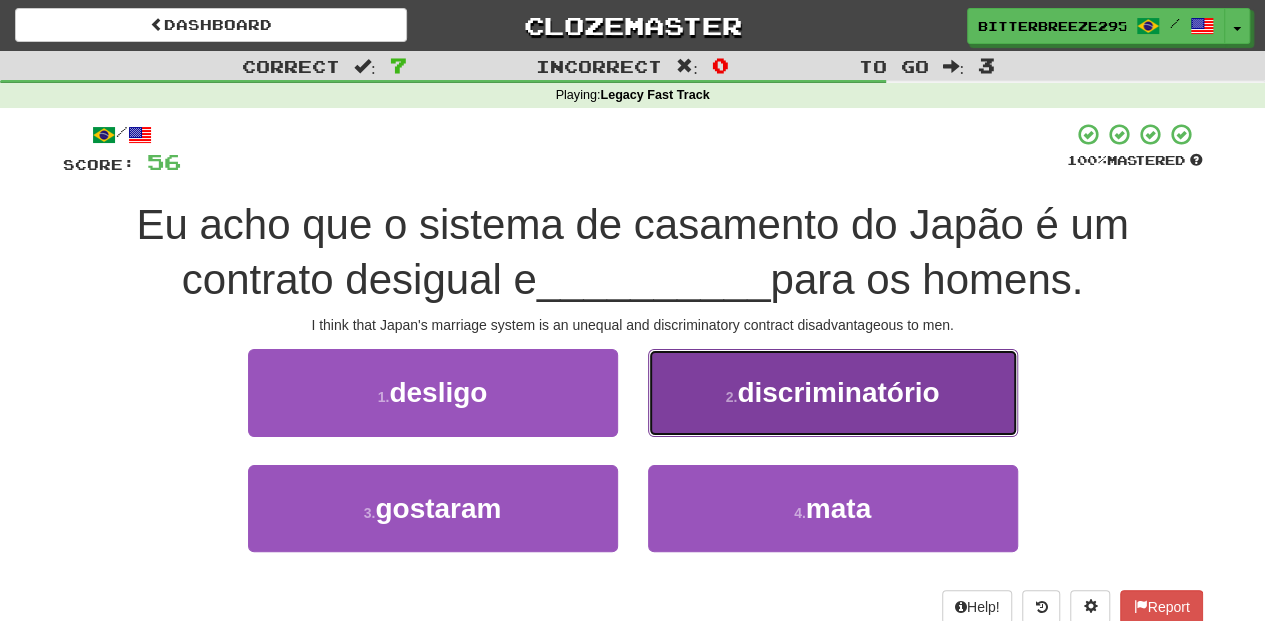 click on "2 .  discriminatório" at bounding box center (833, 392) 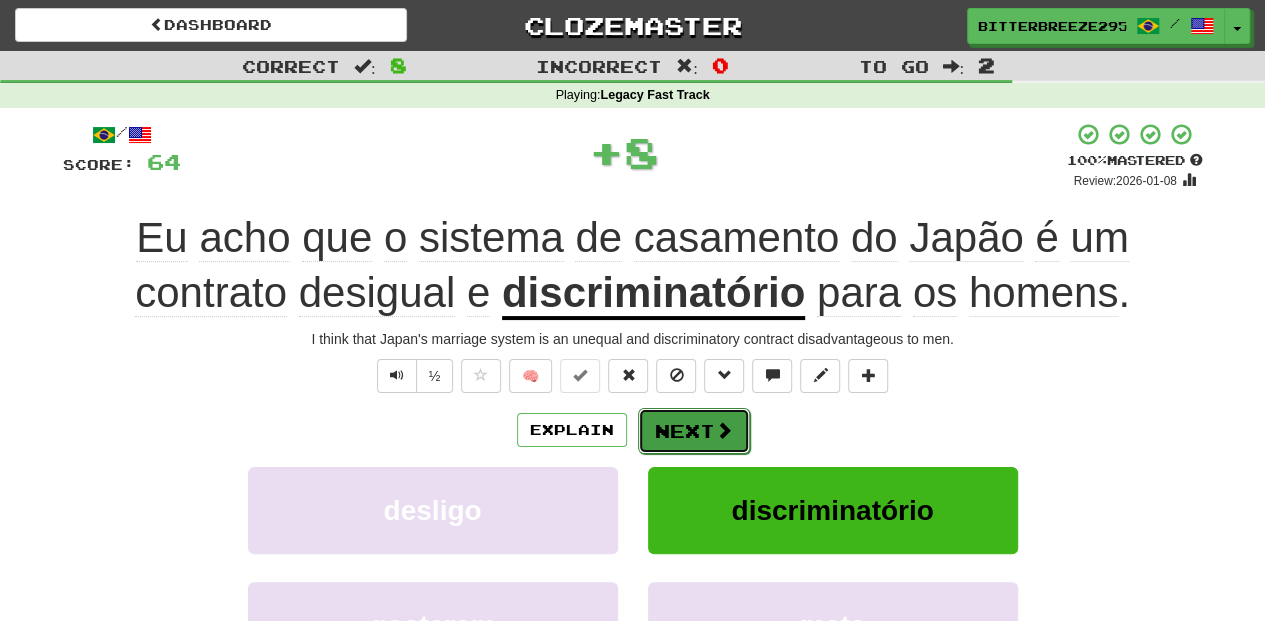 click on "Next" at bounding box center (694, 431) 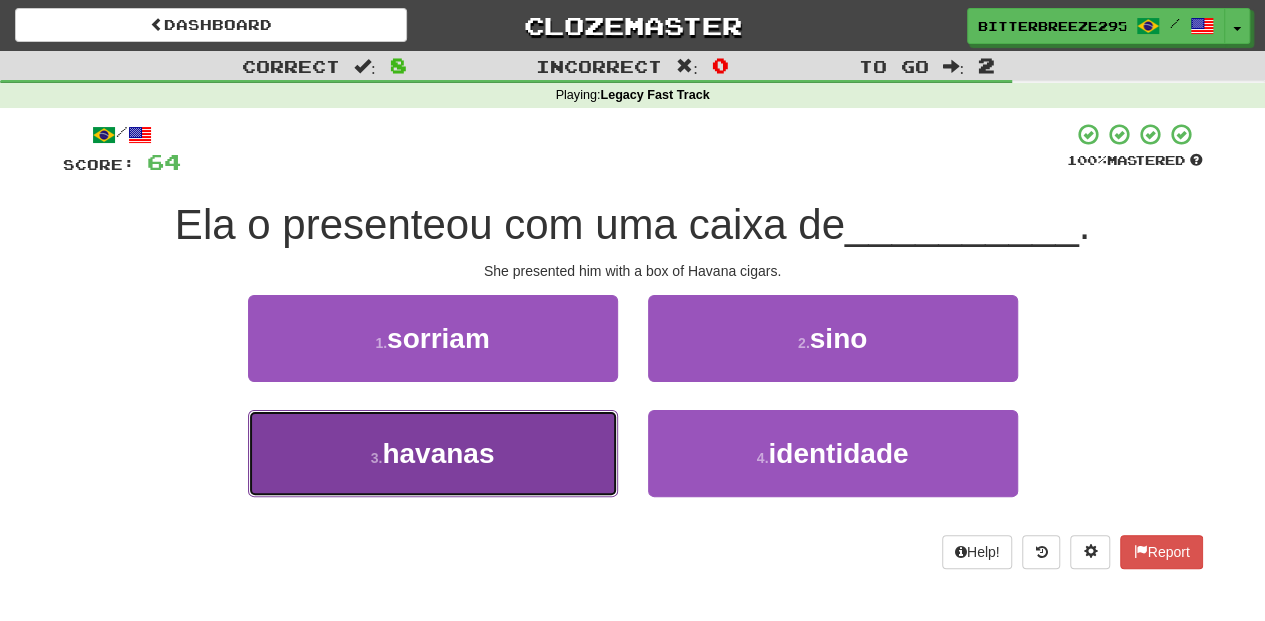click on "3 .  havanas" at bounding box center (433, 453) 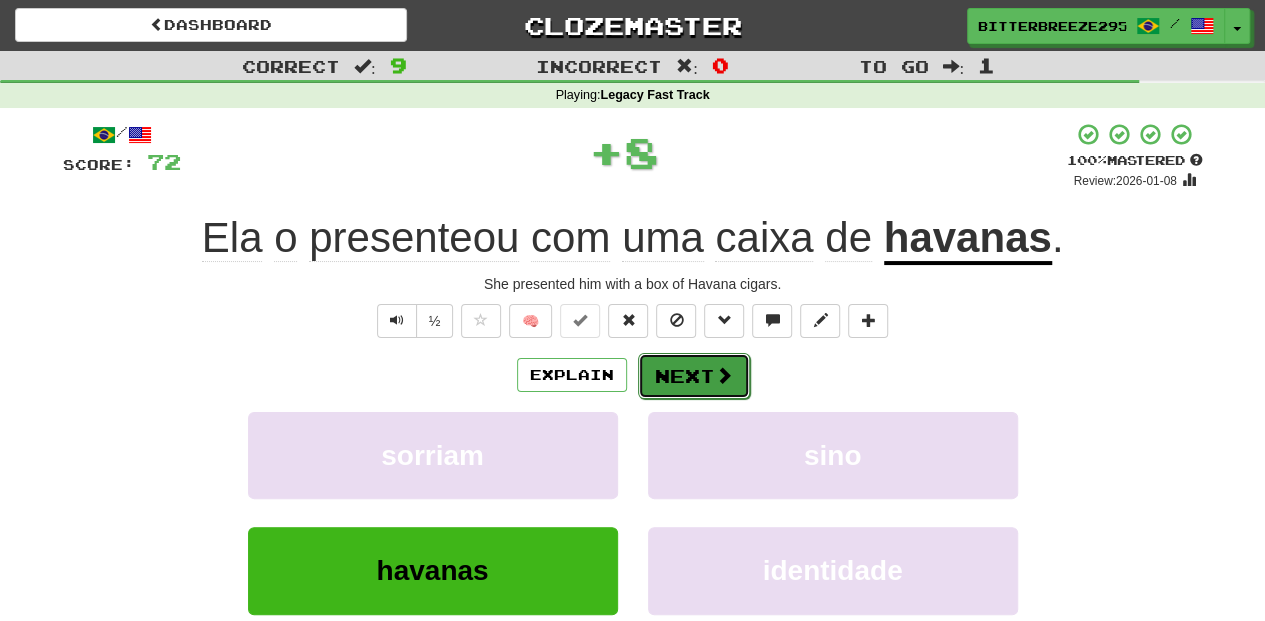 click on "Next" at bounding box center [694, 376] 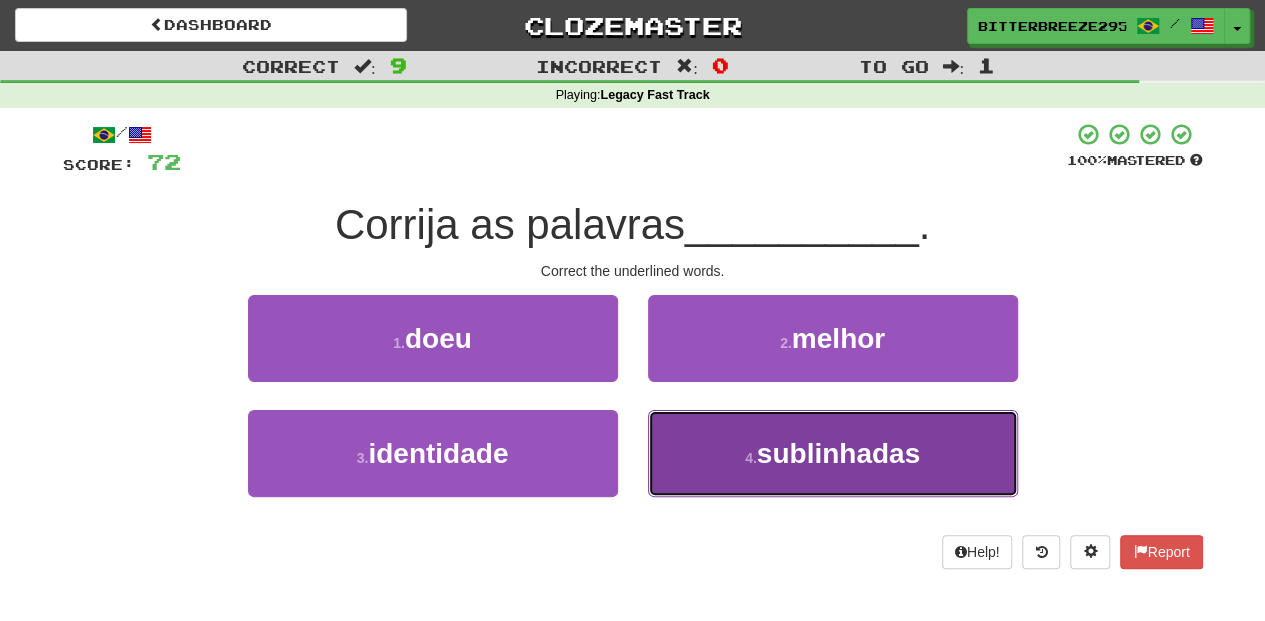 click on "4 .  sublinhadas" at bounding box center [833, 453] 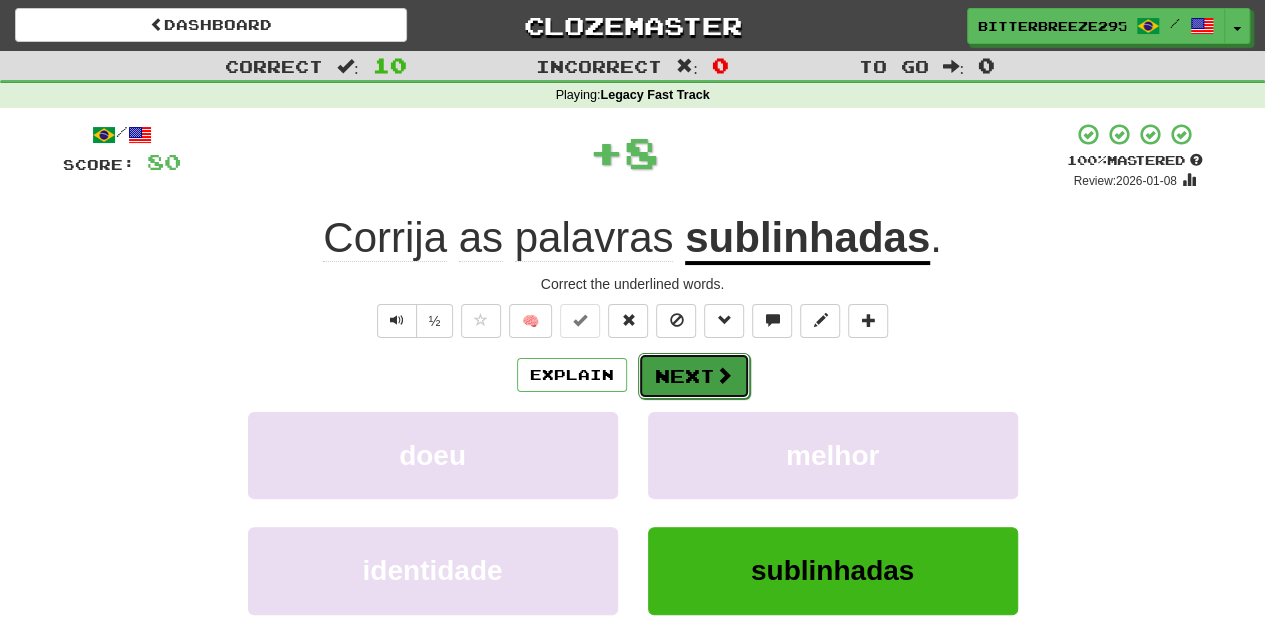 click on "Next" at bounding box center [694, 376] 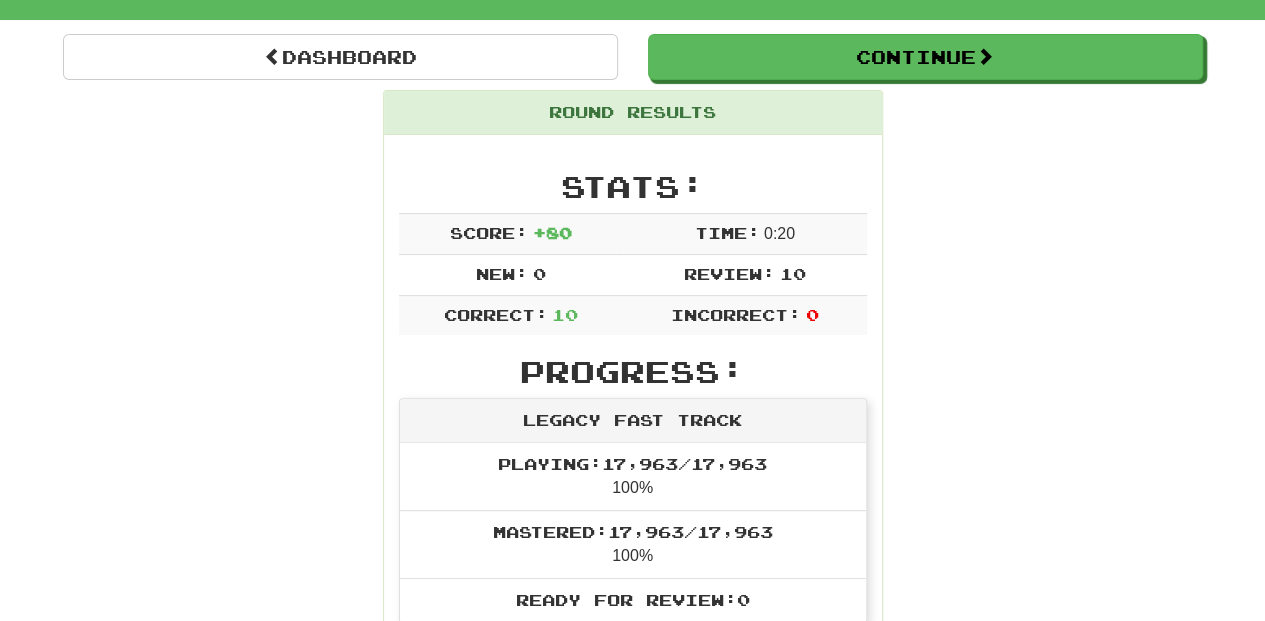 scroll, scrollTop: 133, scrollLeft: 0, axis: vertical 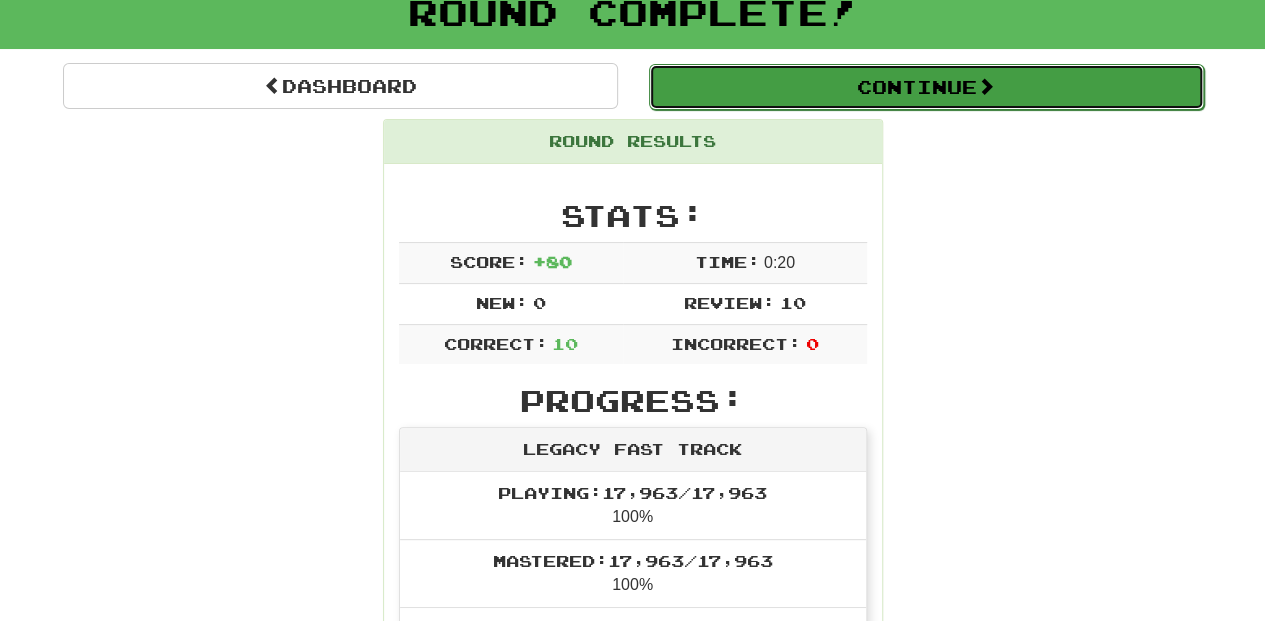 click on "Continue" at bounding box center (926, 87) 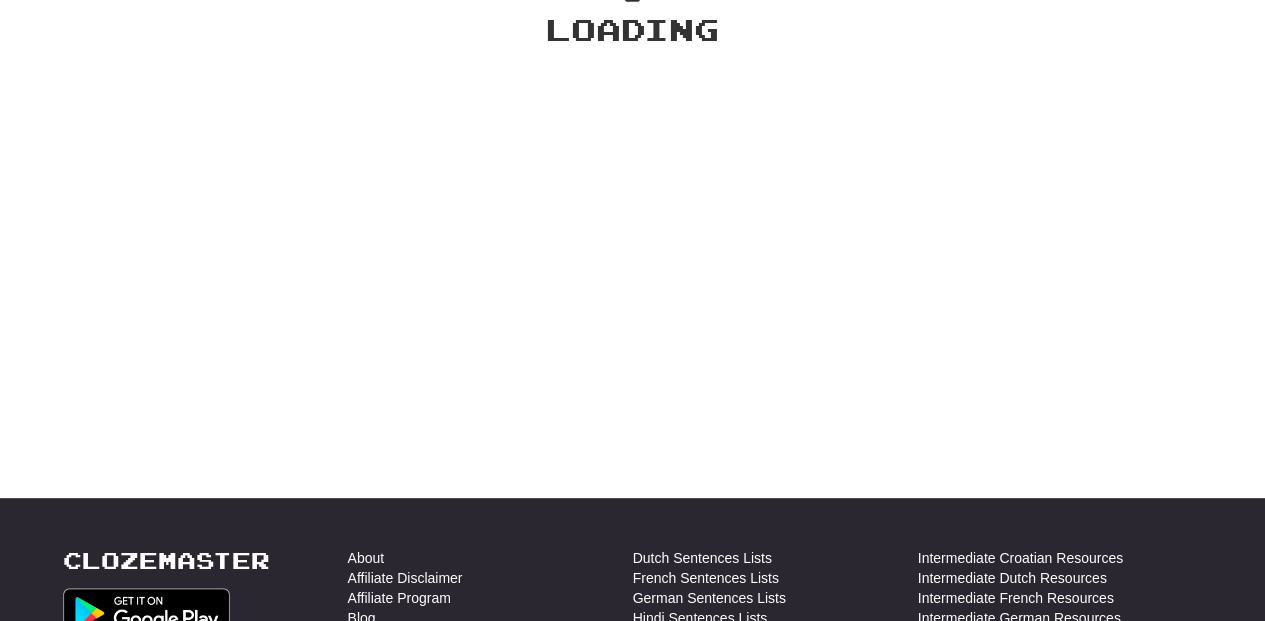 scroll, scrollTop: 133, scrollLeft: 0, axis: vertical 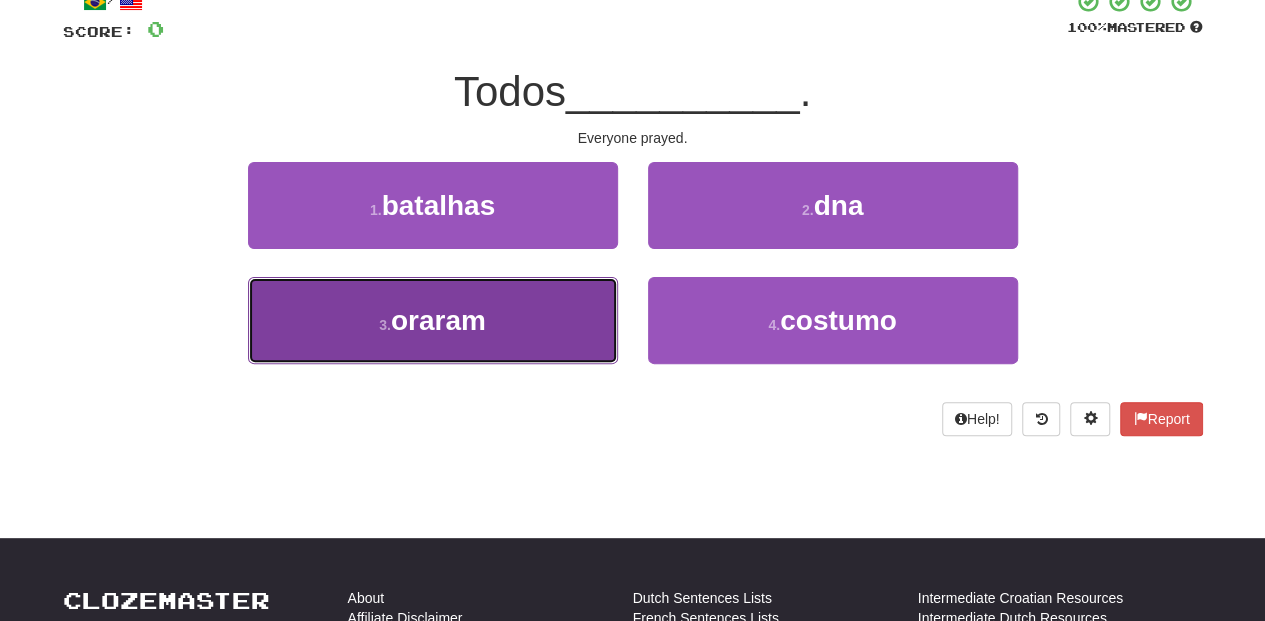 click on "3 .  oraram" at bounding box center [433, 320] 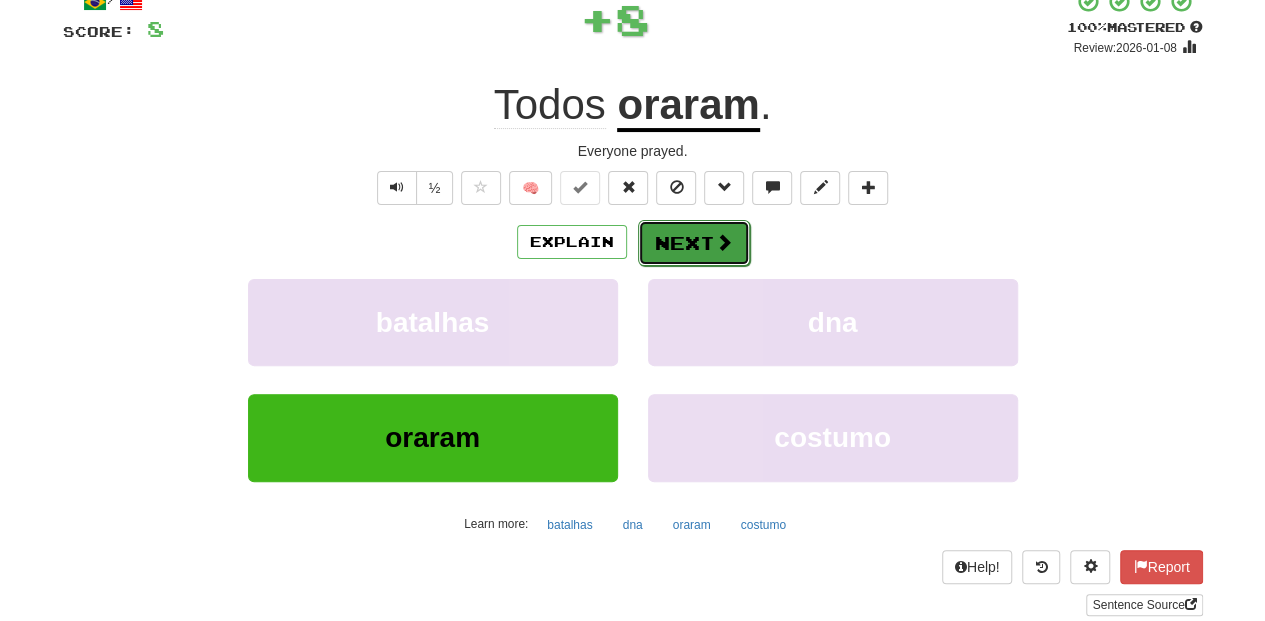 click on "Next" at bounding box center (694, 243) 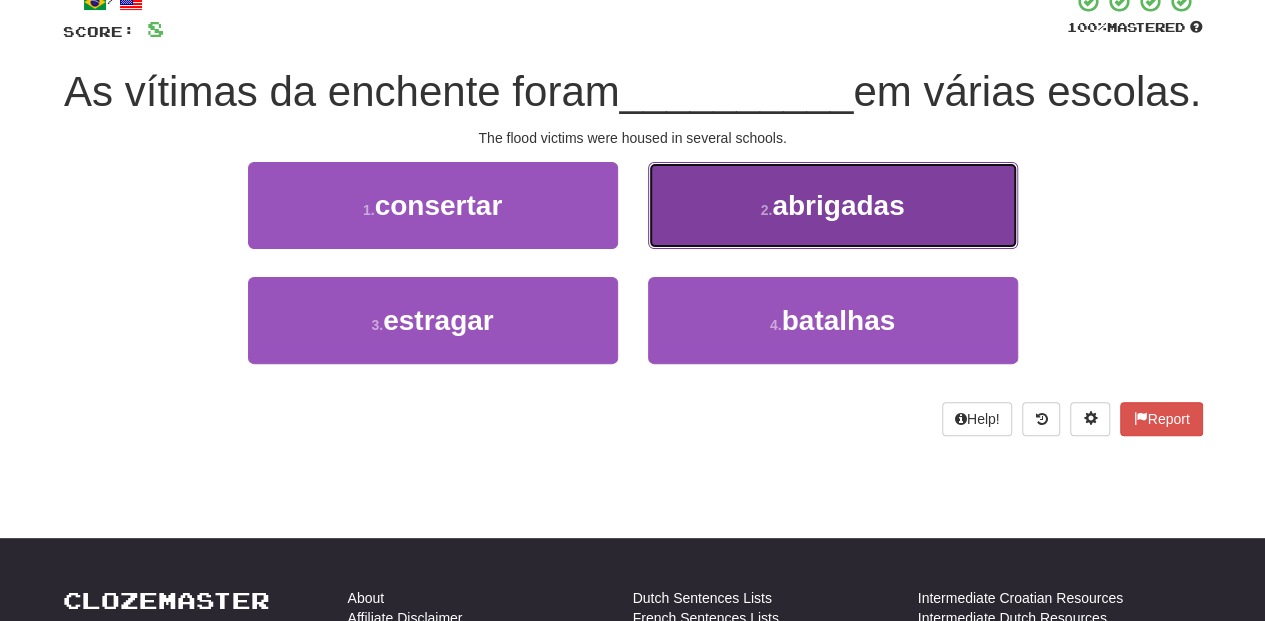 click on "2 .  abrigadas" at bounding box center [833, 205] 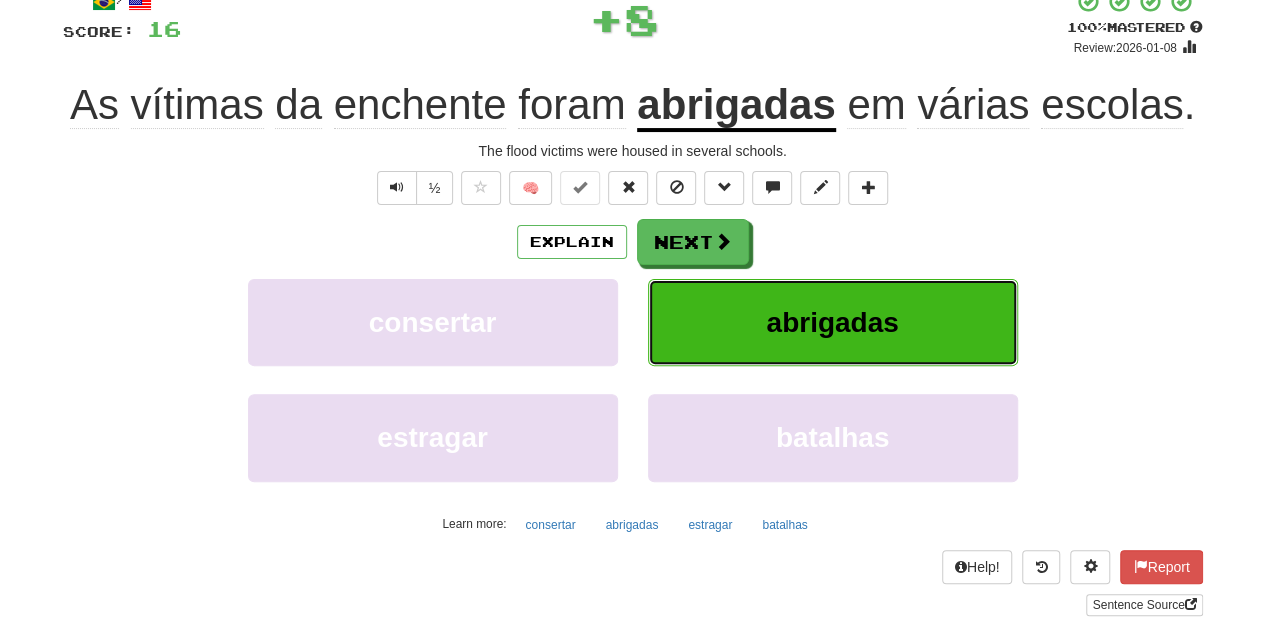 click on "abrigadas" at bounding box center (833, 322) 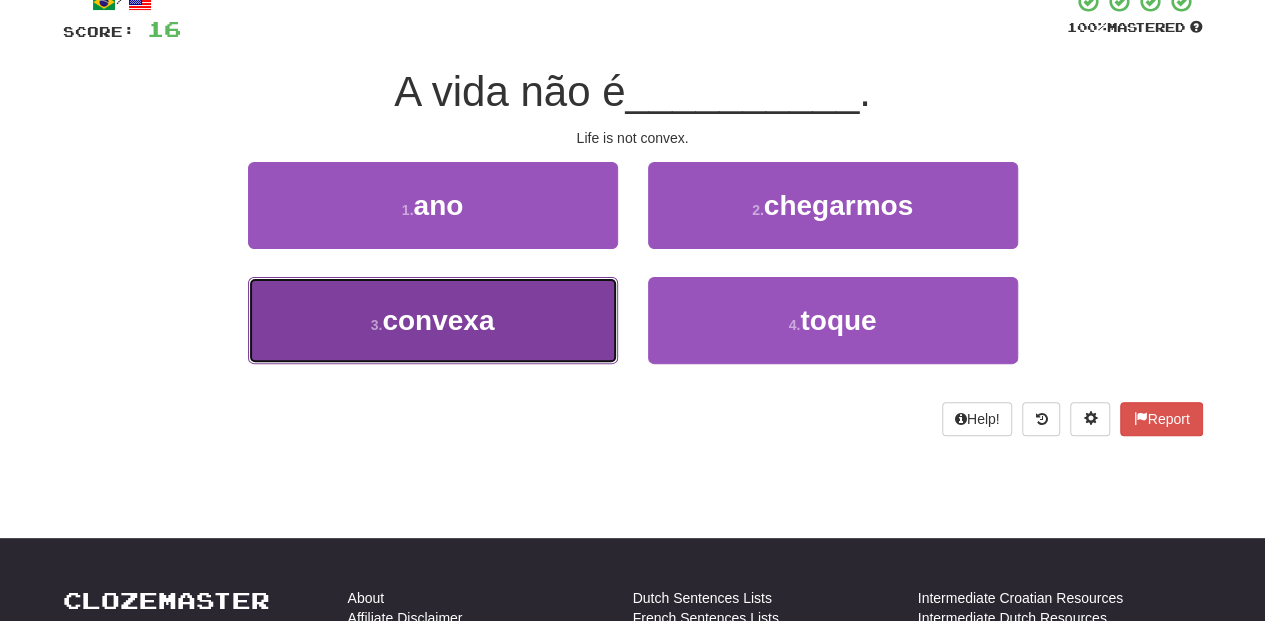 click on "3 .  convexa" at bounding box center (433, 320) 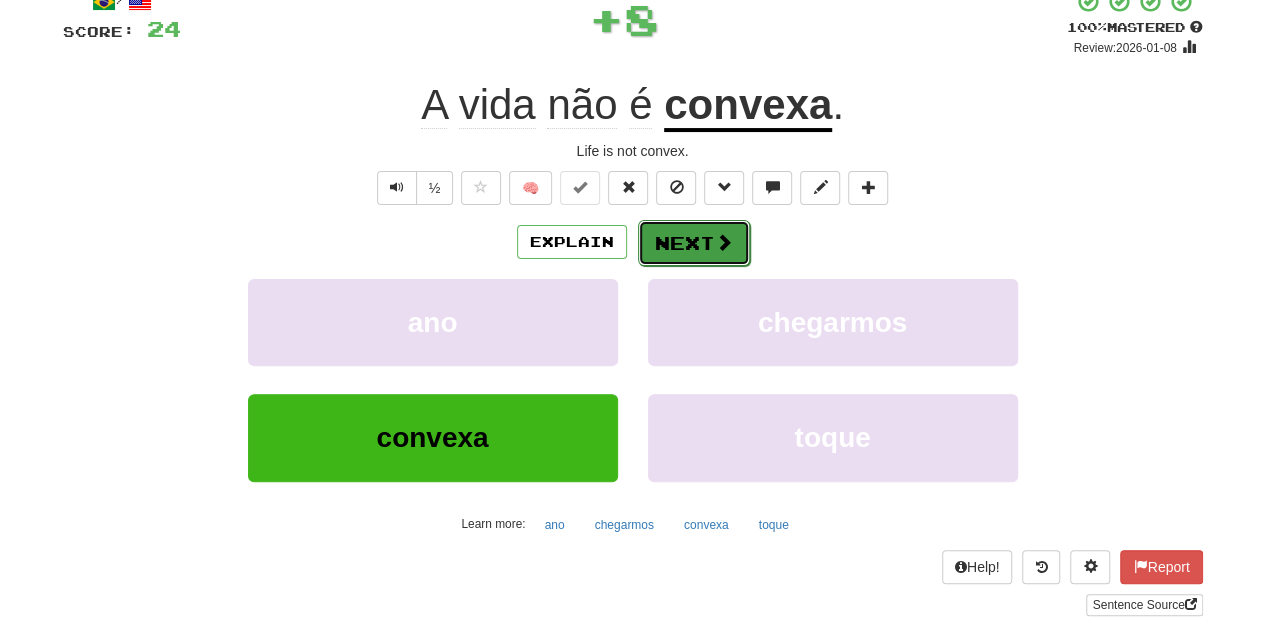 click on "Next" at bounding box center (694, 243) 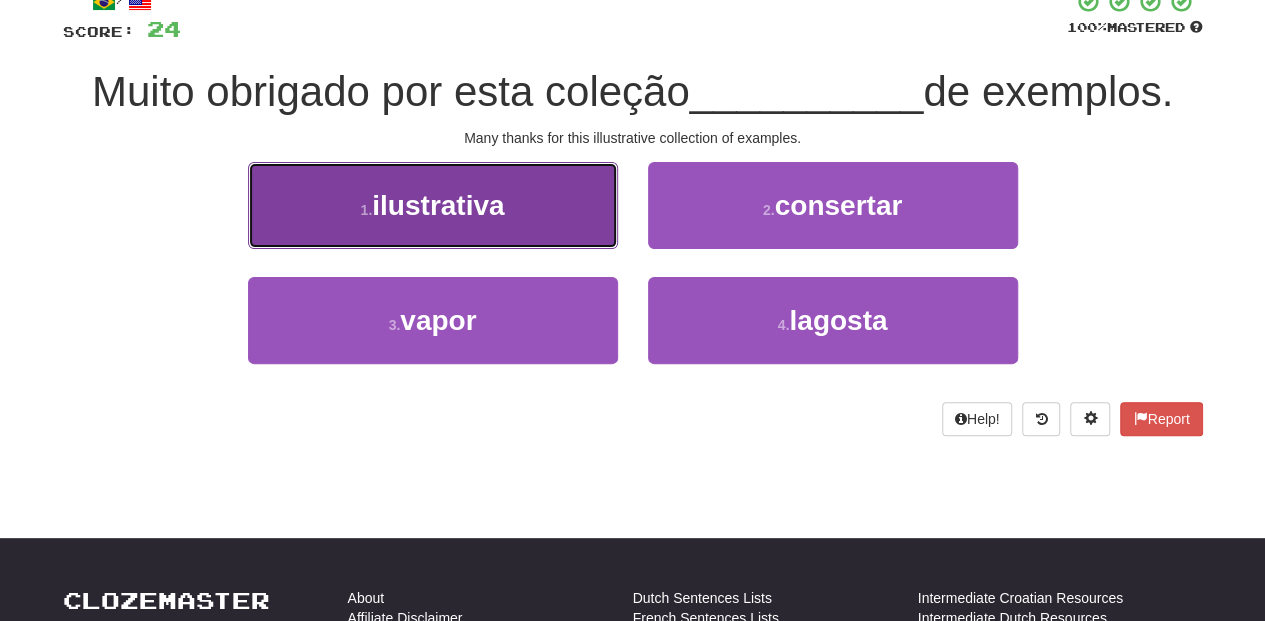 click on "1 .  ilustrativa" at bounding box center [433, 205] 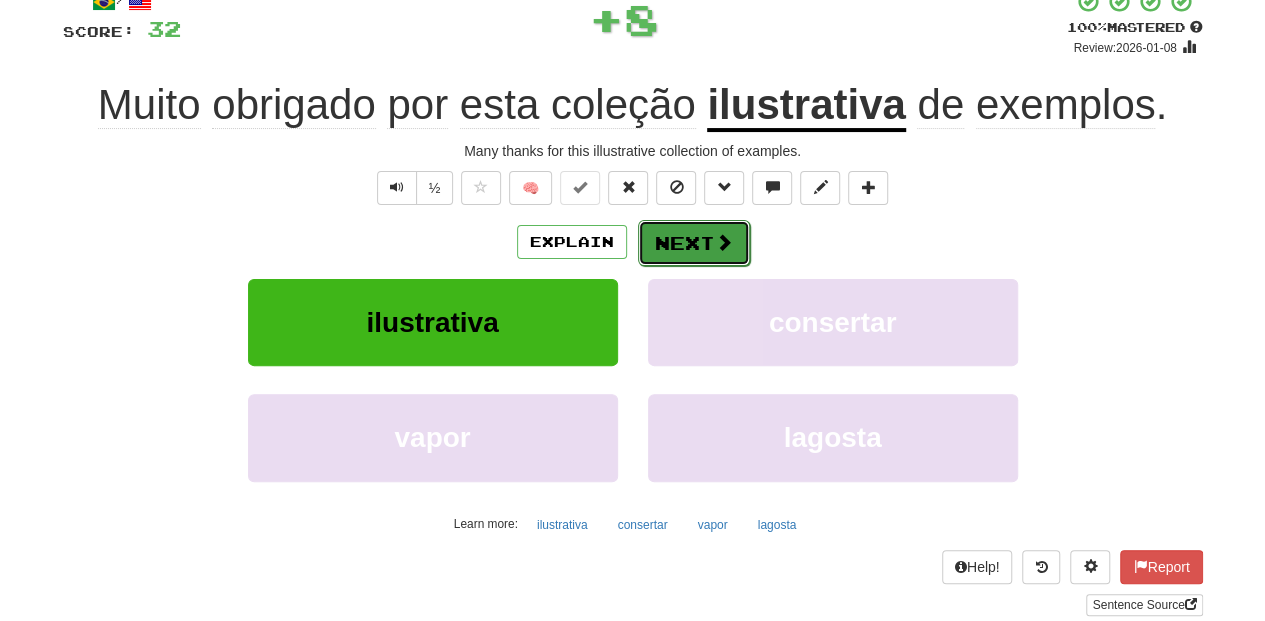 click on "Next" at bounding box center [694, 243] 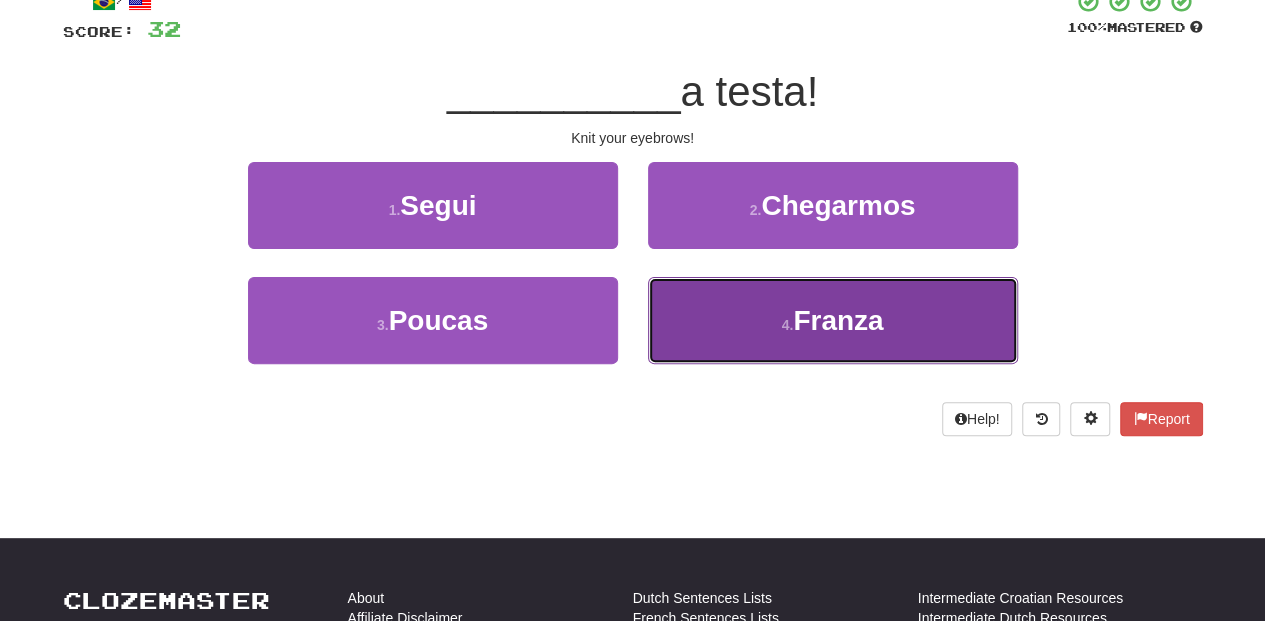 click on "4 .  Franza" at bounding box center (833, 320) 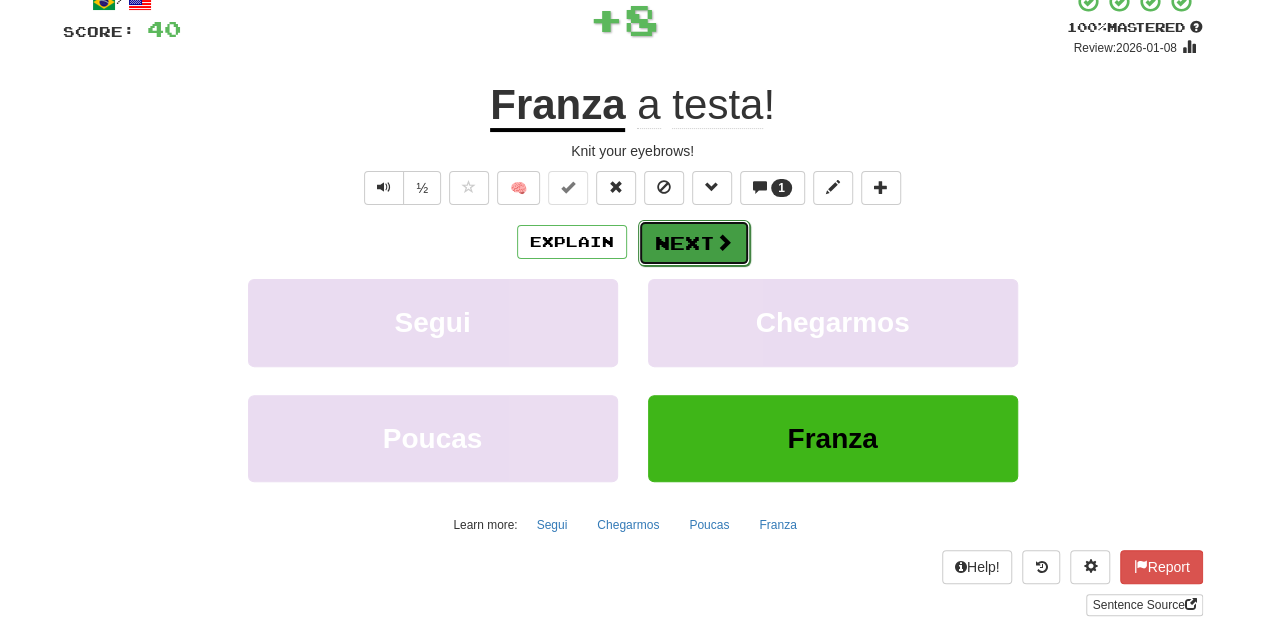 click on "Next" at bounding box center [694, 243] 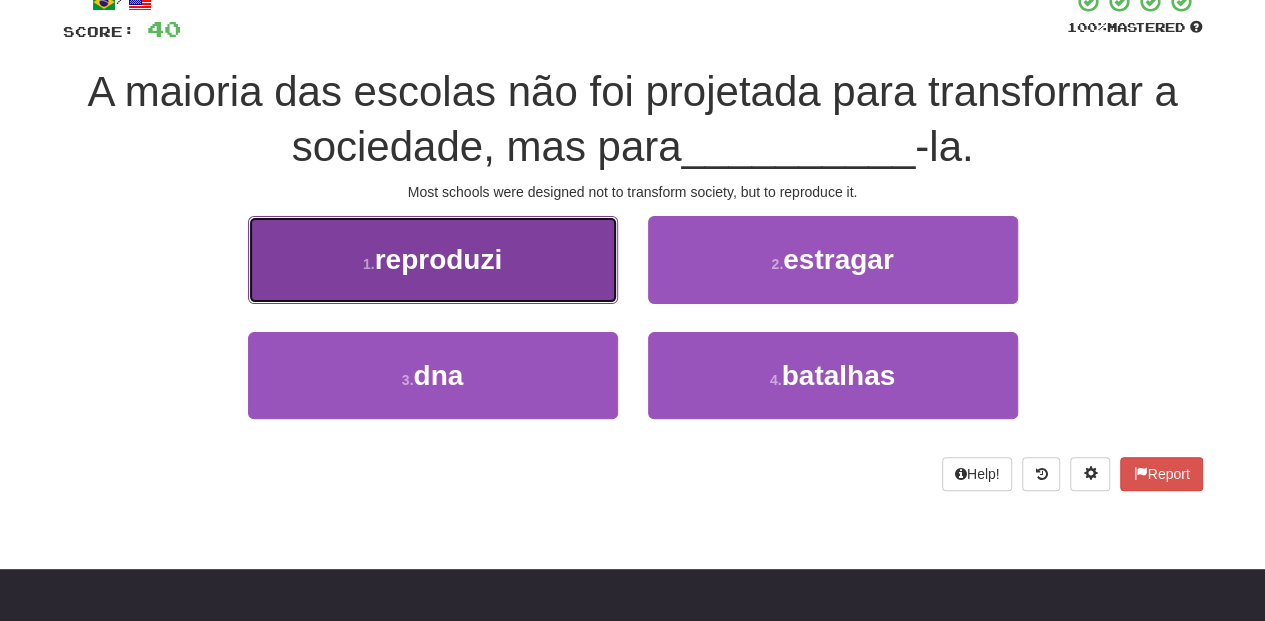click on "1 .  reproduzi" at bounding box center (433, 259) 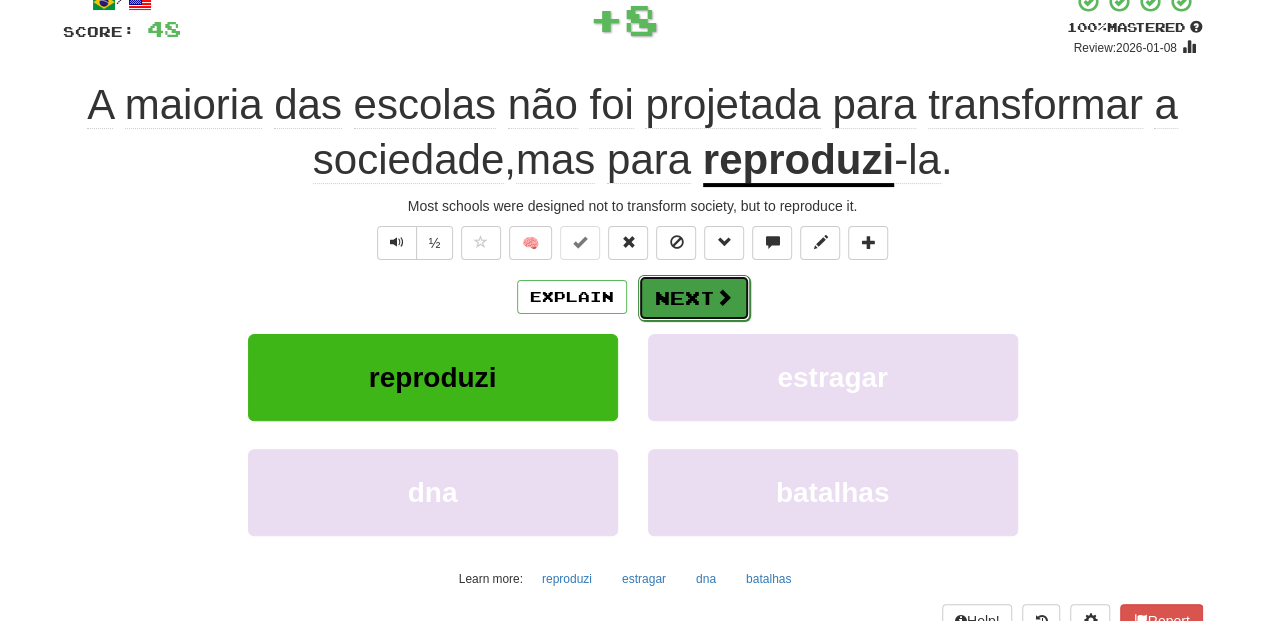 click on "Next" at bounding box center (694, 298) 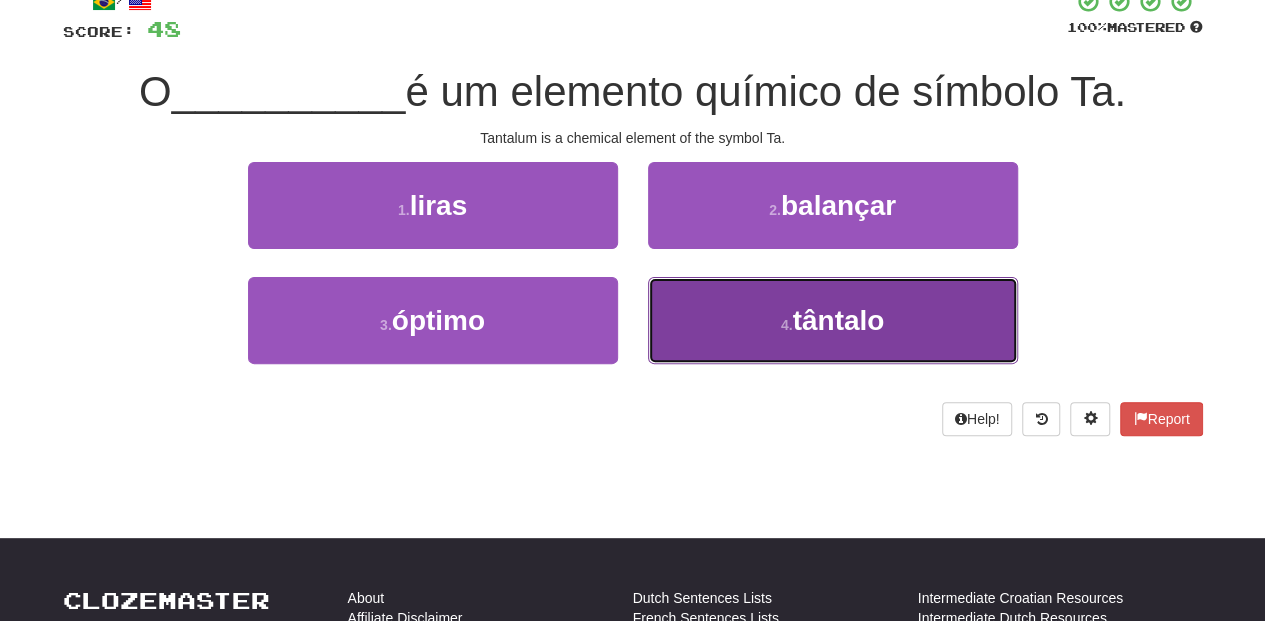 click on "4 .  tântalo" at bounding box center (833, 320) 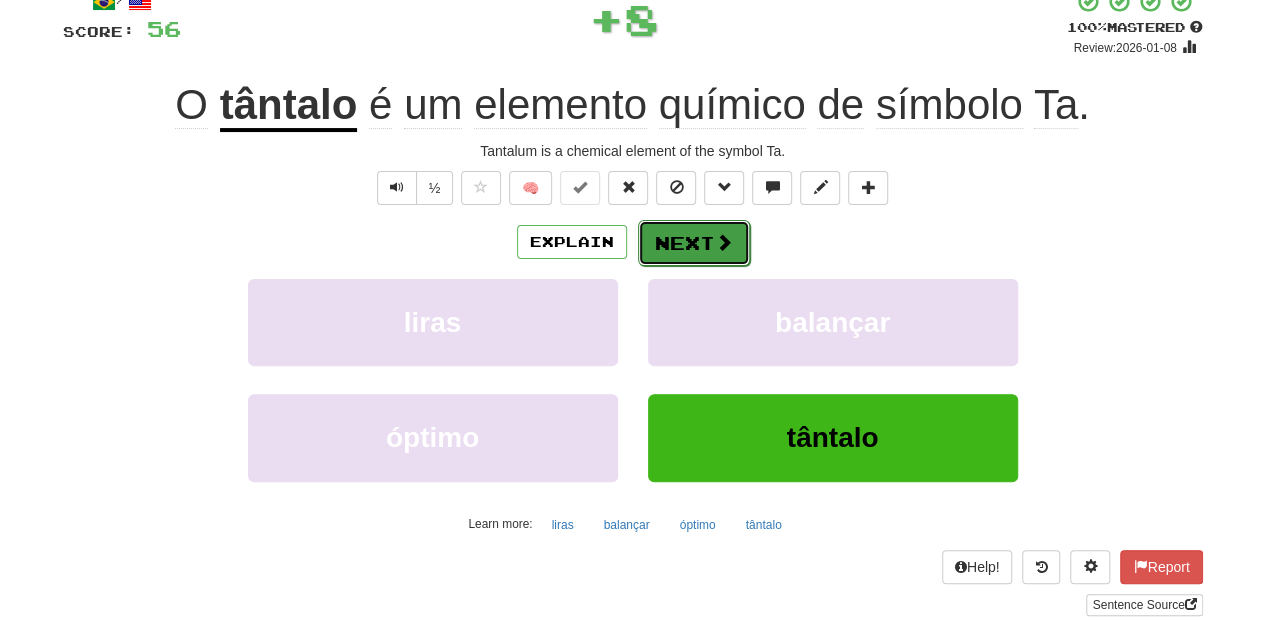 click on "Next" at bounding box center [694, 243] 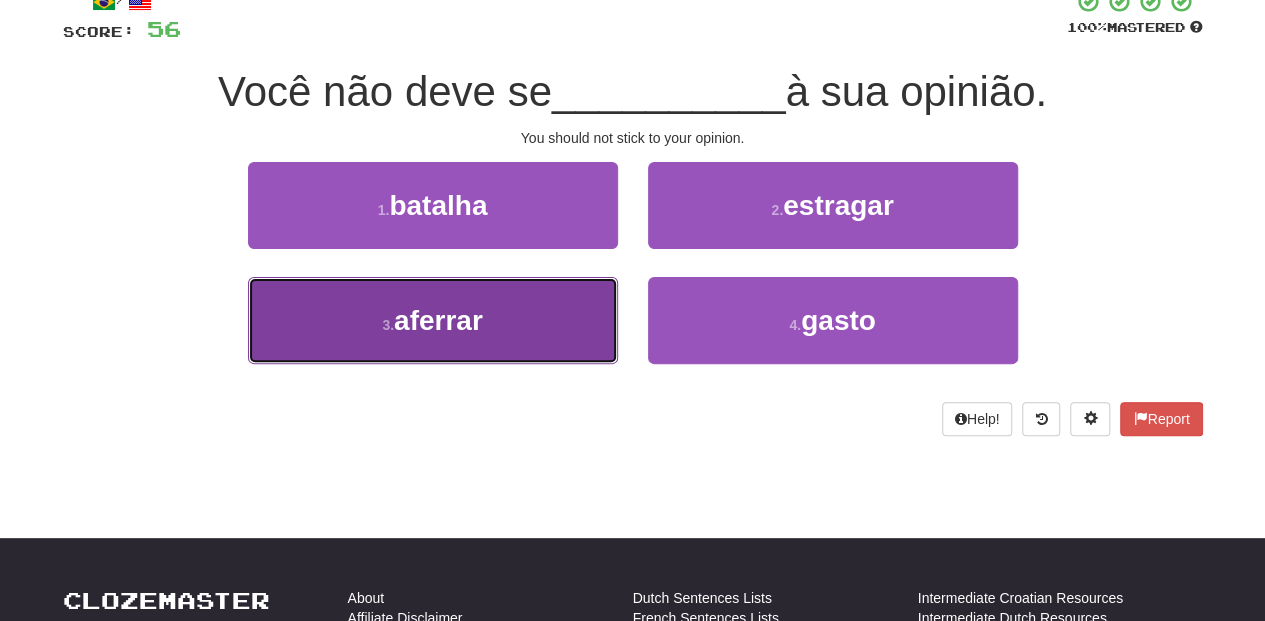 click on "3 .  aferrar" at bounding box center [433, 320] 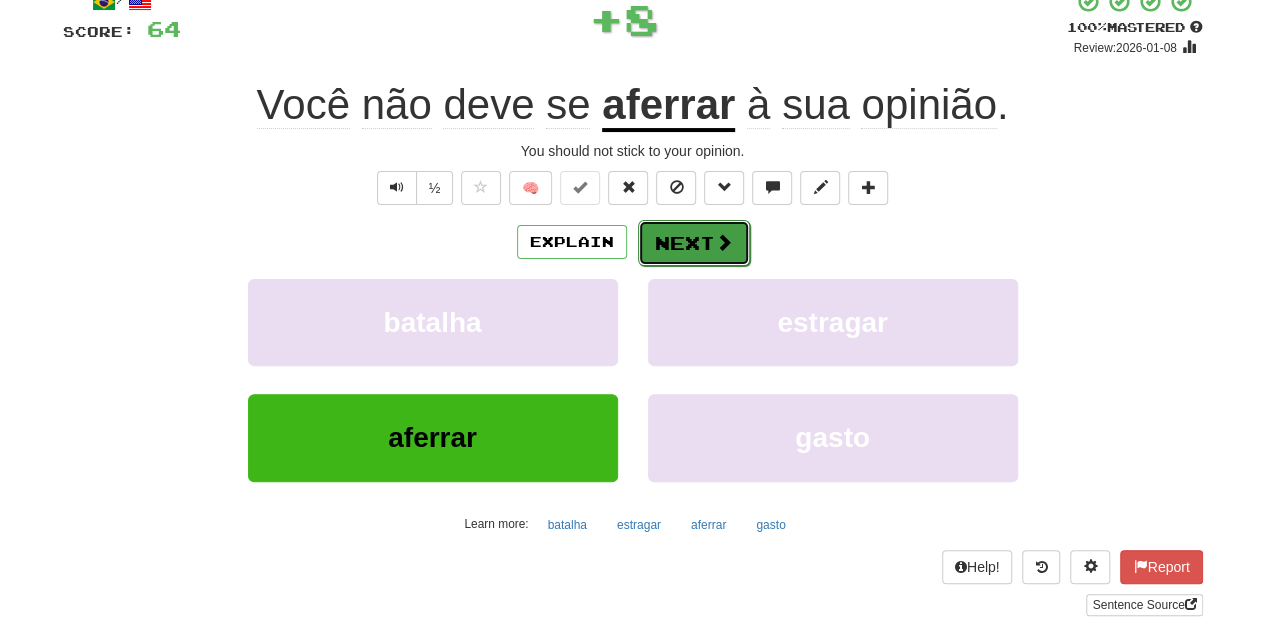 click on "Next" at bounding box center [694, 243] 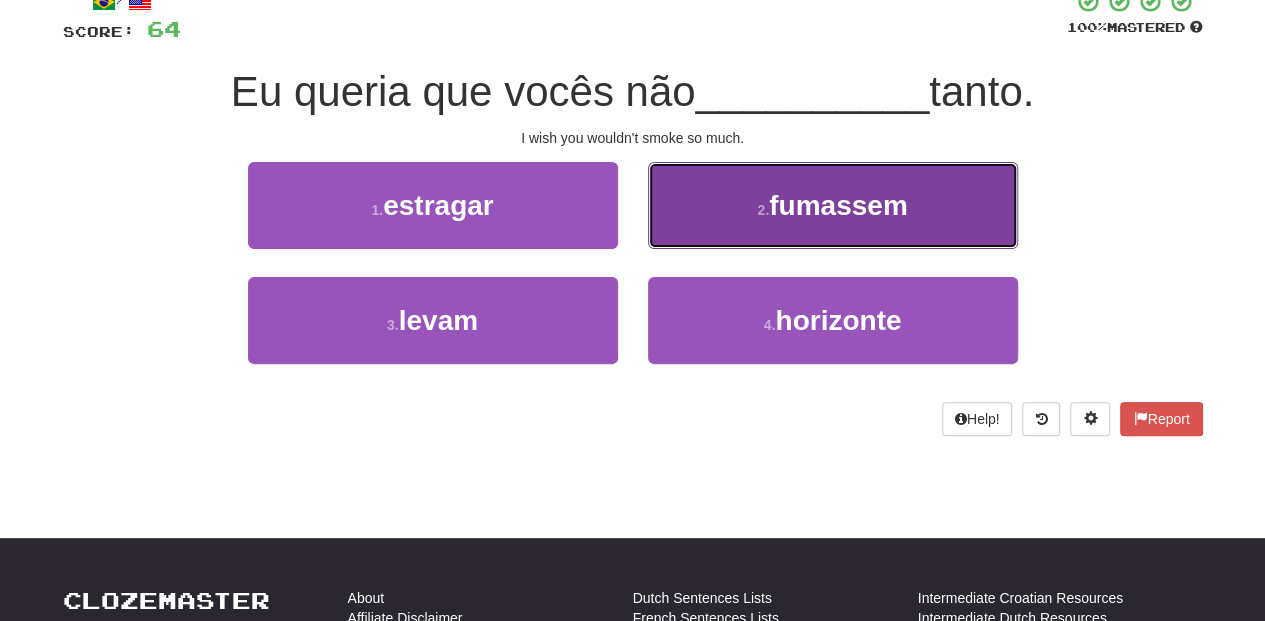 click on "2 .  fumassem" at bounding box center (833, 205) 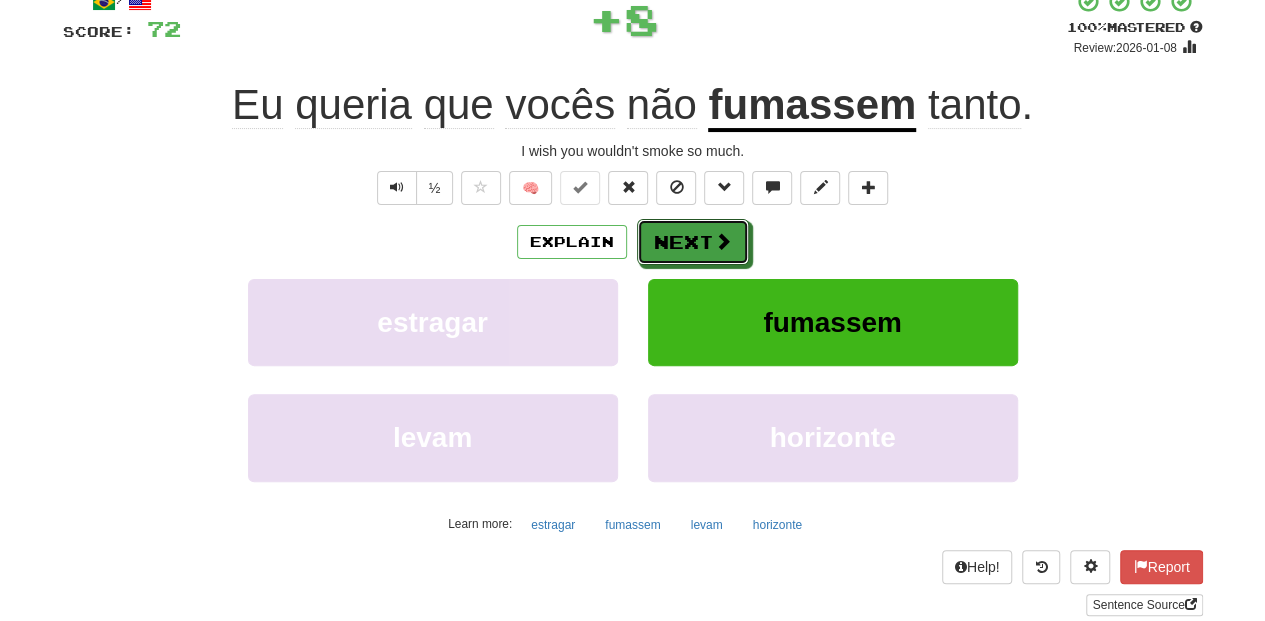 click on "Next" at bounding box center [693, 242] 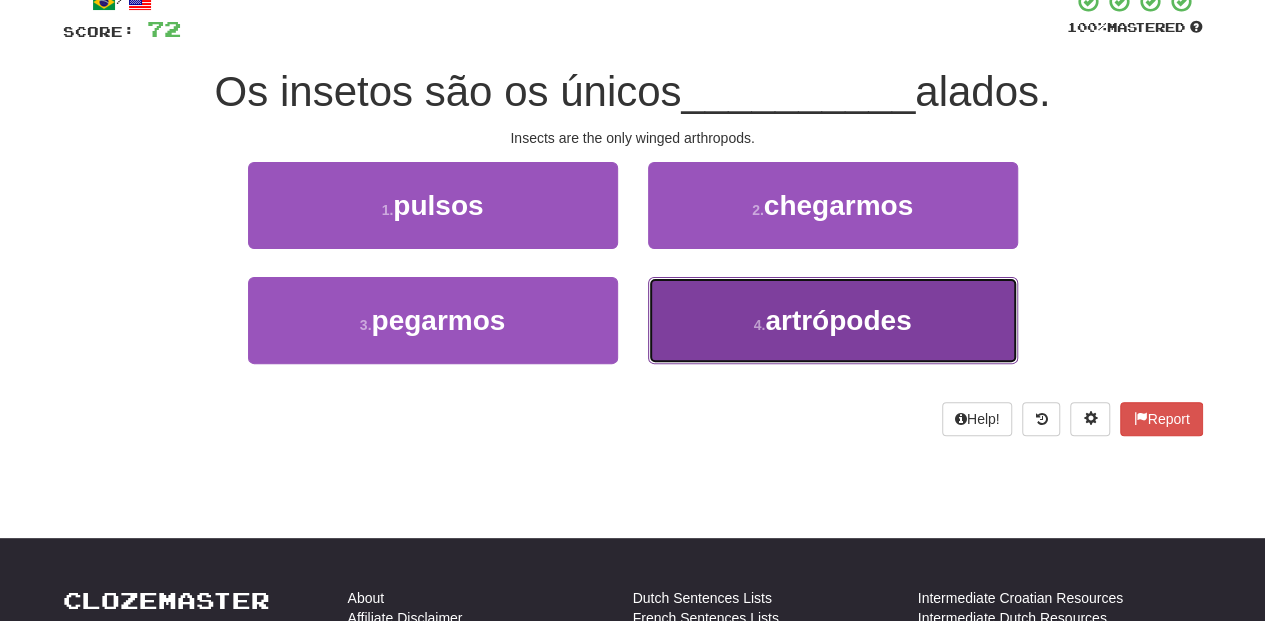 click on "4 .  artrópodes" at bounding box center [833, 320] 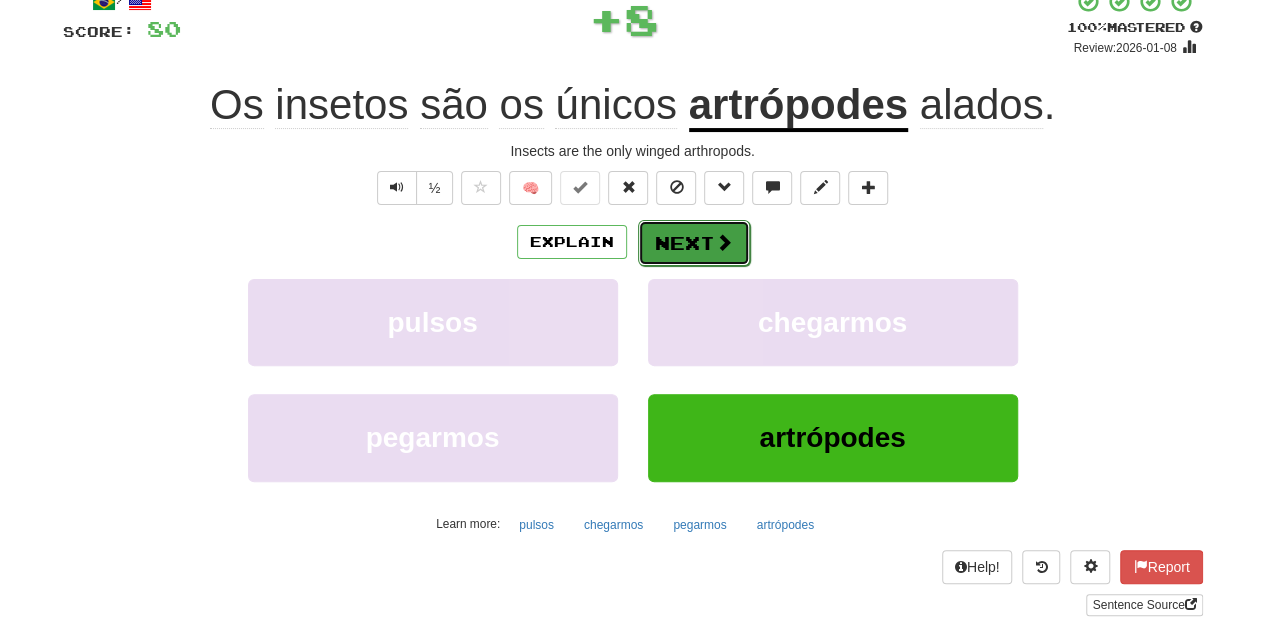 click on "Next" at bounding box center (694, 243) 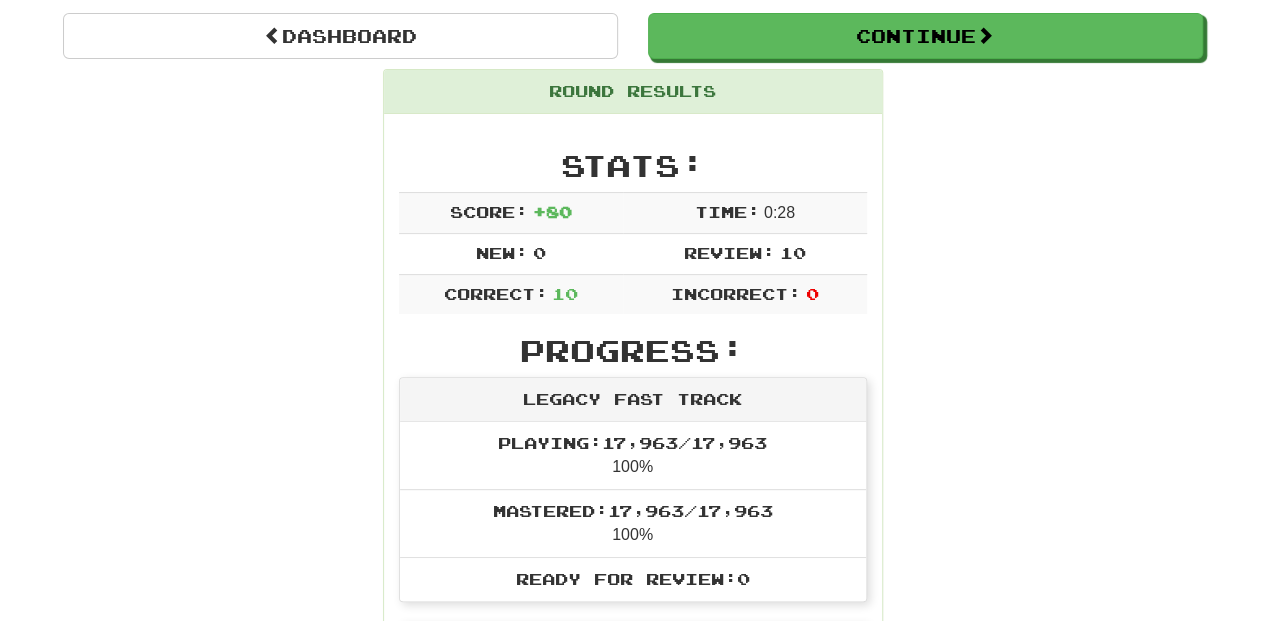 scroll, scrollTop: 154, scrollLeft: 0, axis: vertical 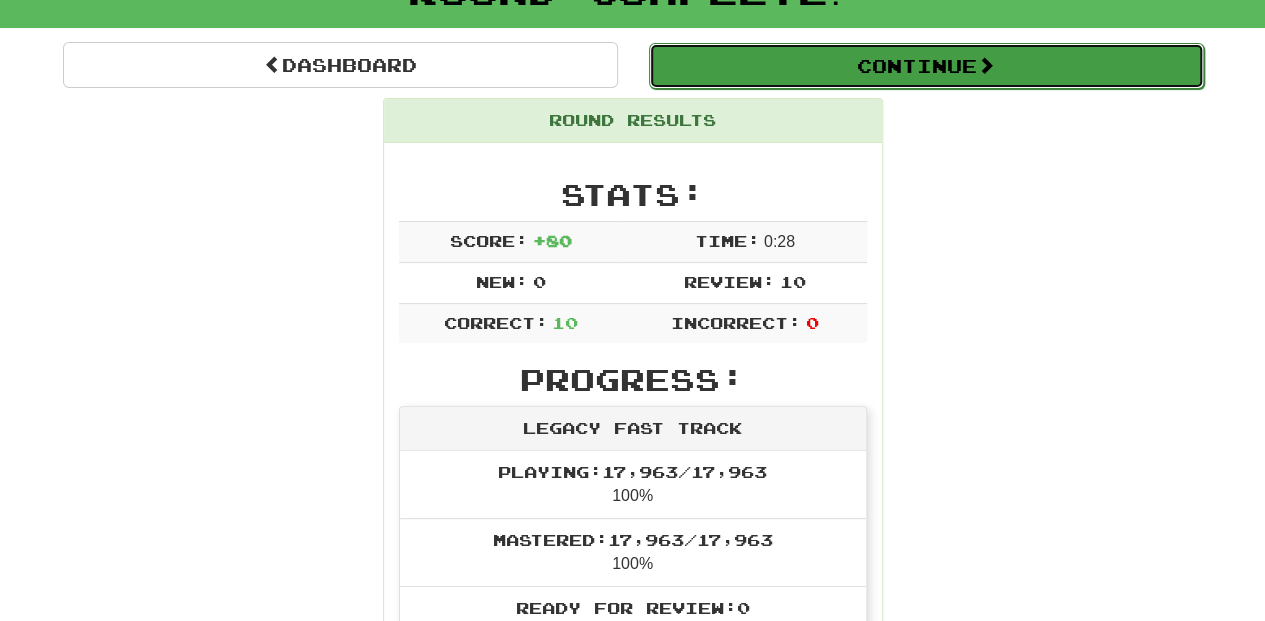 click on "Continue" at bounding box center (926, 66) 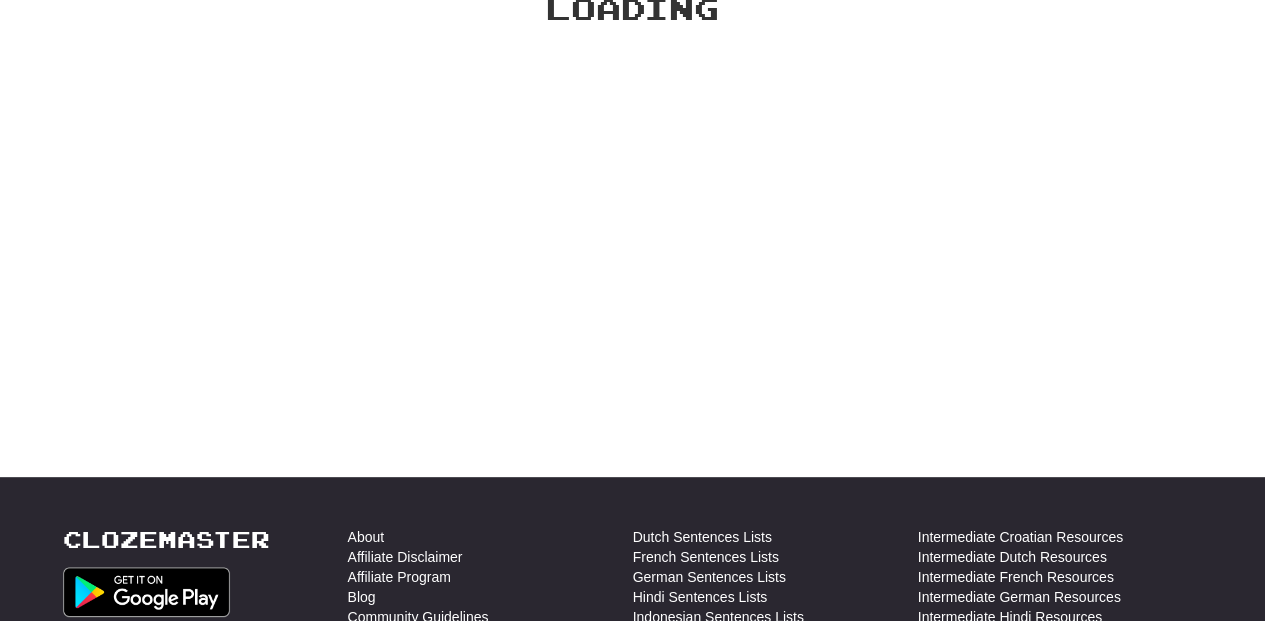 scroll, scrollTop: 154, scrollLeft: 0, axis: vertical 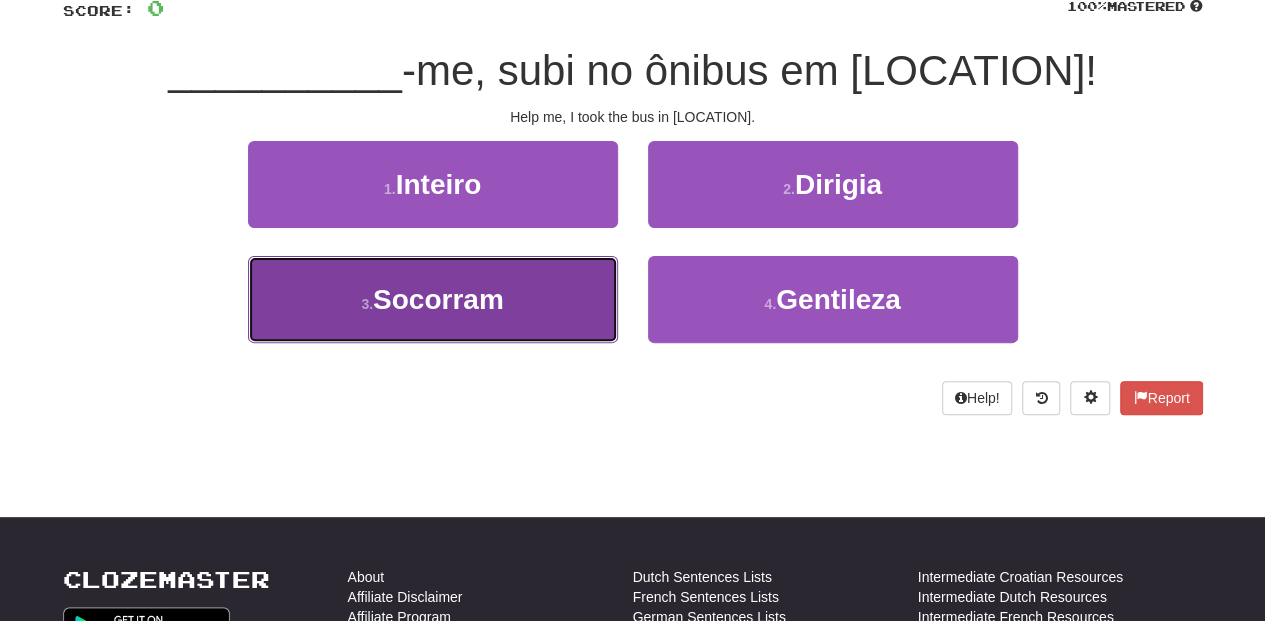 click on "3 .  Socorram" at bounding box center [433, 299] 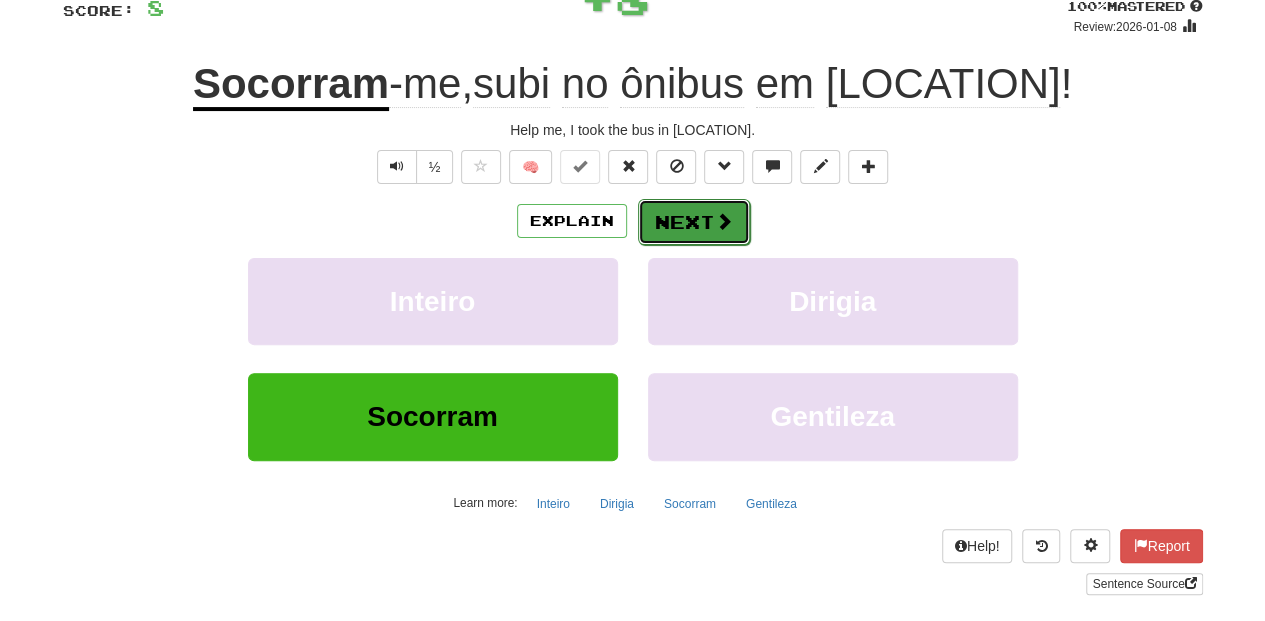 click on "Next" at bounding box center [694, 222] 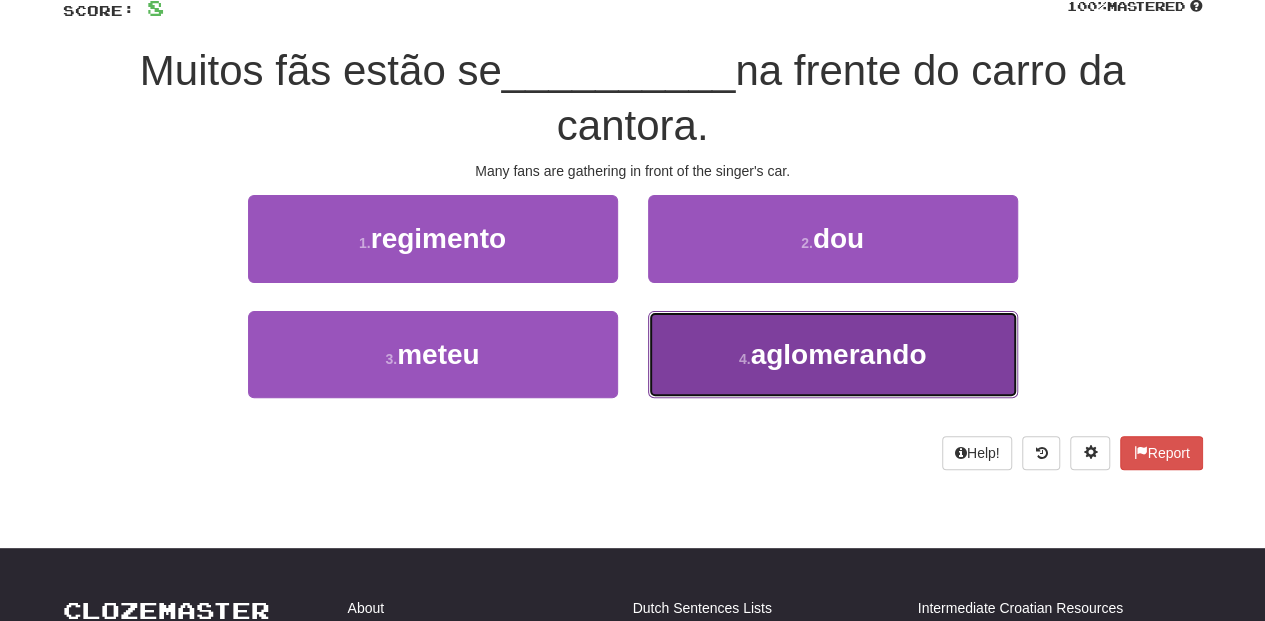 click on "4 .  aglomerando" at bounding box center (833, 354) 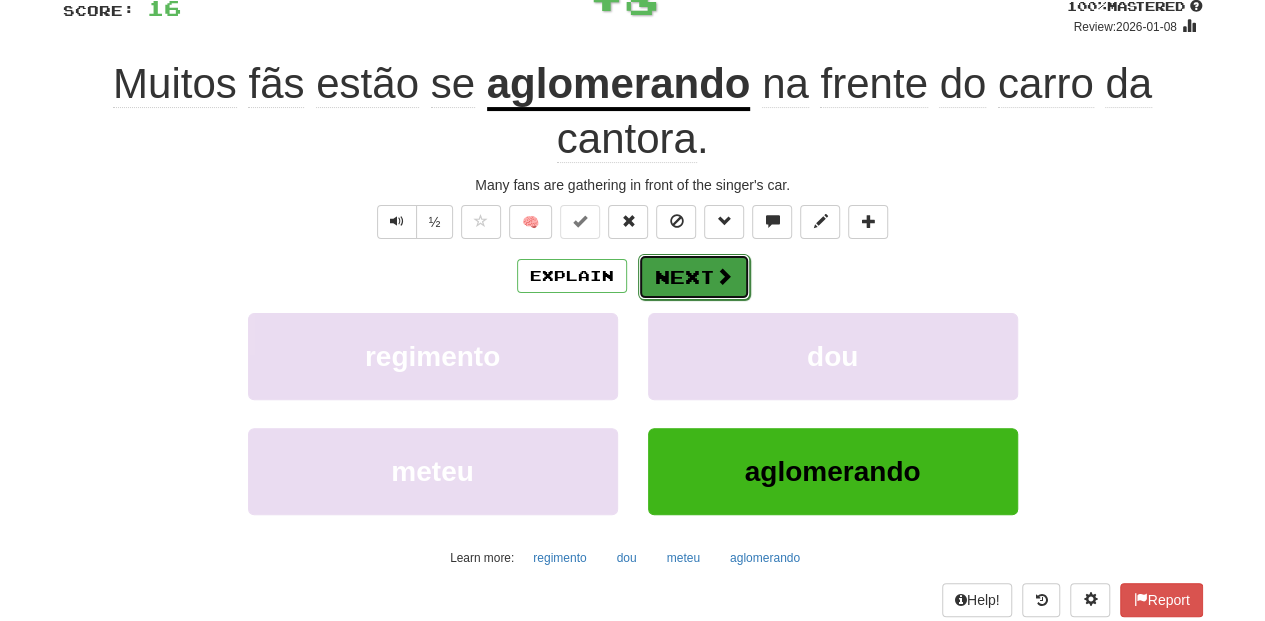 click on "Next" at bounding box center [694, 277] 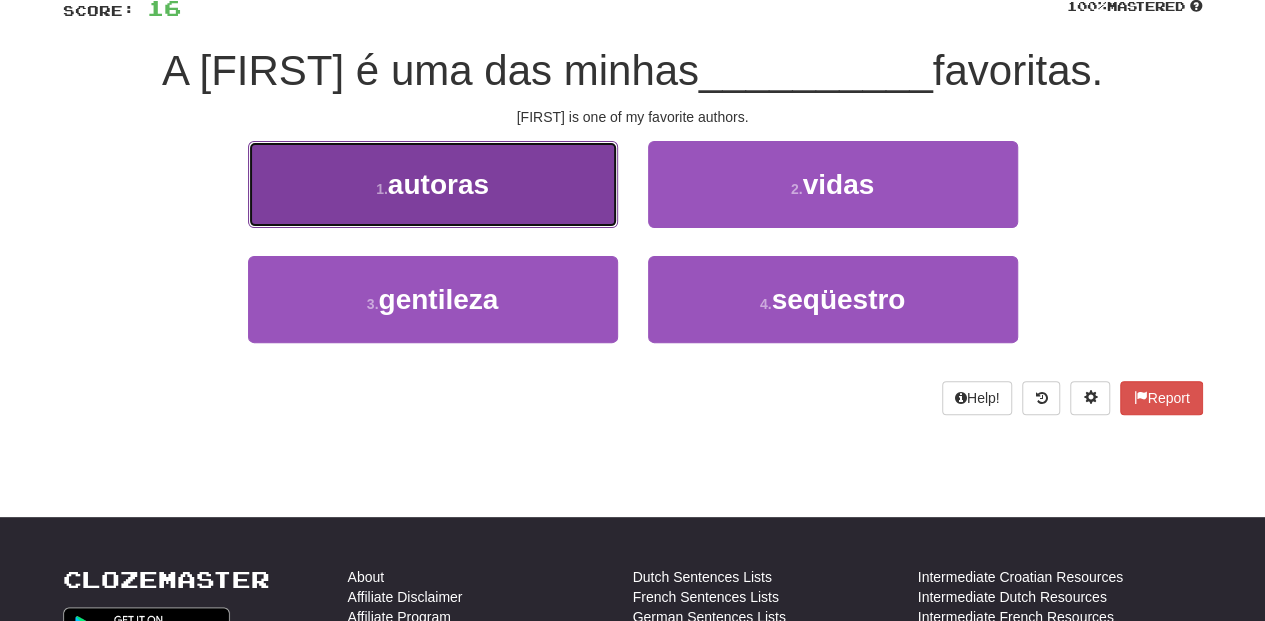 click on "1 .  autoras" at bounding box center [433, 184] 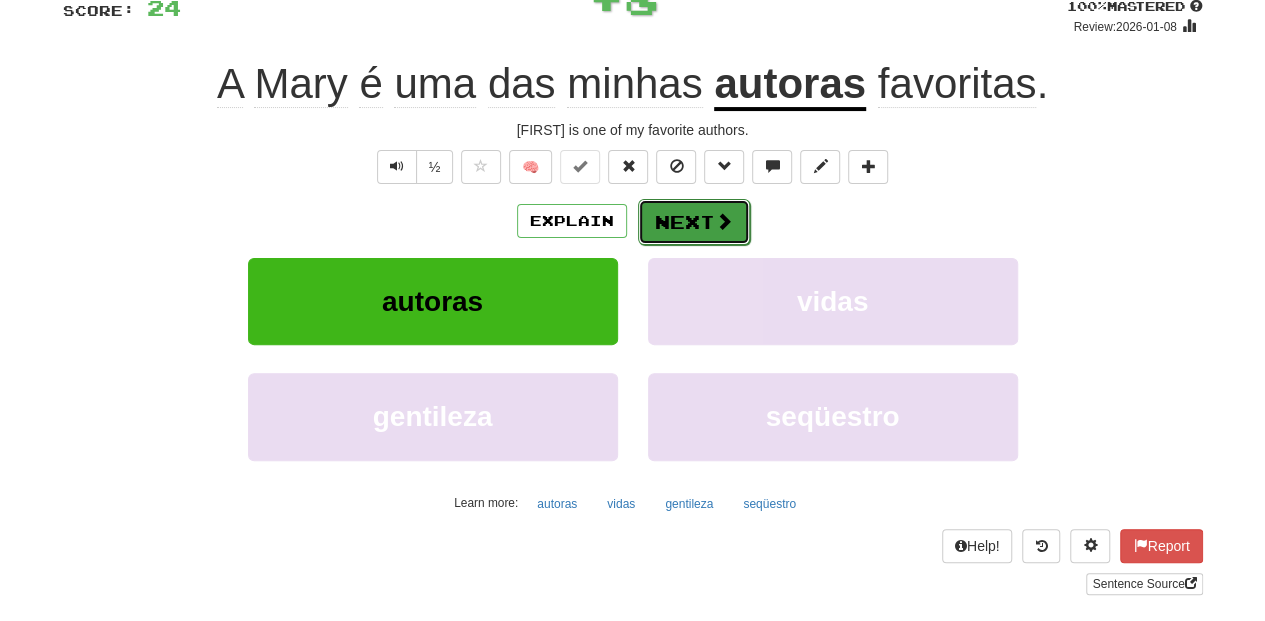 click on "Next" at bounding box center (694, 222) 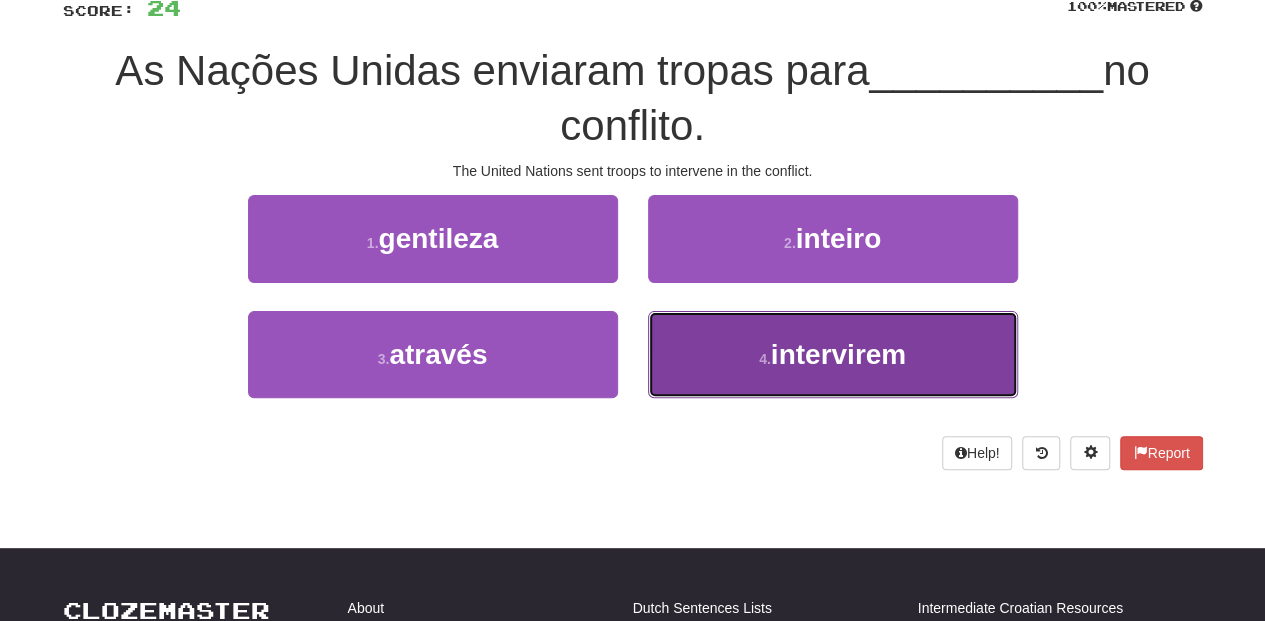 click on "4 .  intervirem" at bounding box center [833, 354] 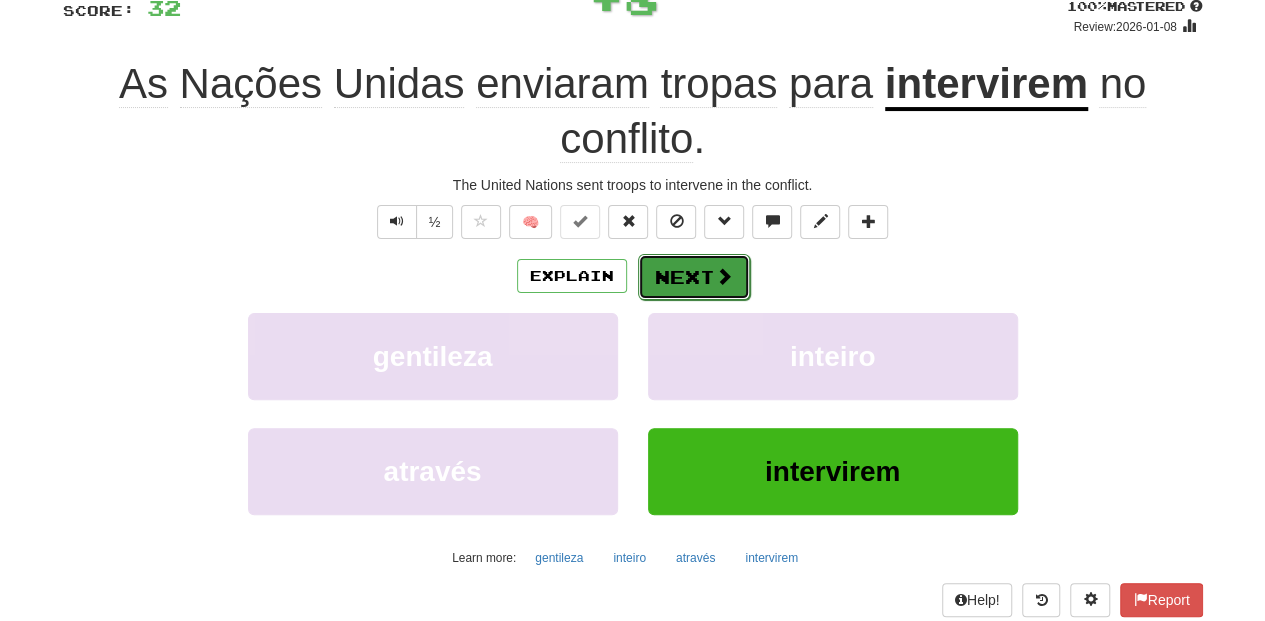 click on "Next" at bounding box center (694, 277) 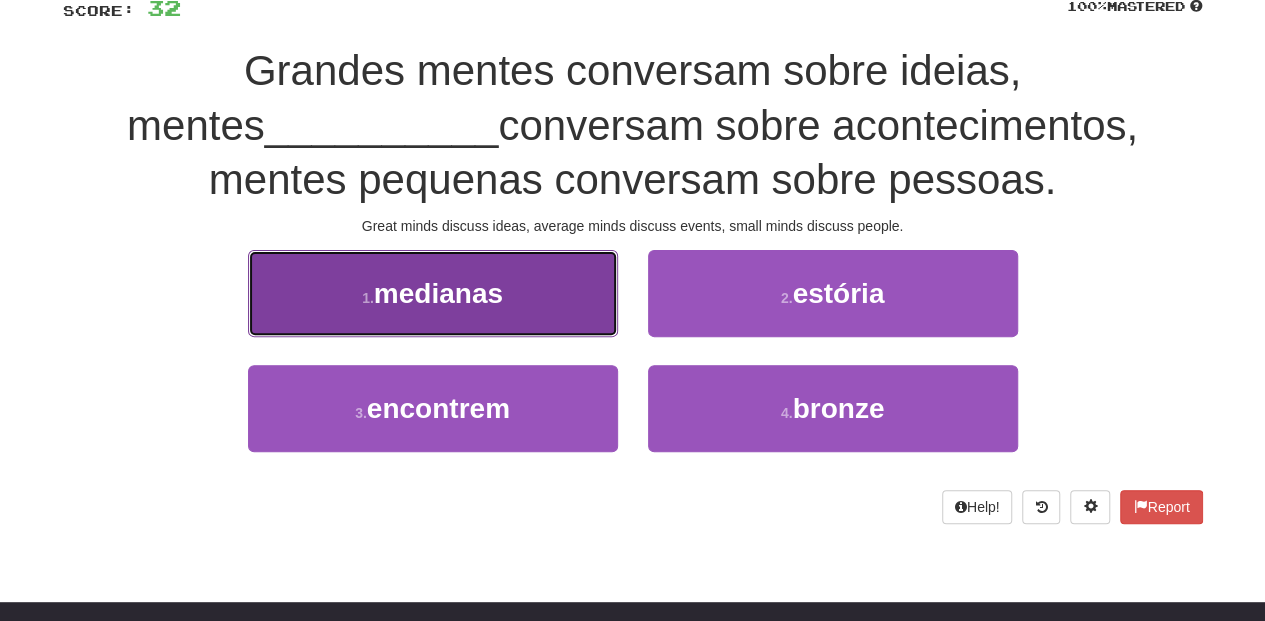 click on "1 .  medianas" at bounding box center [433, 293] 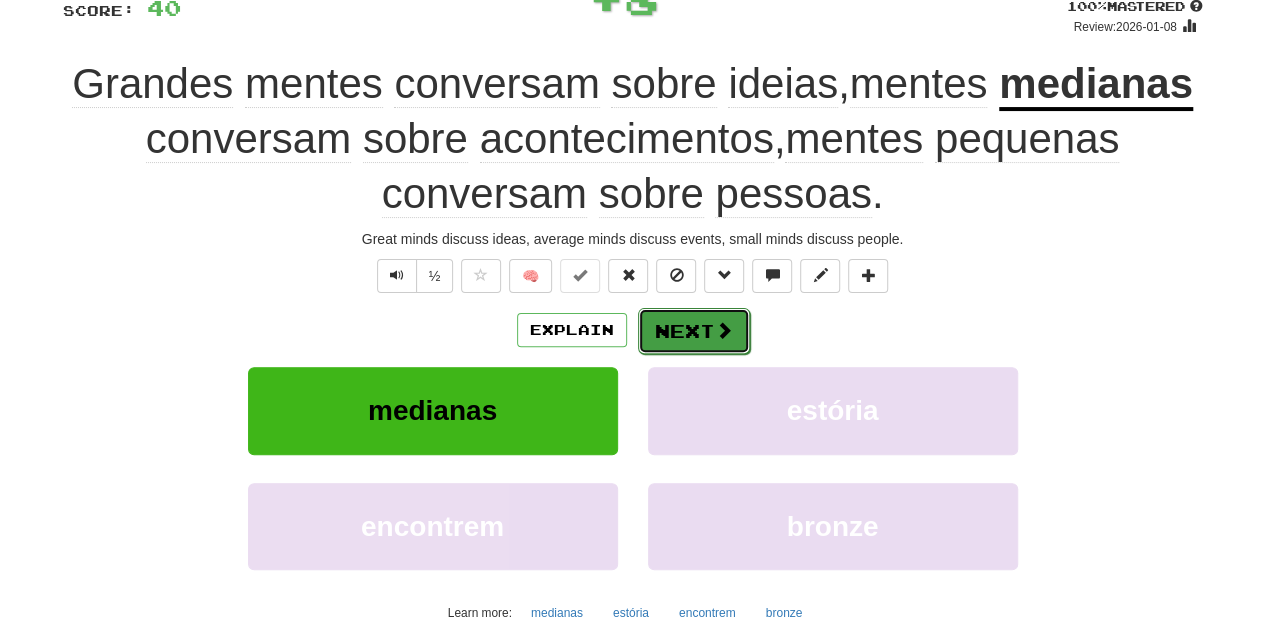 click on "Next" at bounding box center (694, 331) 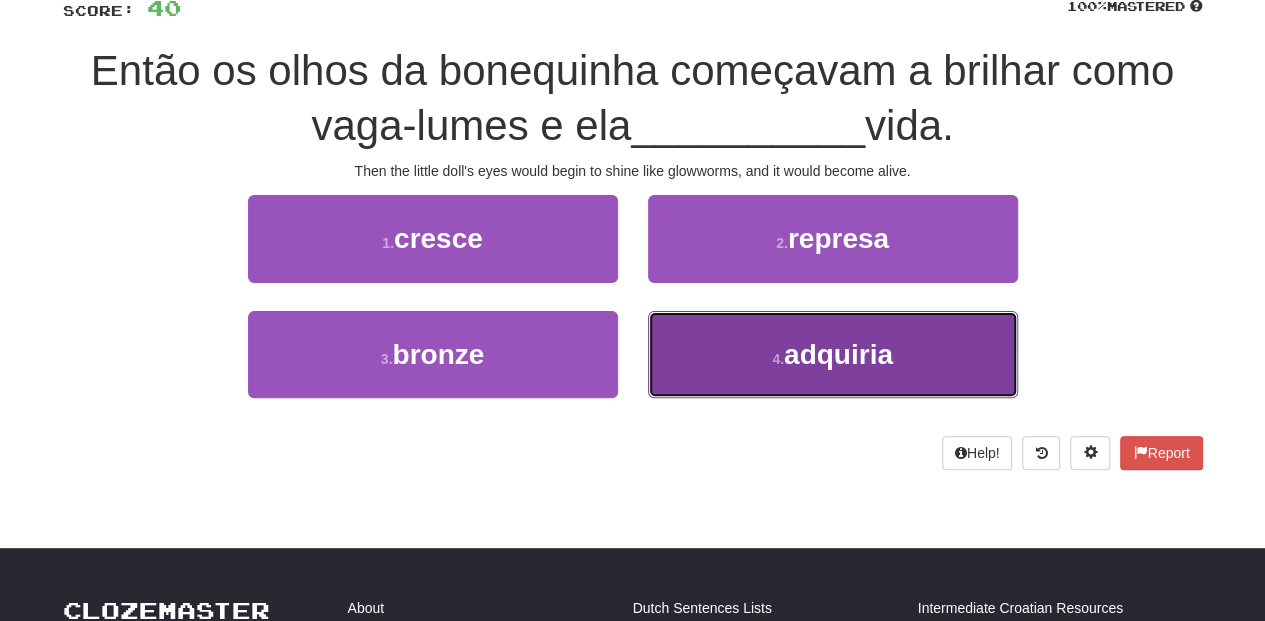 click on "4 .  adquiria" at bounding box center (833, 354) 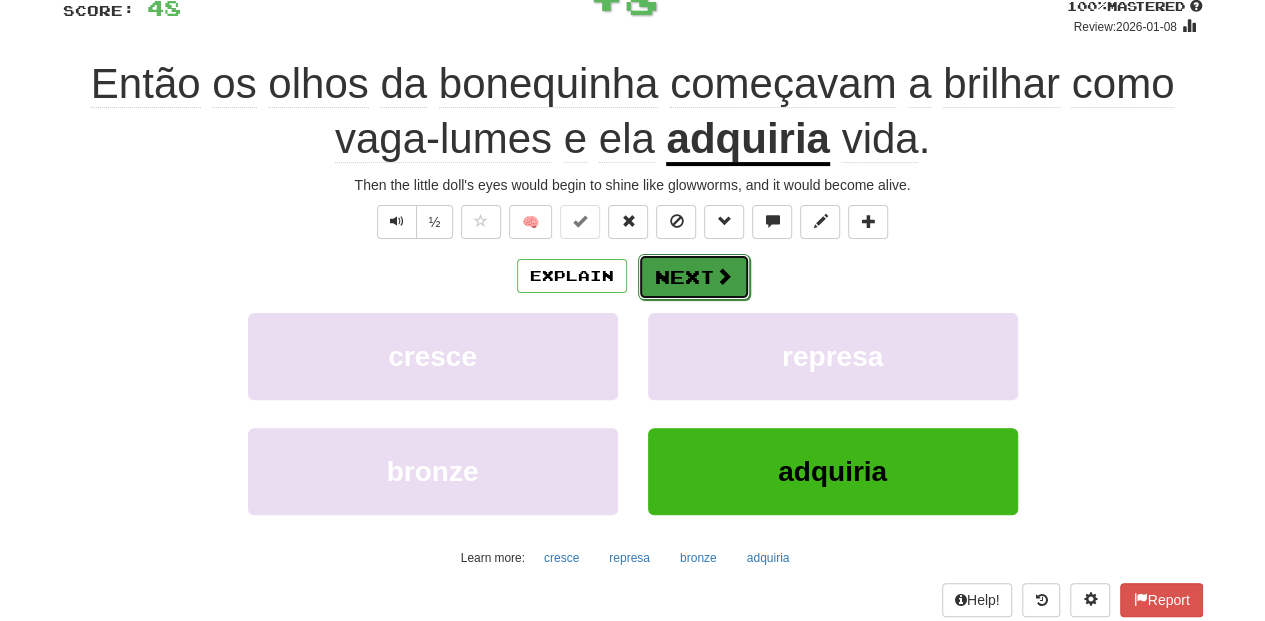 click on "Next" at bounding box center [694, 277] 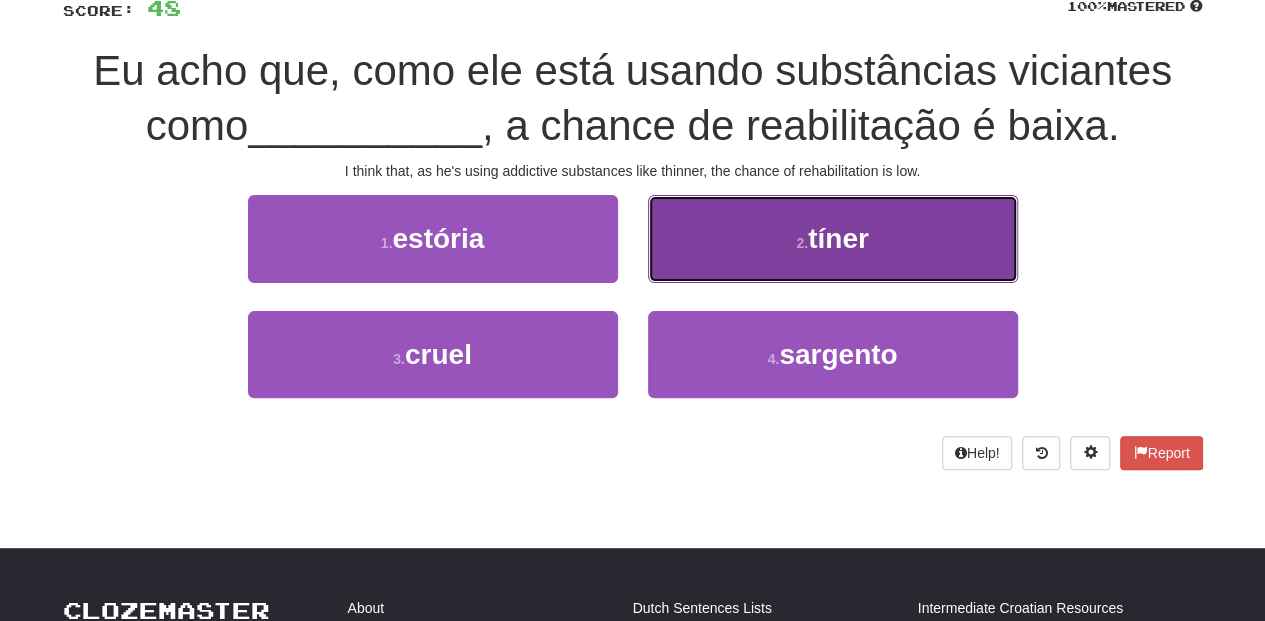 click on "2 .  tíner" at bounding box center (833, 238) 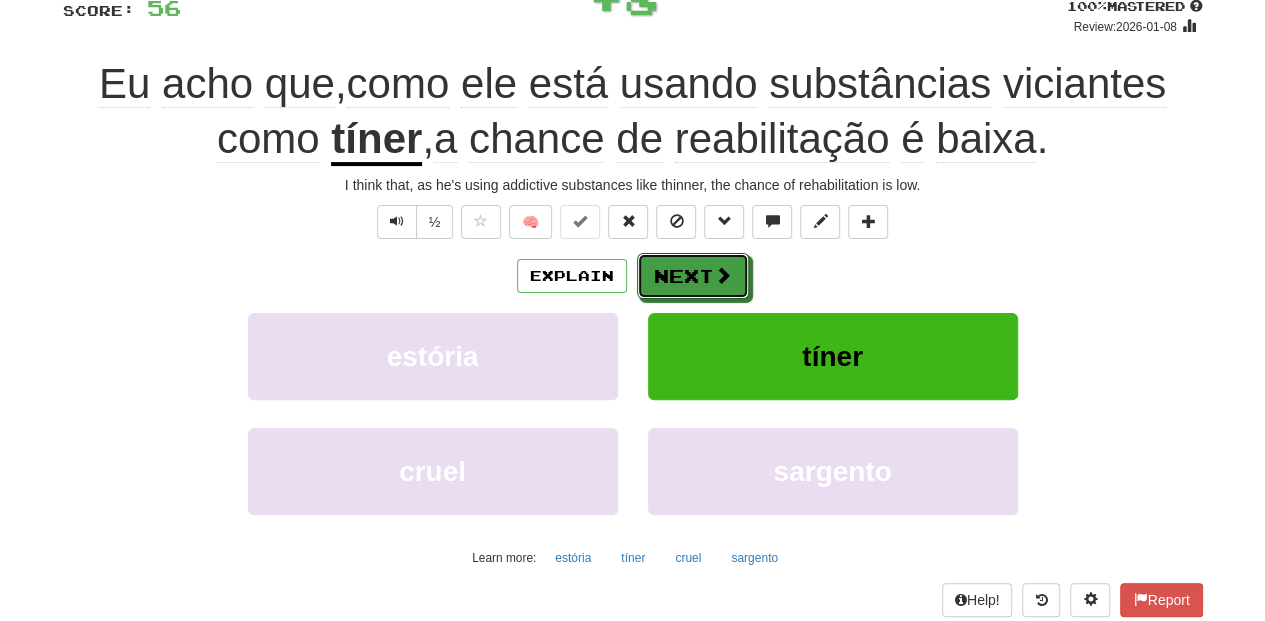 click on "Next" at bounding box center (693, 276) 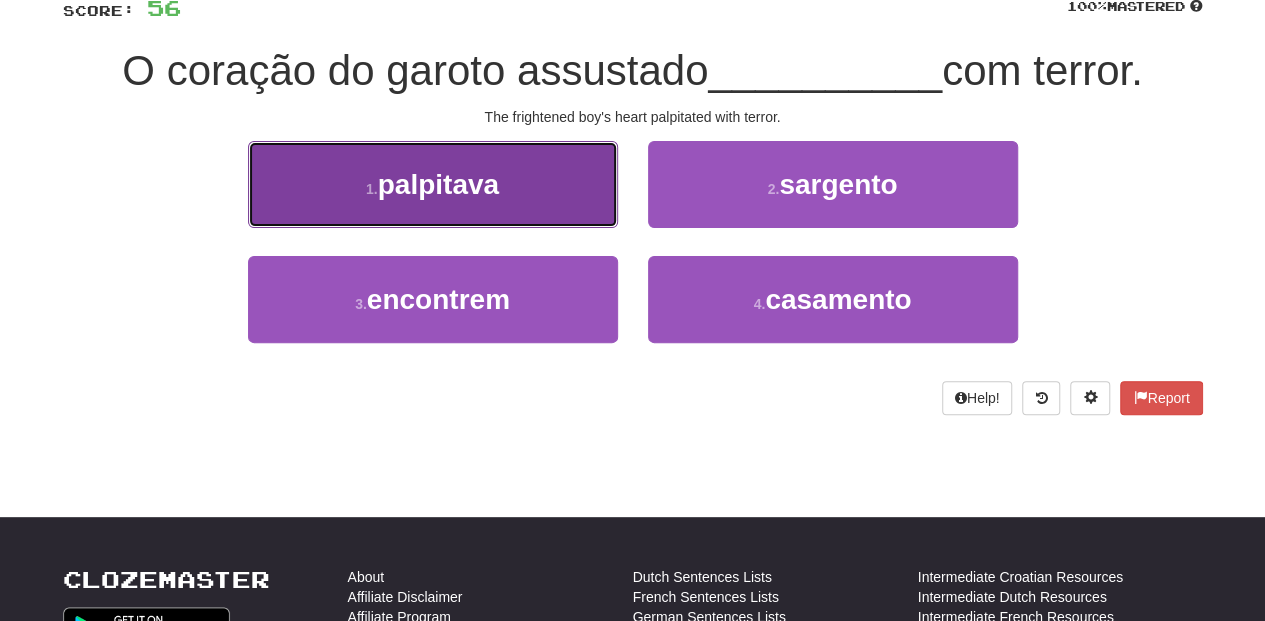 click on "1 .  palpitava" at bounding box center [433, 184] 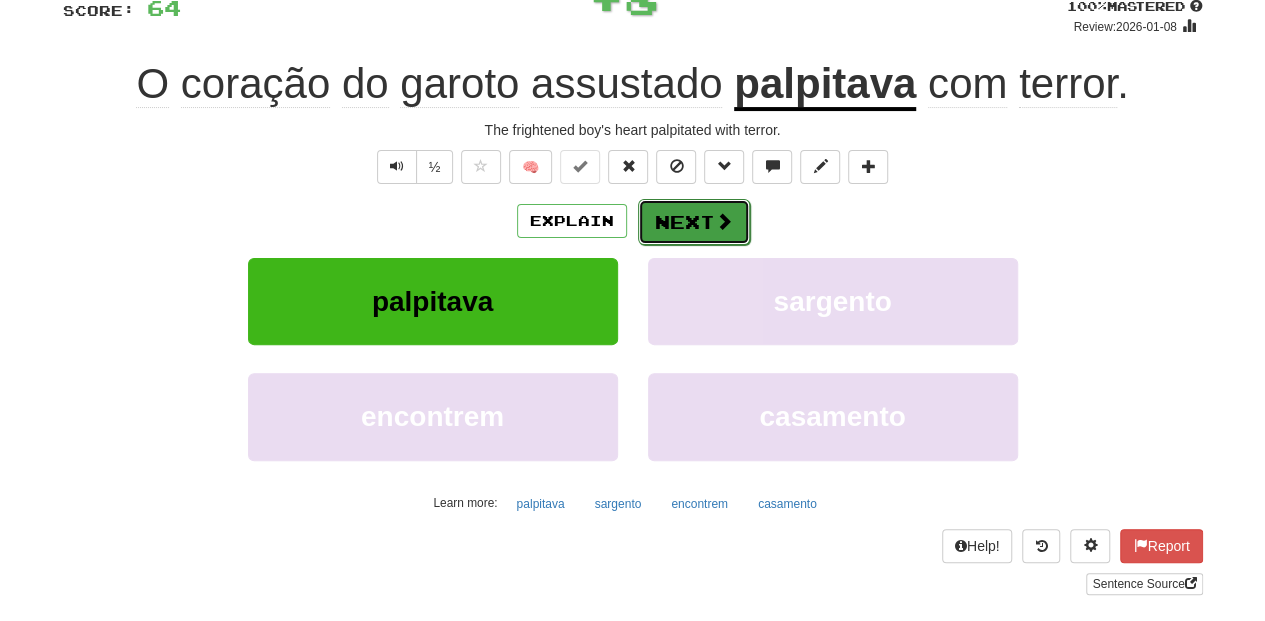 click on "Next" at bounding box center (694, 222) 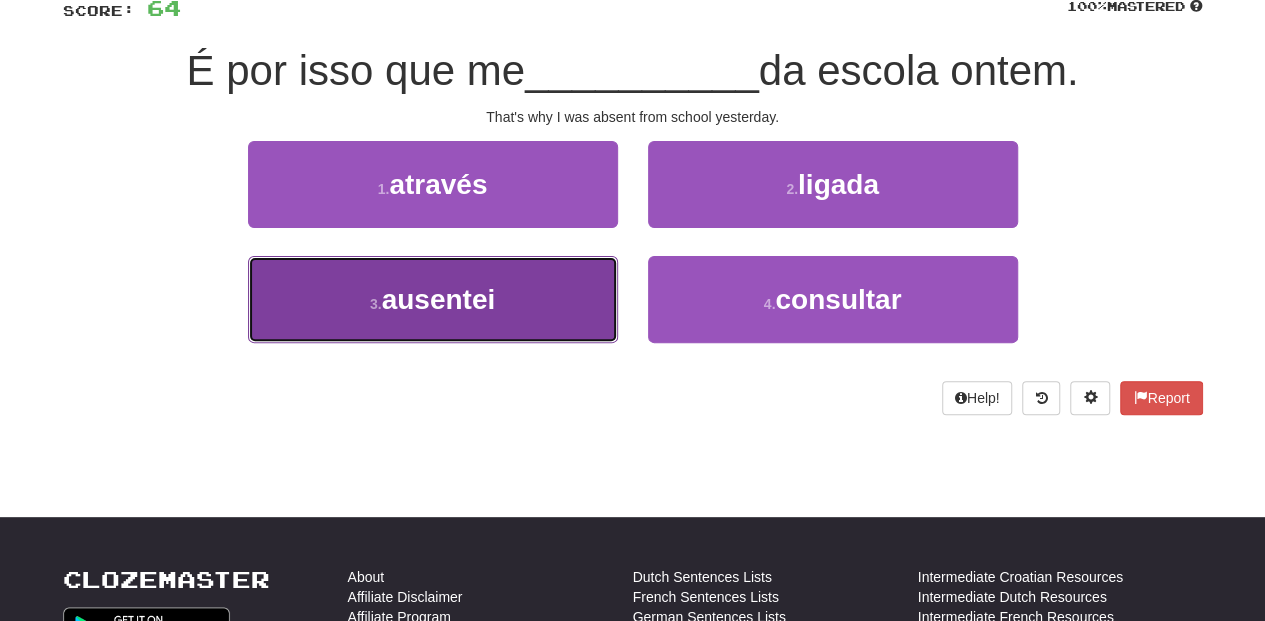 click on "3 .  ausentei" at bounding box center (433, 299) 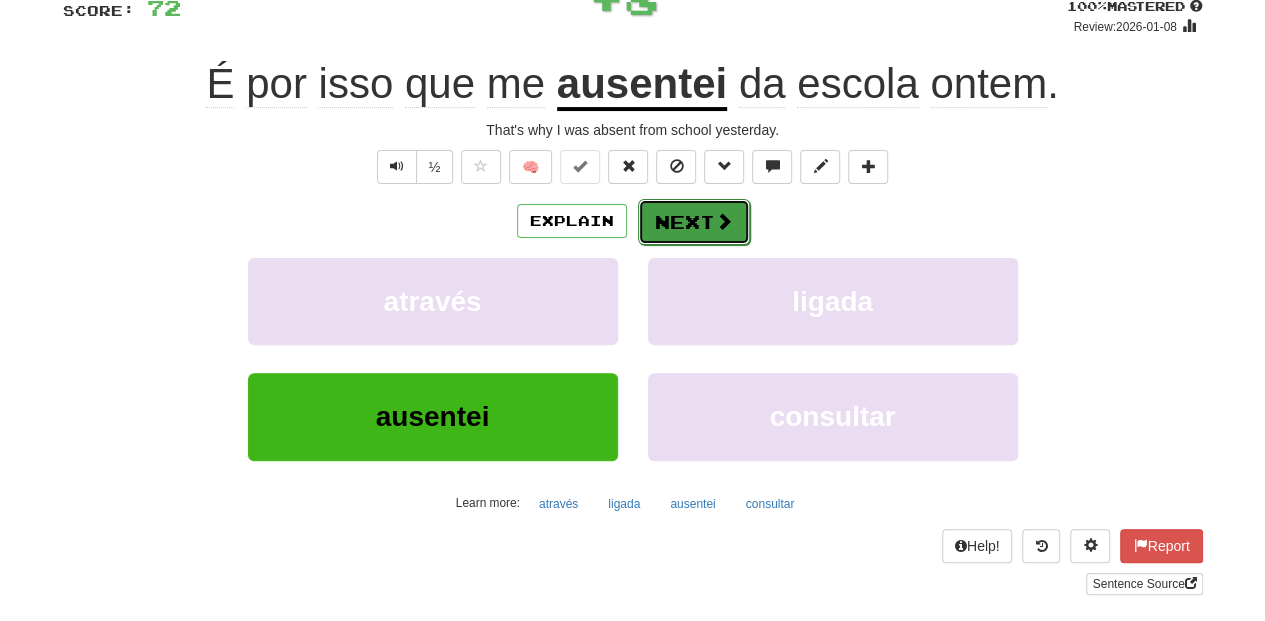 click on "Next" at bounding box center (694, 222) 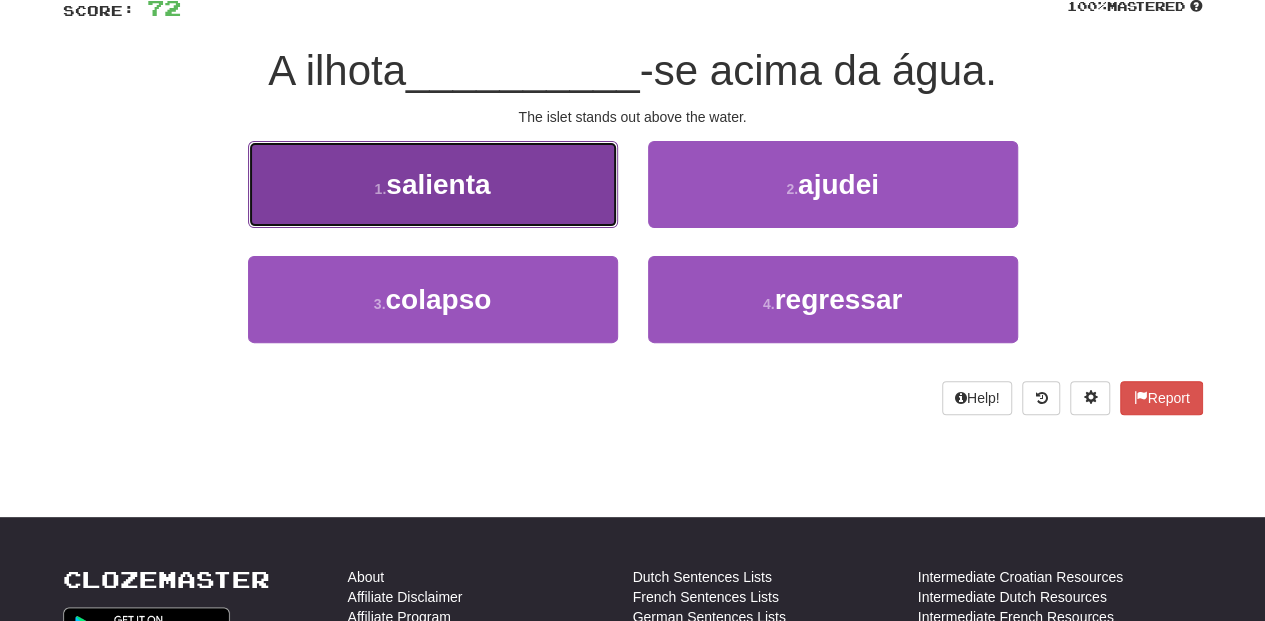 click on "1 .  salienta" at bounding box center (433, 184) 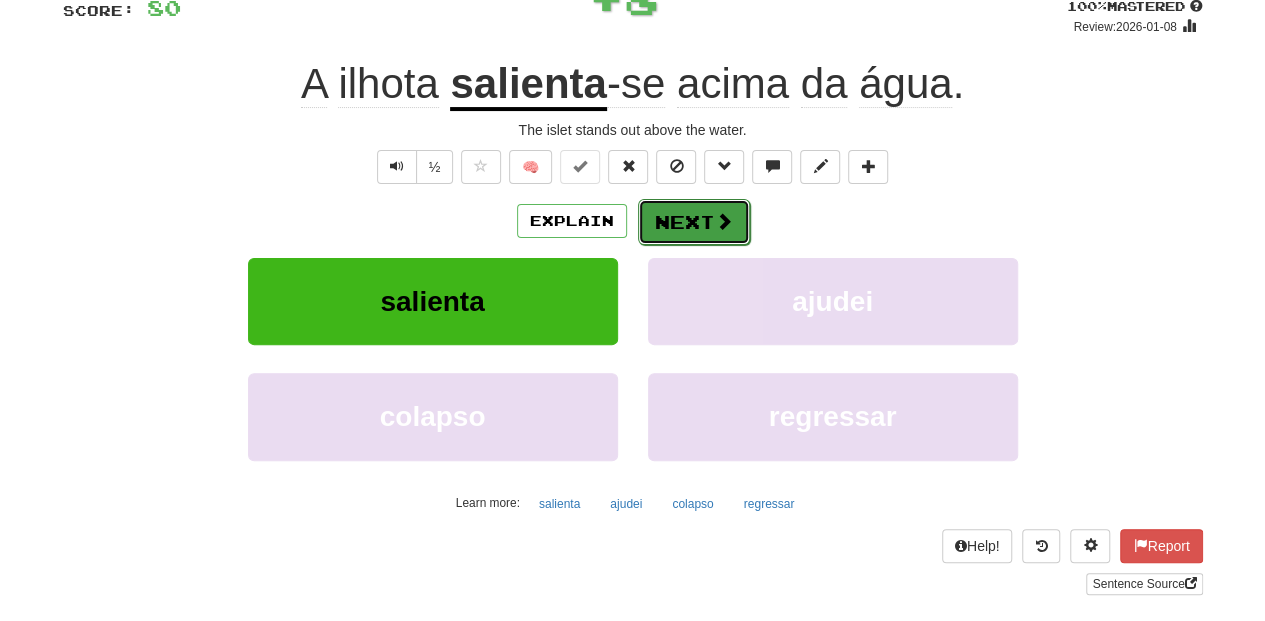 click on "Next" at bounding box center [694, 222] 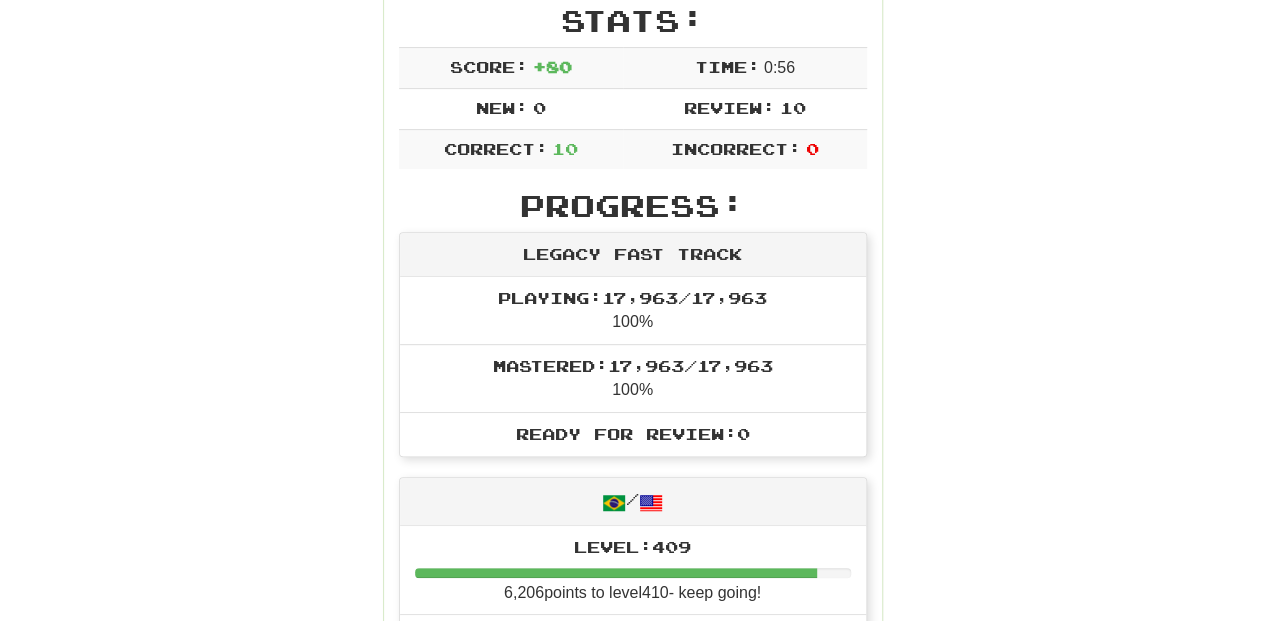 scroll, scrollTop: 174, scrollLeft: 0, axis: vertical 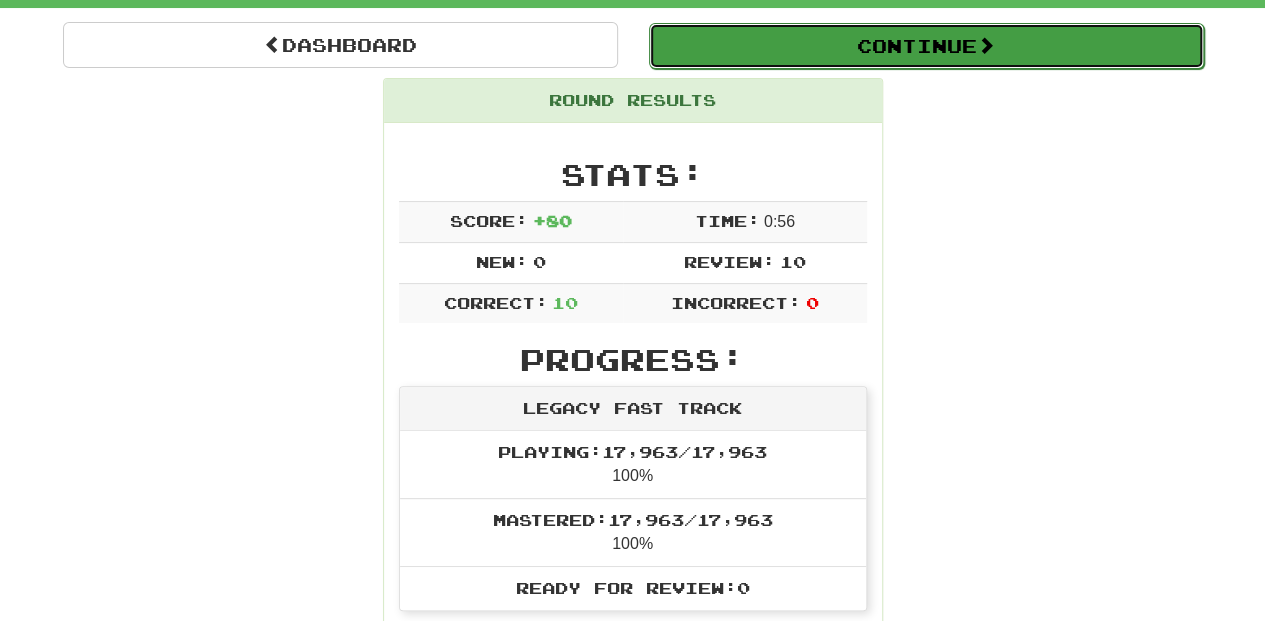 click on "Continue" at bounding box center (926, 46) 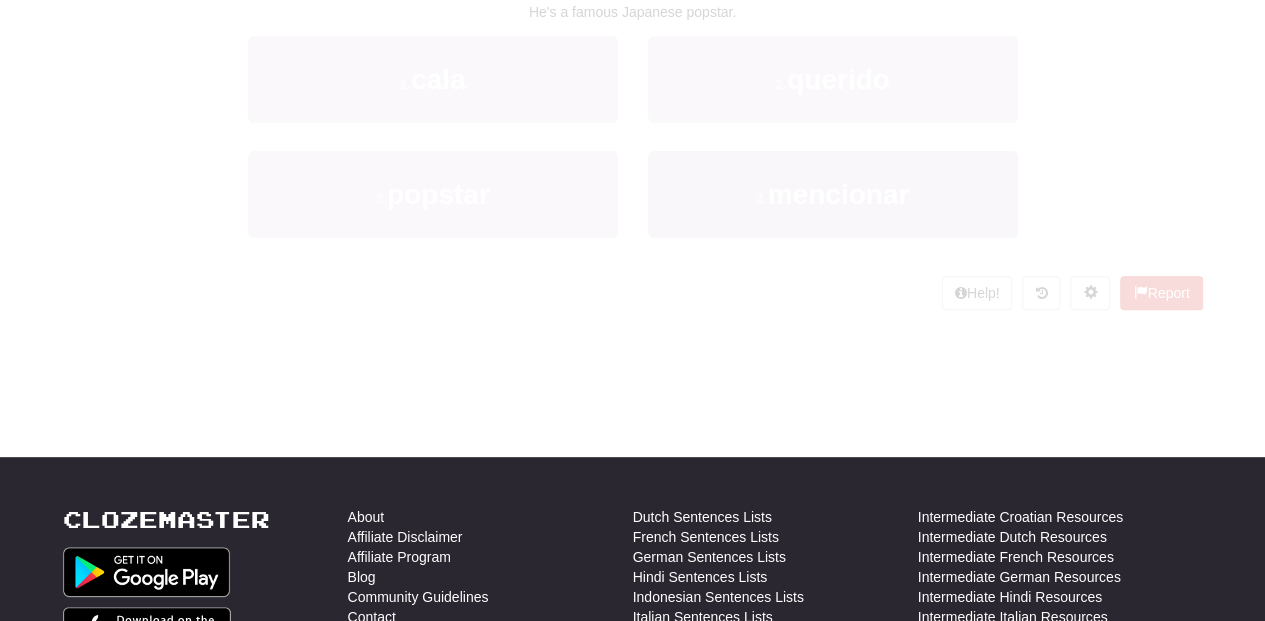 scroll, scrollTop: 174, scrollLeft: 0, axis: vertical 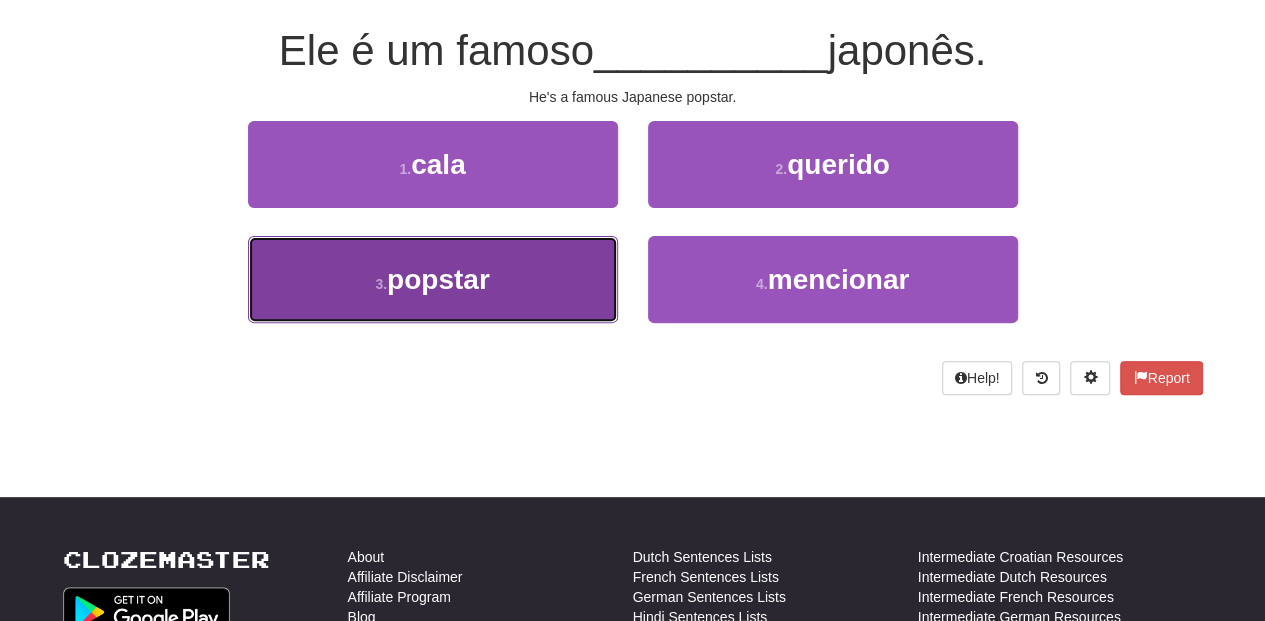 click on "3 .  popstar" at bounding box center (433, 279) 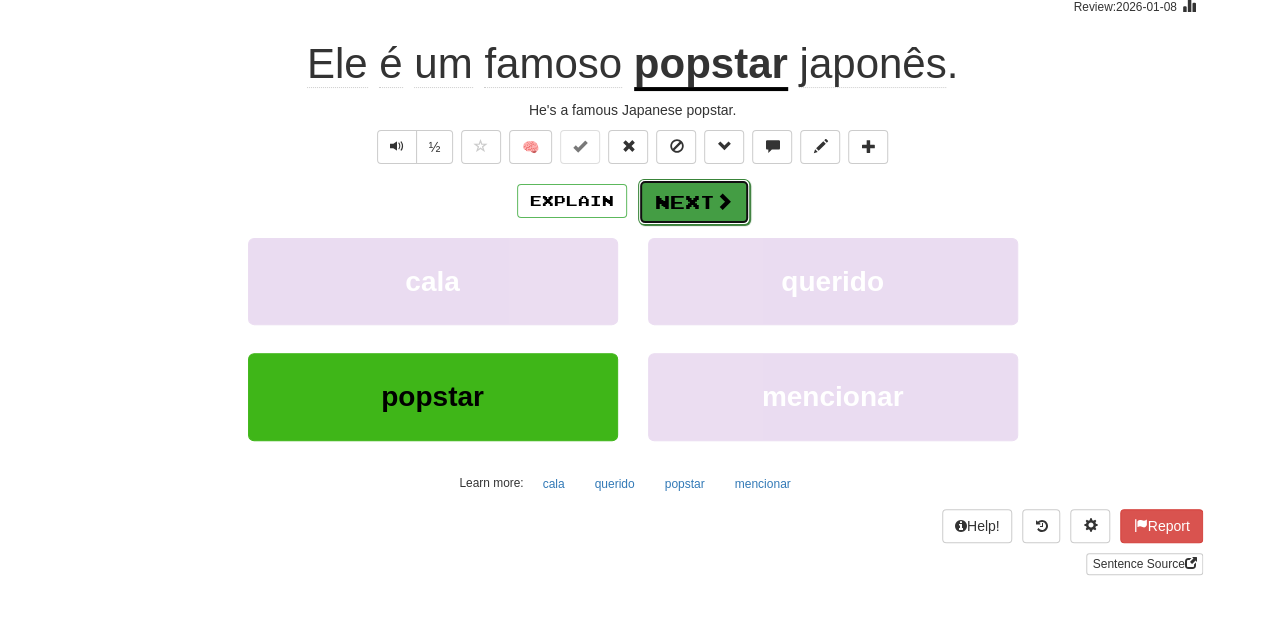 click on "Next" at bounding box center (694, 202) 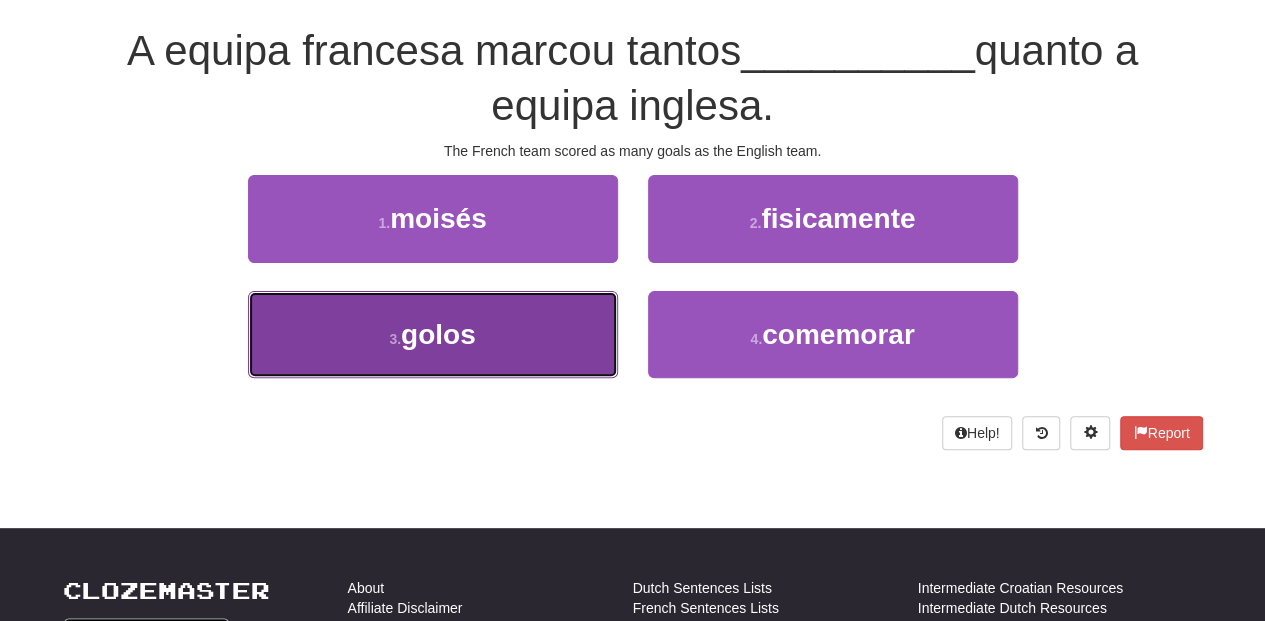 click on "3 .  golos" at bounding box center (433, 334) 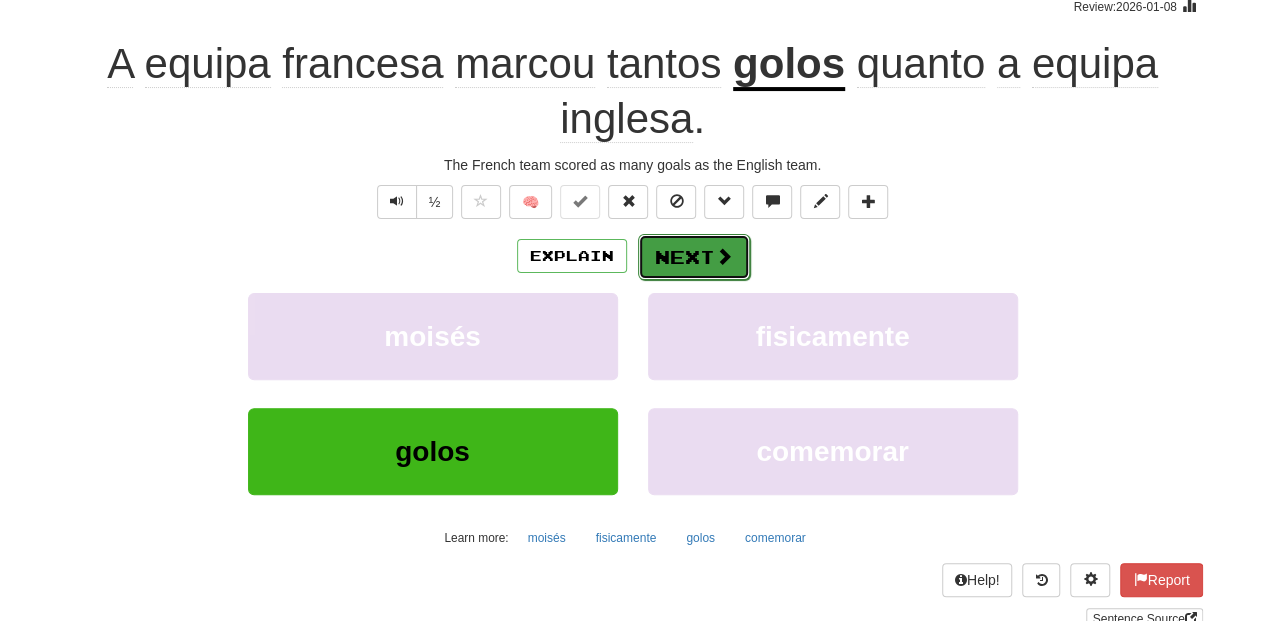 click on "Next" at bounding box center (694, 257) 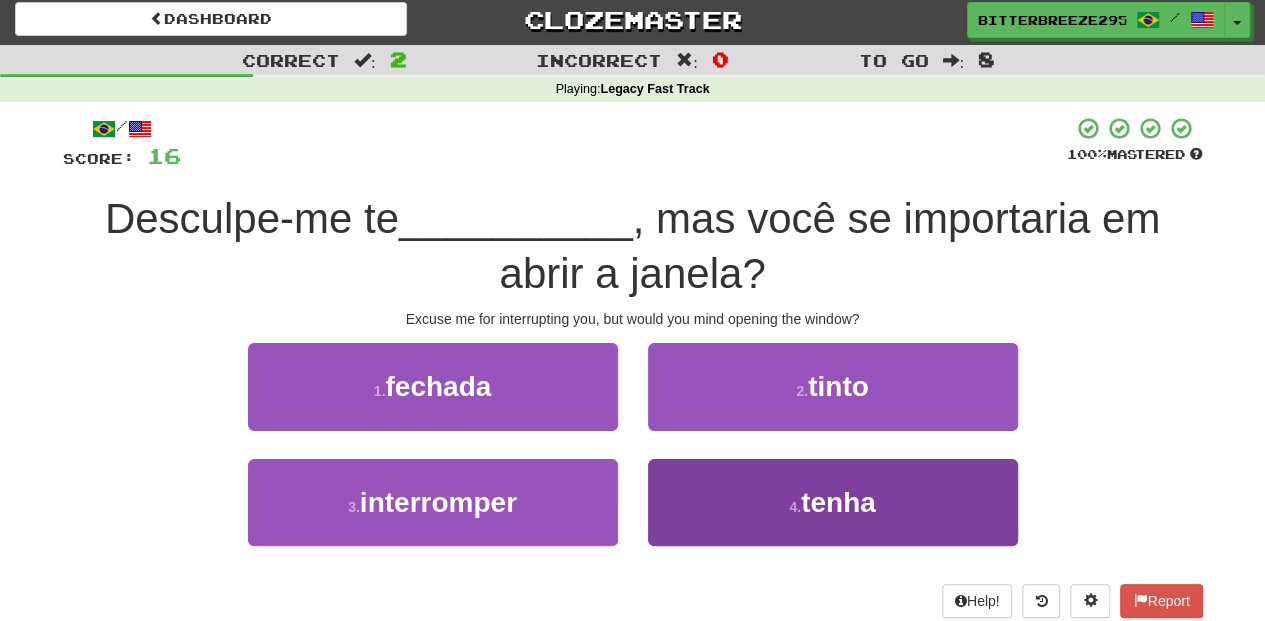 scroll, scrollTop: 0, scrollLeft: 0, axis: both 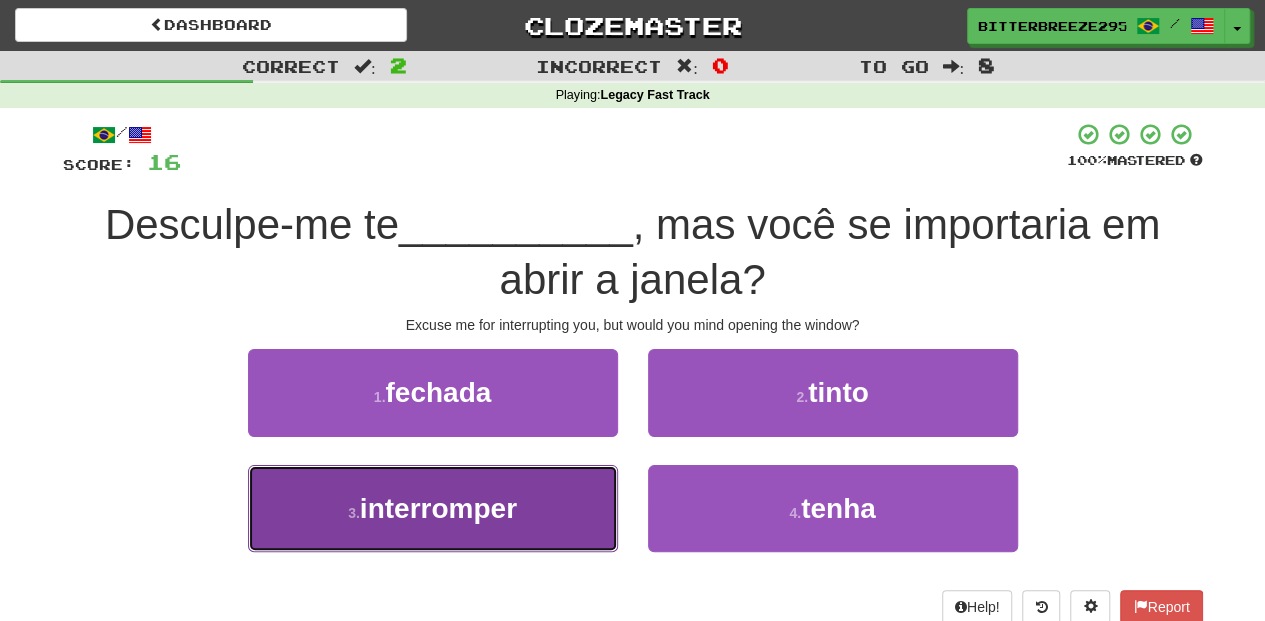 click on "interromper" at bounding box center [438, 508] 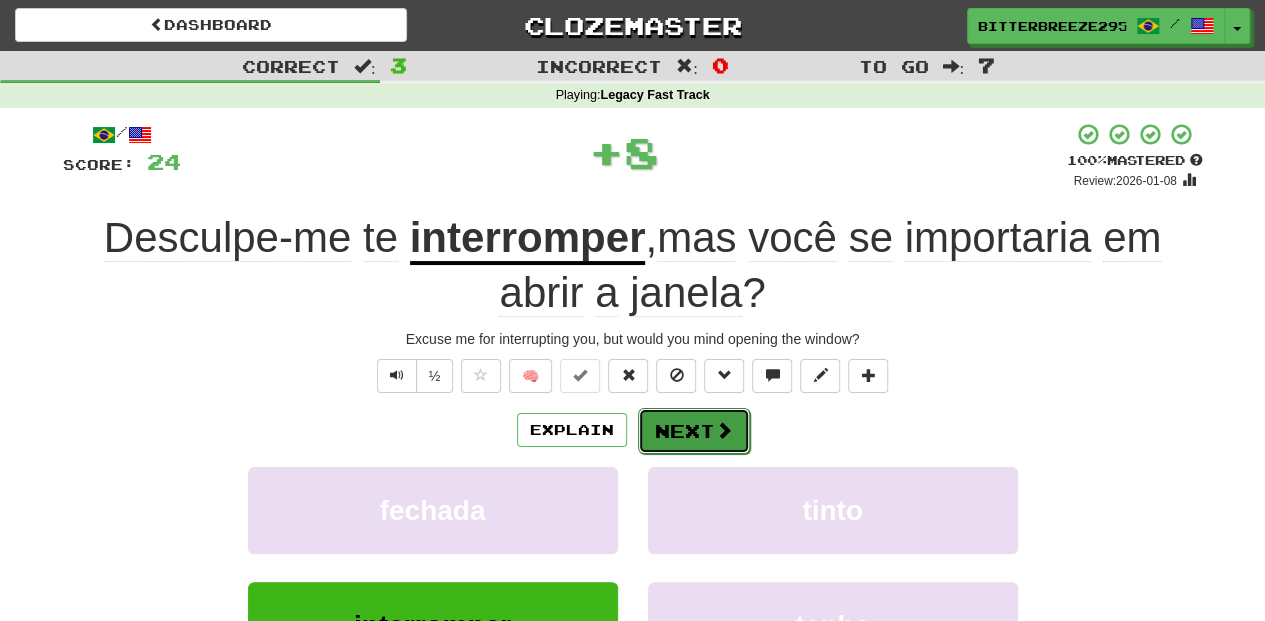 click on "Next" at bounding box center [694, 431] 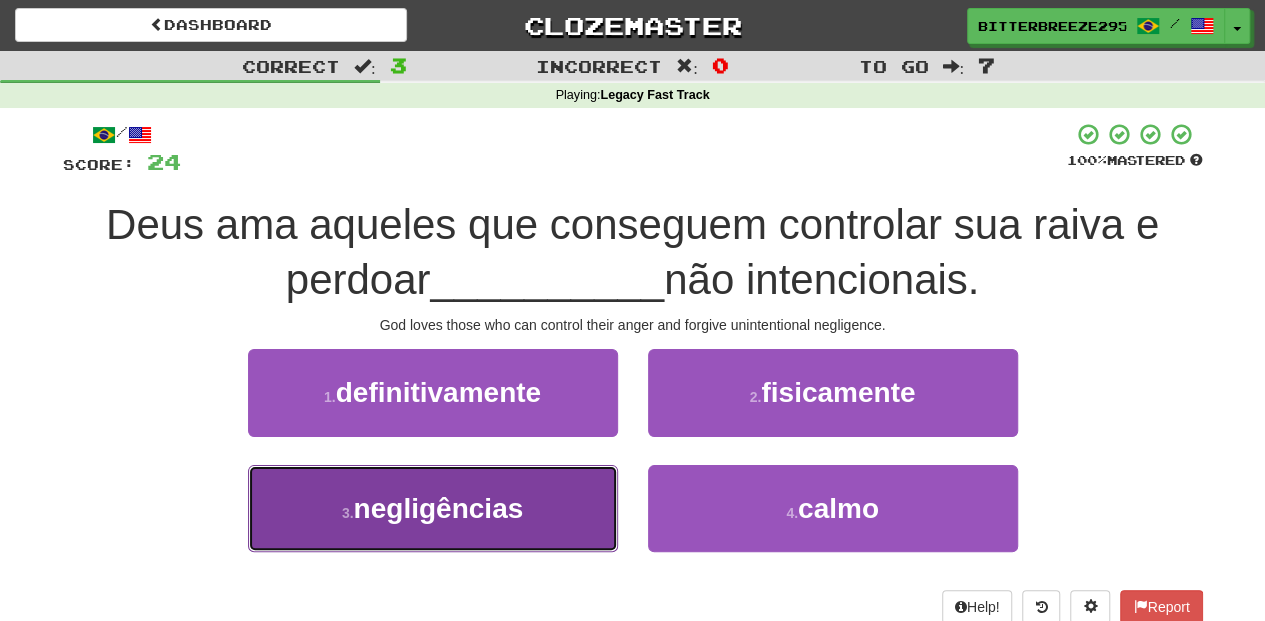 click on "3 .  negligências" at bounding box center (433, 508) 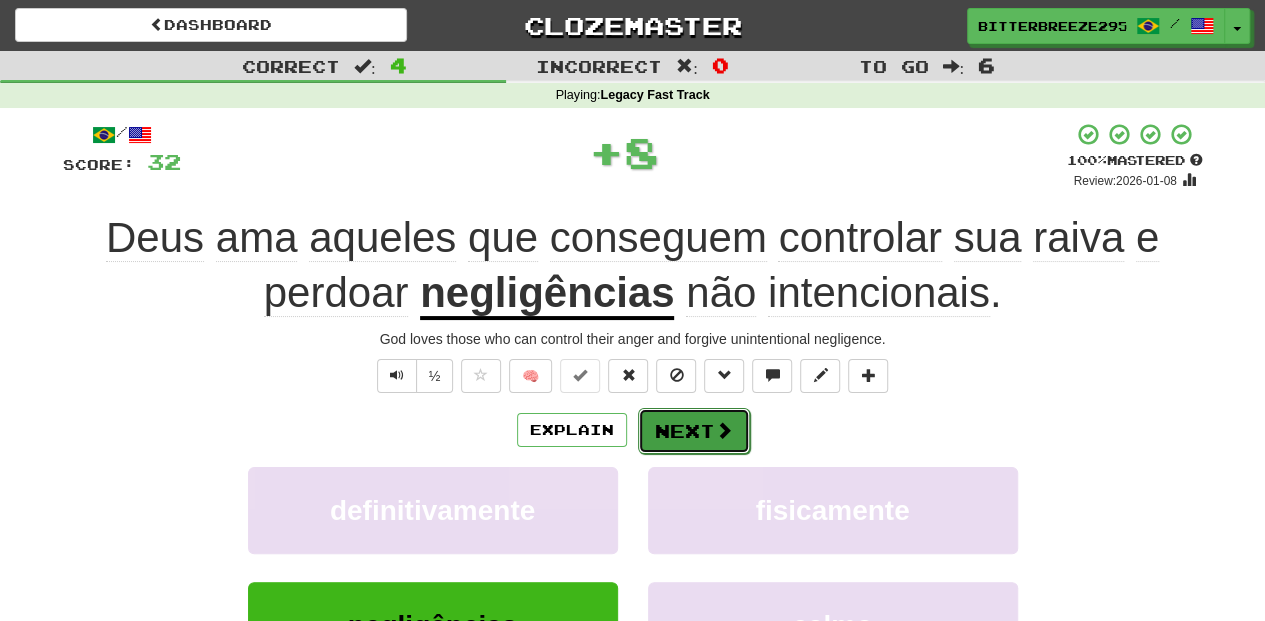 click on "Next" at bounding box center [694, 431] 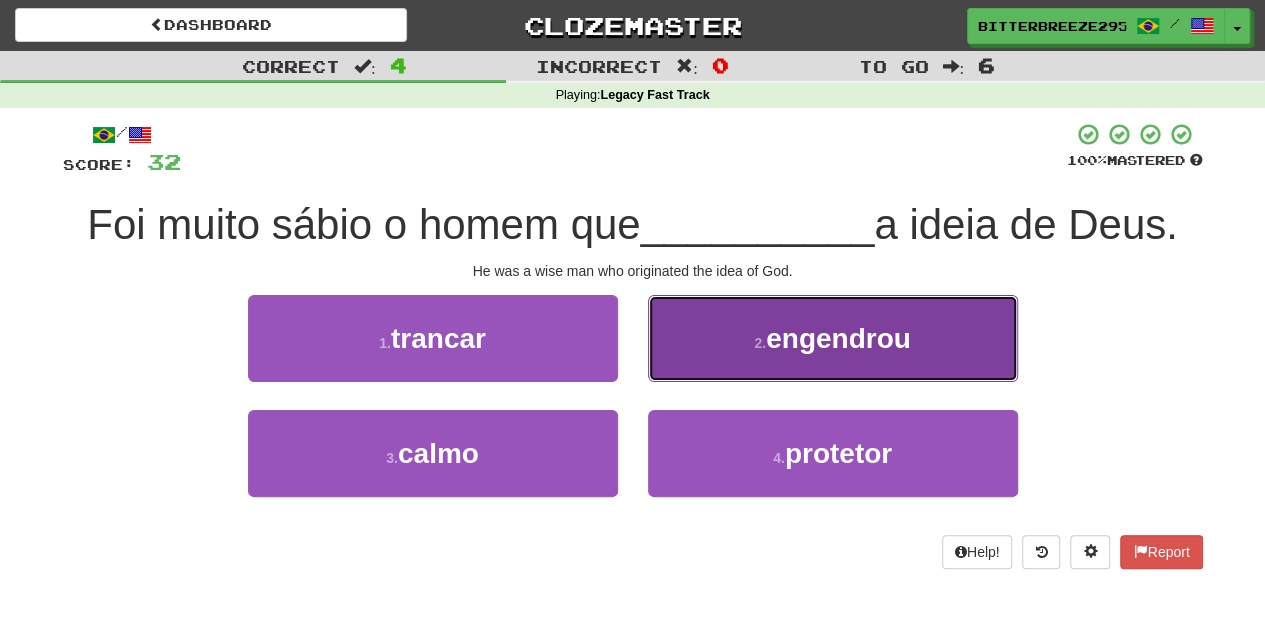 click on "2 .  engendrou" at bounding box center (833, 338) 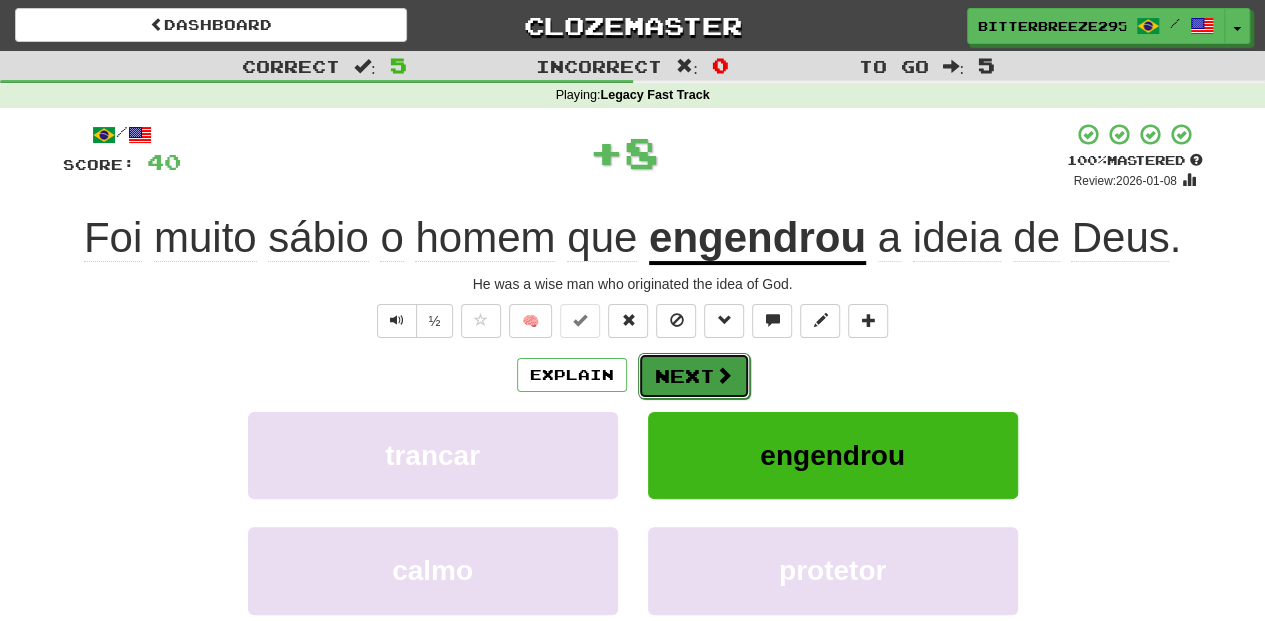 click on "Next" at bounding box center (694, 376) 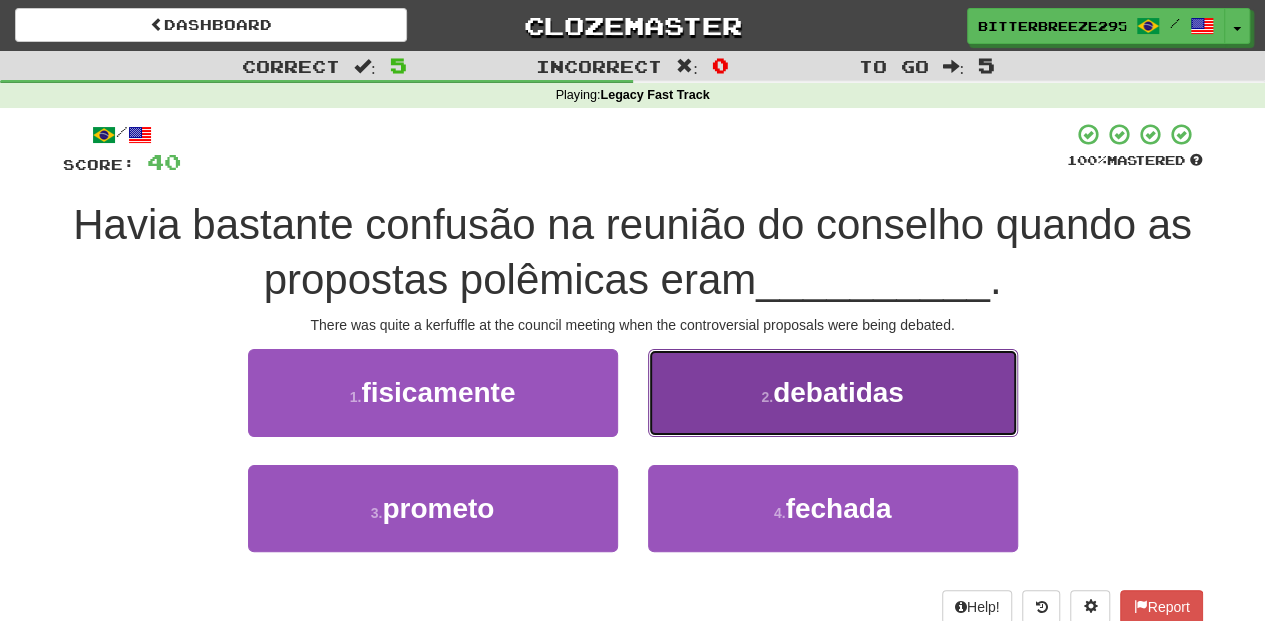 click on "2 .  debatidas" at bounding box center [833, 392] 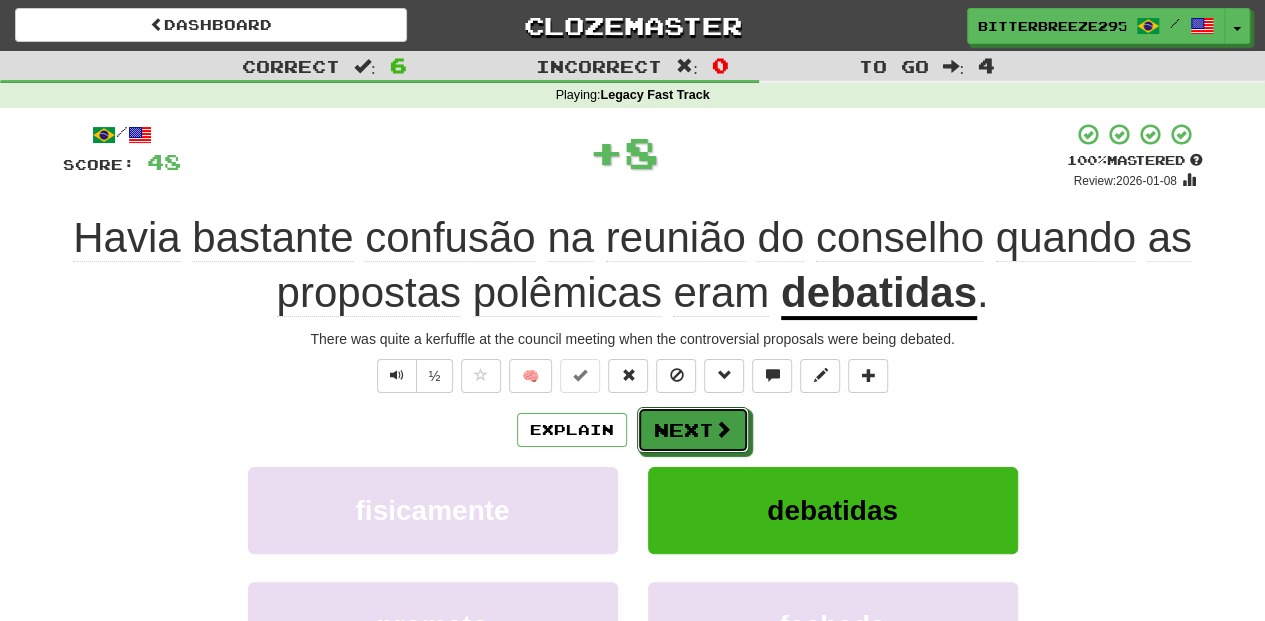 click on "Next" at bounding box center [693, 430] 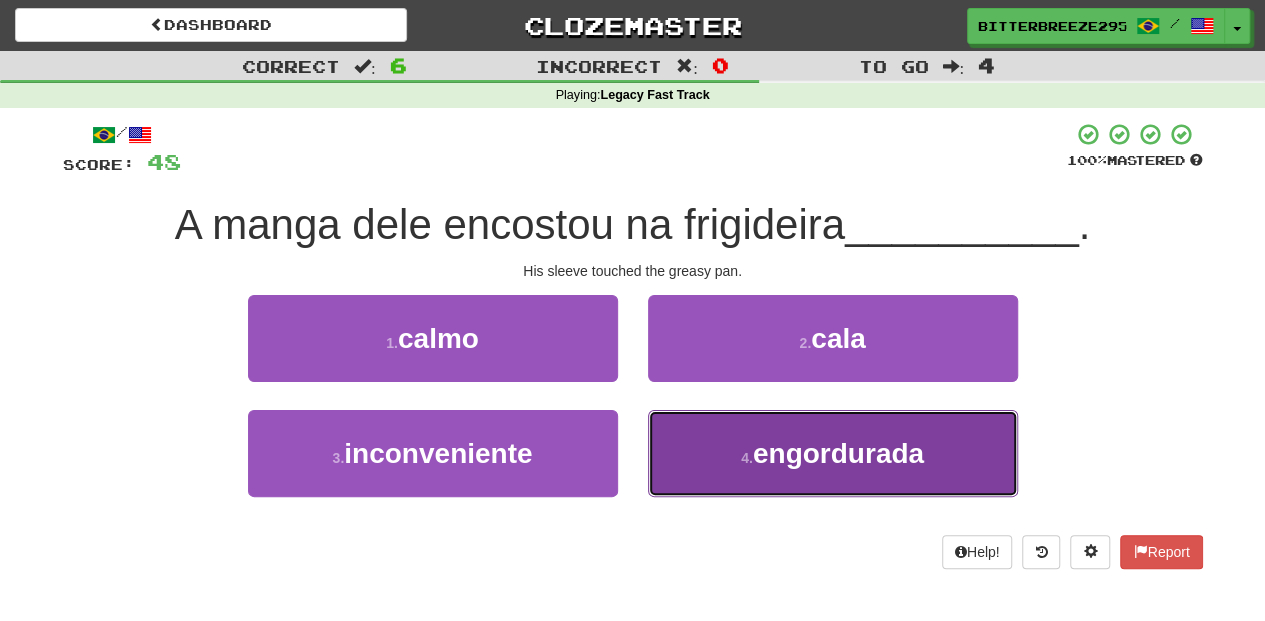 click on "4 .  engordurada" at bounding box center (833, 453) 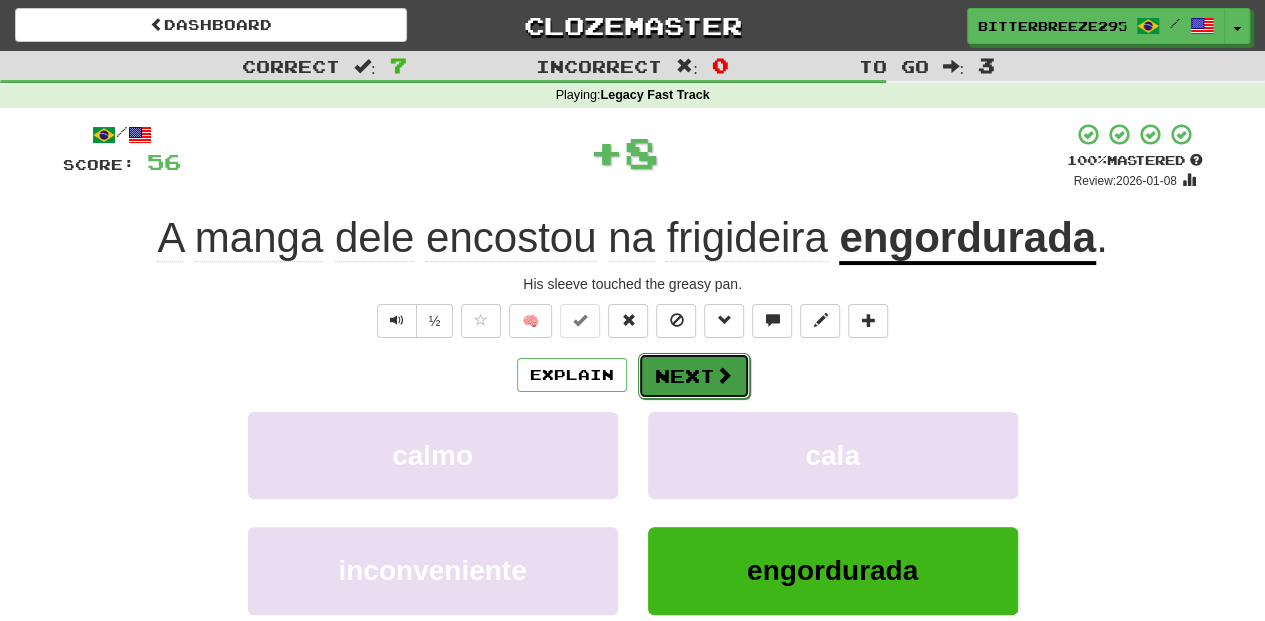 click on "Next" at bounding box center [694, 376] 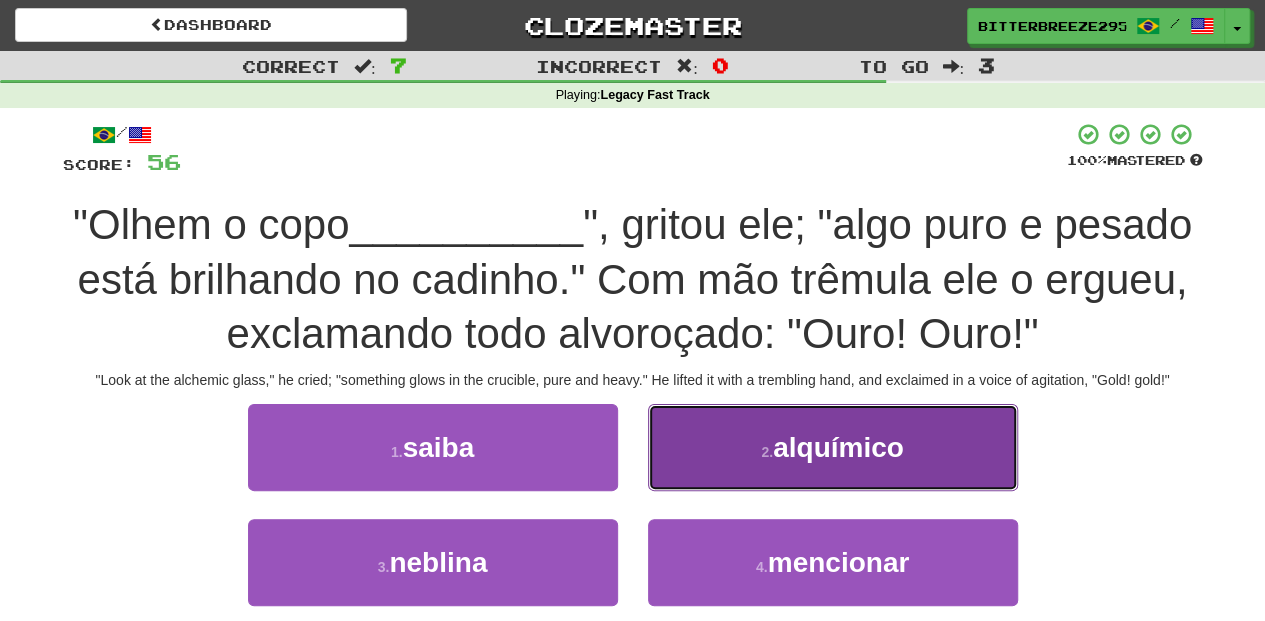 click on "2 .  alquímico" at bounding box center [833, 447] 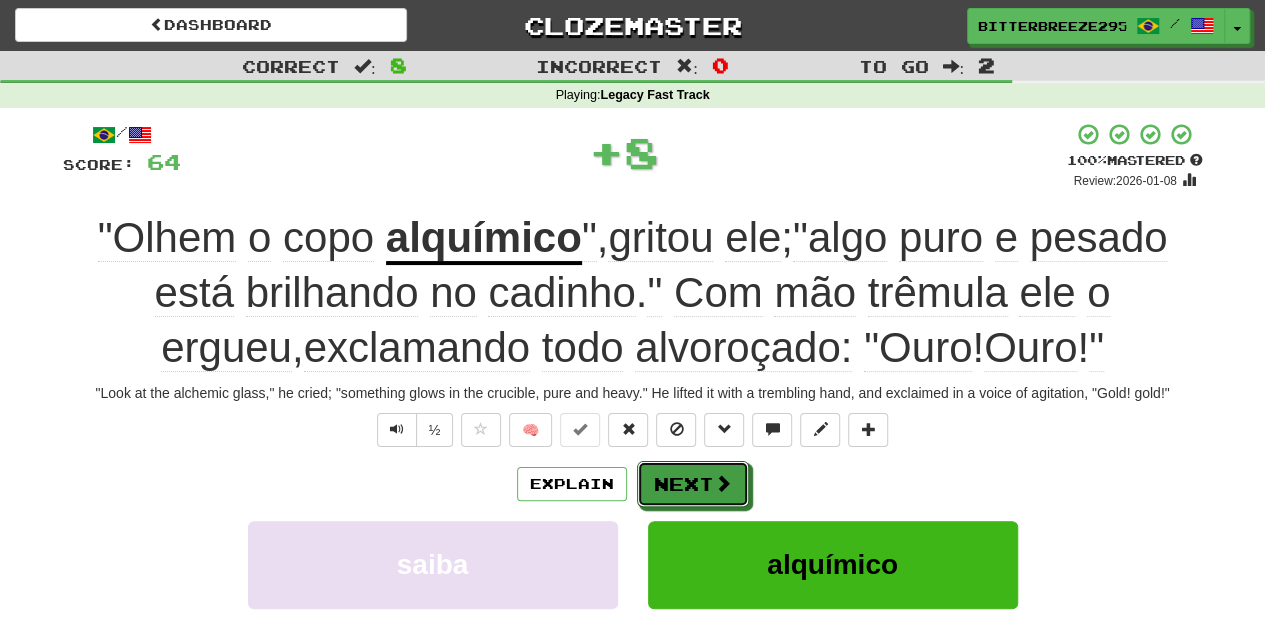 click on "Next" at bounding box center [693, 484] 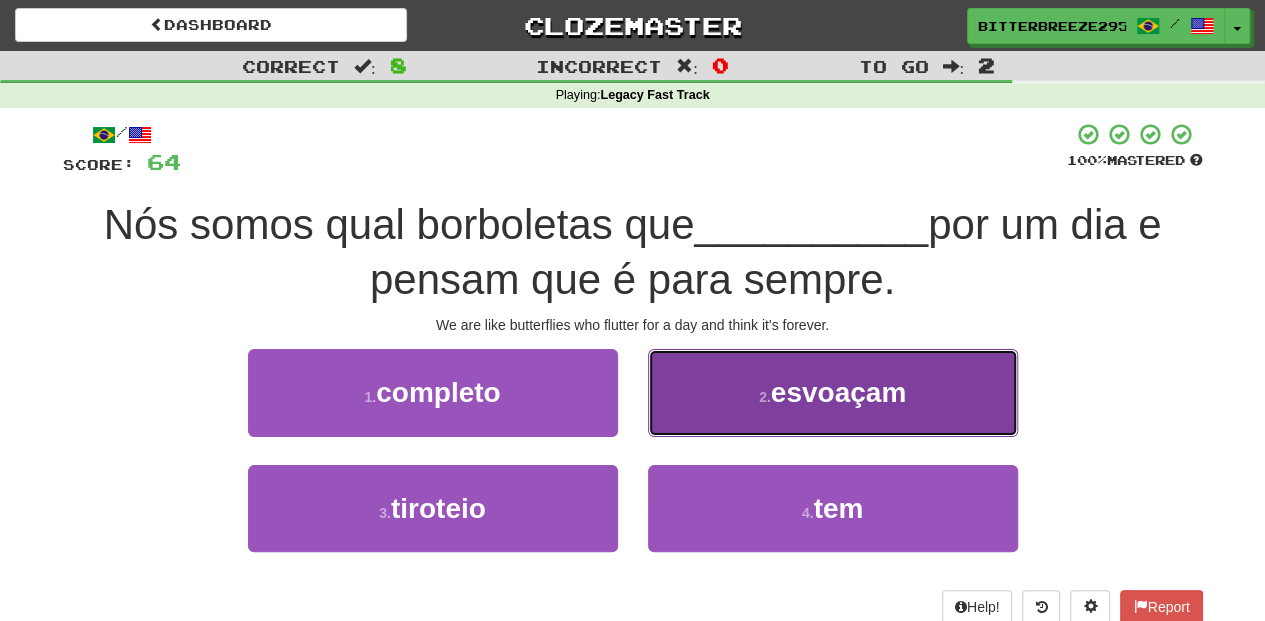 click on "2 .  esvoaçam" at bounding box center (833, 392) 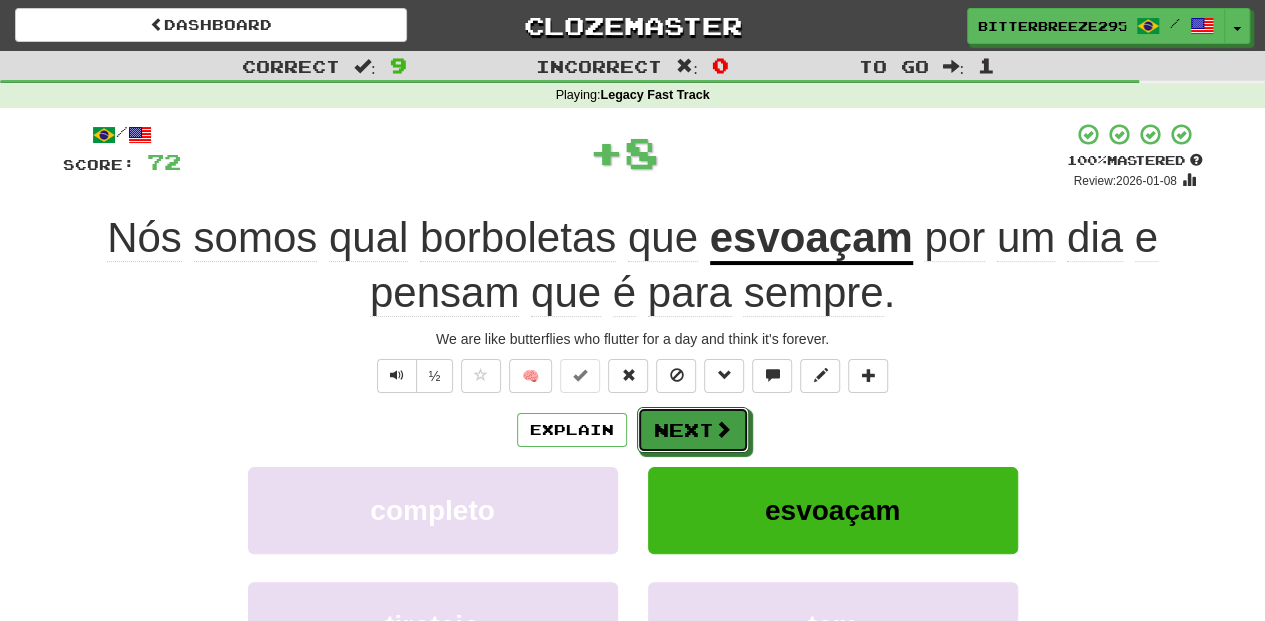 click on "Next" at bounding box center [693, 430] 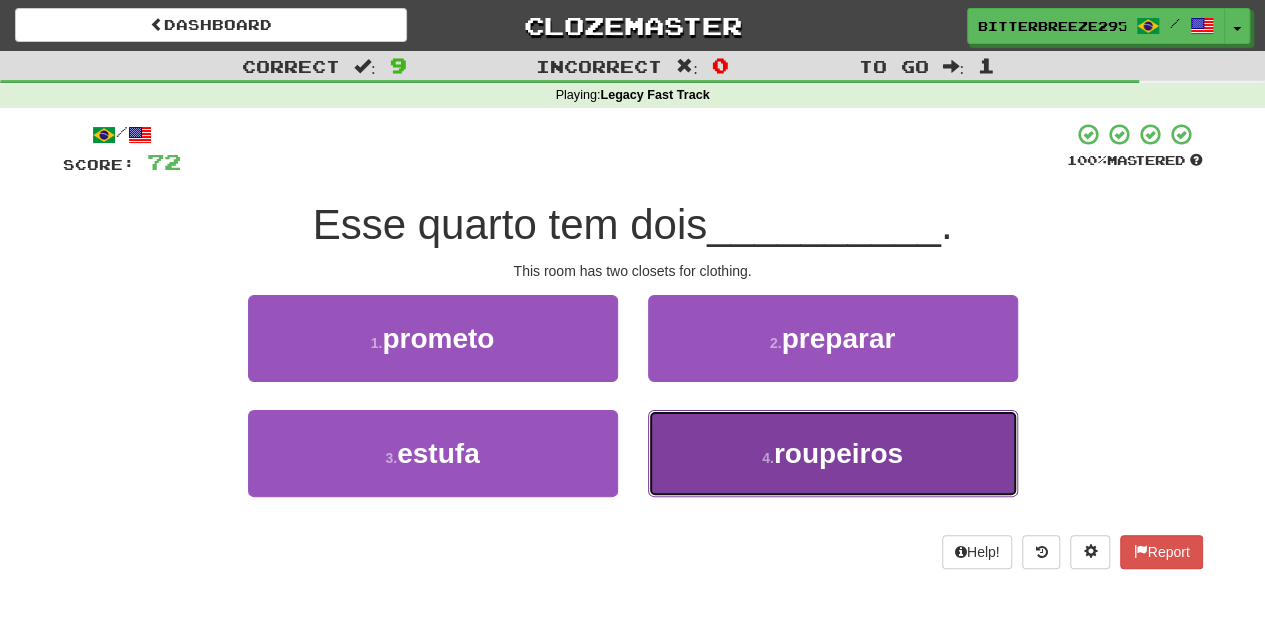 click on "4 .  roupeiros" at bounding box center (833, 453) 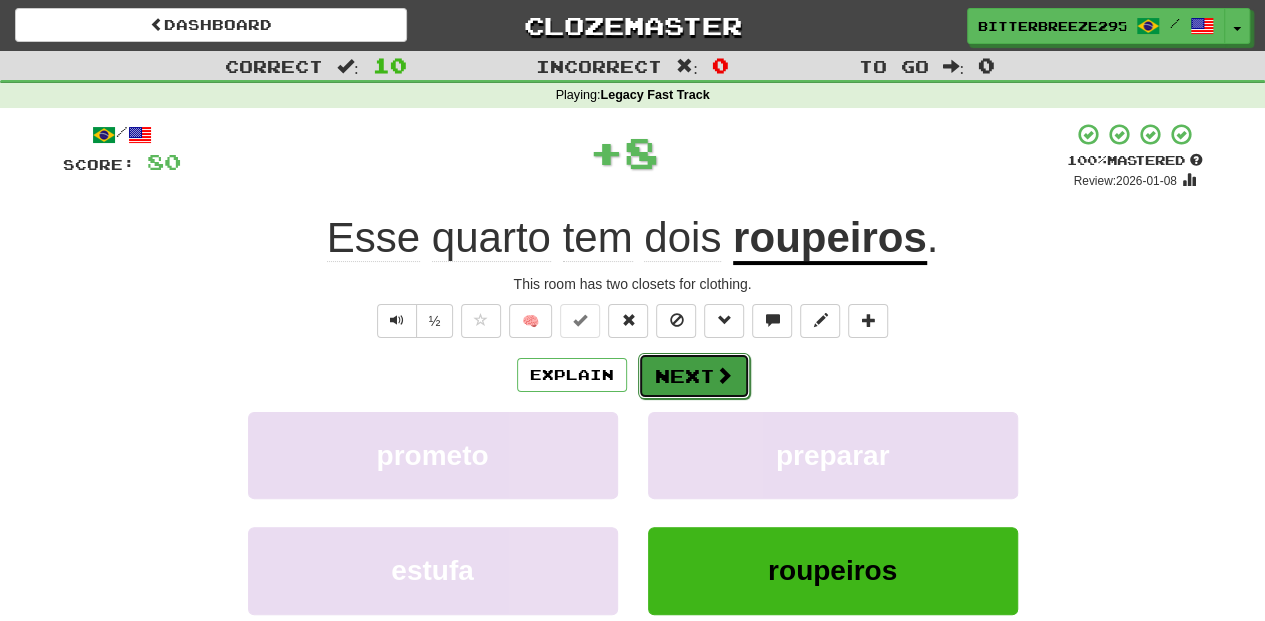 click on "Next" at bounding box center [694, 376] 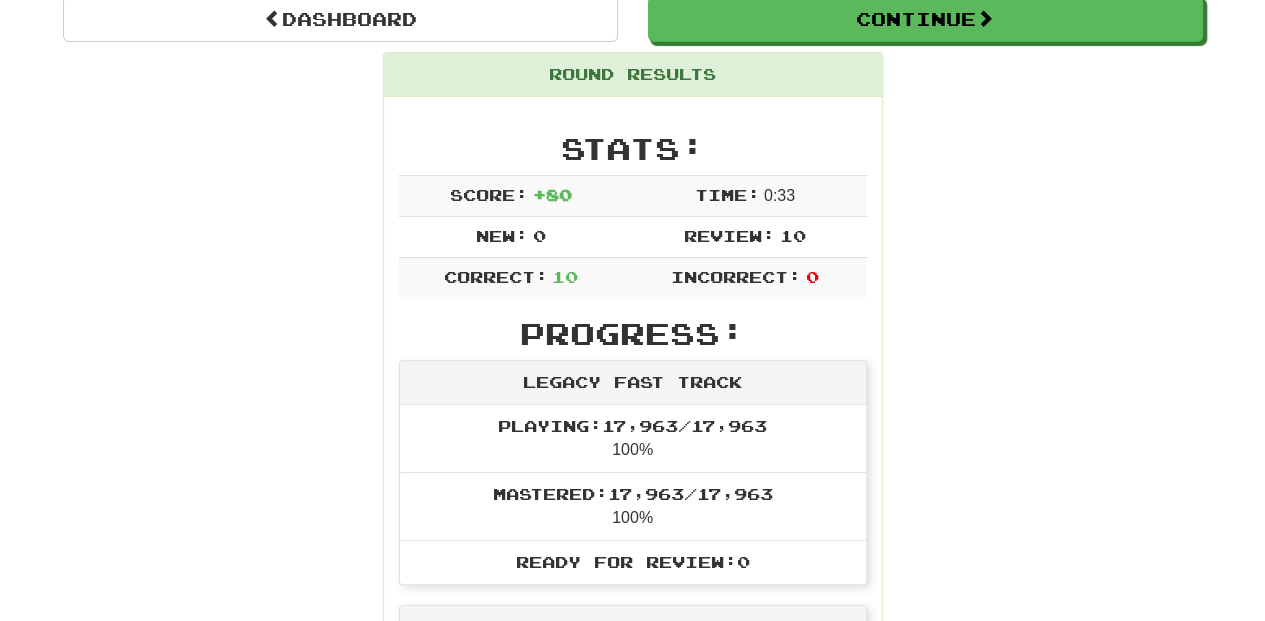 scroll, scrollTop: 0, scrollLeft: 0, axis: both 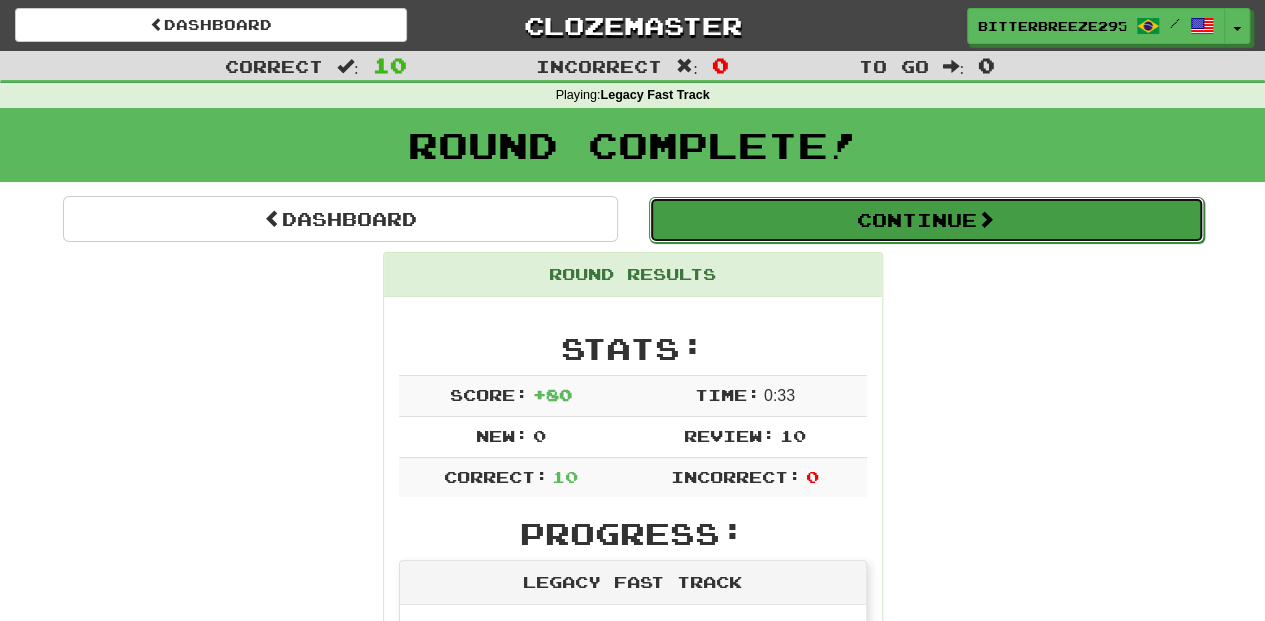 click on "Continue" at bounding box center [926, 220] 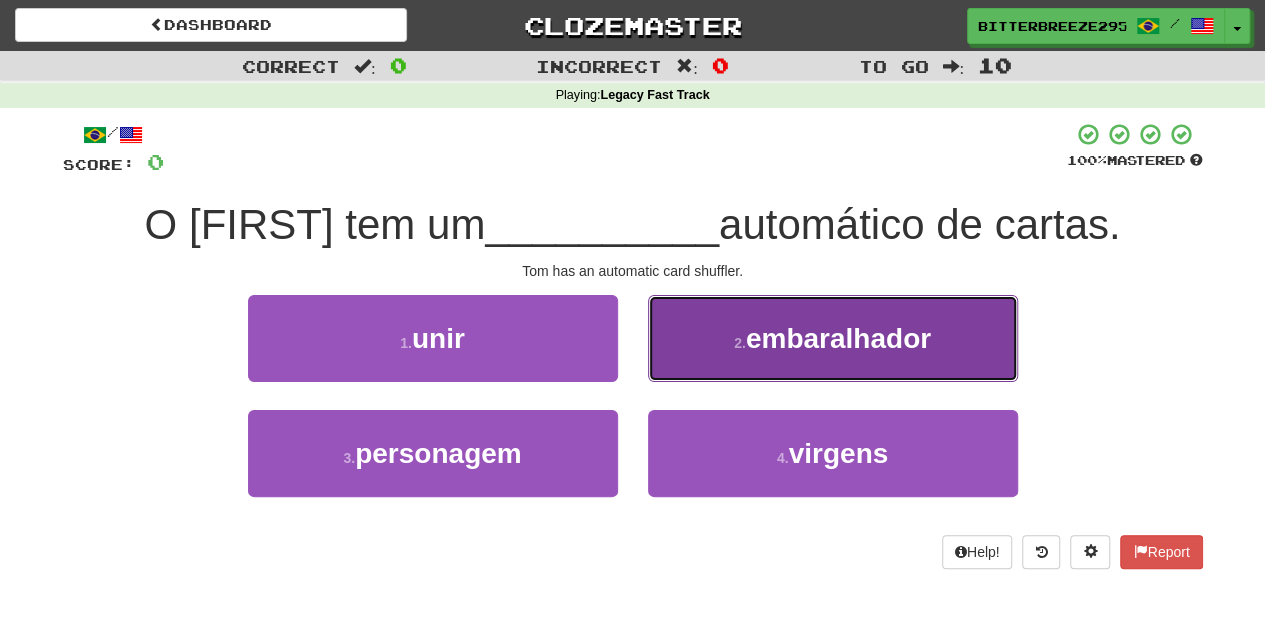 click on "embaralhador" at bounding box center (838, 338) 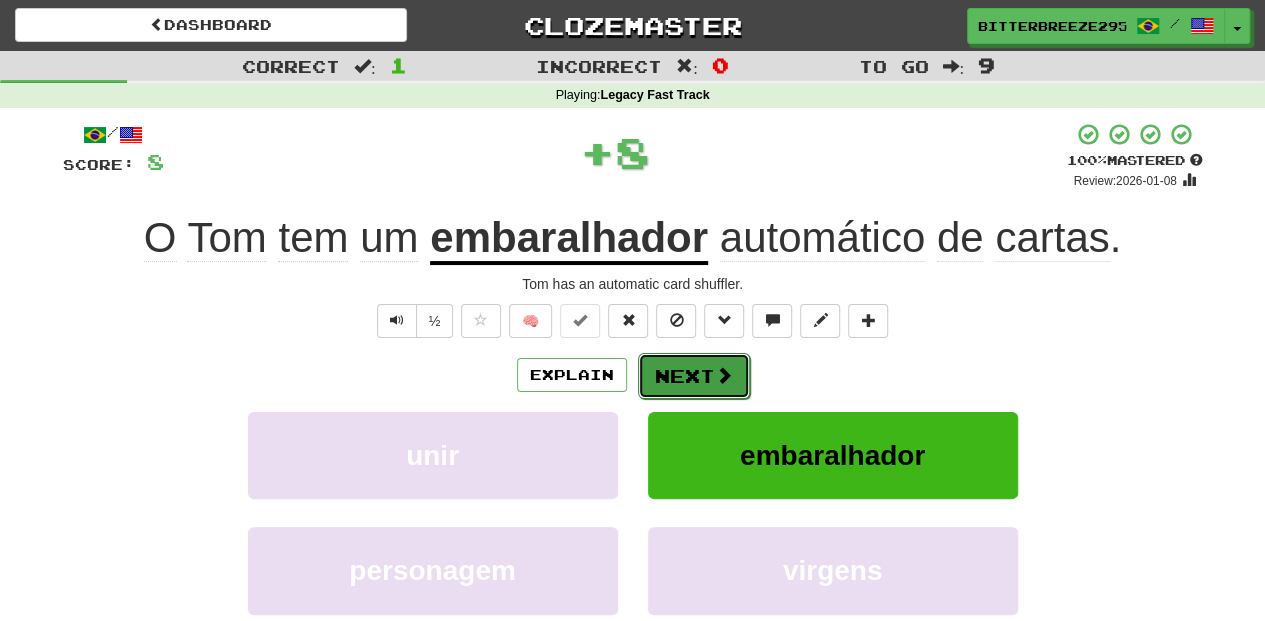 click at bounding box center [724, 375] 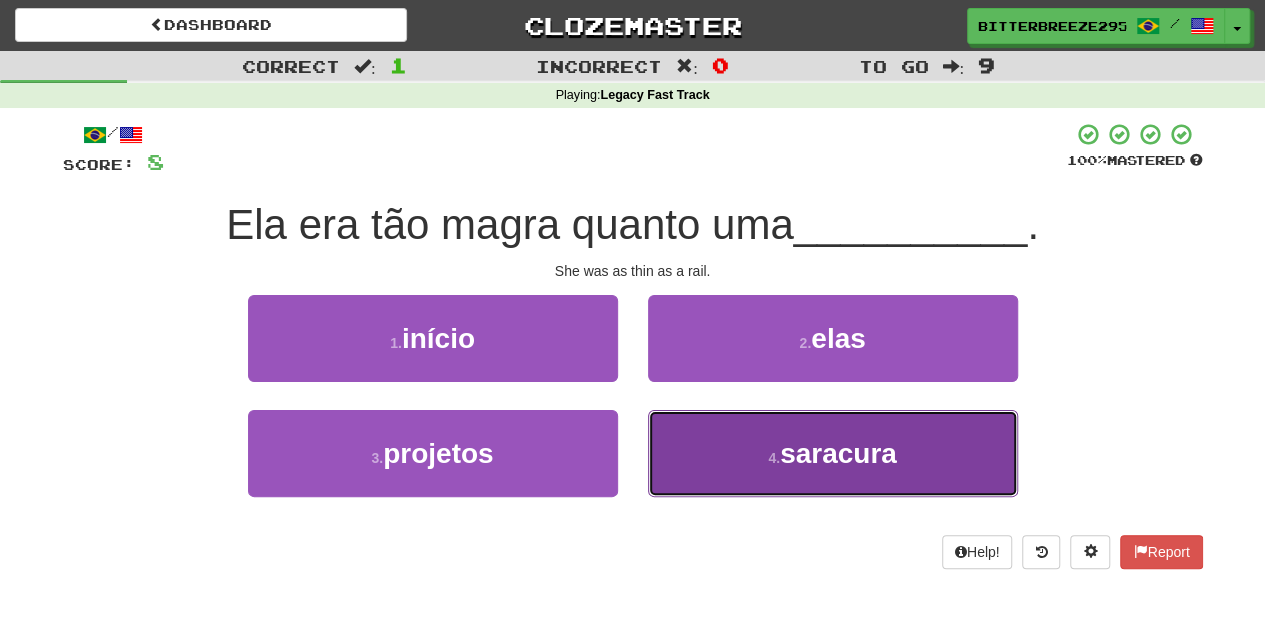 click on "4 .  saracura" at bounding box center [833, 453] 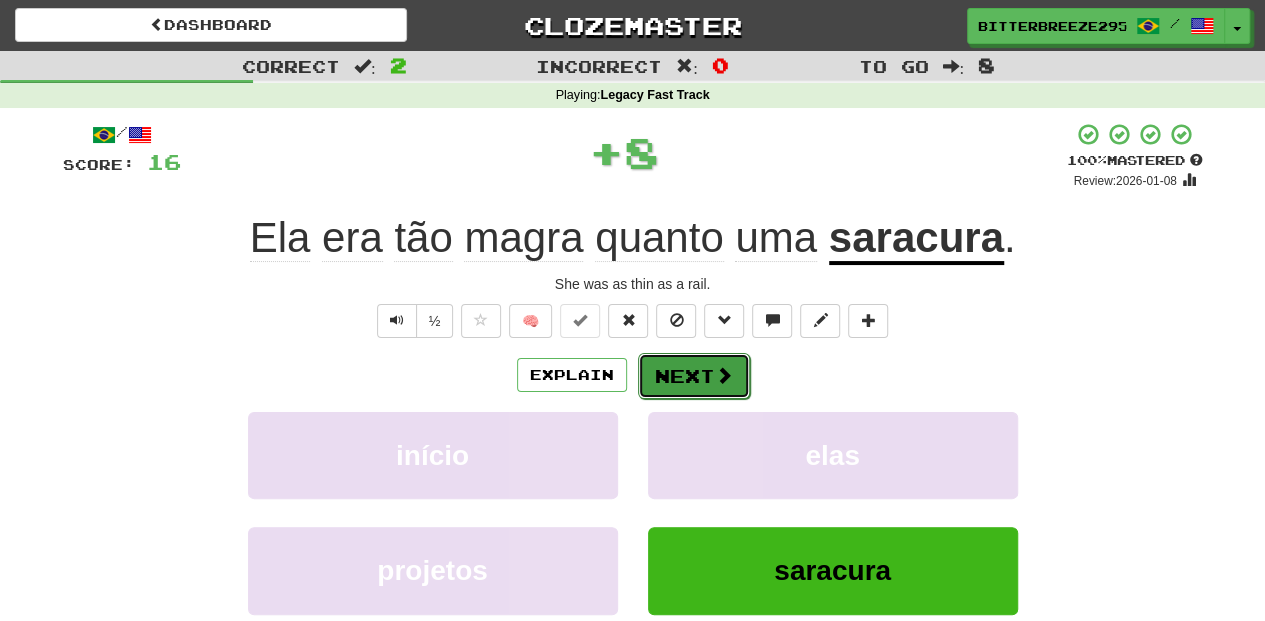 click on "Next" at bounding box center (694, 376) 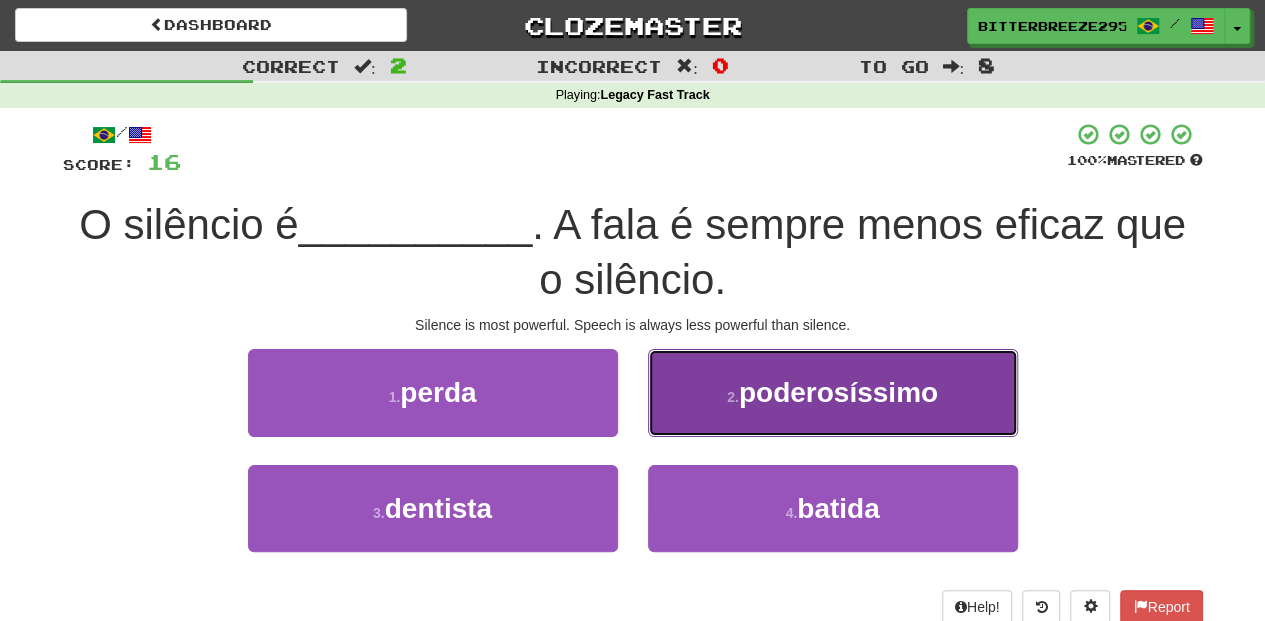 click on "2 .  poderosíssimo" at bounding box center [833, 392] 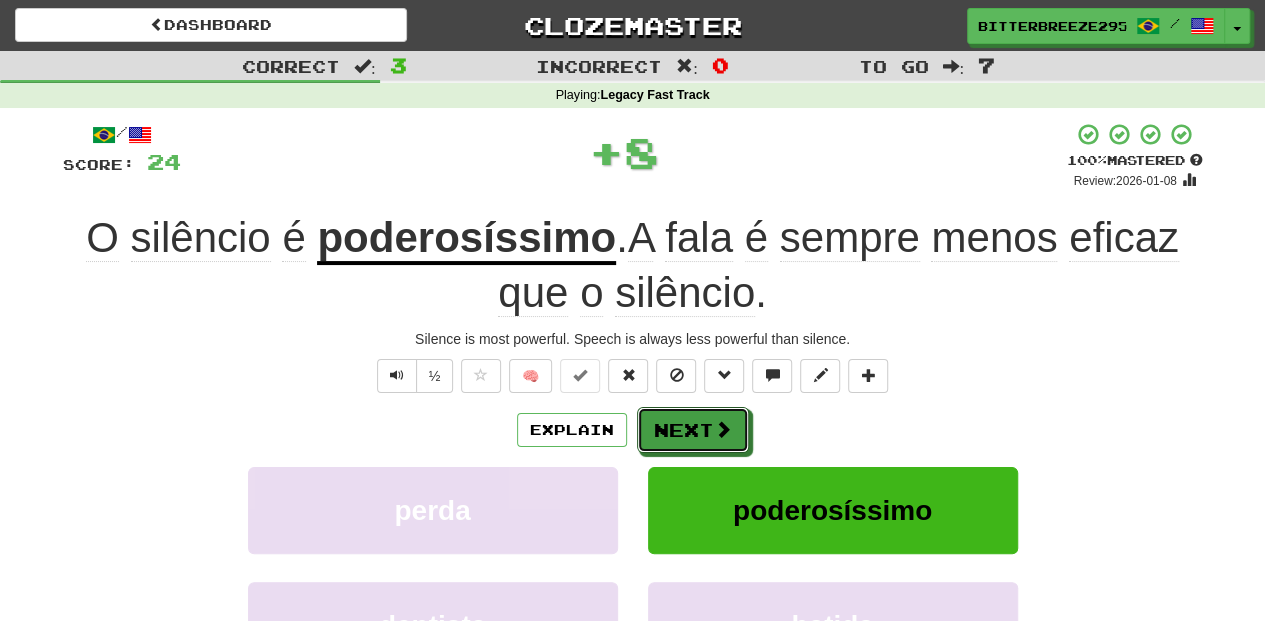 click on "Next" at bounding box center [693, 430] 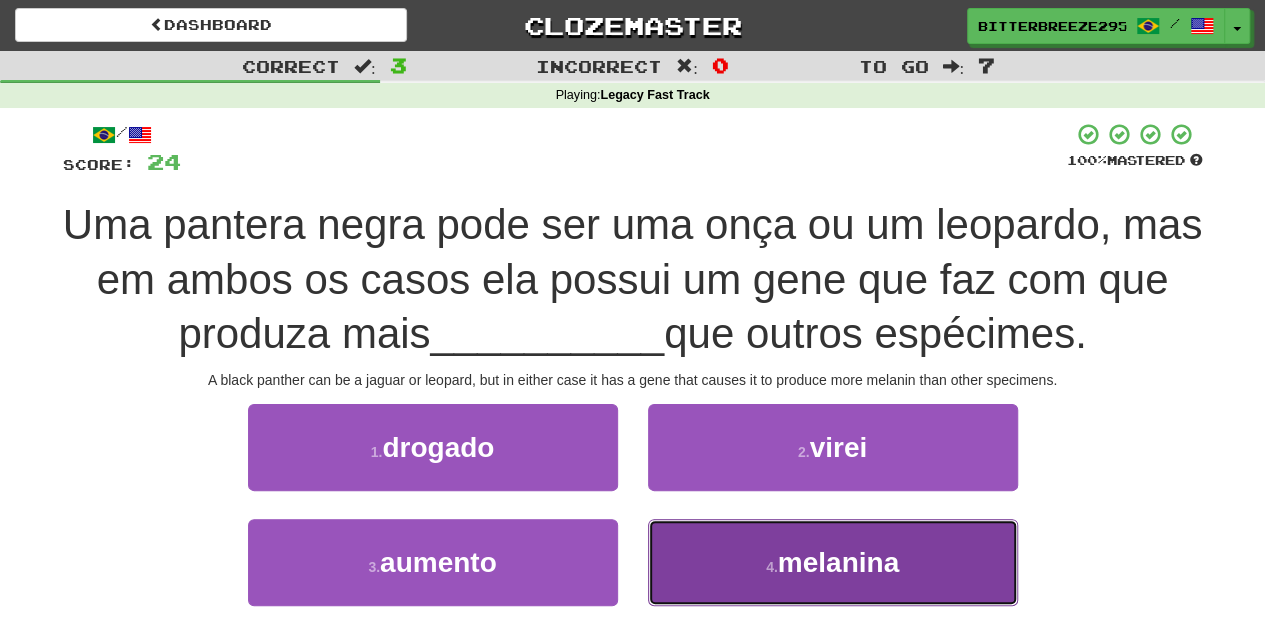 click on "4 .  melanina" at bounding box center (833, 562) 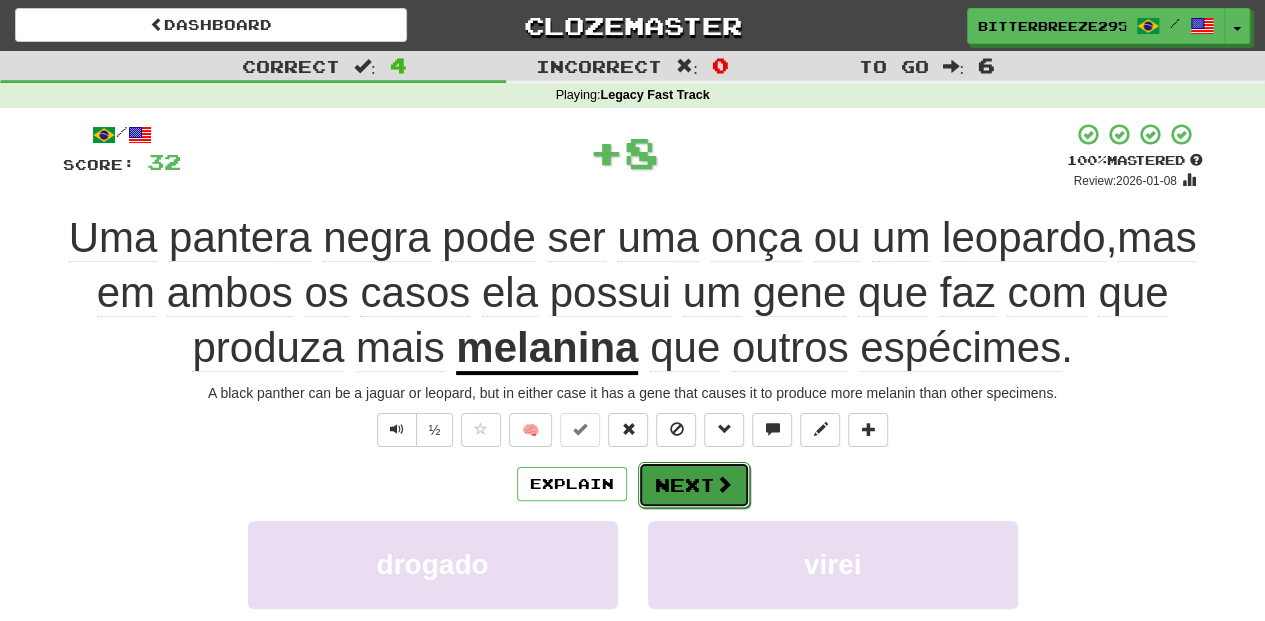 click at bounding box center [724, 484] 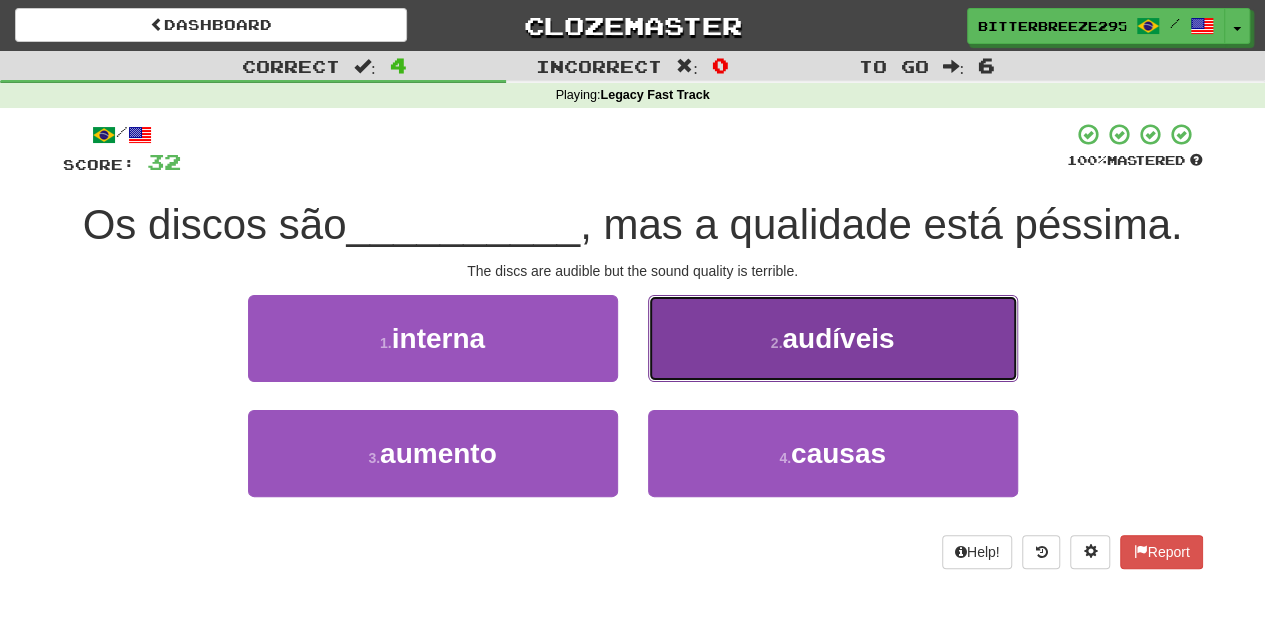 click on "2 .  audíveis" at bounding box center (833, 338) 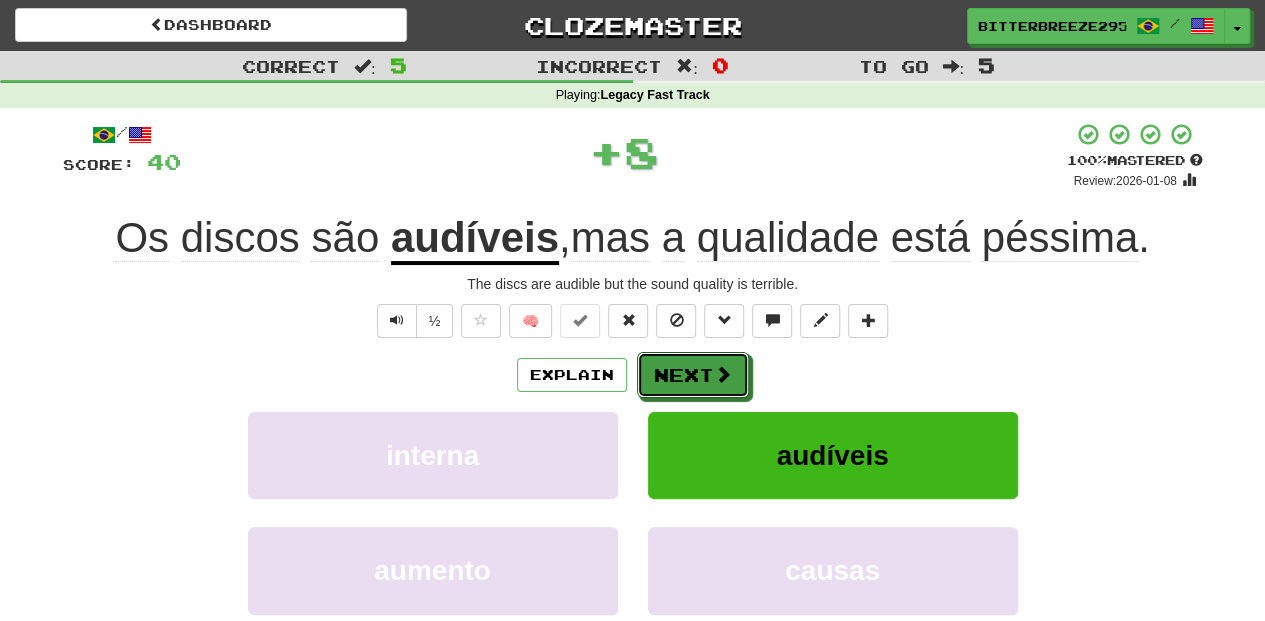 click on "Next" at bounding box center (693, 375) 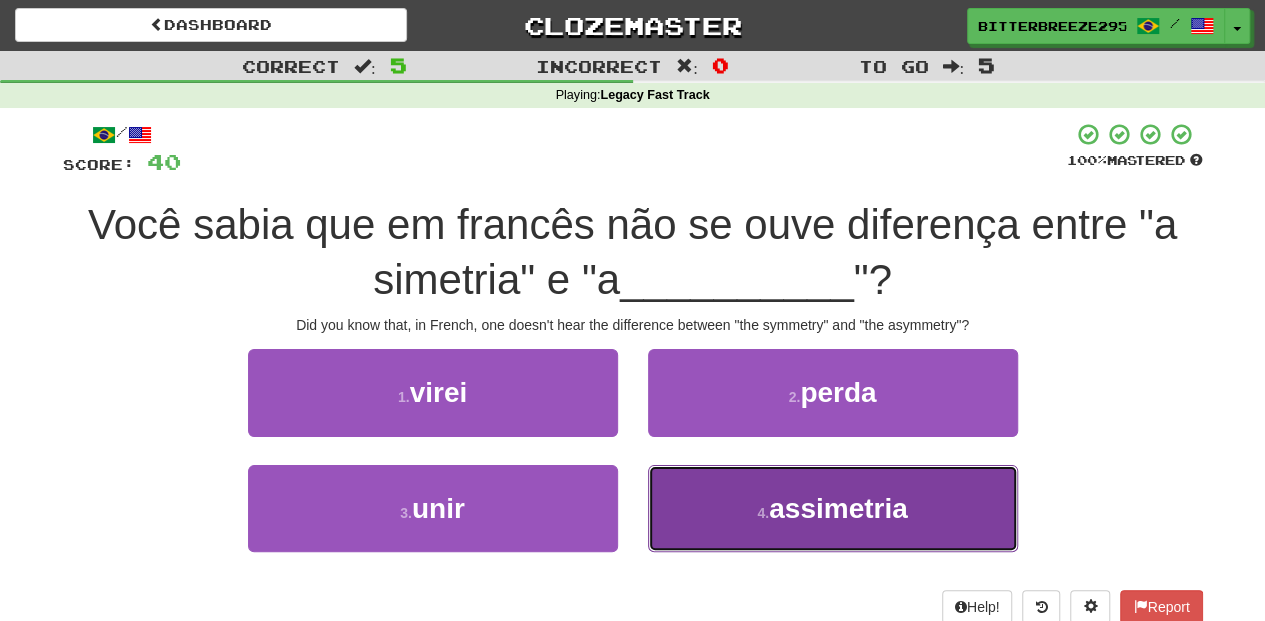 click on "4 .  assimetria" at bounding box center (833, 508) 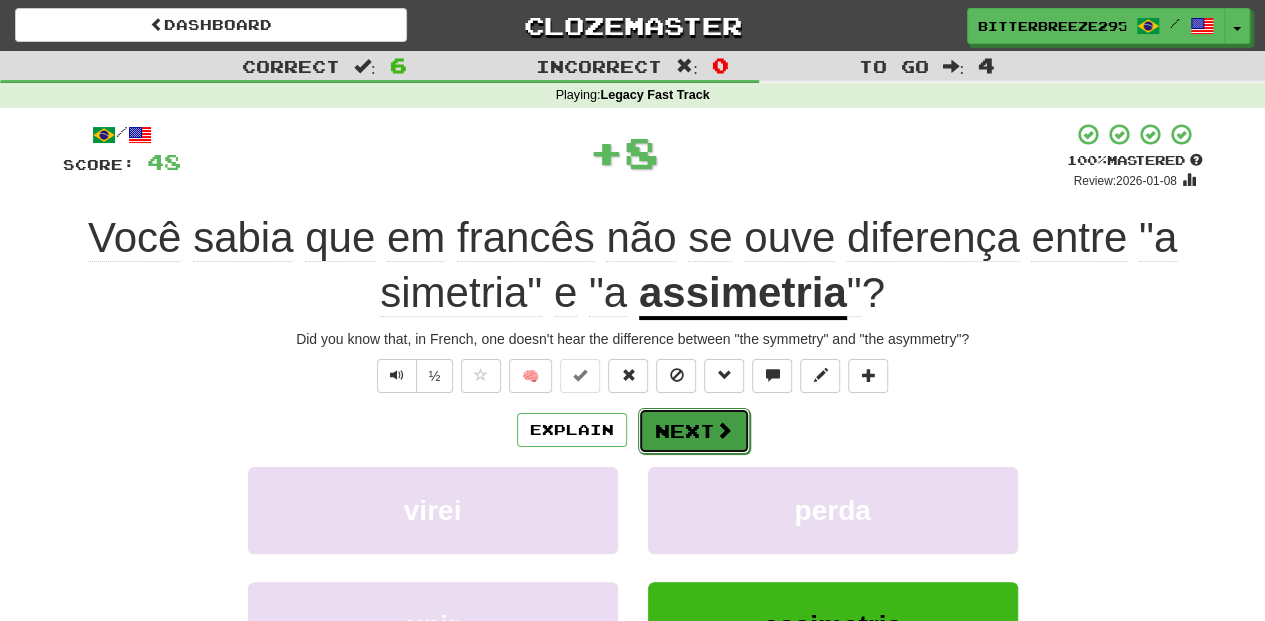 click on "Next" at bounding box center (694, 431) 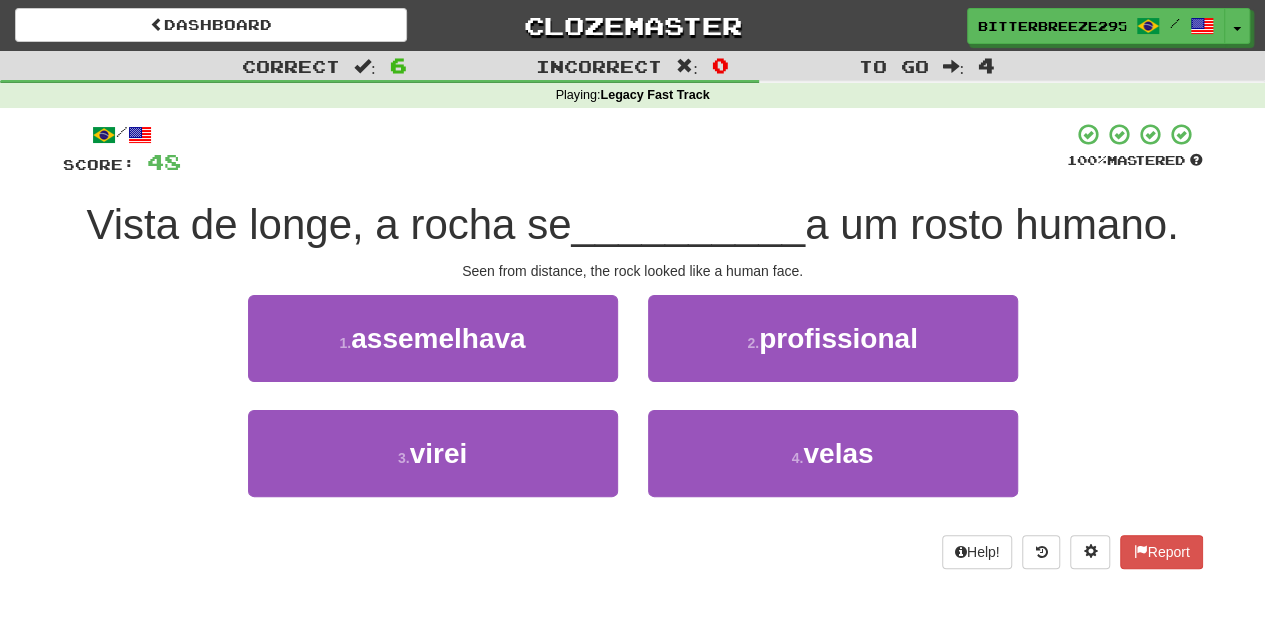 click on "1 .  assemelhava" at bounding box center [433, 352] 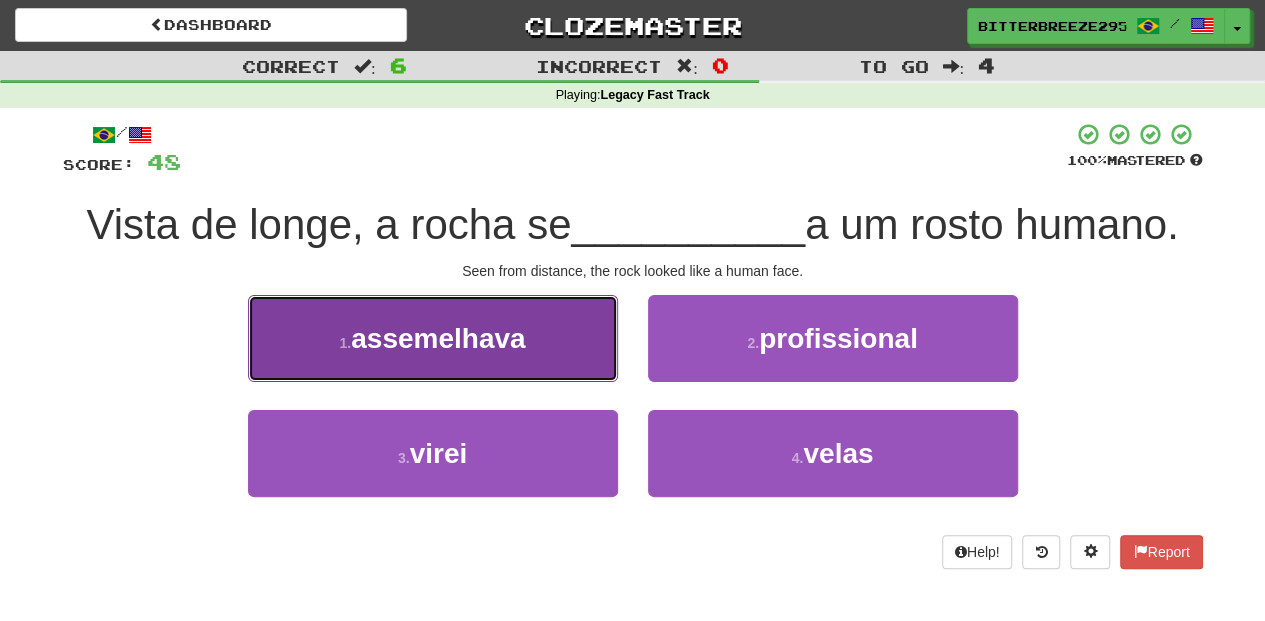 click on "1 .  assemelhava" at bounding box center (433, 338) 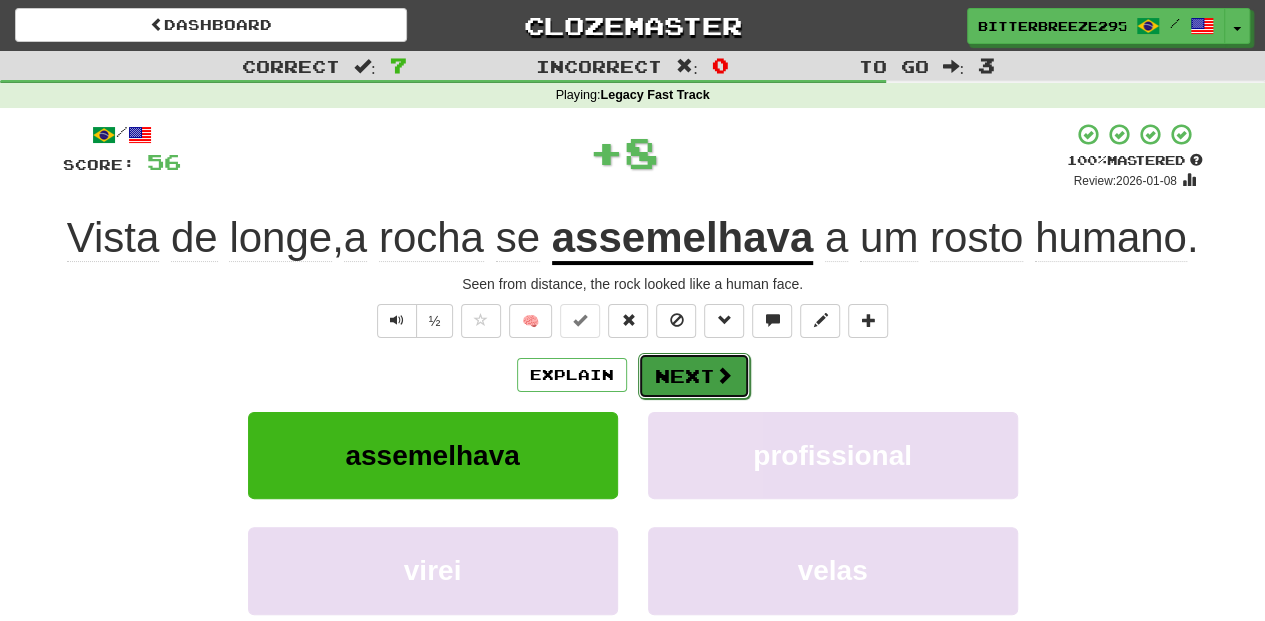 click on "Next" at bounding box center (694, 376) 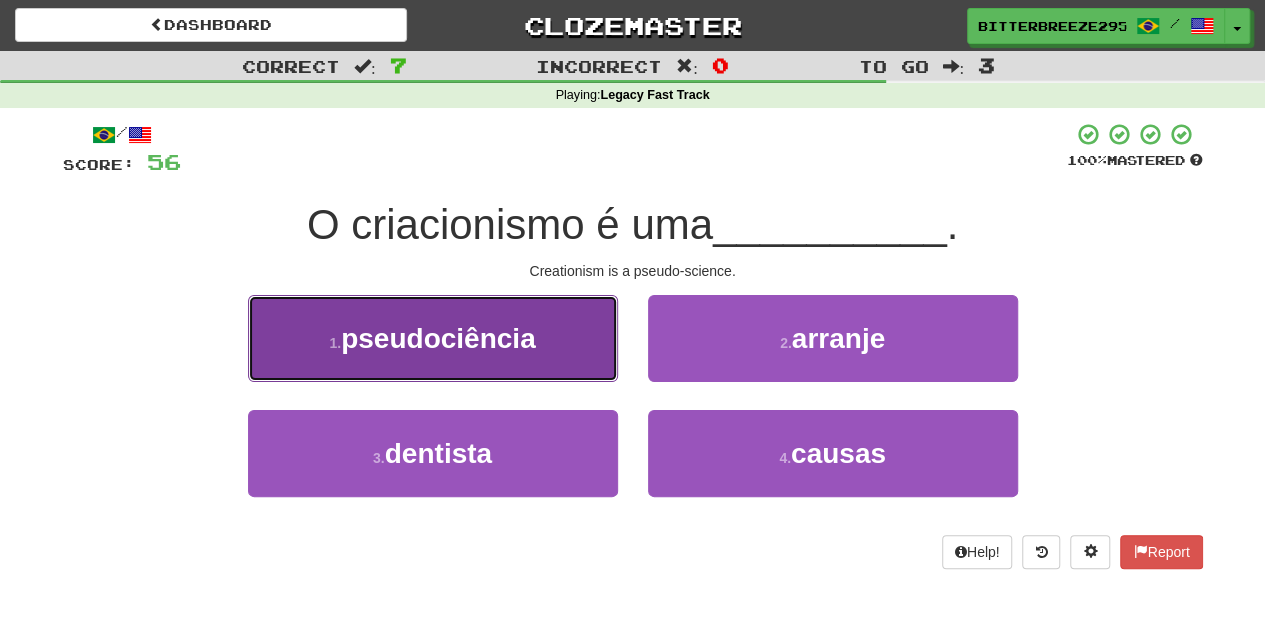 click on "1 .  pseudociência" at bounding box center [433, 338] 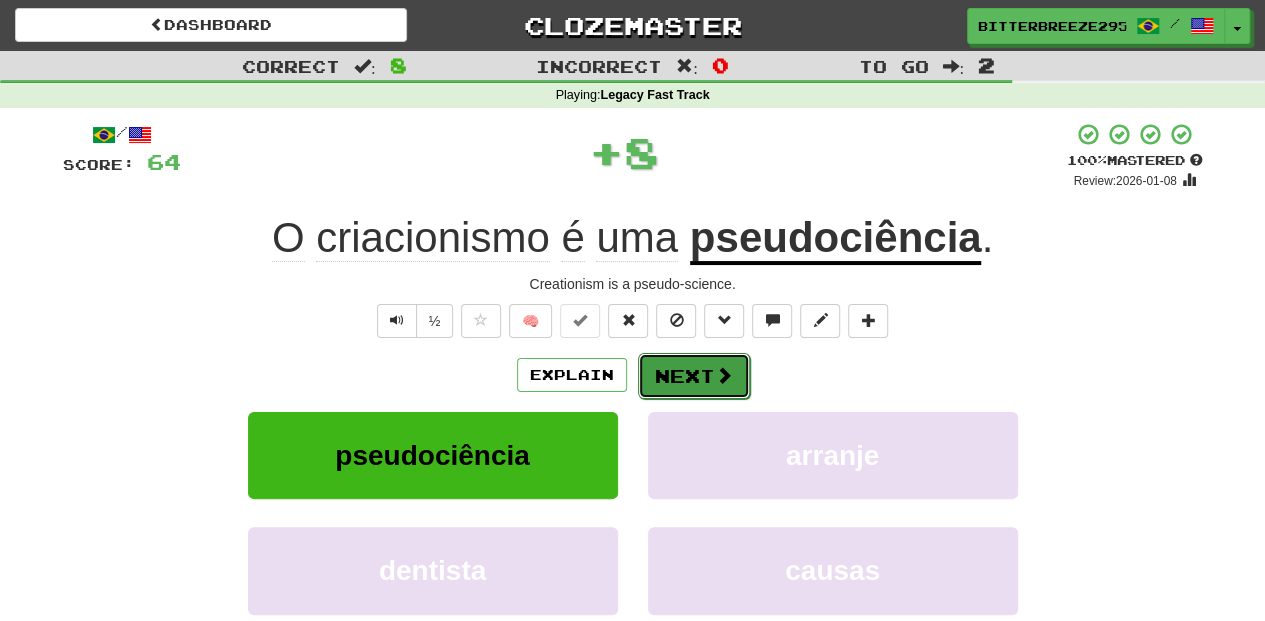 click on "Next" at bounding box center (694, 376) 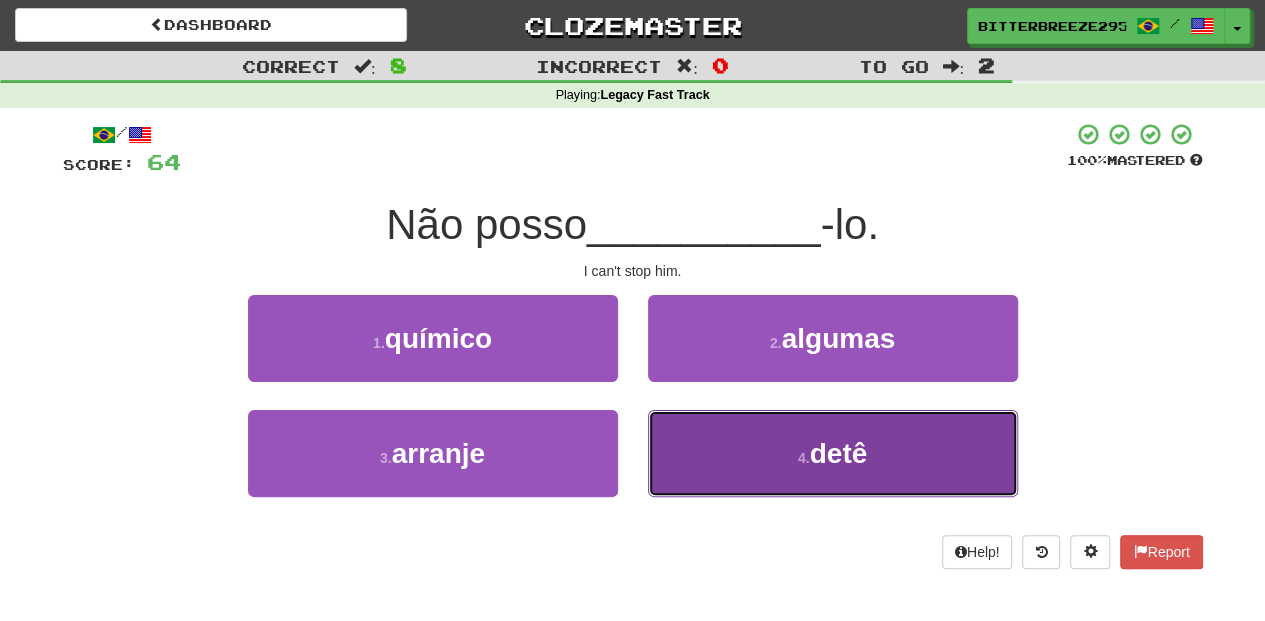click on "4 .  detê" at bounding box center [833, 453] 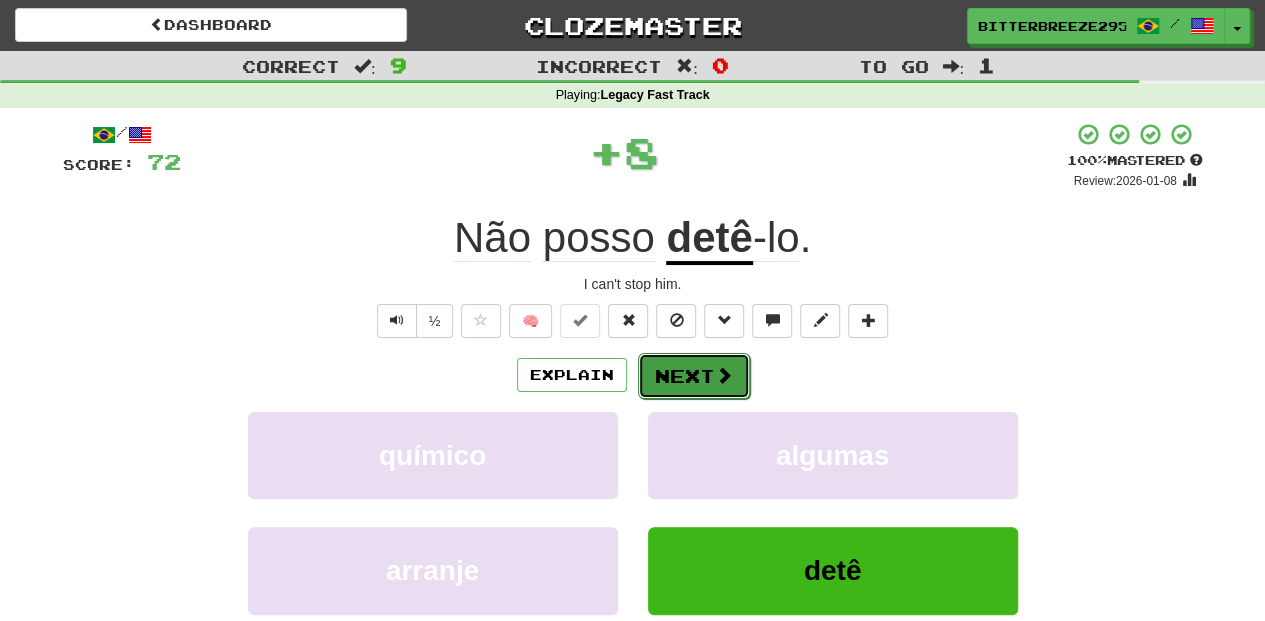 click on "Next" at bounding box center (694, 376) 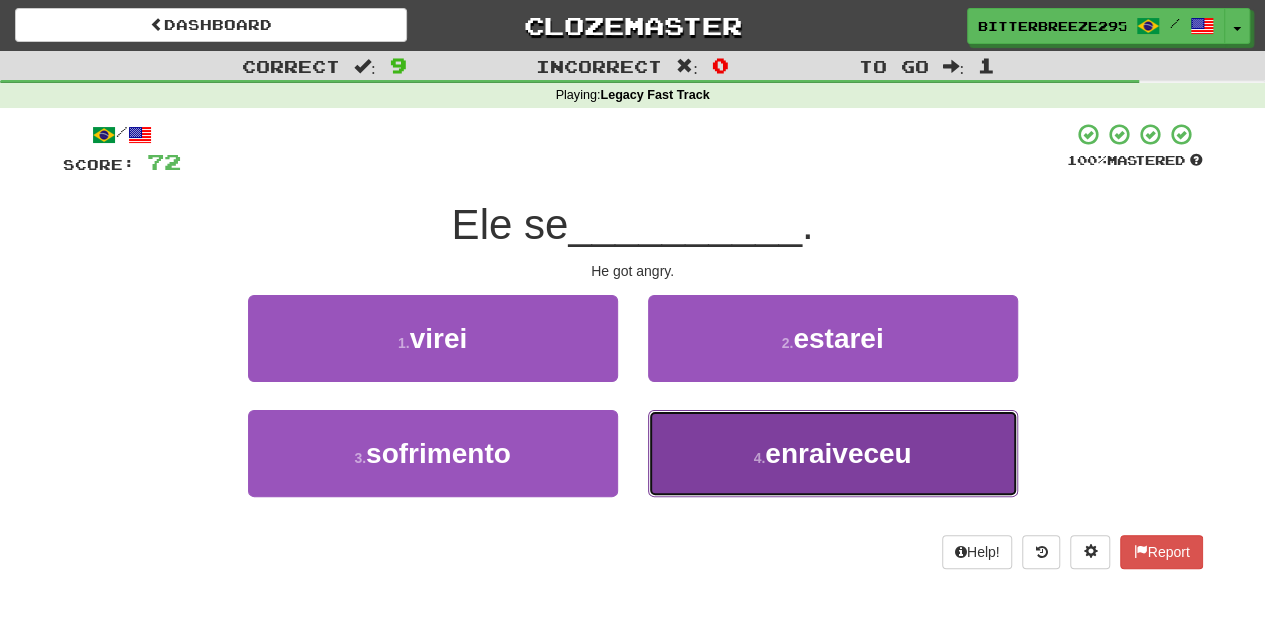 click on "4 .  enraiveceu" at bounding box center [833, 453] 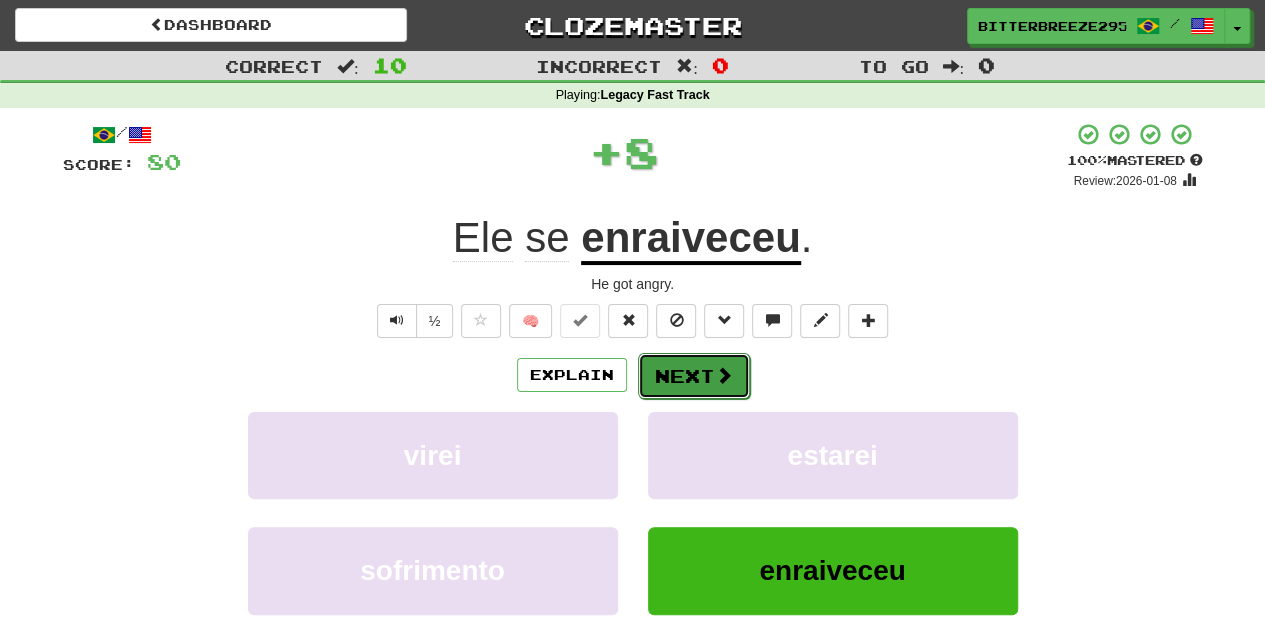 click on "Next" at bounding box center [694, 376] 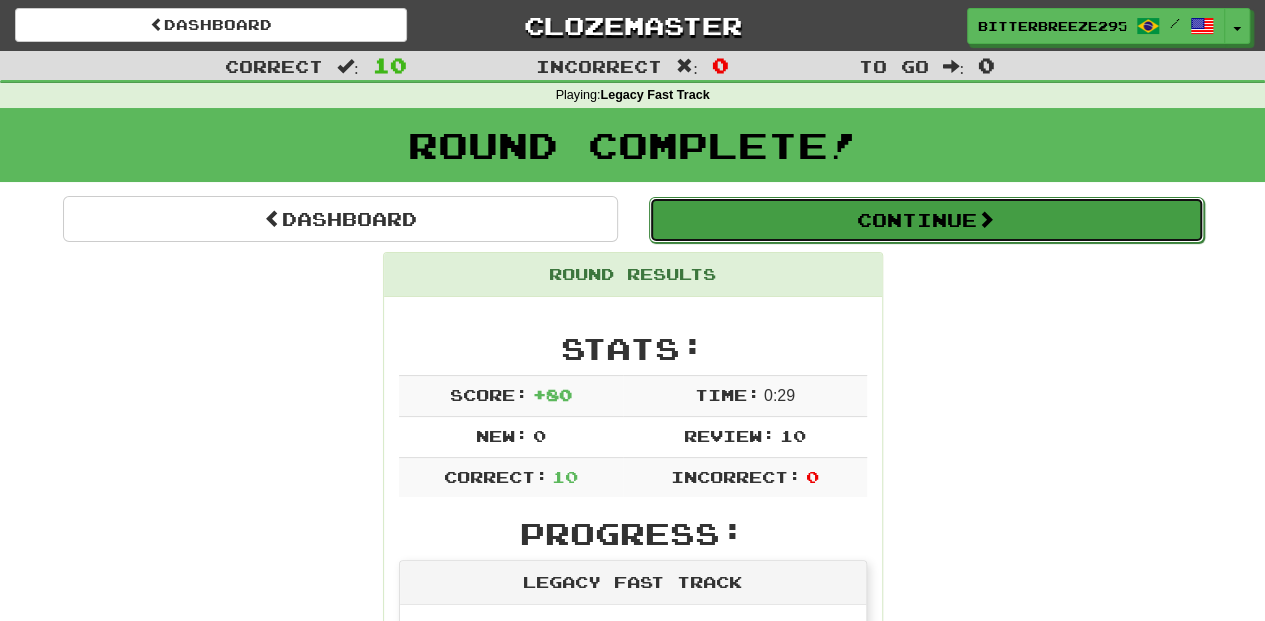 click on "Continue" at bounding box center [926, 220] 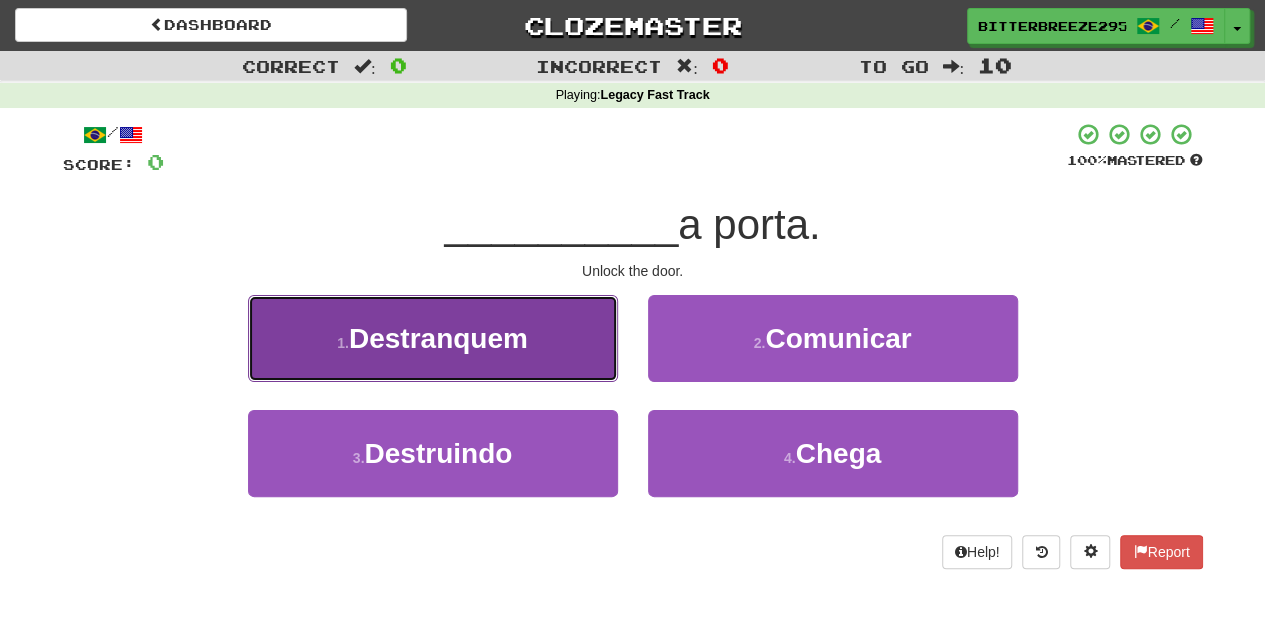 click on "1 .  Destranquem" at bounding box center (433, 338) 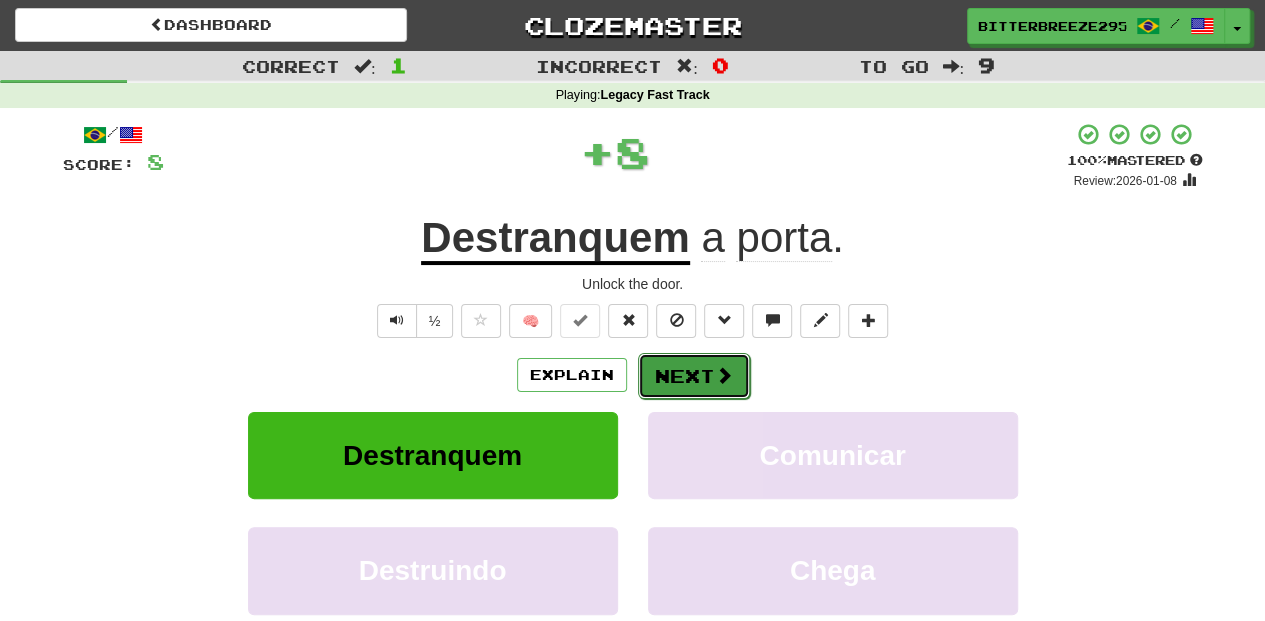 click on "Next" at bounding box center [694, 376] 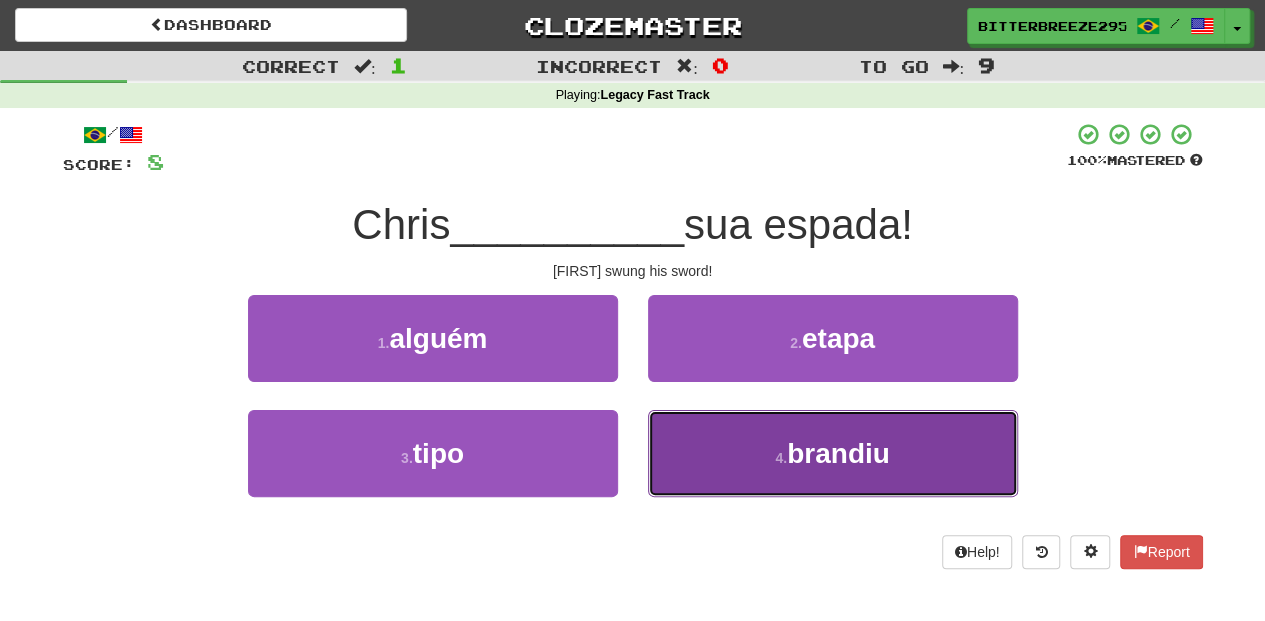 click on "4 .  brandiu" at bounding box center [833, 453] 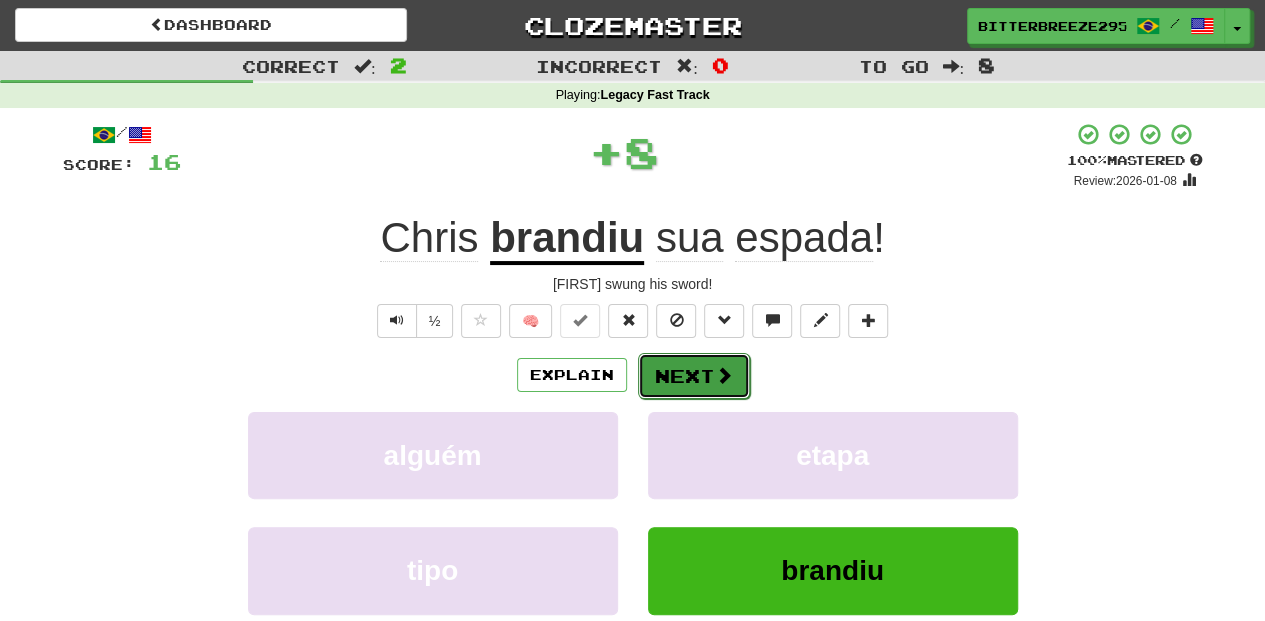 click on "Next" at bounding box center [694, 376] 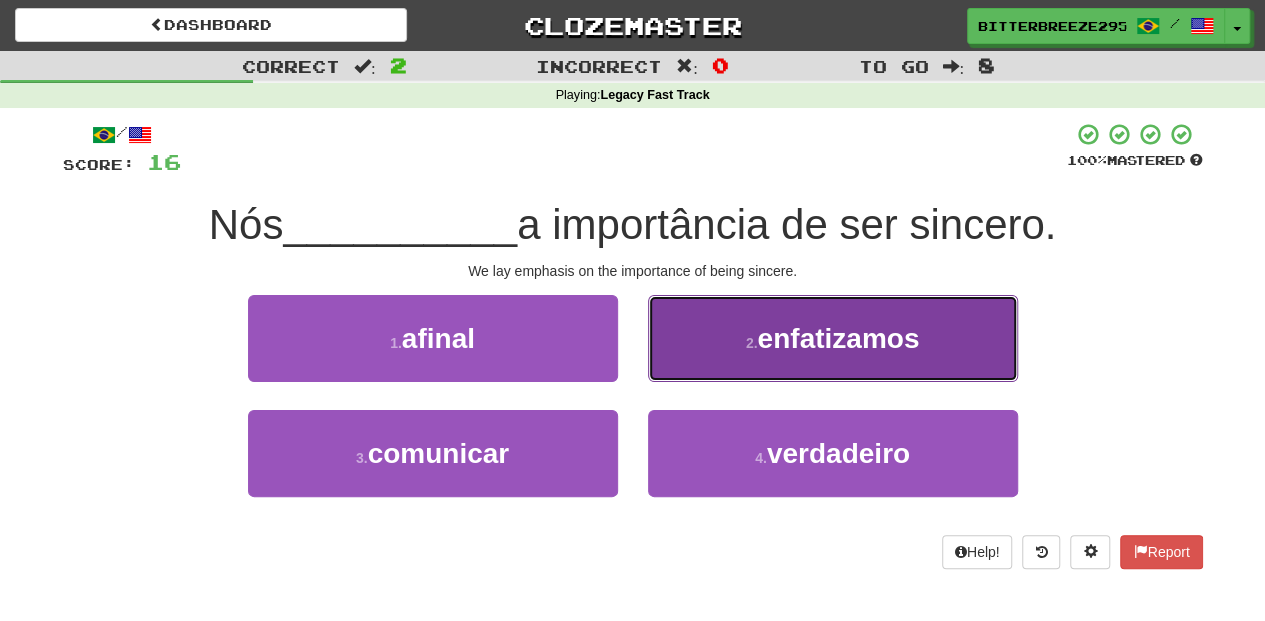 click on "2 .  enfatizamos" at bounding box center [833, 338] 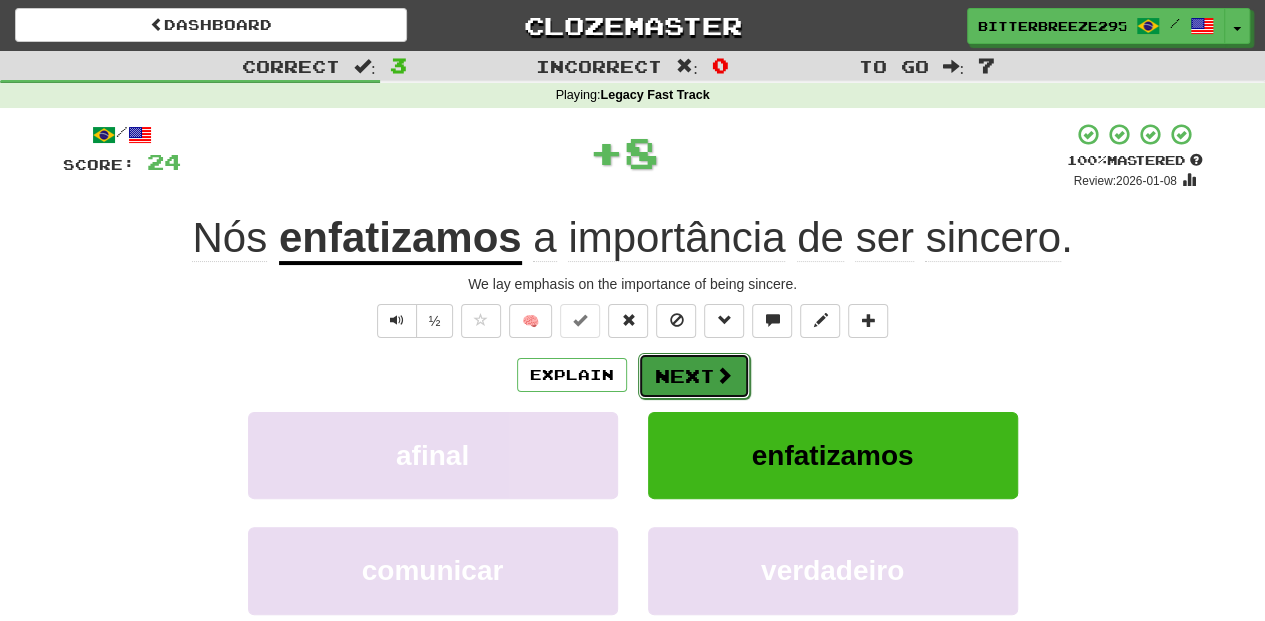 click on "Next" at bounding box center (694, 376) 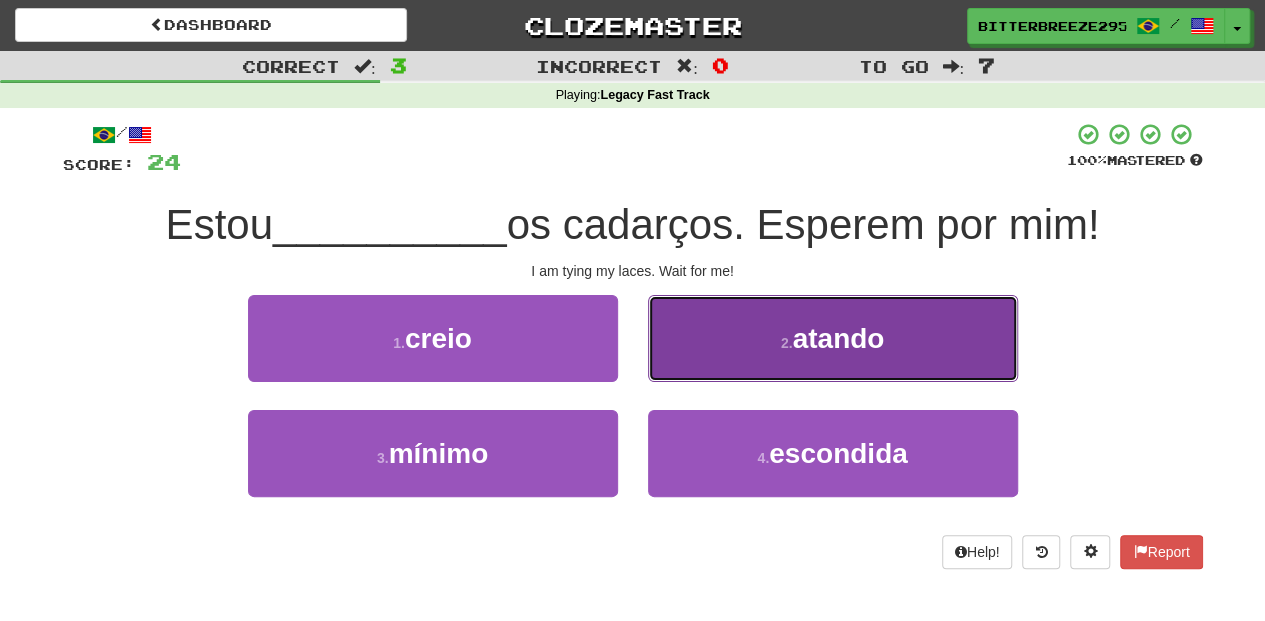click on "2 .  atando" at bounding box center [833, 338] 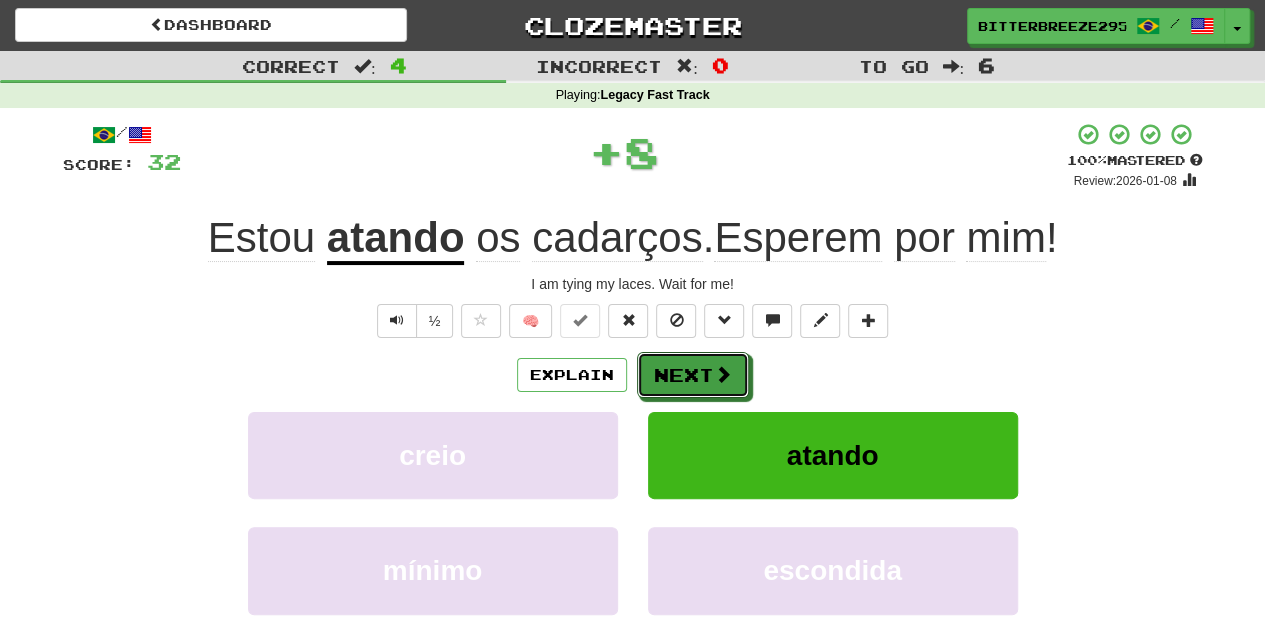 click on "Next" at bounding box center (693, 375) 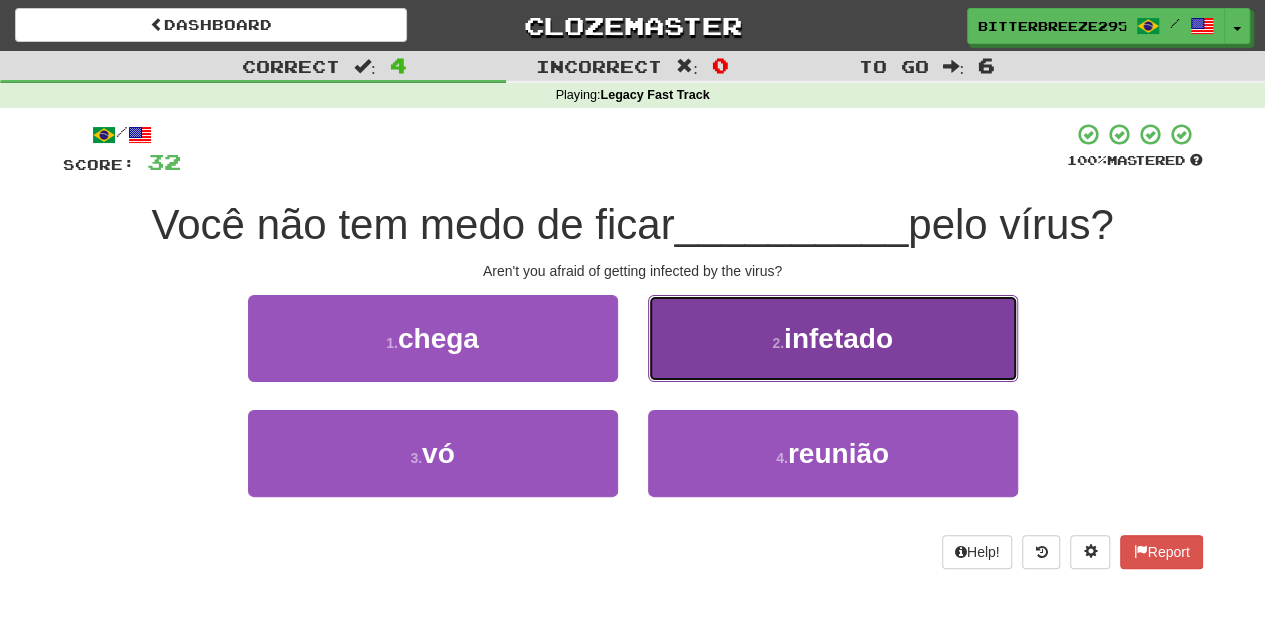 click on "2 .  infetado" at bounding box center [833, 338] 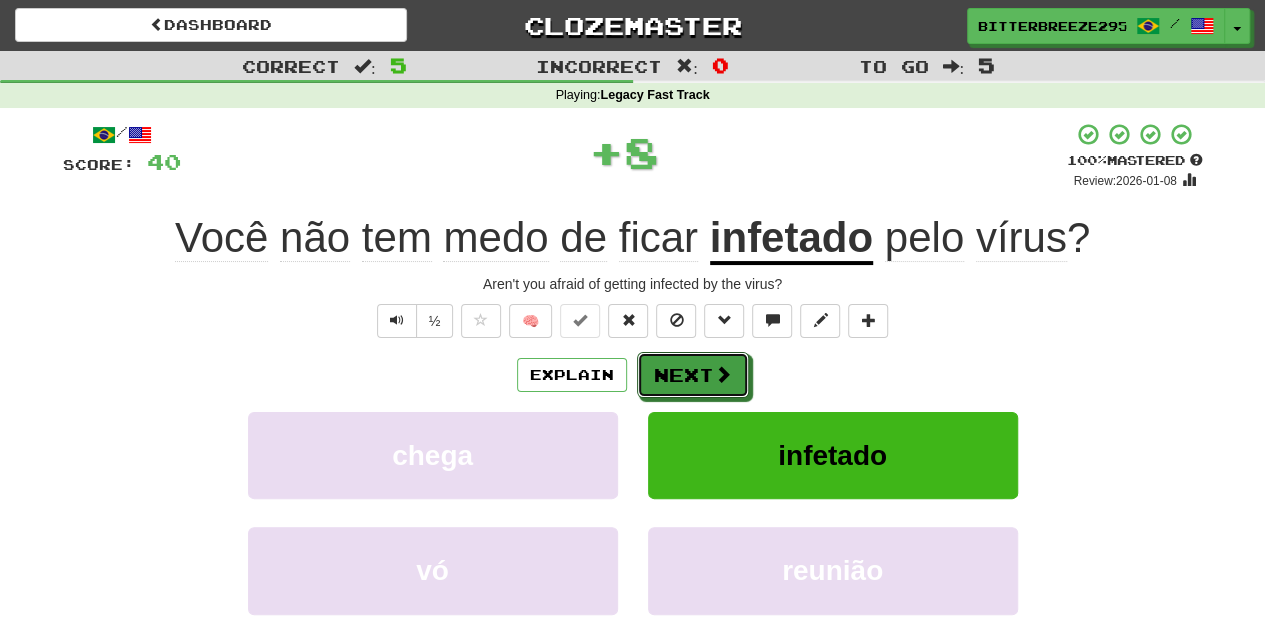 click on "Next" at bounding box center [693, 375] 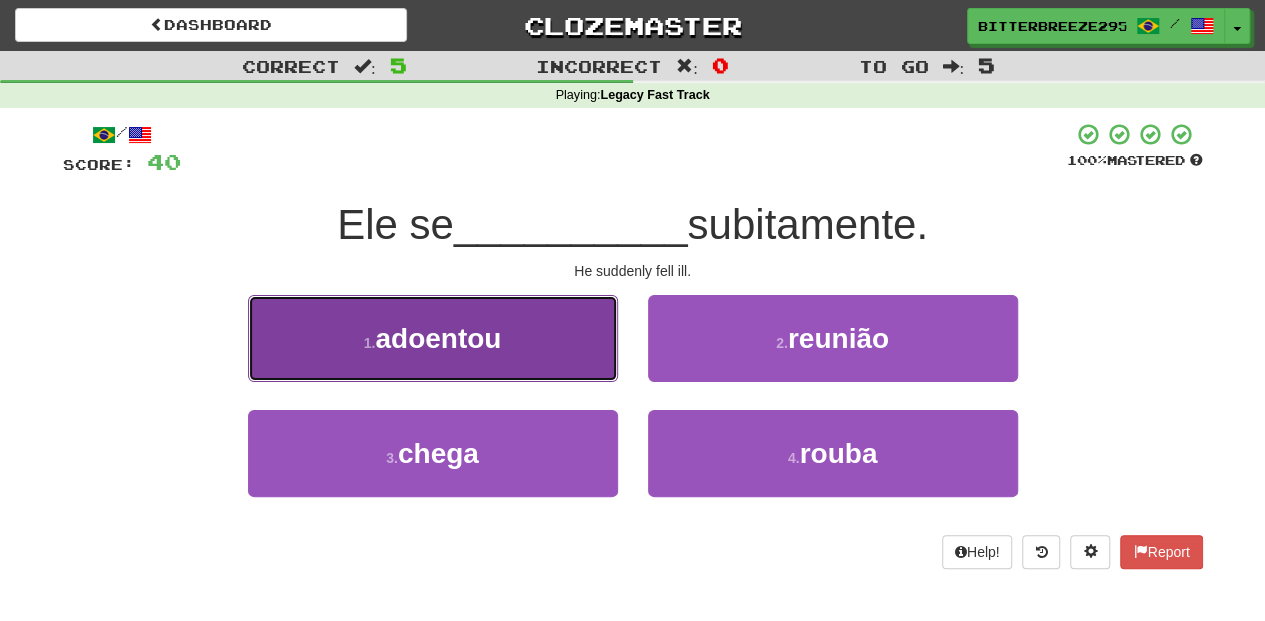 click on "1 .  adoentou" at bounding box center (433, 338) 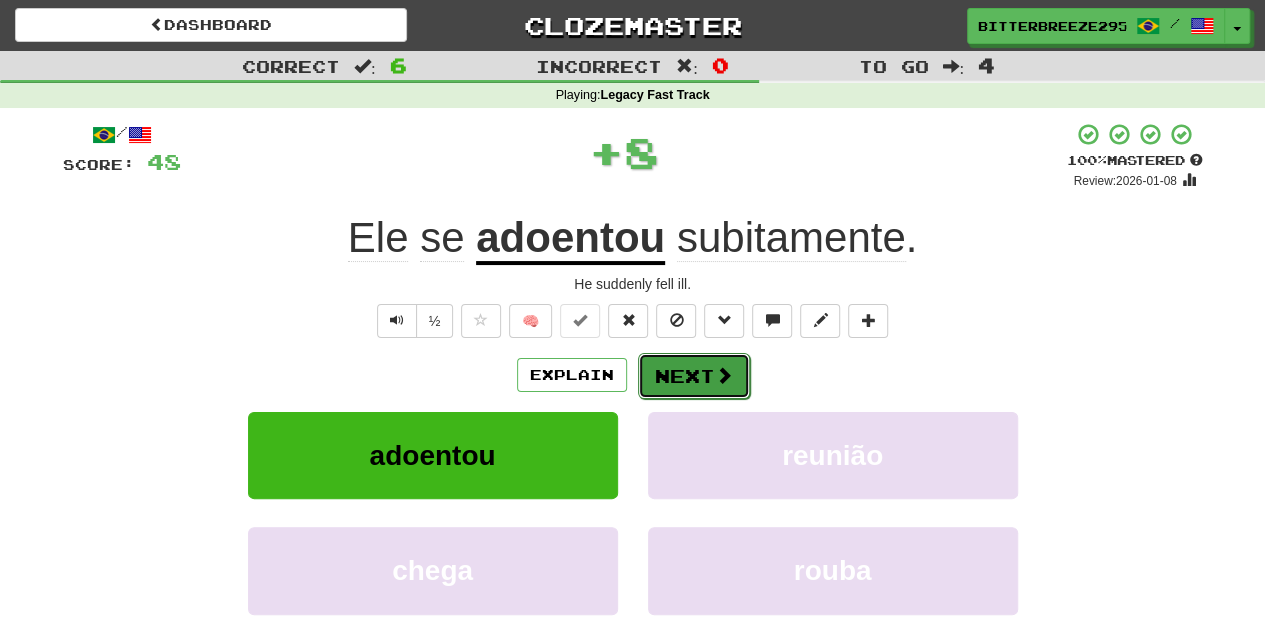 click on "Next" at bounding box center [694, 376] 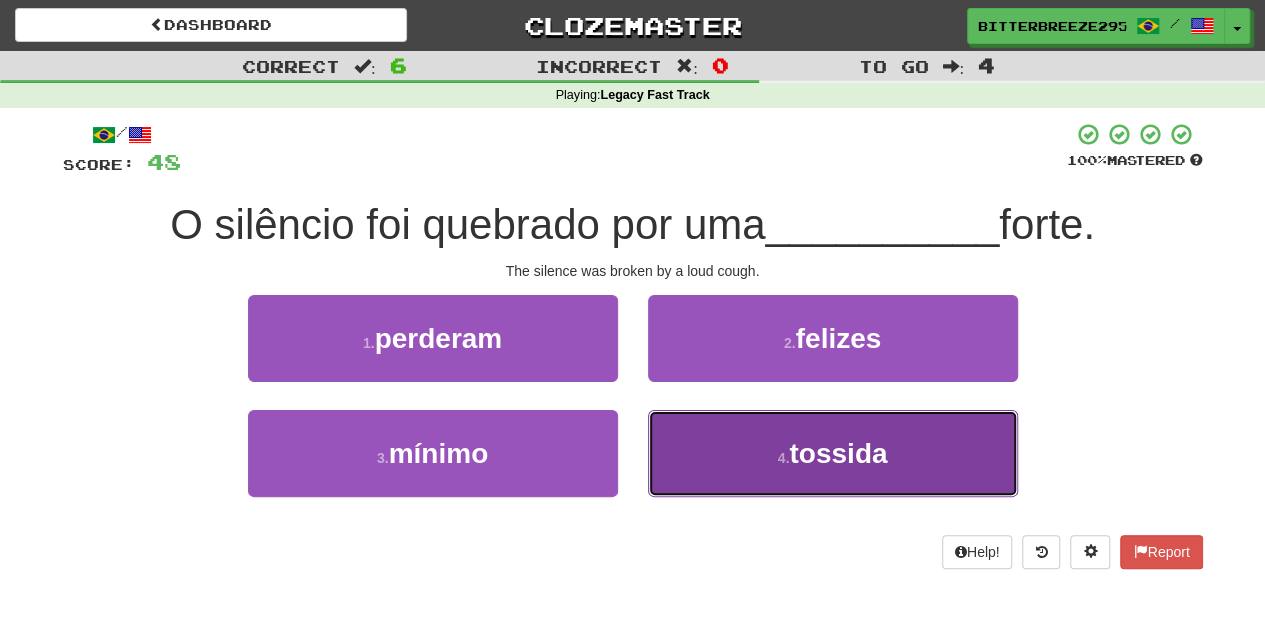 click on "4 .  tossida" at bounding box center [833, 453] 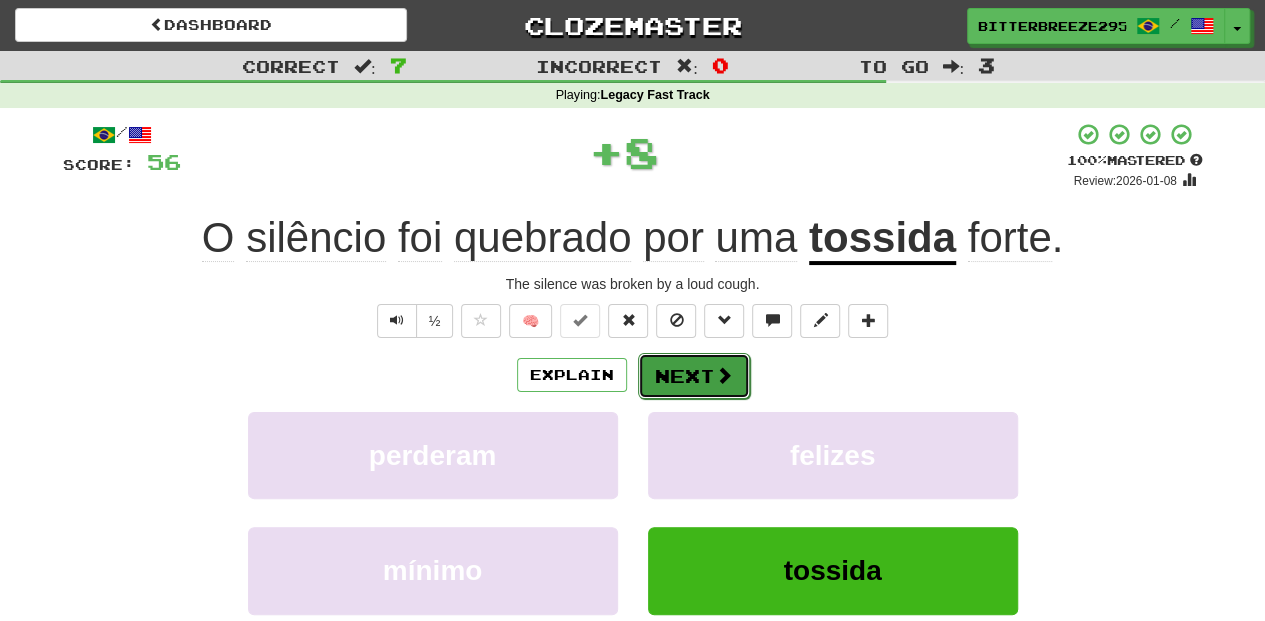 click on "Next" at bounding box center (694, 376) 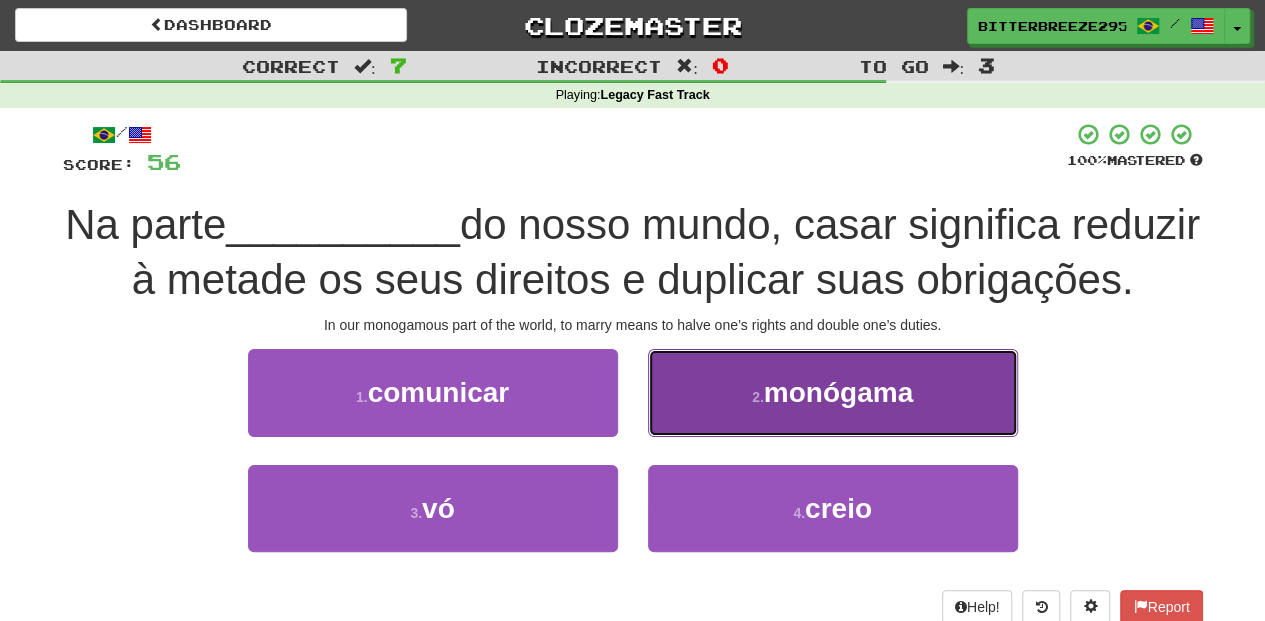 click on "2 .  monógama" at bounding box center (833, 392) 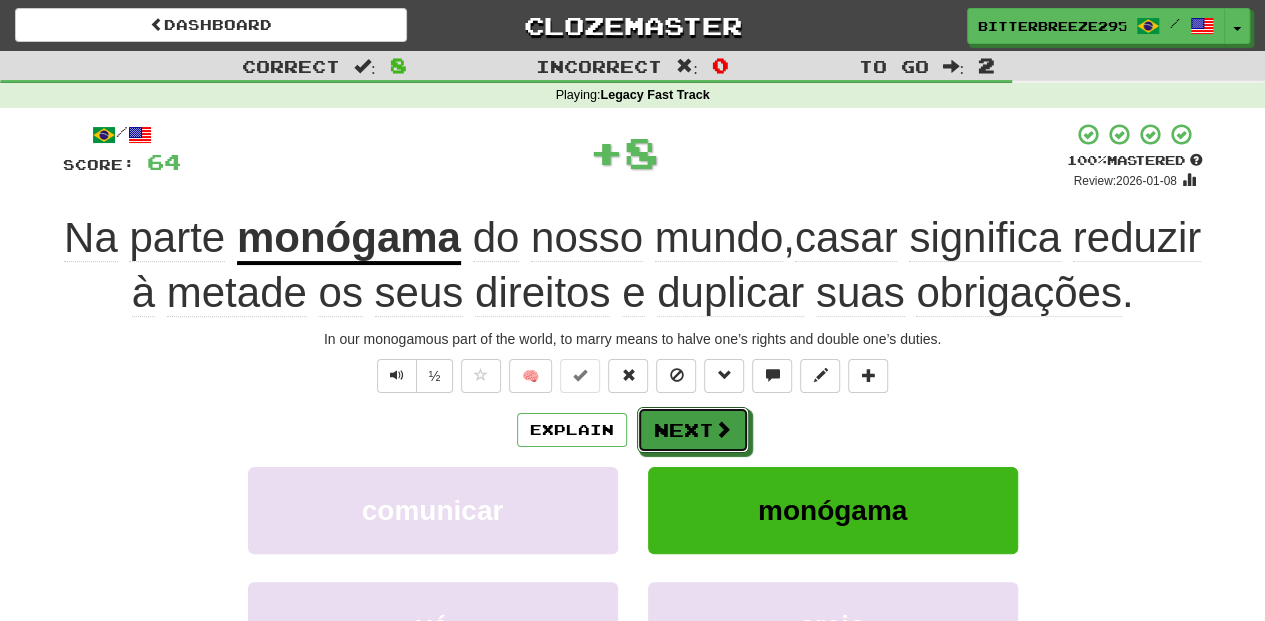 click on "Next" at bounding box center [693, 430] 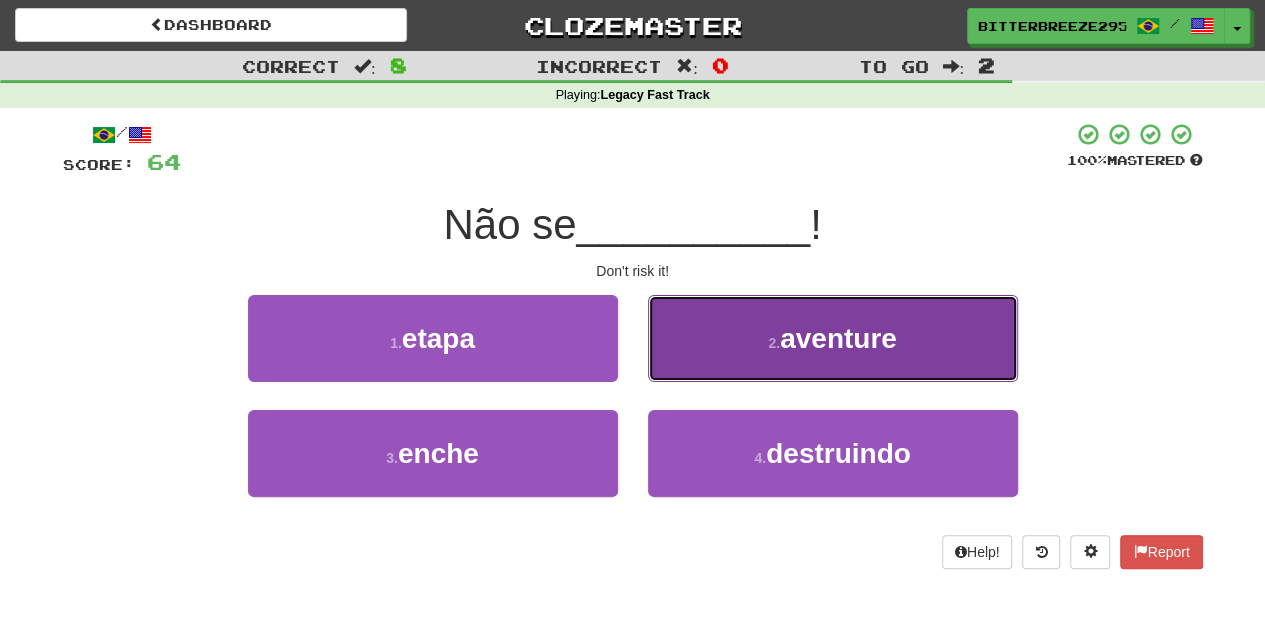 click on "2 .  aventure" at bounding box center [833, 338] 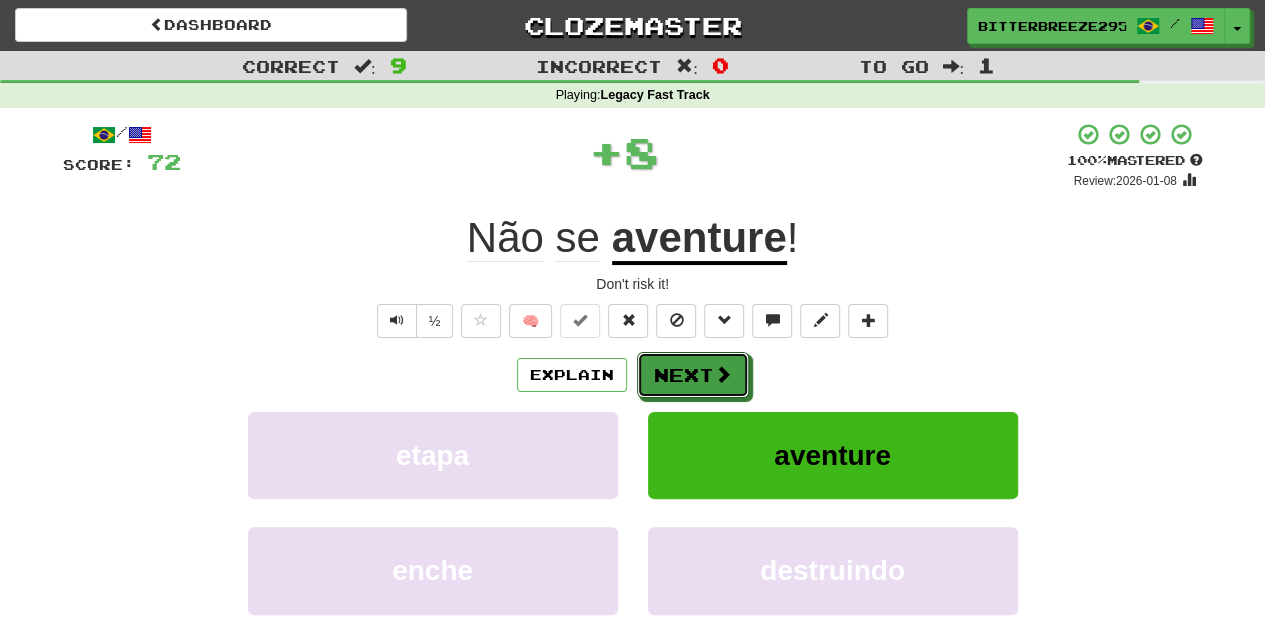 click on "Next" at bounding box center (693, 375) 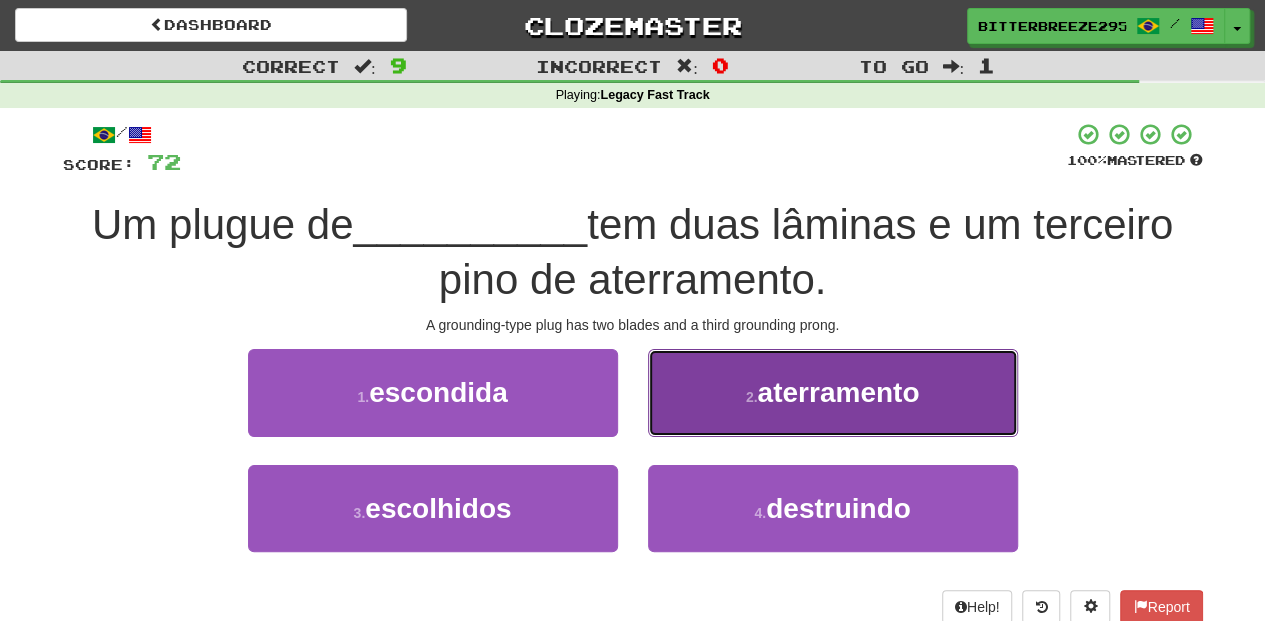 click on "2 .  aterramento" at bounding box center [833, 392] 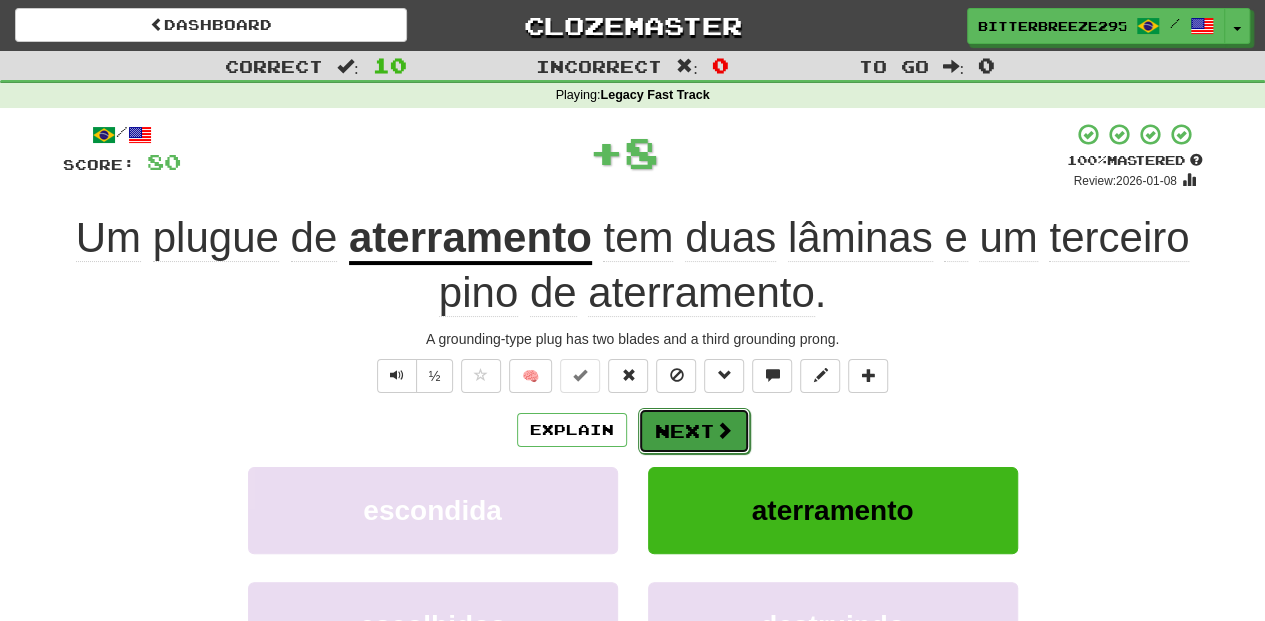click on "Next" at bounding box center (694, 431) 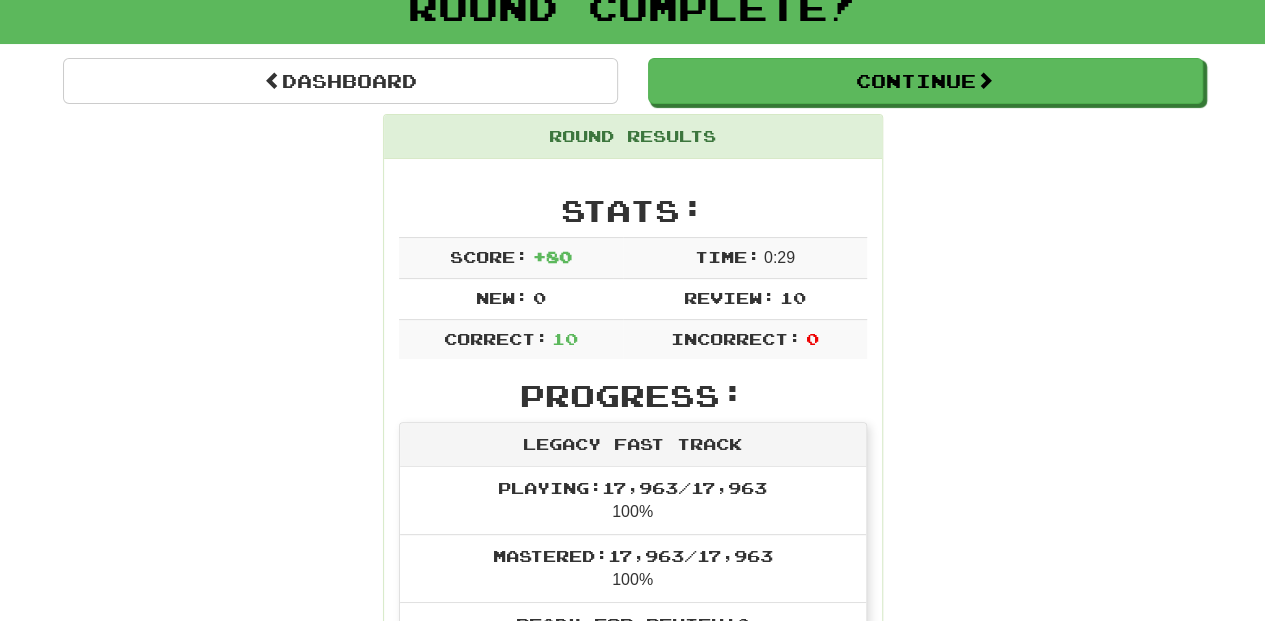 scroll, scrollTop: 66, scrollLeft: 0, axis: vertical 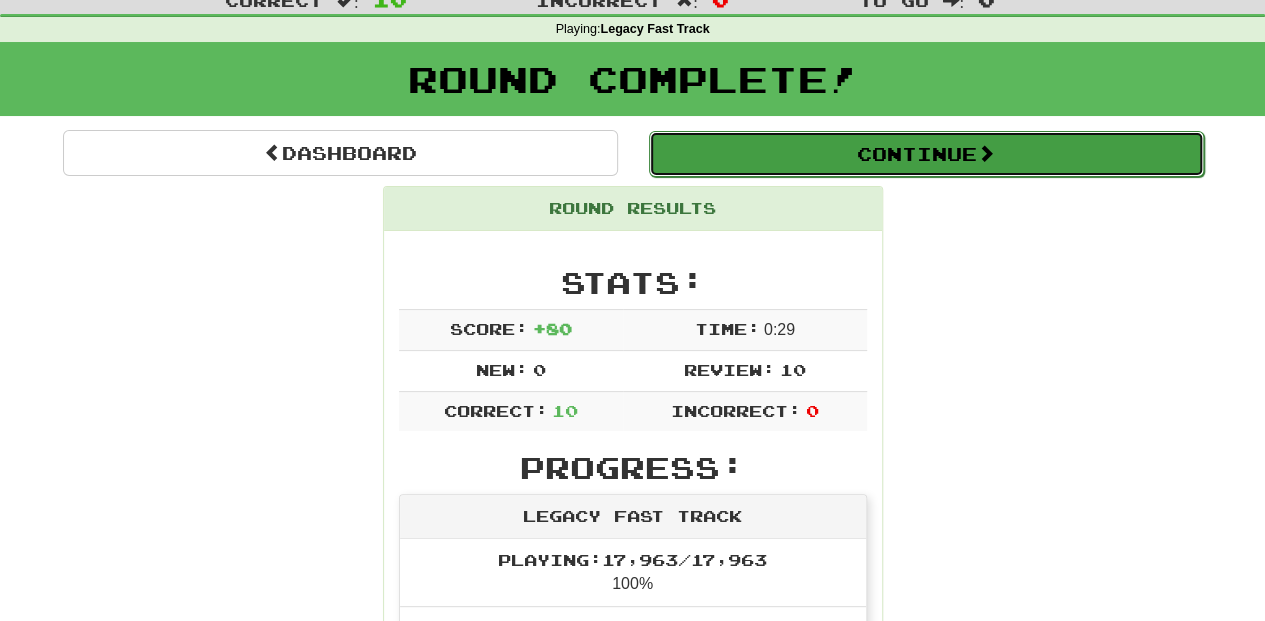 click on "Continue" at bounding box center [926, 154] 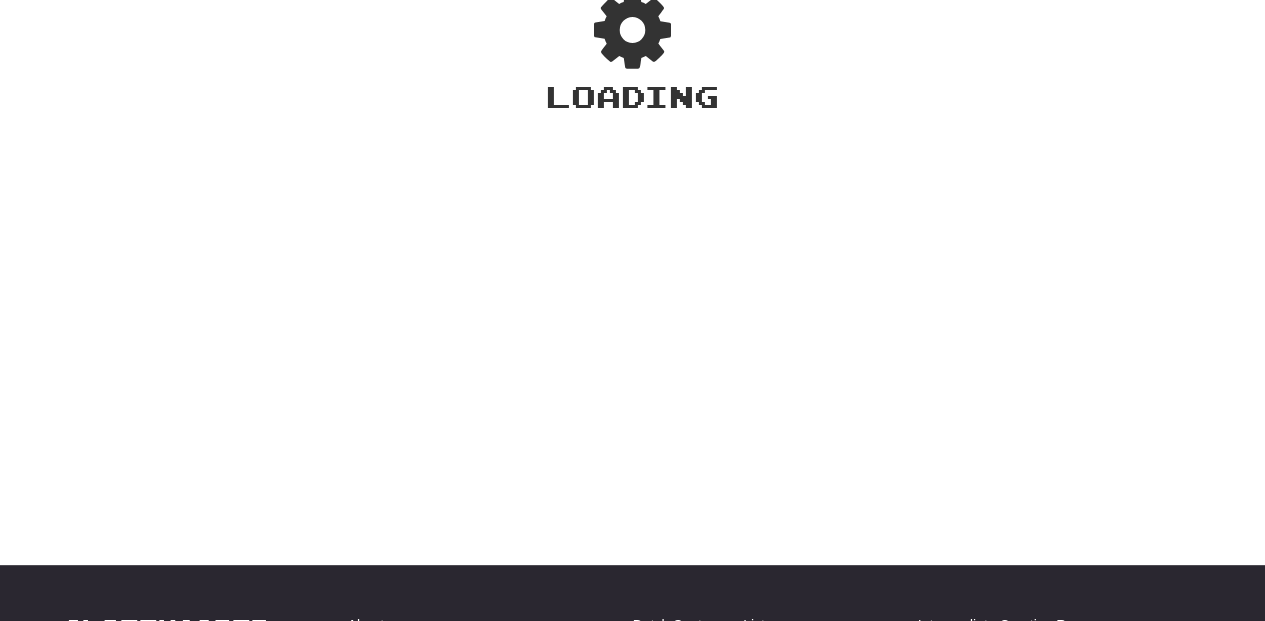 scroll, scrollTop: 66, scrollLeft: 0, axis: vertical 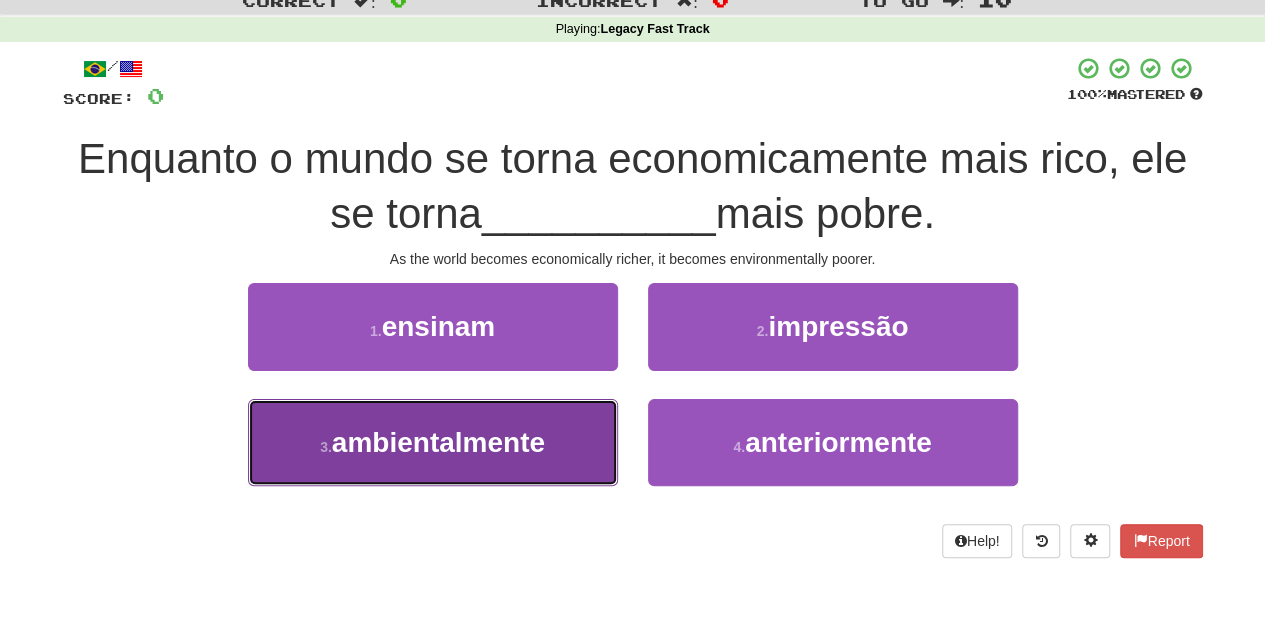 click on "ambientalmente" at bounding box center [438, 442] 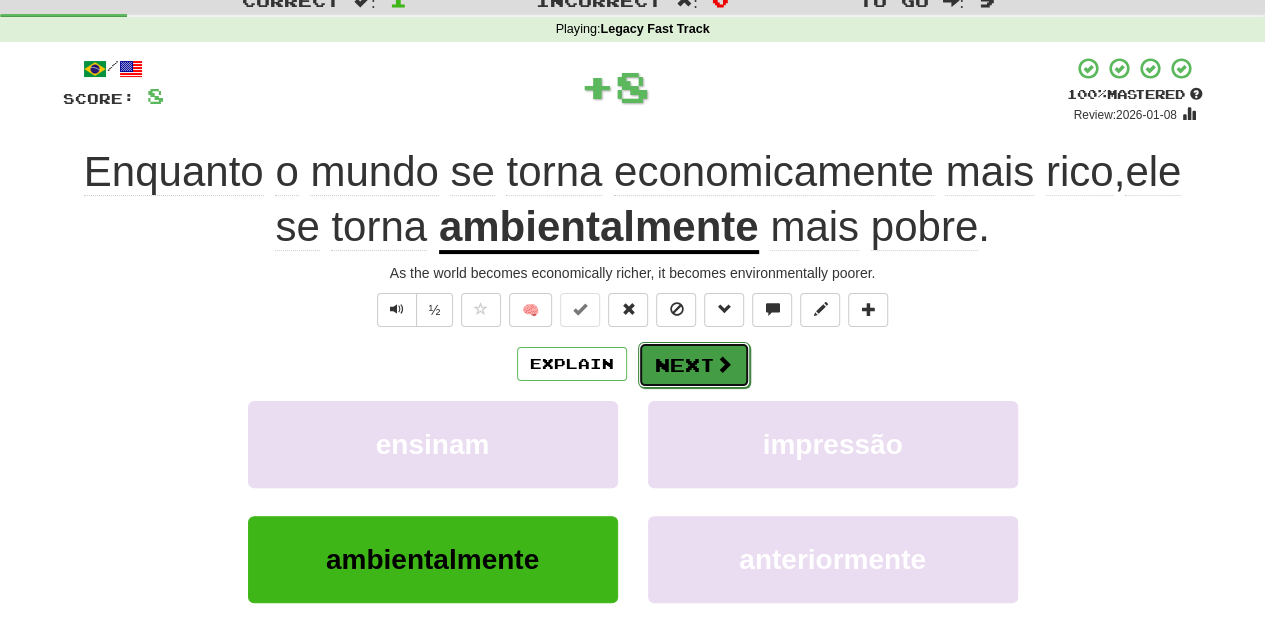 click on "Next" at bounding box center (694, 365) 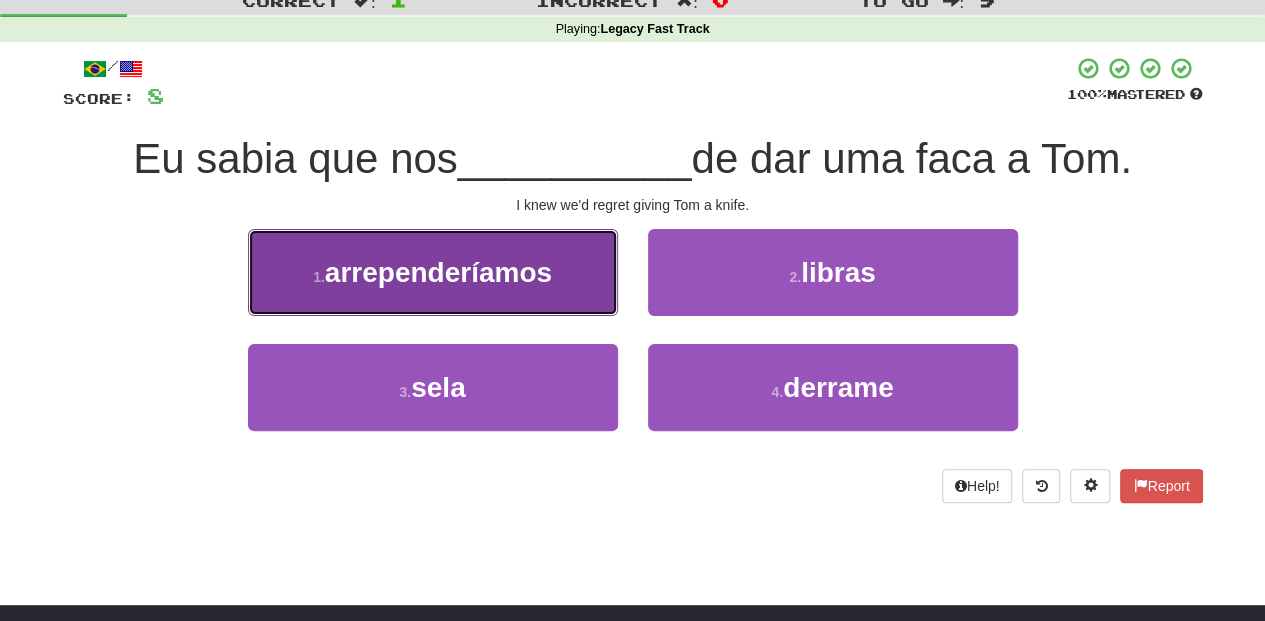 click on "1 .  arrependeríamos" at bounding box center [433, 272] 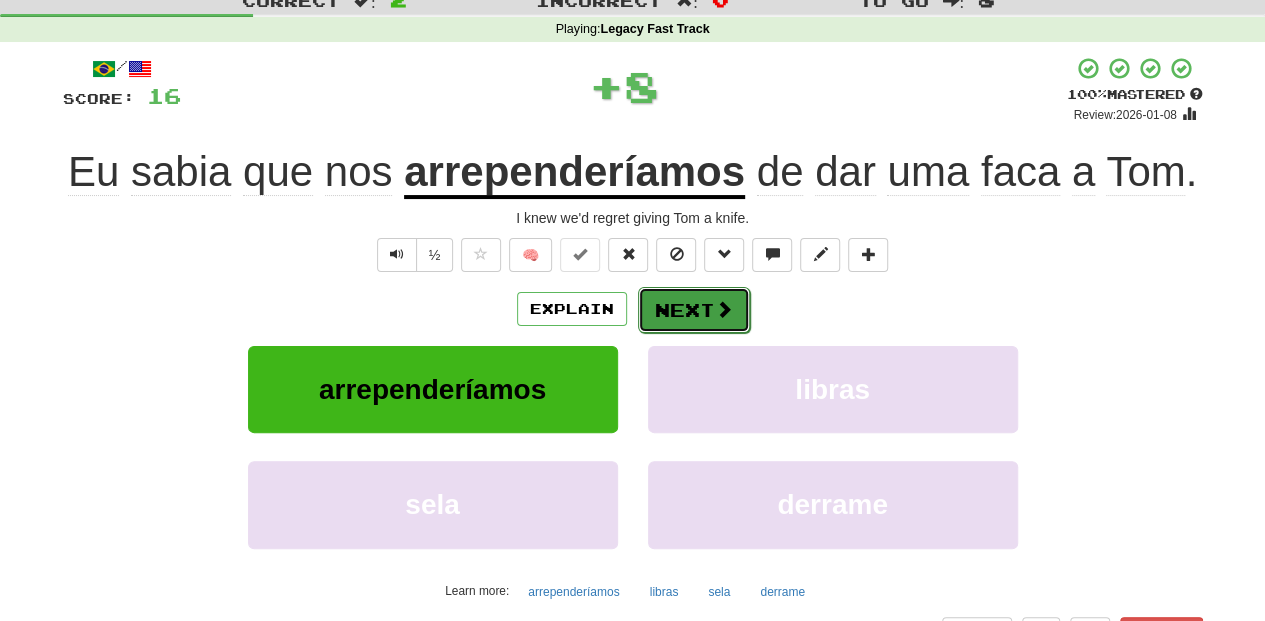 click on "Next" at bounding box center [694, 310] 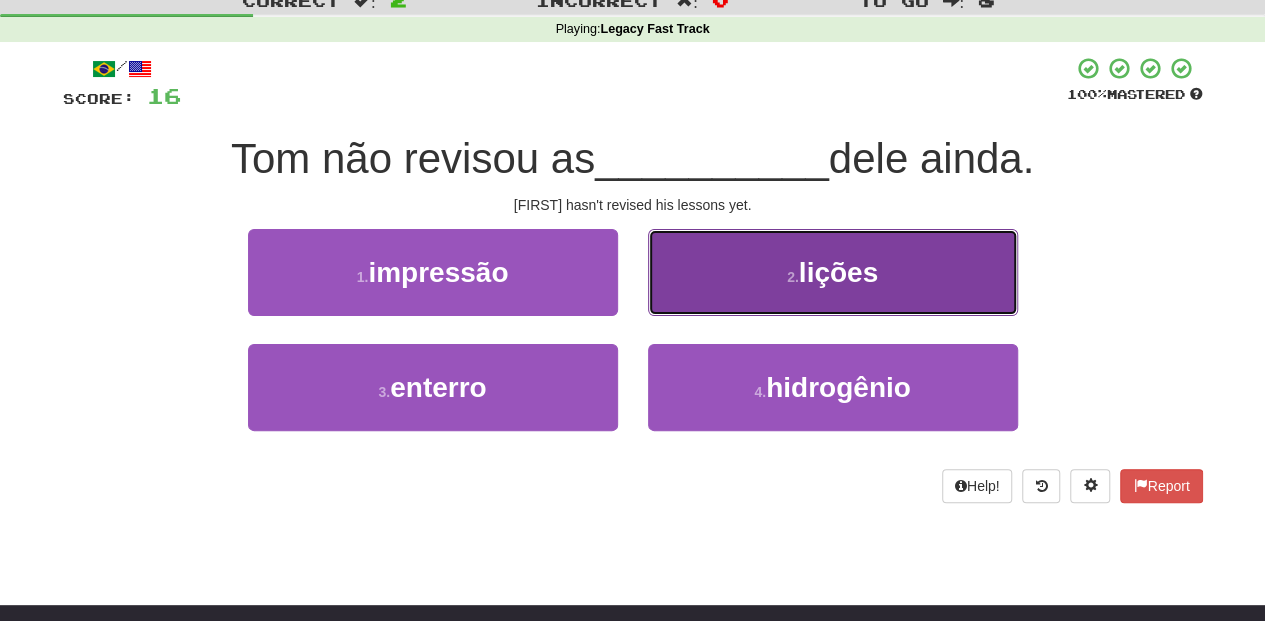 click on "2 .  lições" at bounding box center (833, 272) 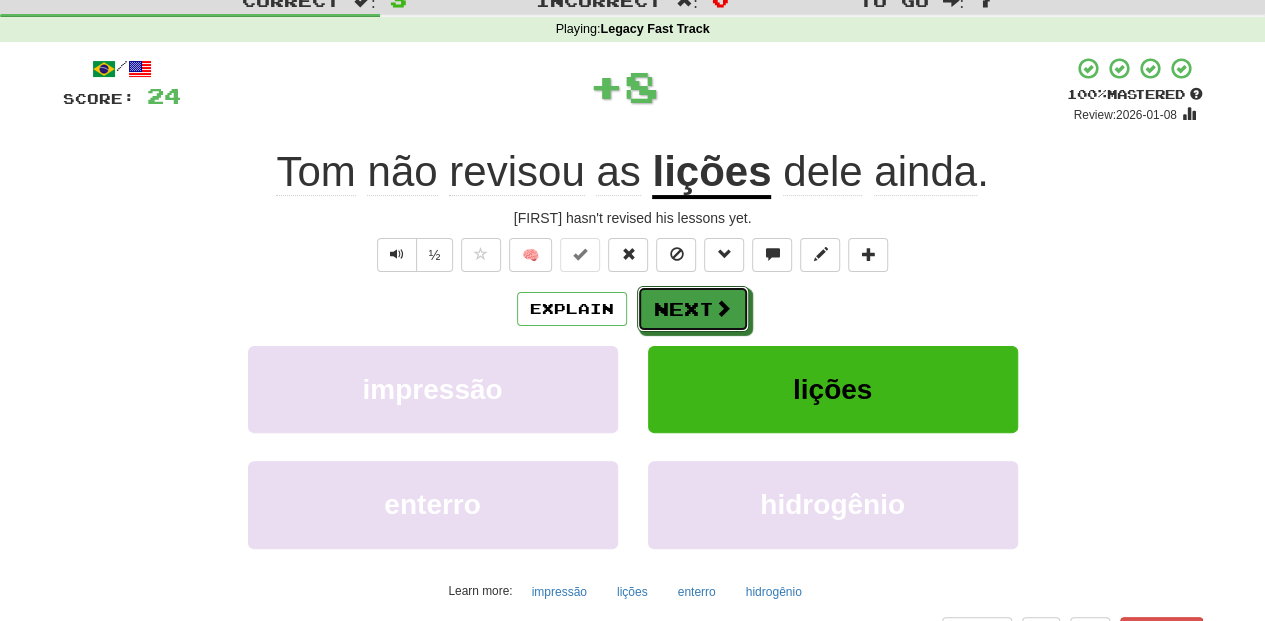 click on "Next" at bounding box center [693, 309] 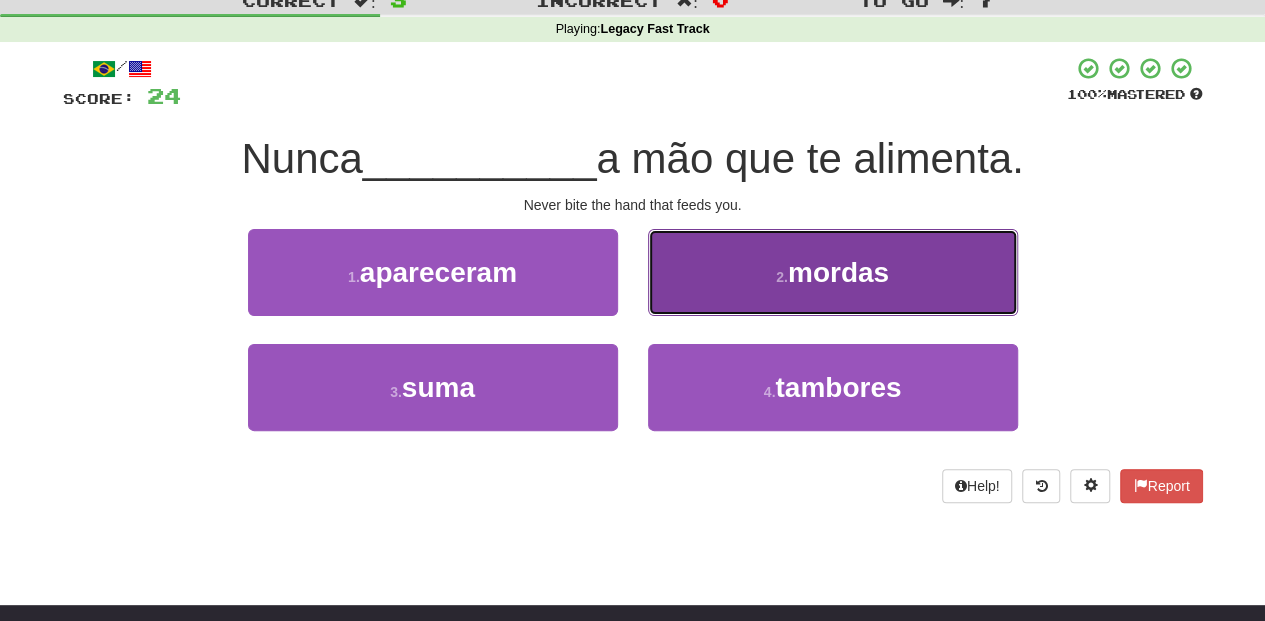 click on "2 .  mordas" at bounding box center [833, 272] 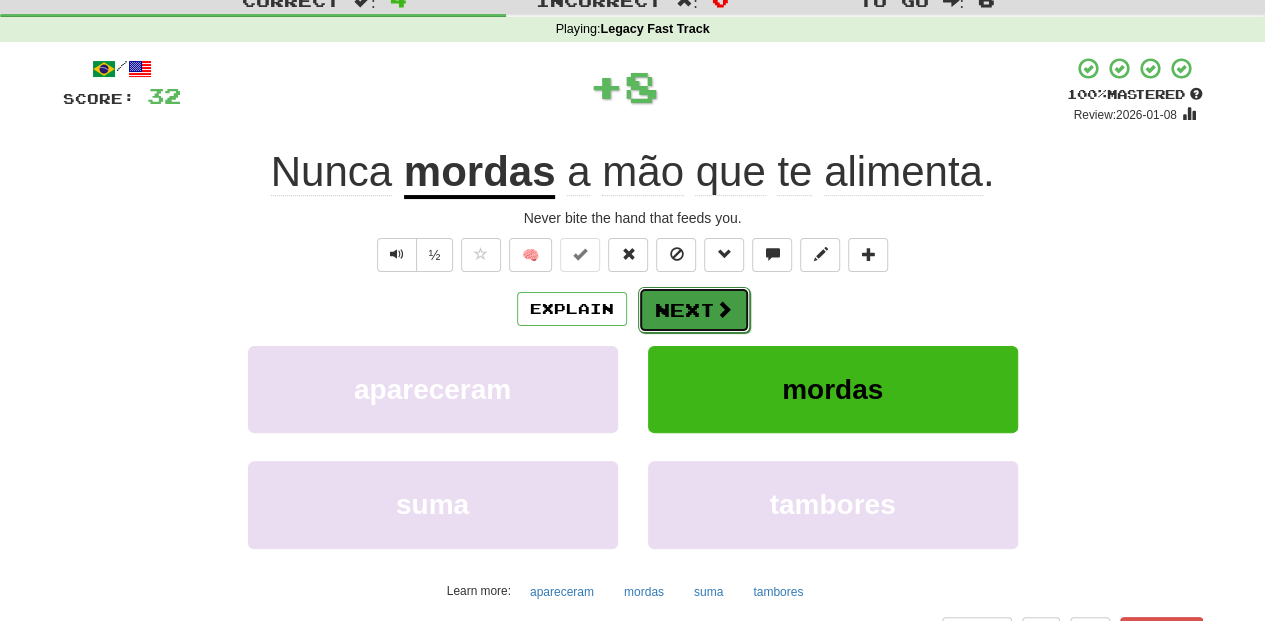 click on "Next" at bounding box center [694, 310] 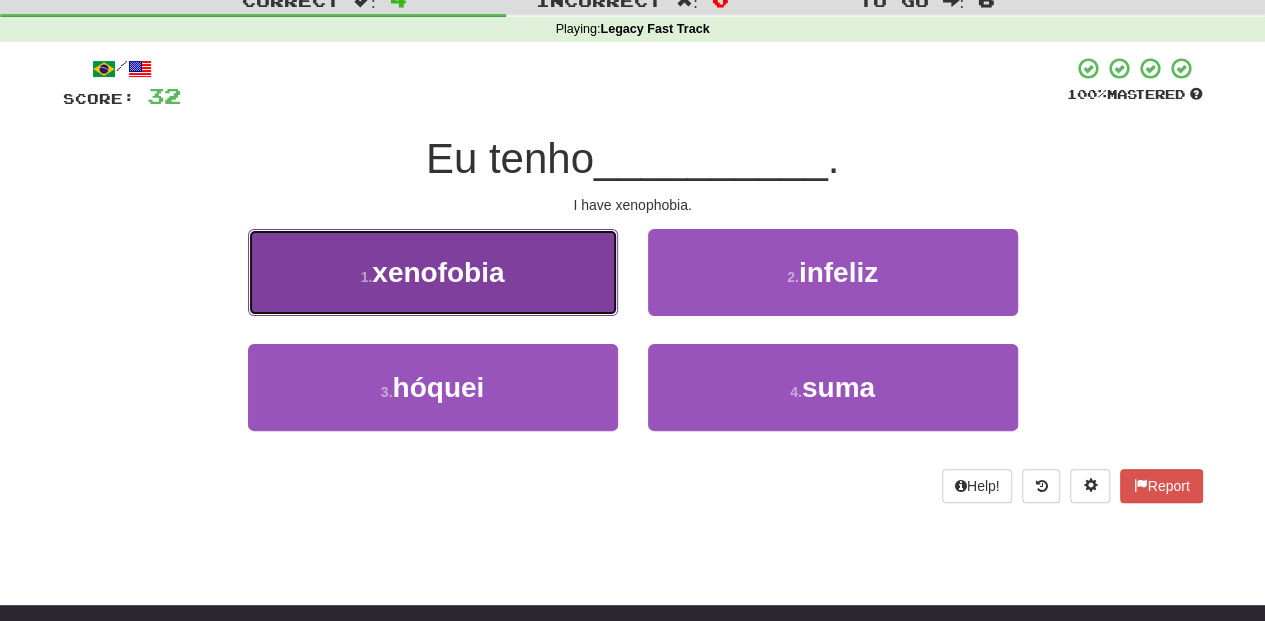 click on "1 .  xenofobia" at bounding box center (433, 272) 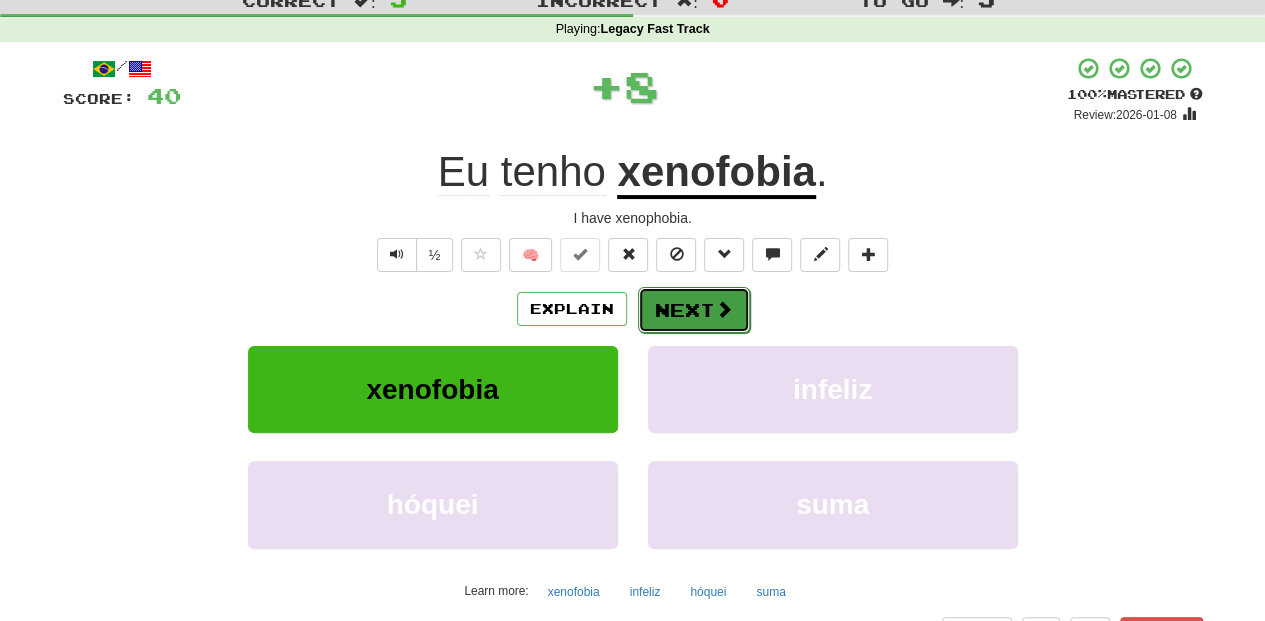 click on "Next" at bounding box center (694, 310) 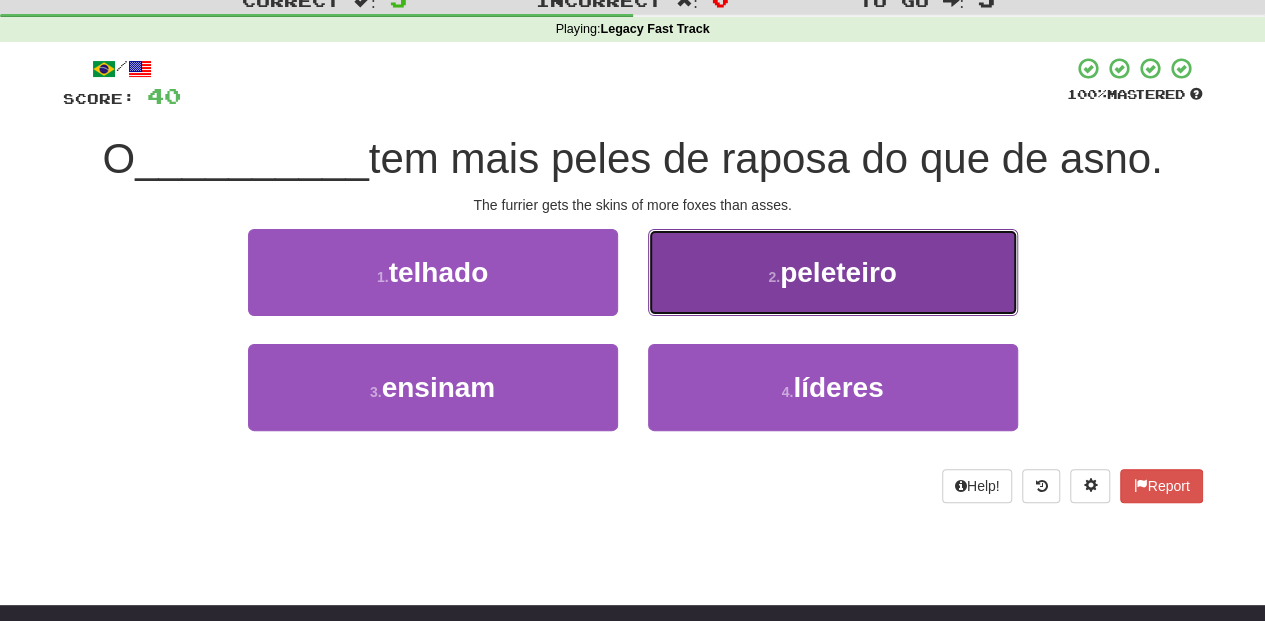 click on "2 .  peleteiro" at bounding box center [833, 272] 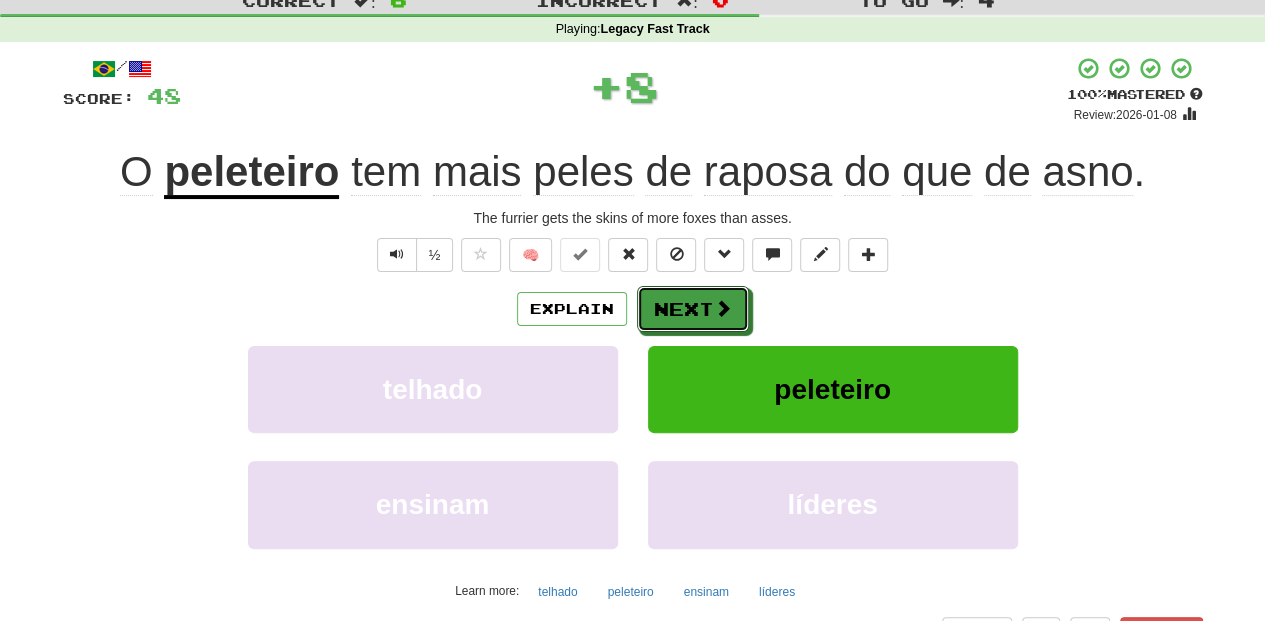 click at bounding box center [723, 308] 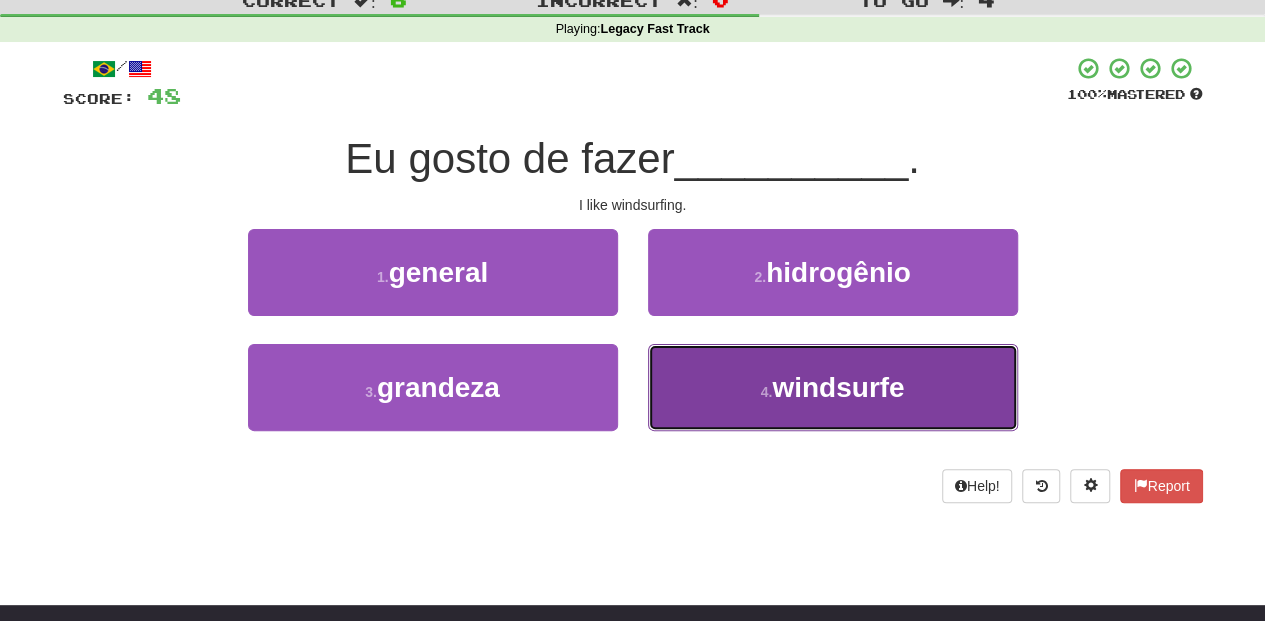click on "4 .  windsurfe" at bounding box center (833, 387) 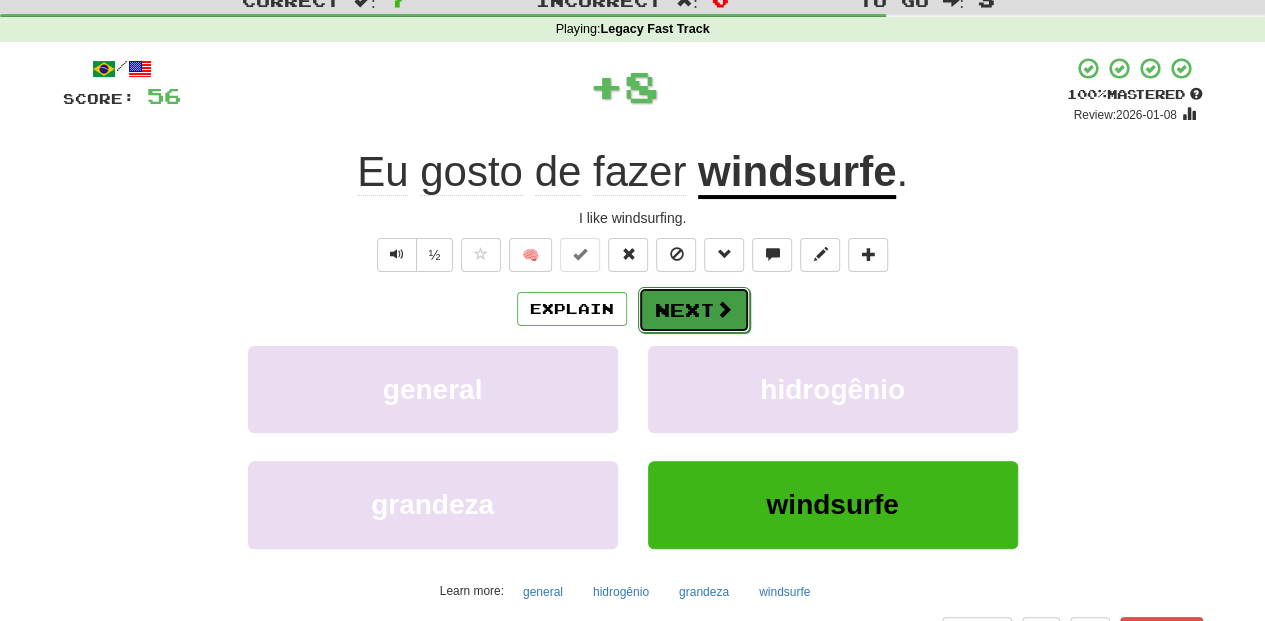 click on "Next" at bounding box center (694, 310) 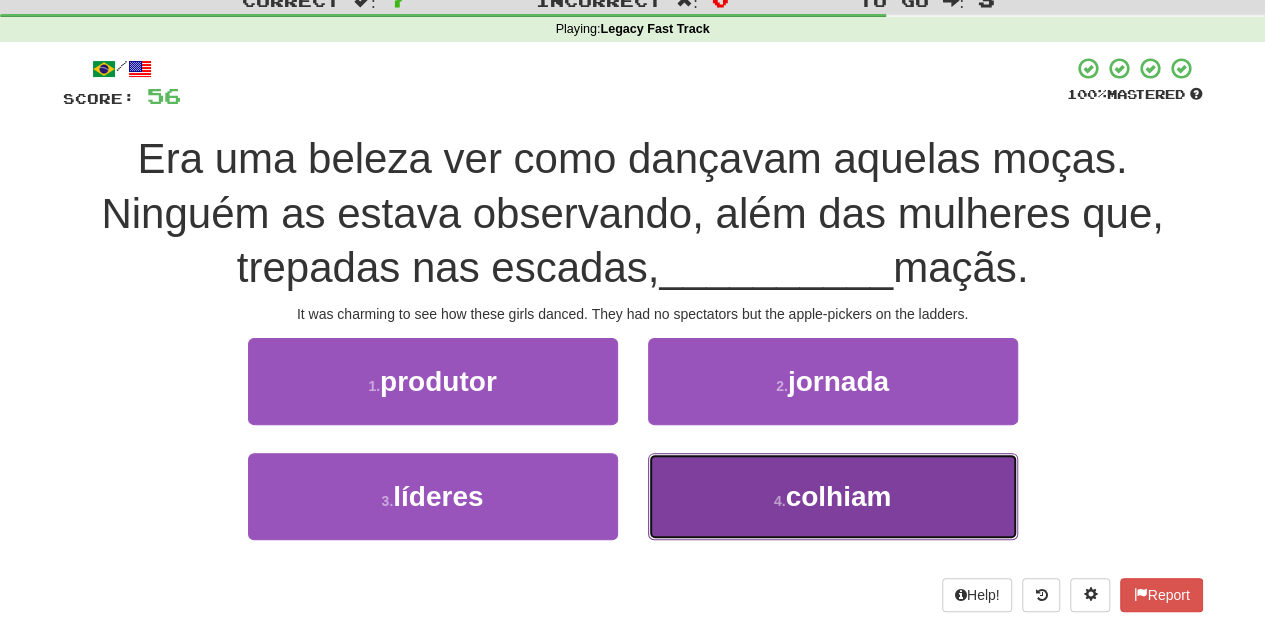 click on "4 .  colhiam" at bounding box center (833, 496) 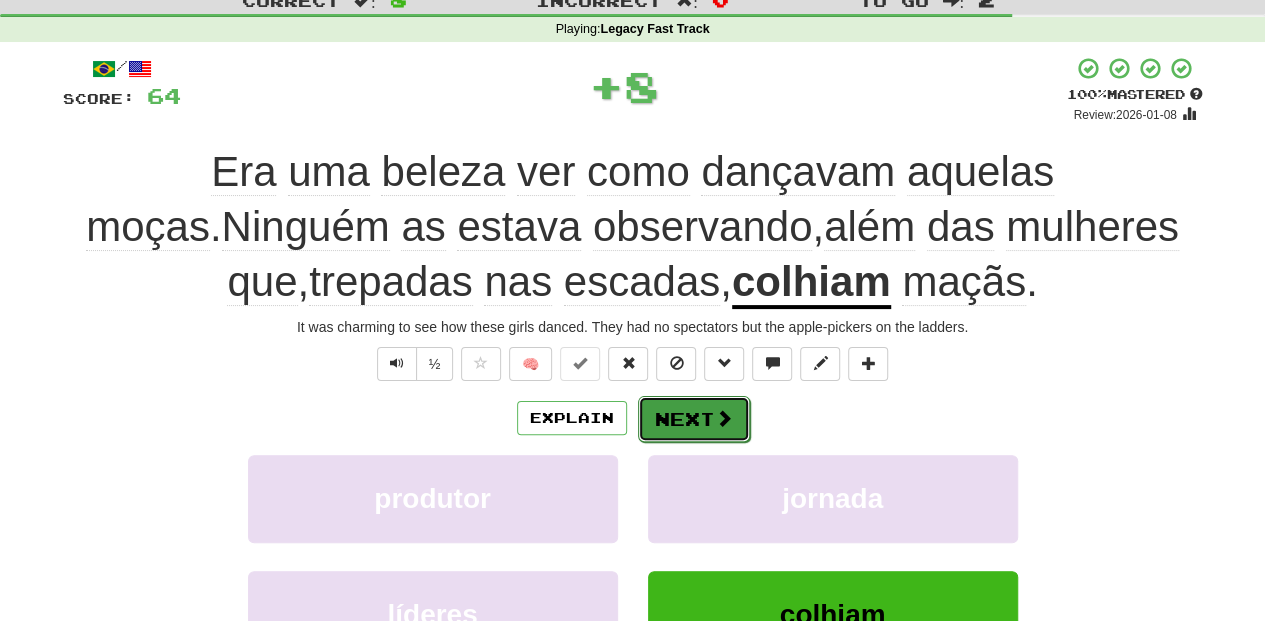 click on "Next" at bounding box center (694, 419) 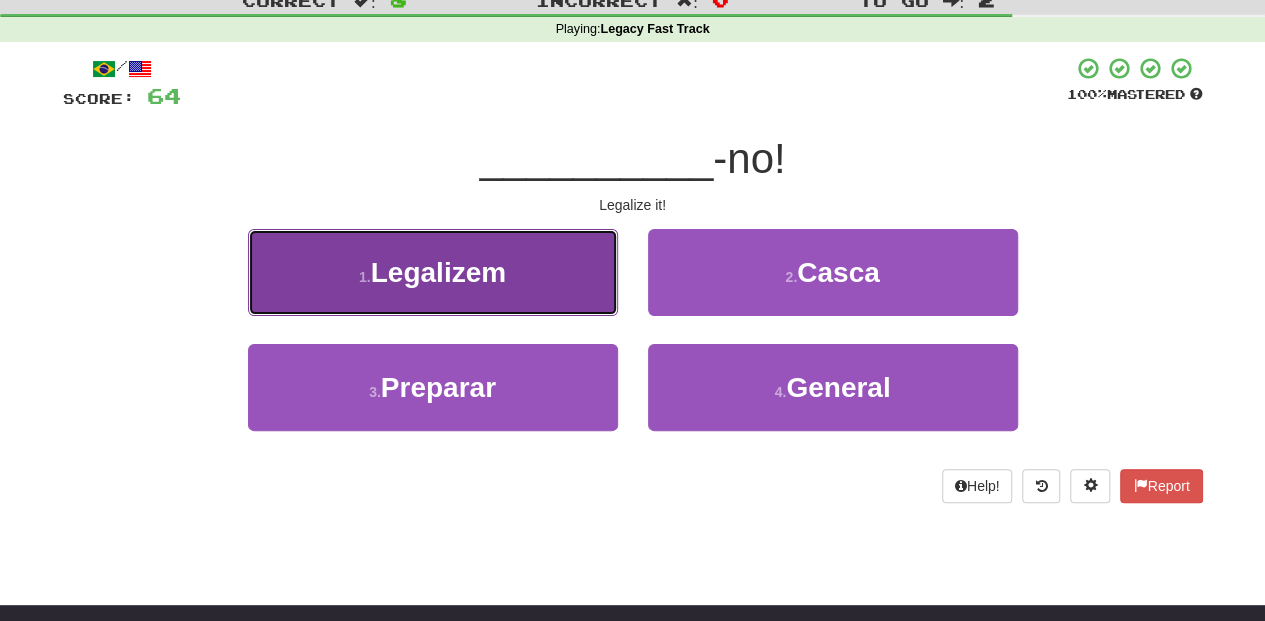 click on "1 .  Legalizem" at bounding box center [433, 272] 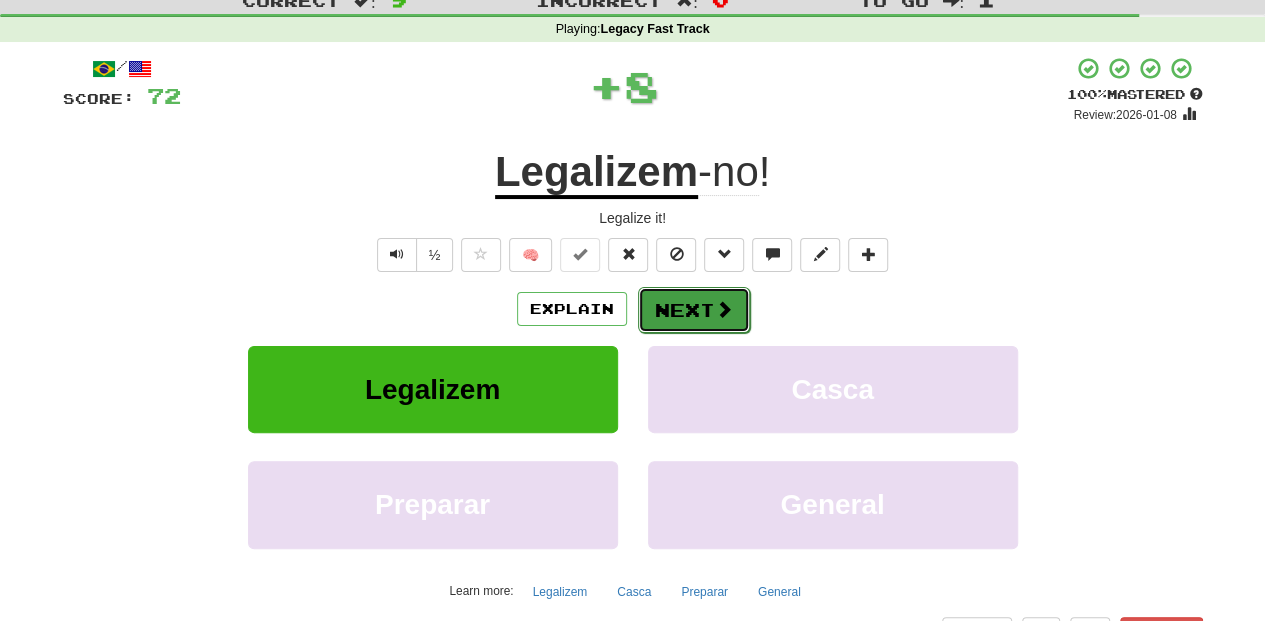 click on "Next" at bounding box center (694, 310) 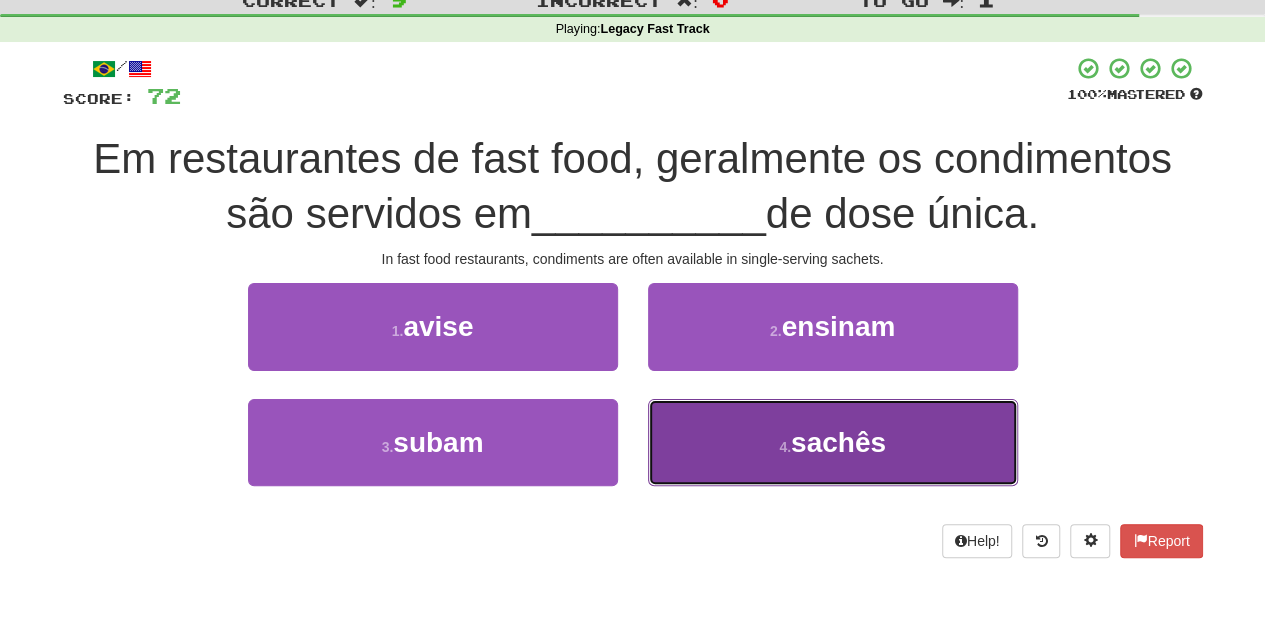 click on "4 .  sachês" at bounding box center (833, 442) 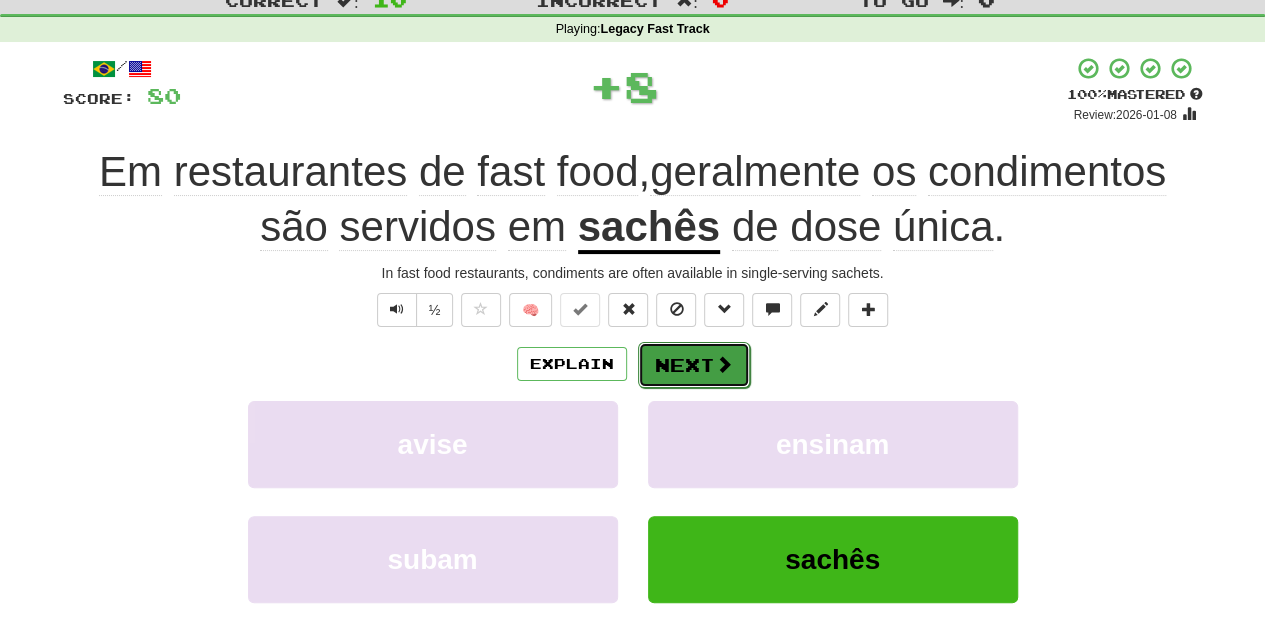 click on "Next" at bounding box center [694, 365] 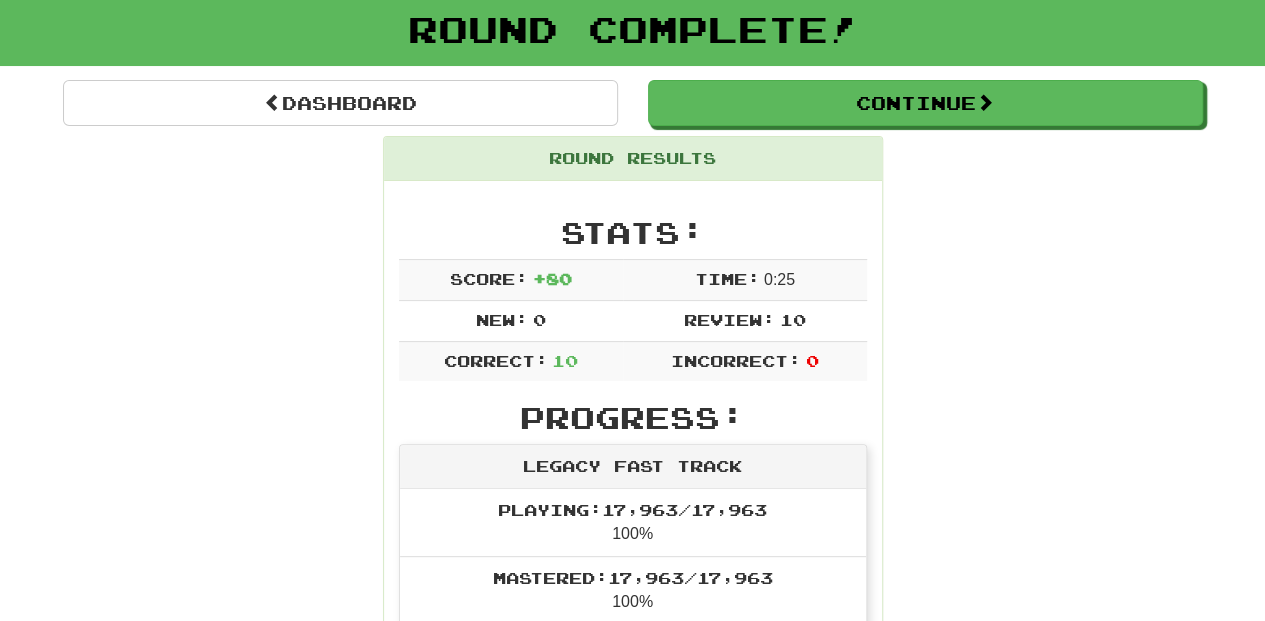 scroll, scrollTop: 0, scrollLeft: 0, axis: both 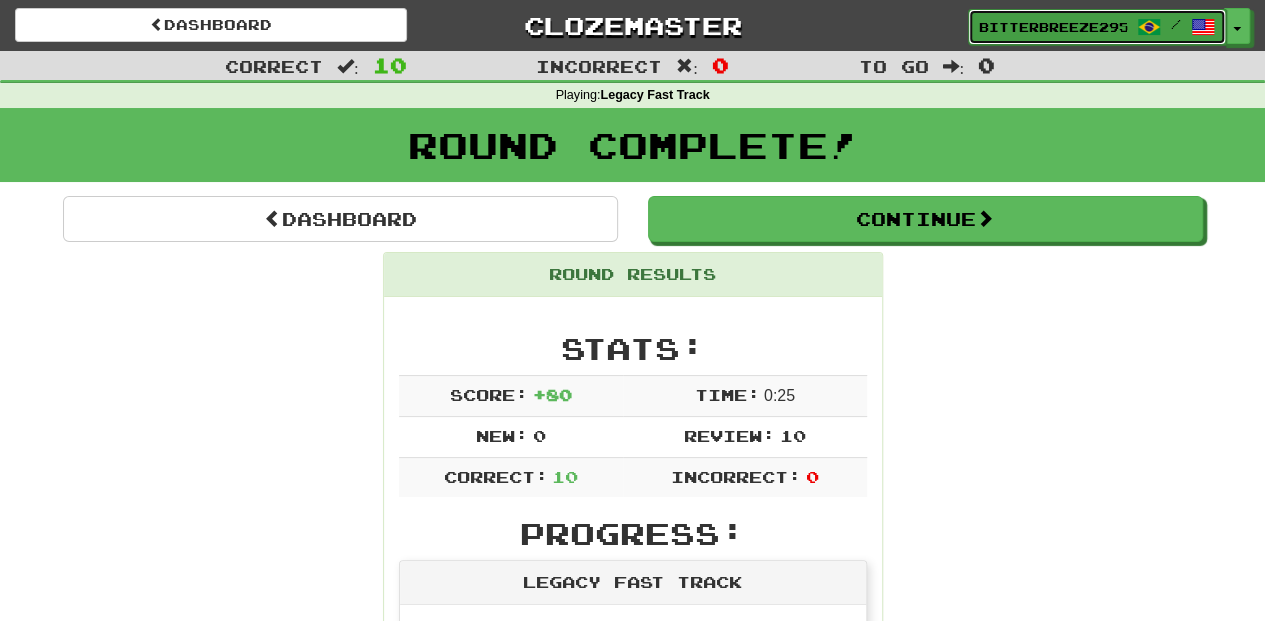 click on "BitterBreeze2956" at bounding box center (1053, 27) 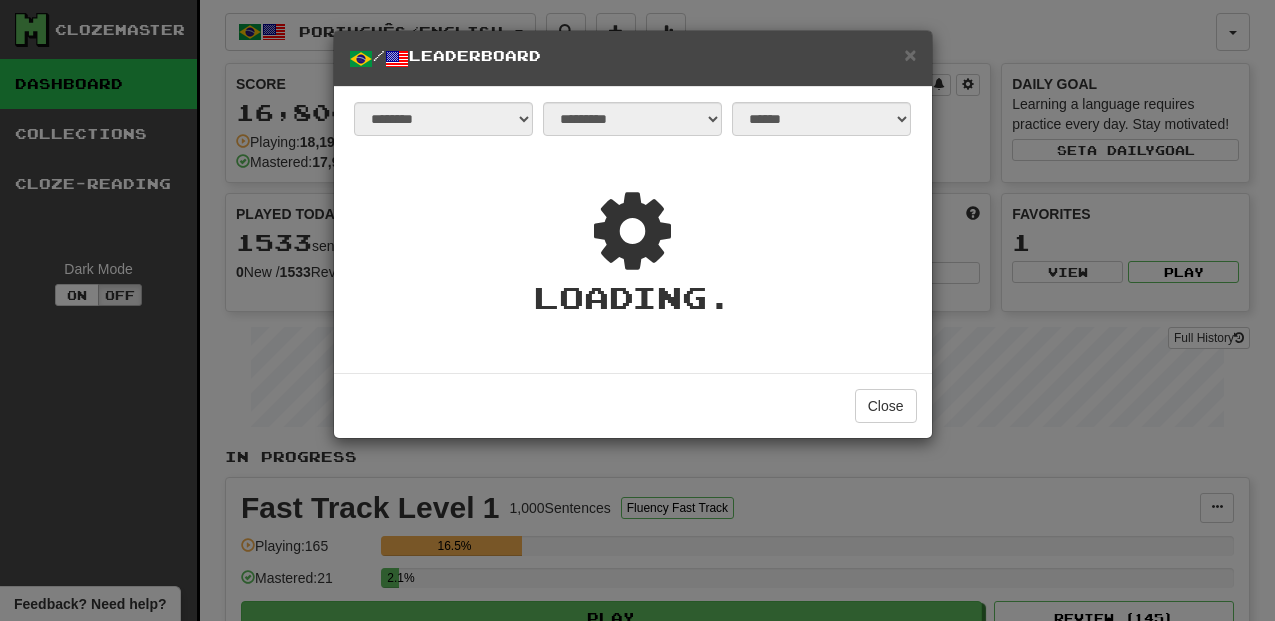 select on "**********" 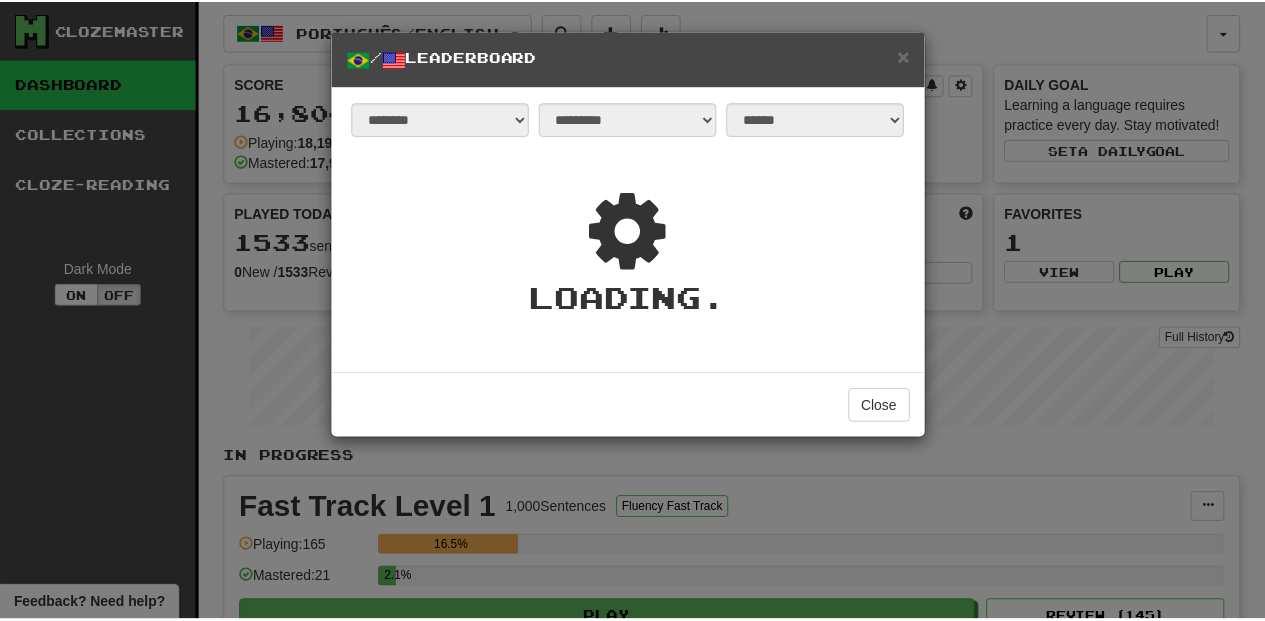 scroll, scrollTop: 0, scrollLeft: 0, axis: both 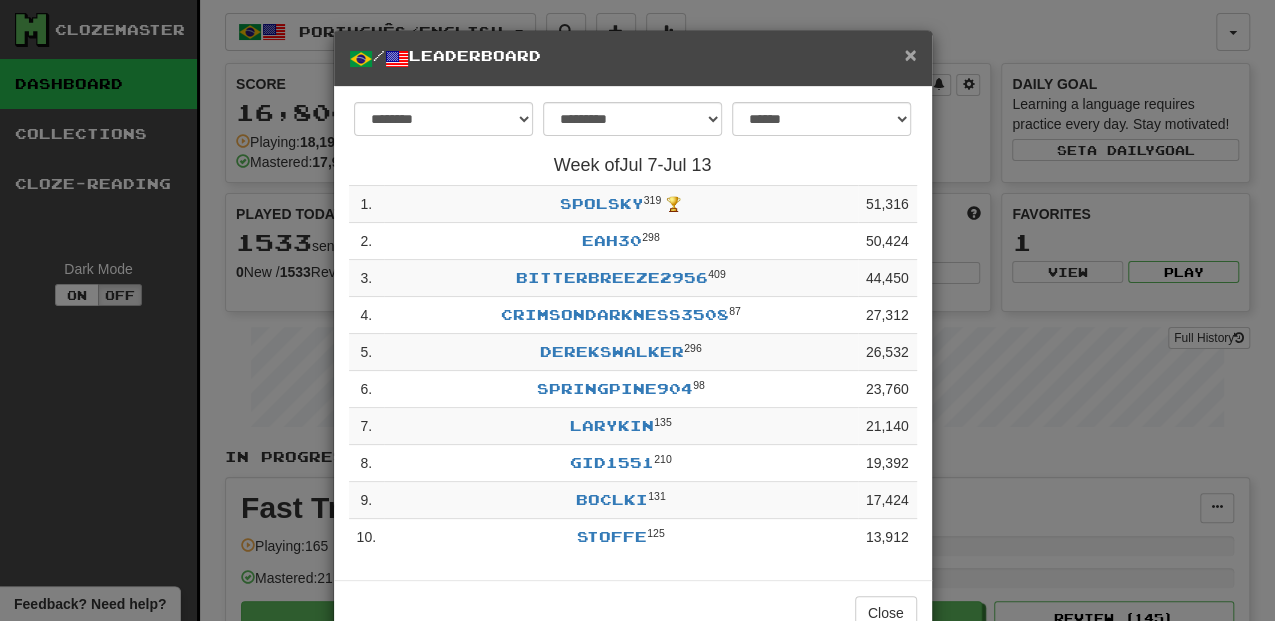 click on "×" at bounding box center (910, 54) 